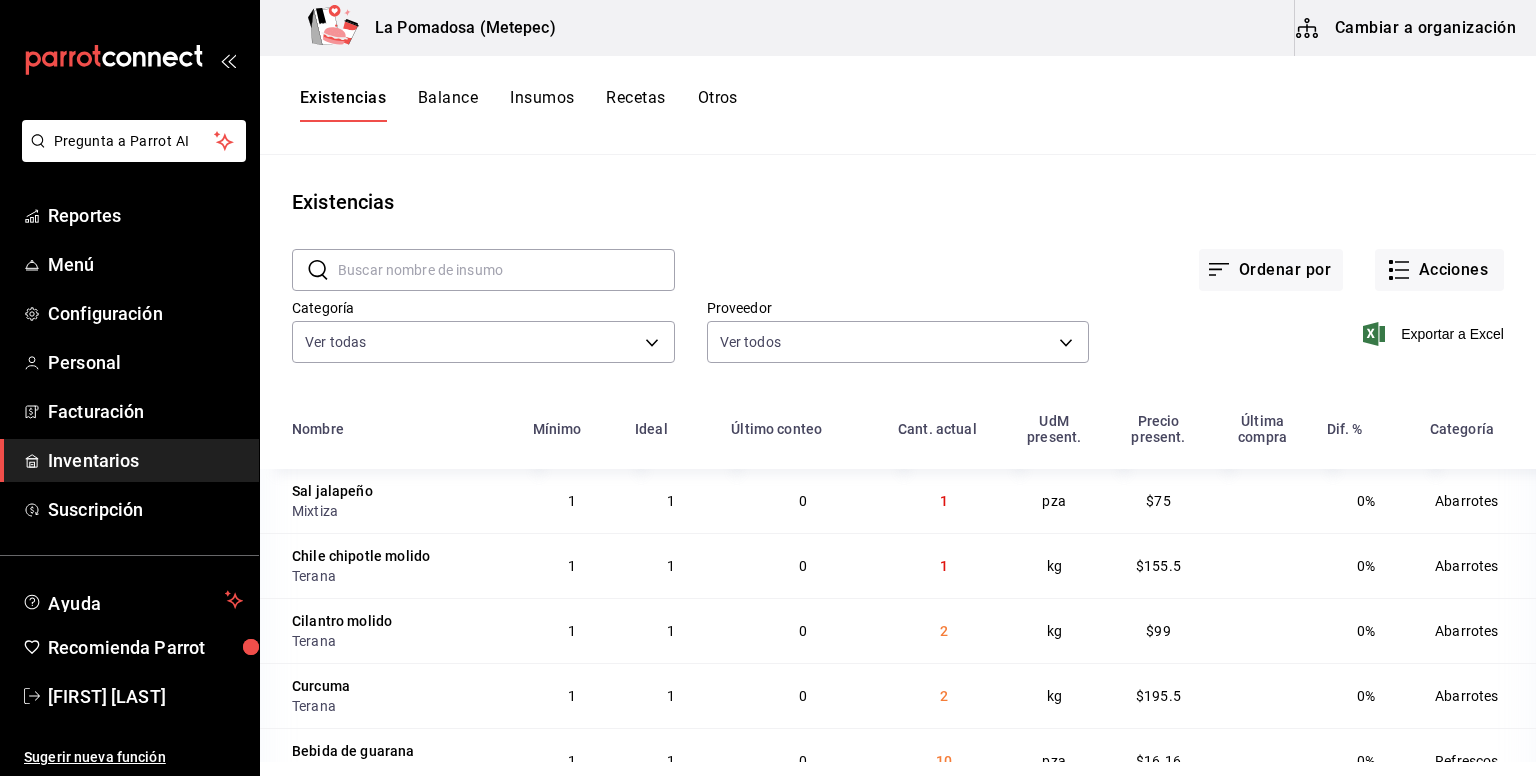 scroll, scrollTop: 0, scrollLeft: 0, axis: both 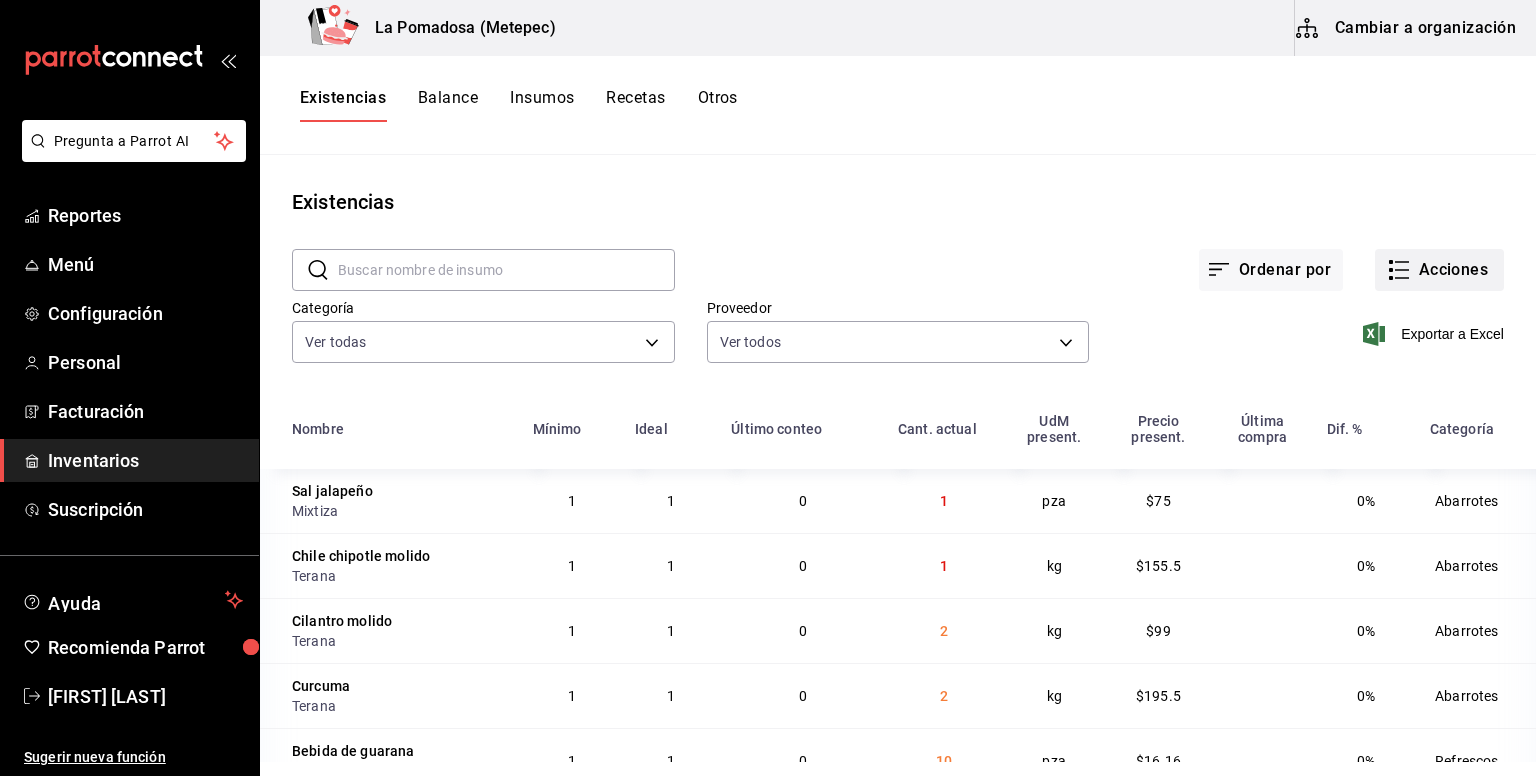 click on "Acciones" at bounding box center (1439, 270) 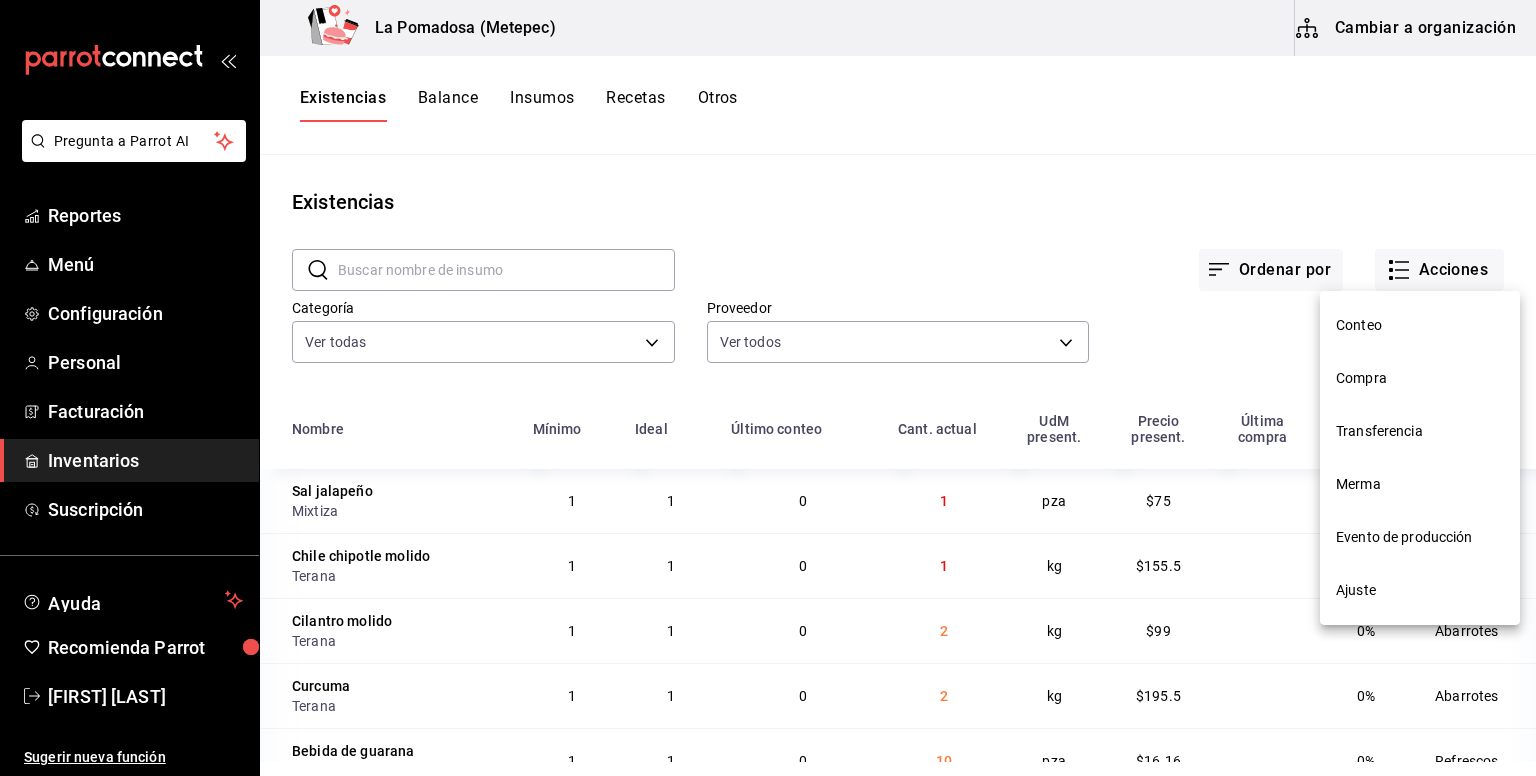 click on "Compra" at bounding box center (1420, 378) 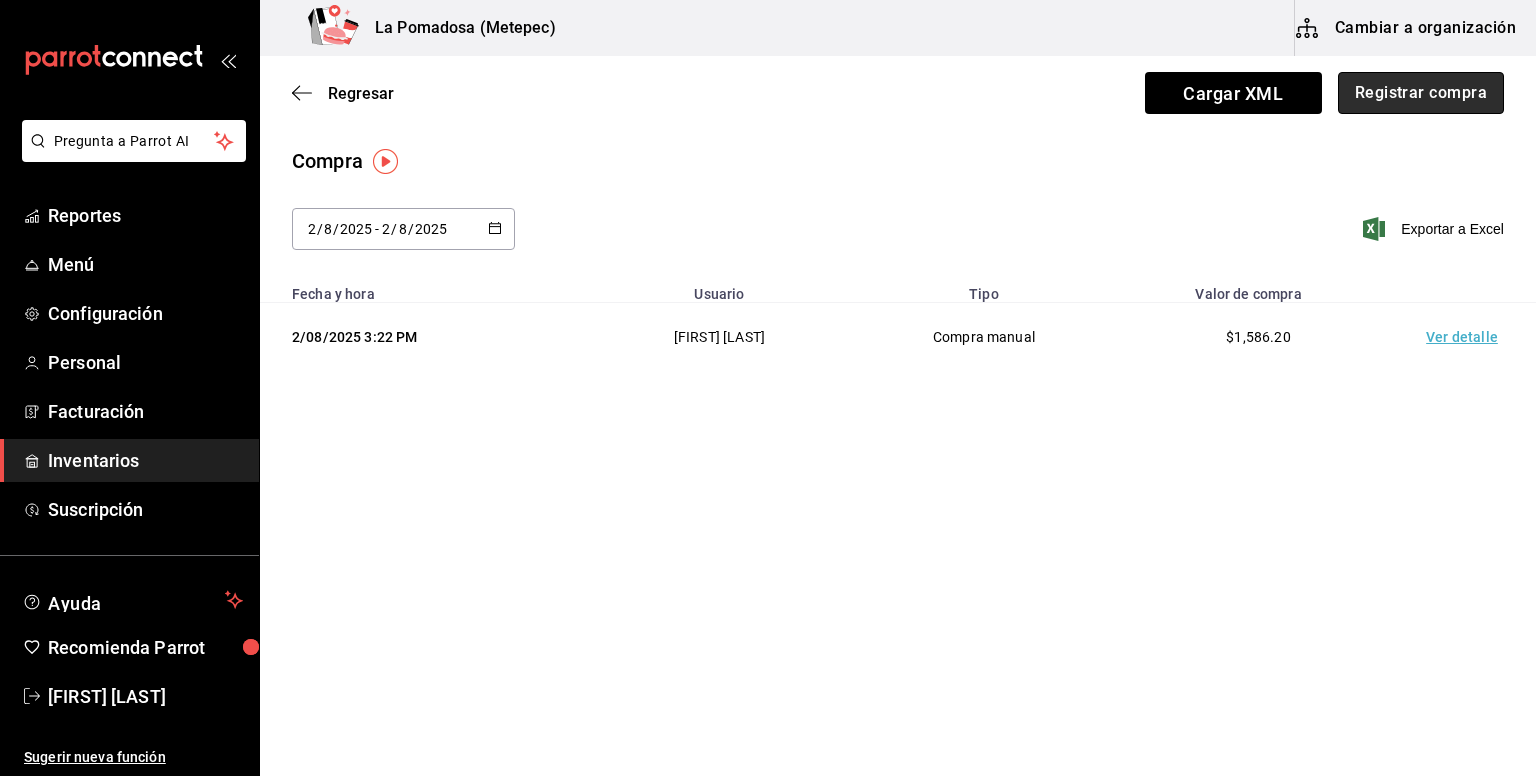click on "Registrar compra" at bounding box center (1421, 93) 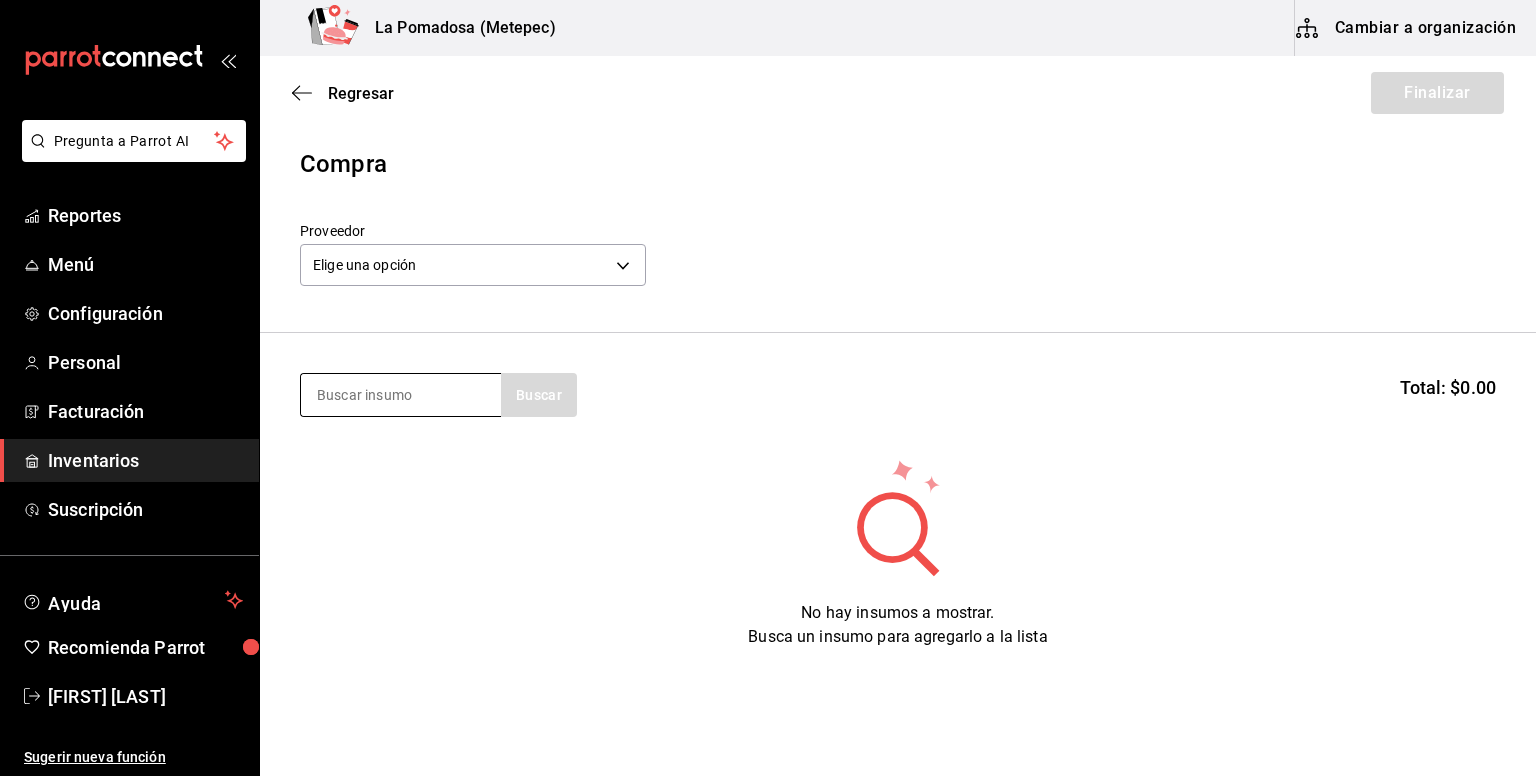 click at bounding box center (401, 395) 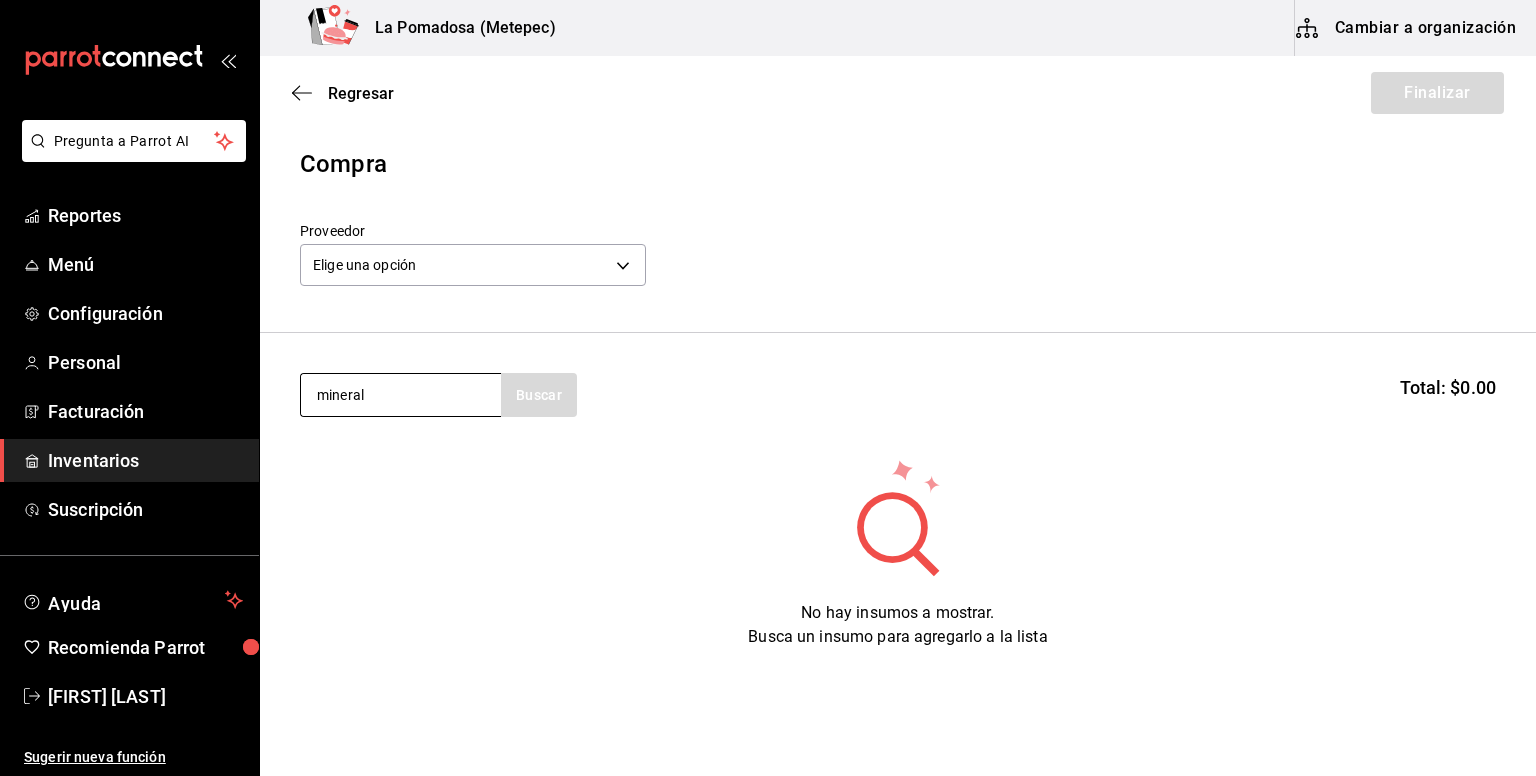 type on "mineral" 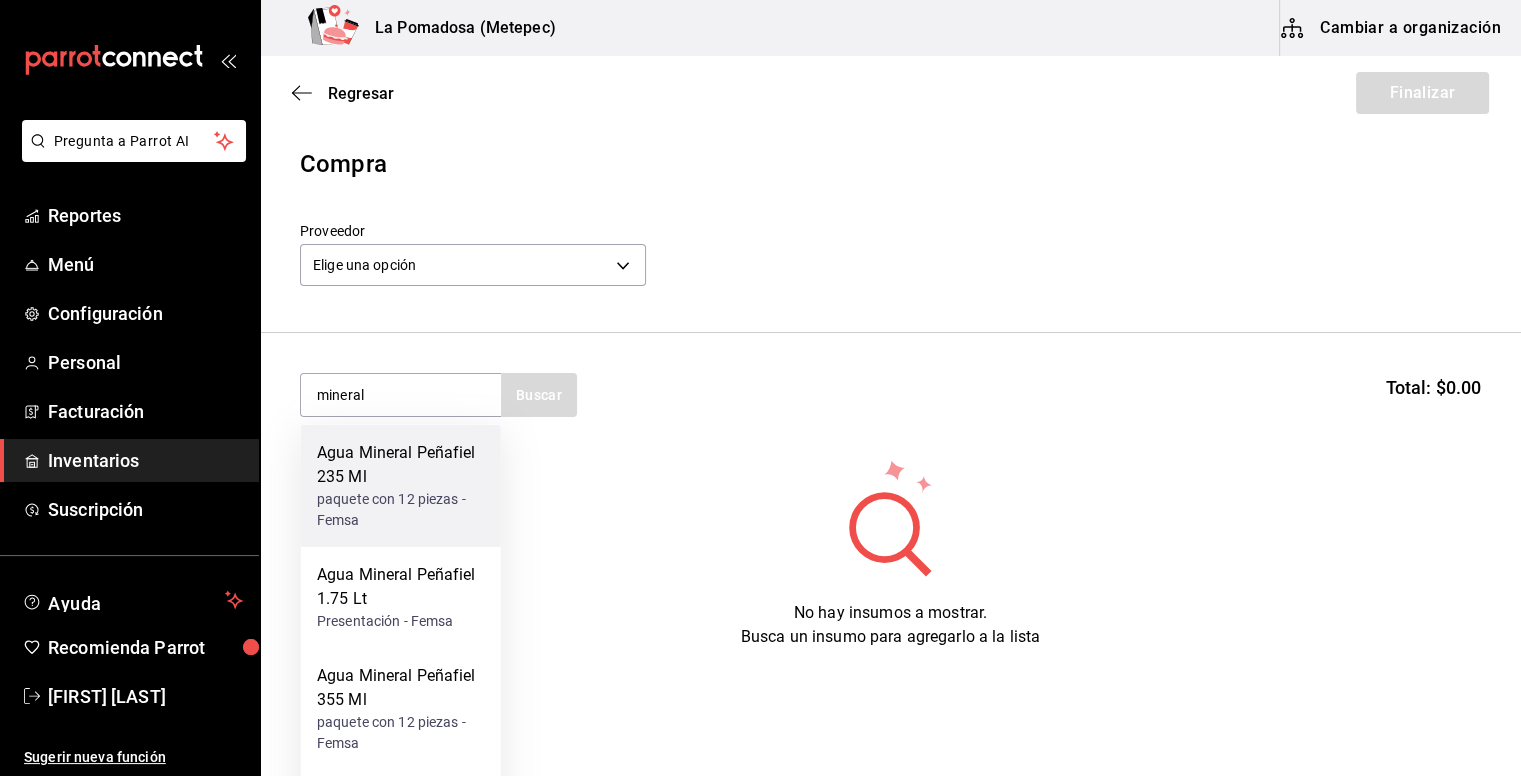 click on "paquete con 12 piezas  - Femsa" at bounding box center [401, 510] 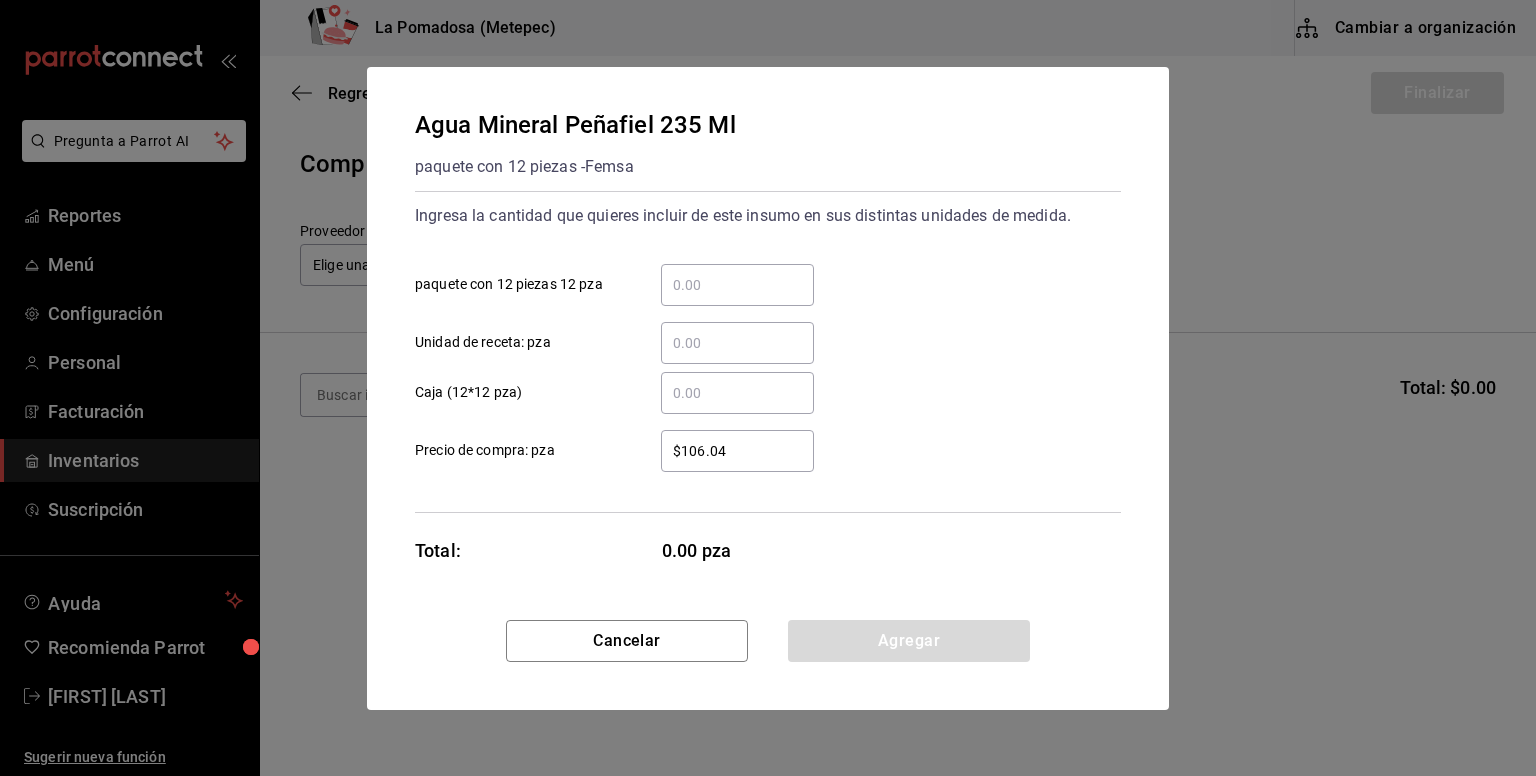 click on "​ paquete con 12 piezas  12 pza" at bounding box center [737, 285] 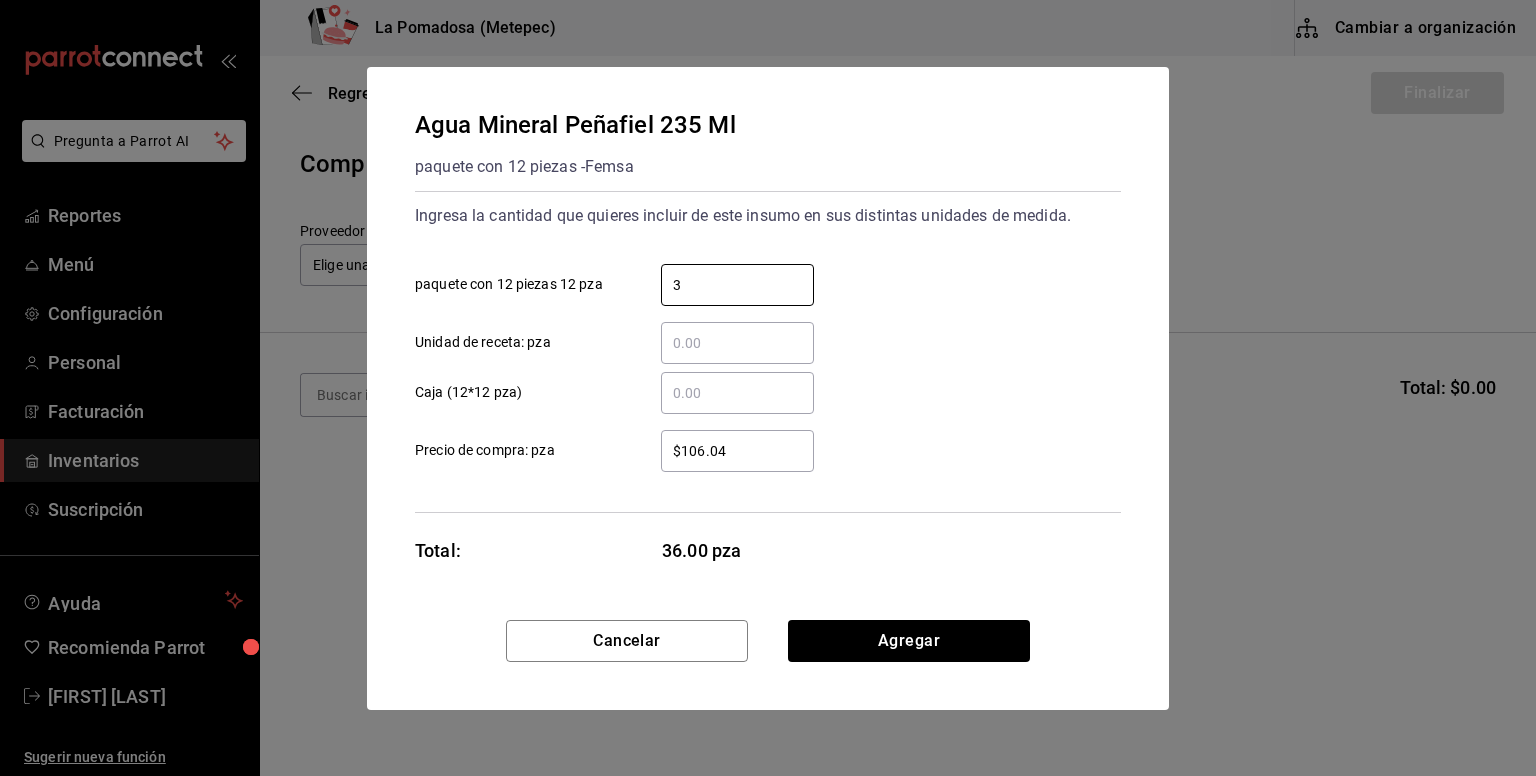 type on "3" 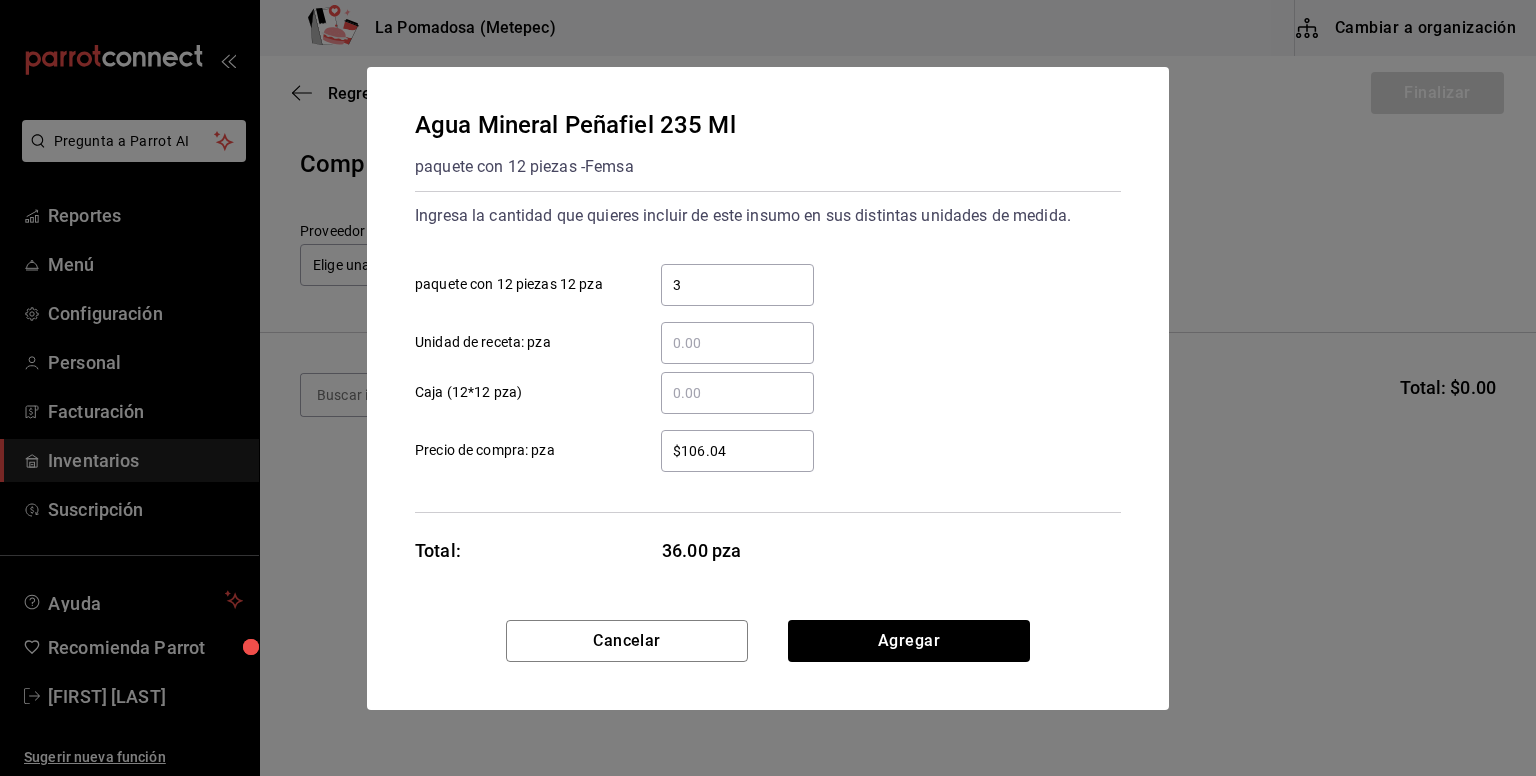 click on "Ingresa la cantidad que quieres incluir de este insumo en sus distintas unidades de medida. 3 ​ paquete con 12 piezas  12 pza ​ Unidad de receta: pza ​ Caja (12*12 pza) $106.04 ​ Precio de compra: pza" at bounding box center [768, 352] 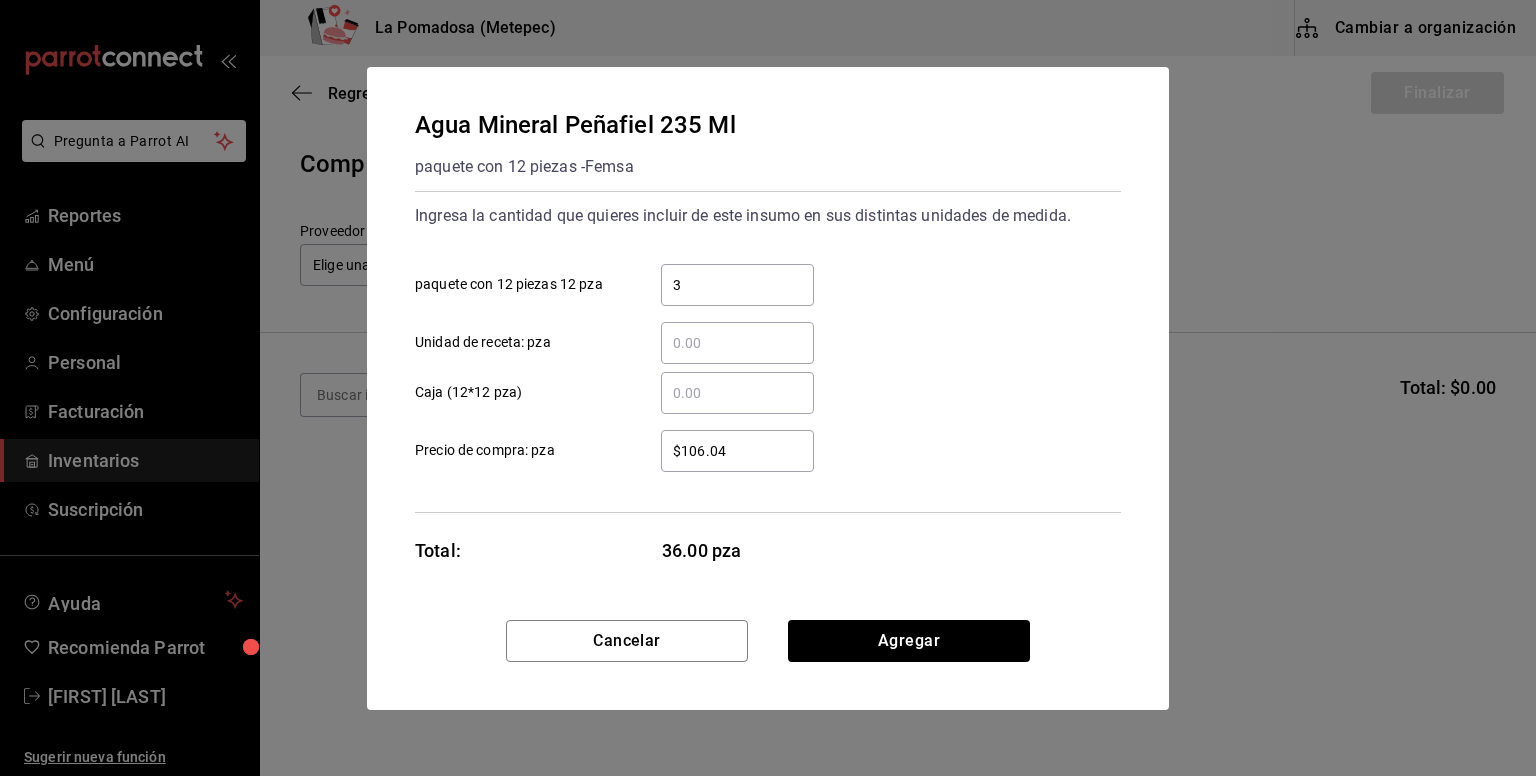 click on "$106.04" at bounding box center (737, 451) 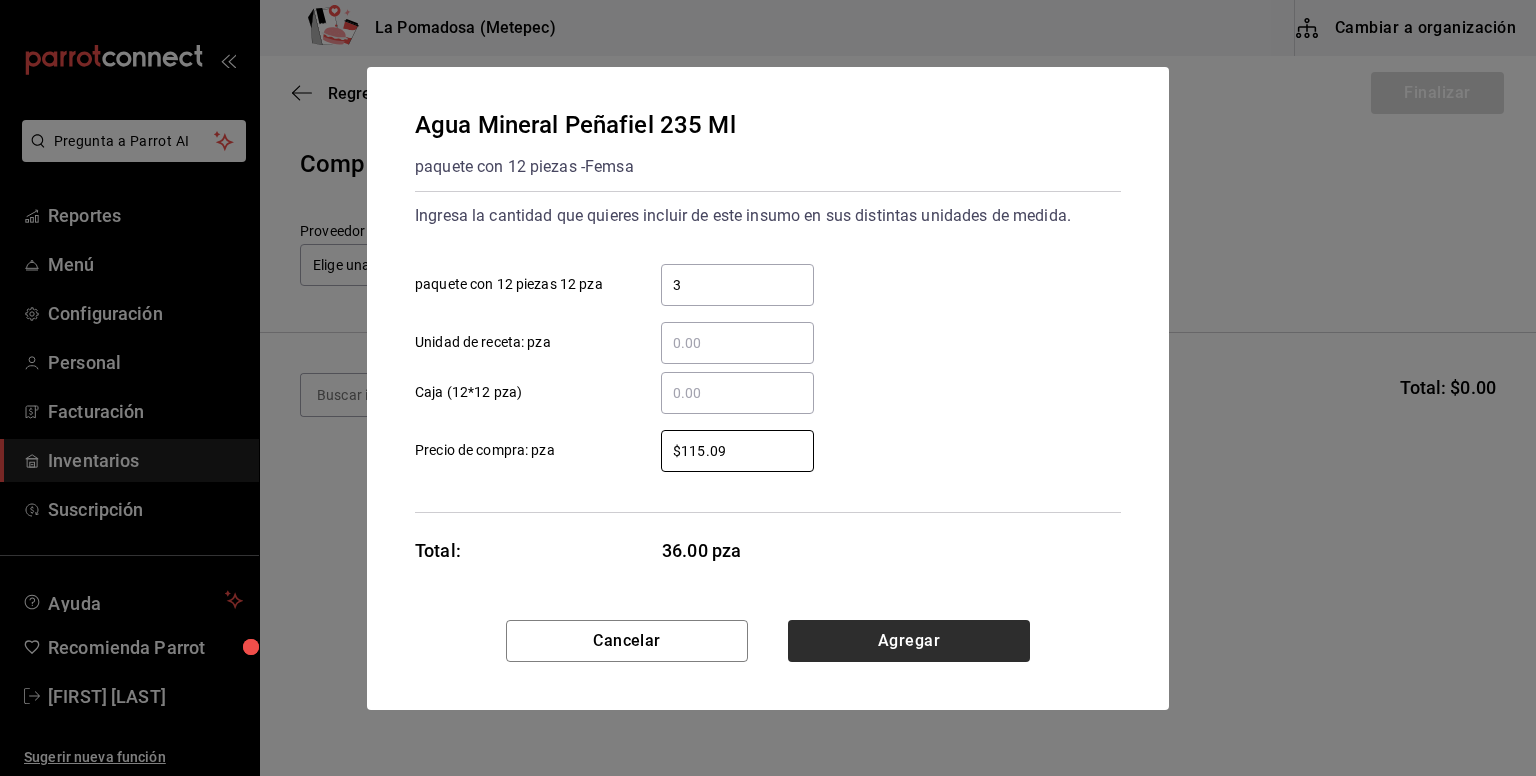 type on "$115.09" 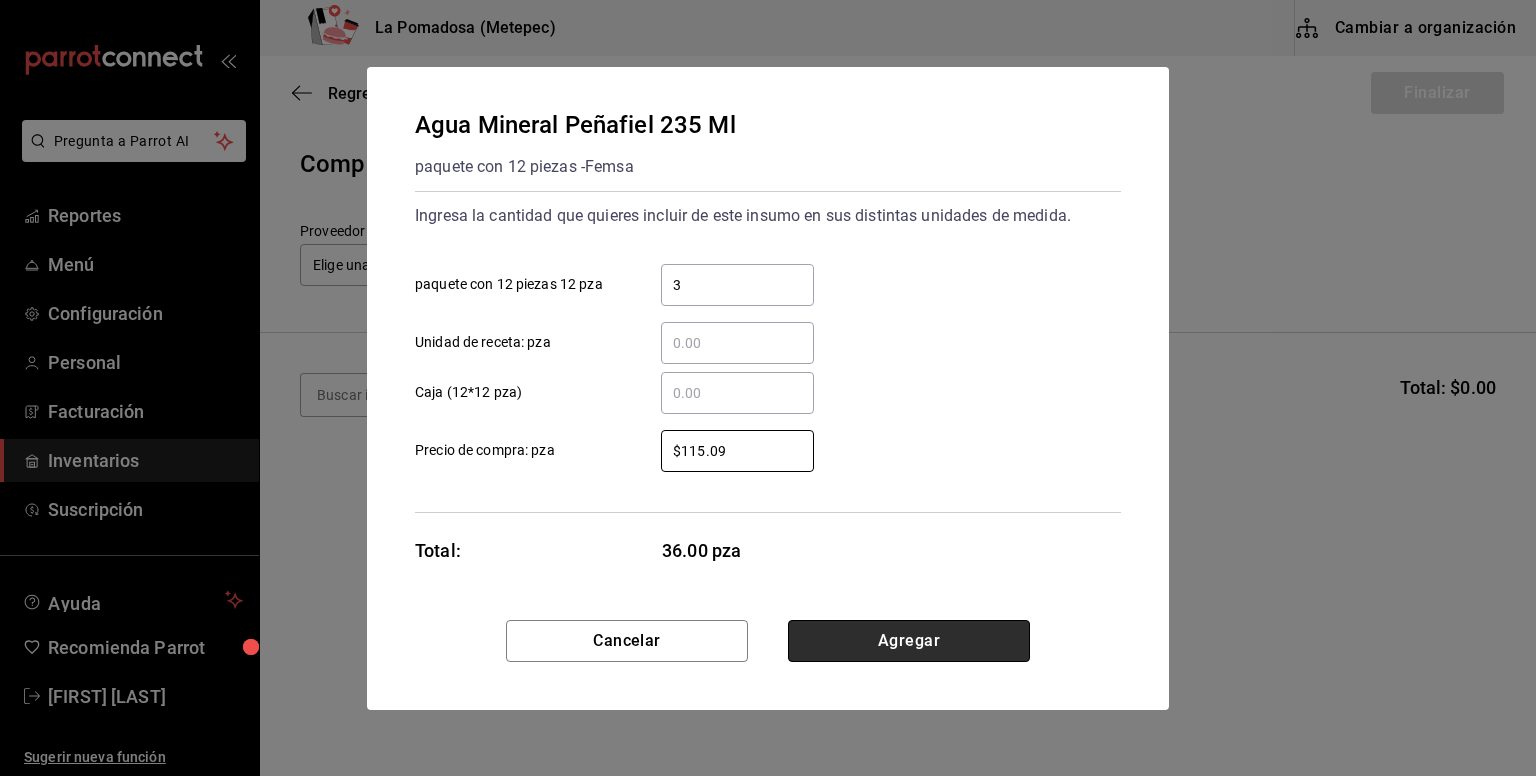 click on "Agregar" at bounding box center [909, 641] 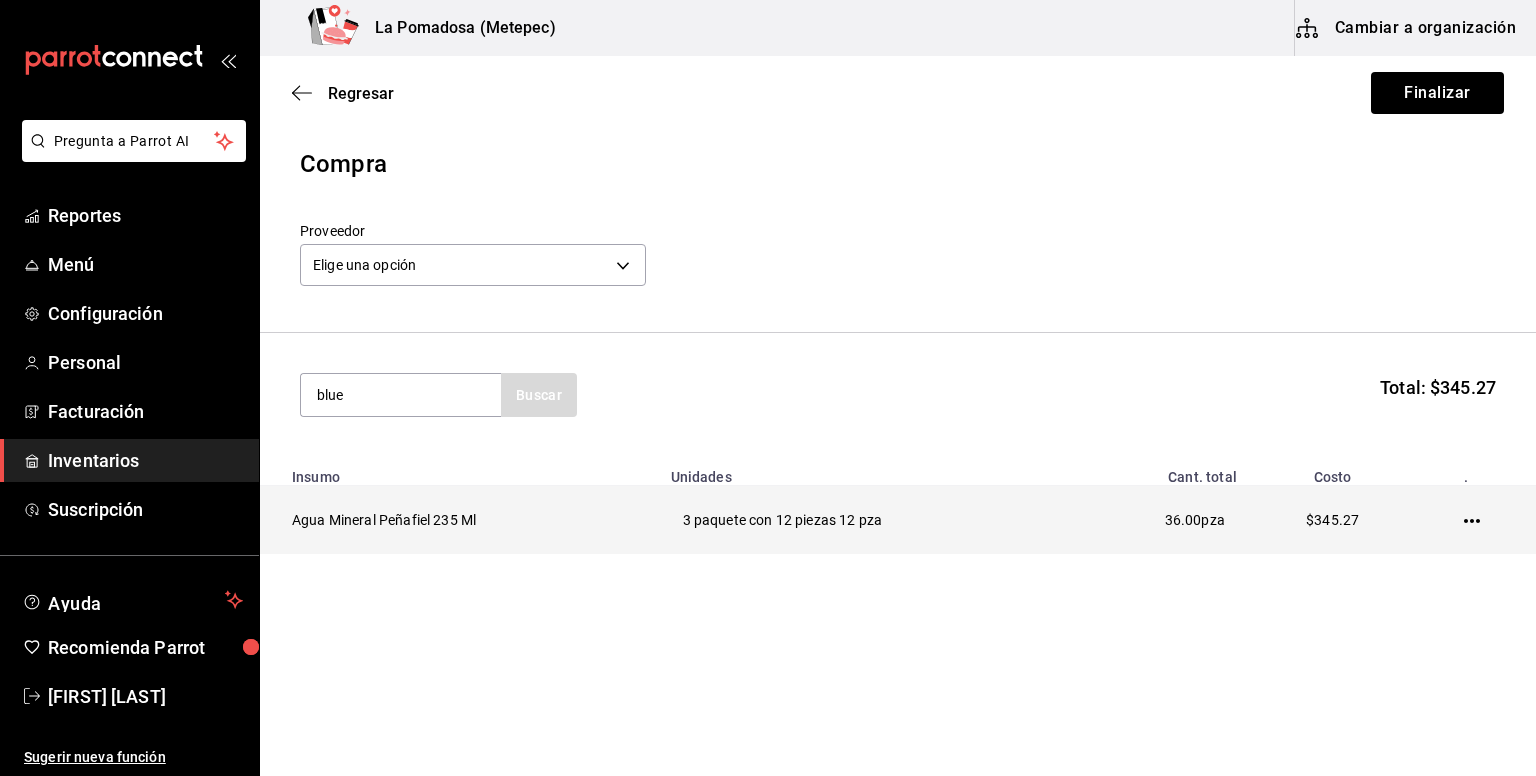 type on "blue" 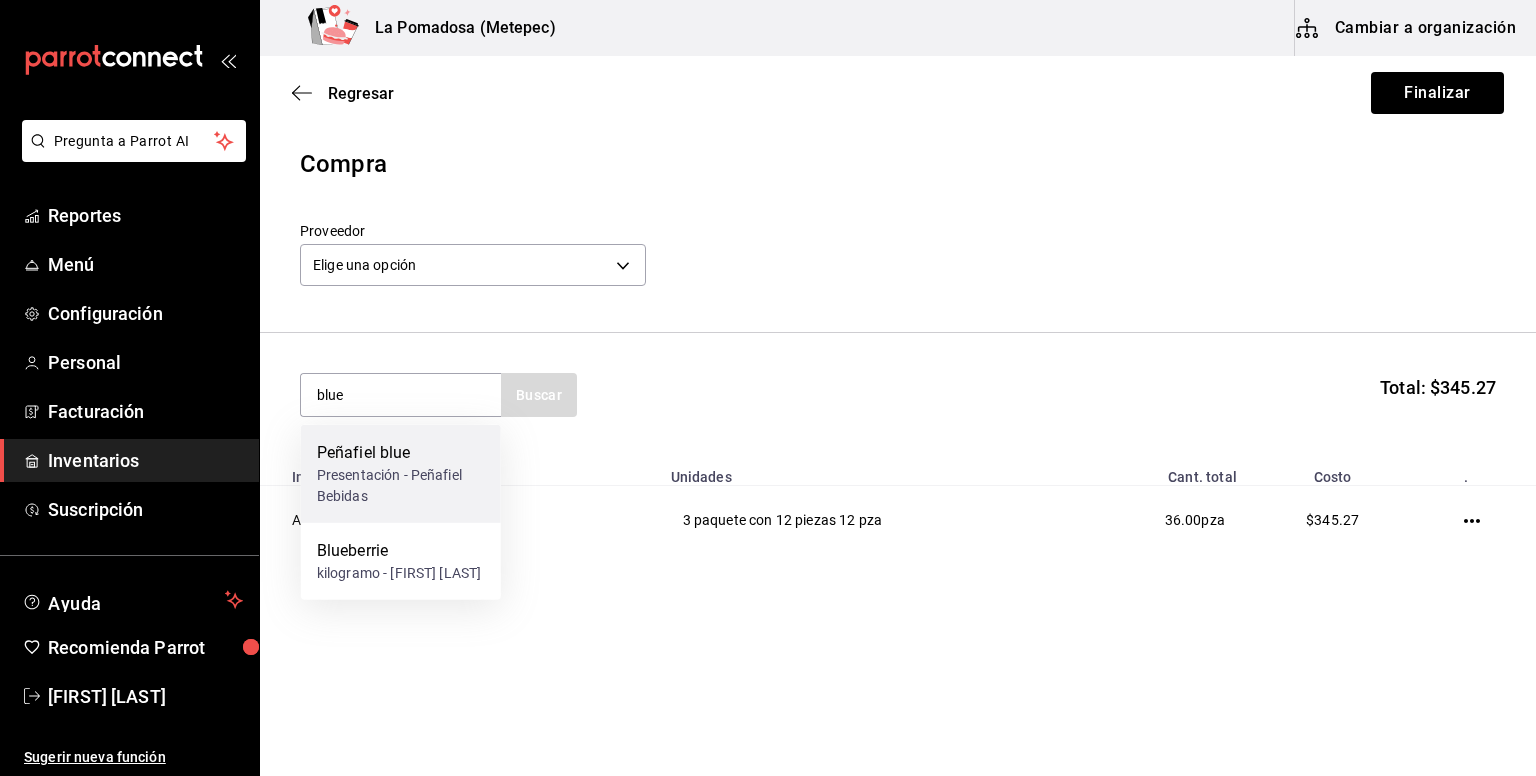 click on "Presentación - Peñafiel Bebidas" at bounding box center (401, 486) 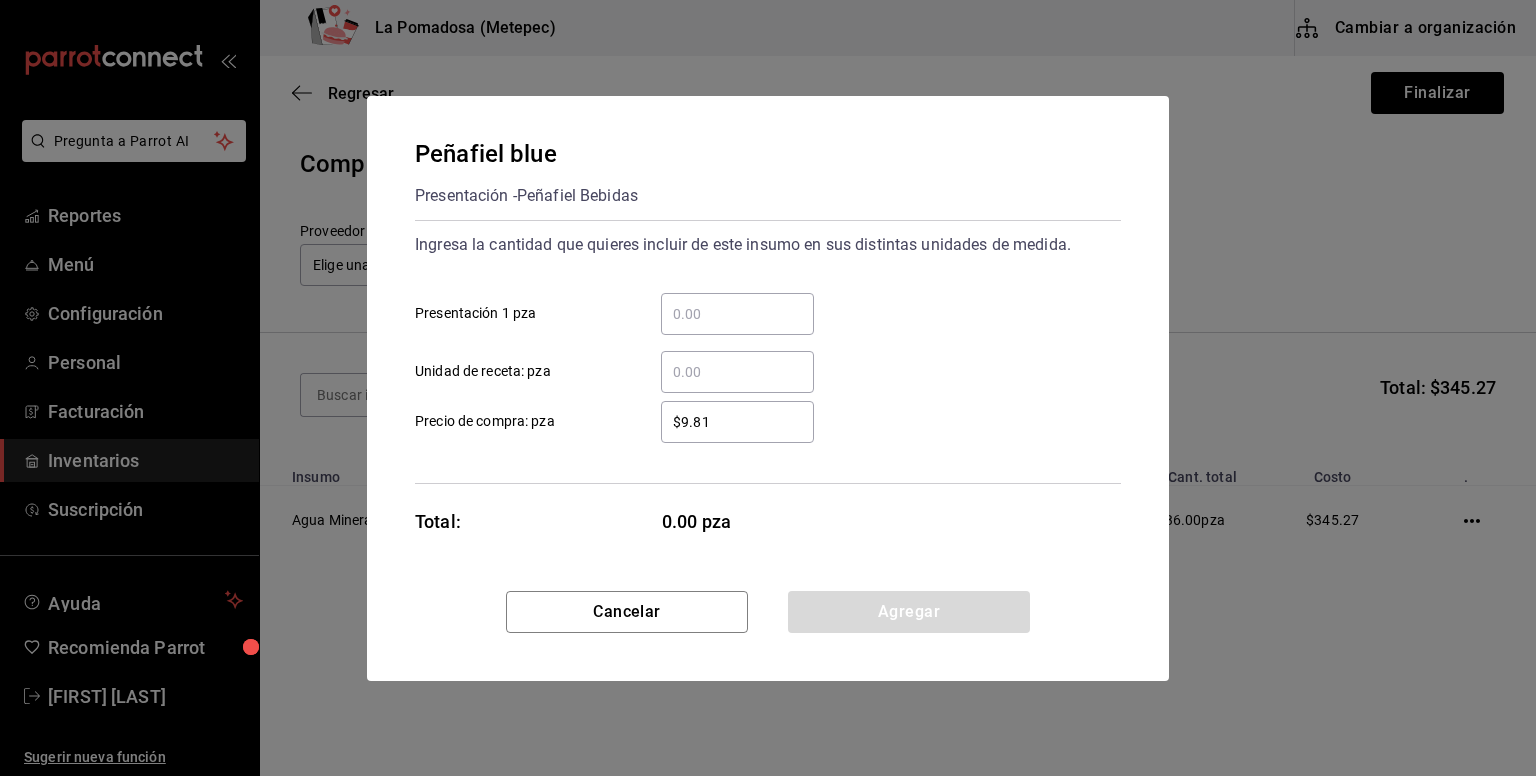 click on "​ Presentación 1 pza" at bounding box center [737, 314] 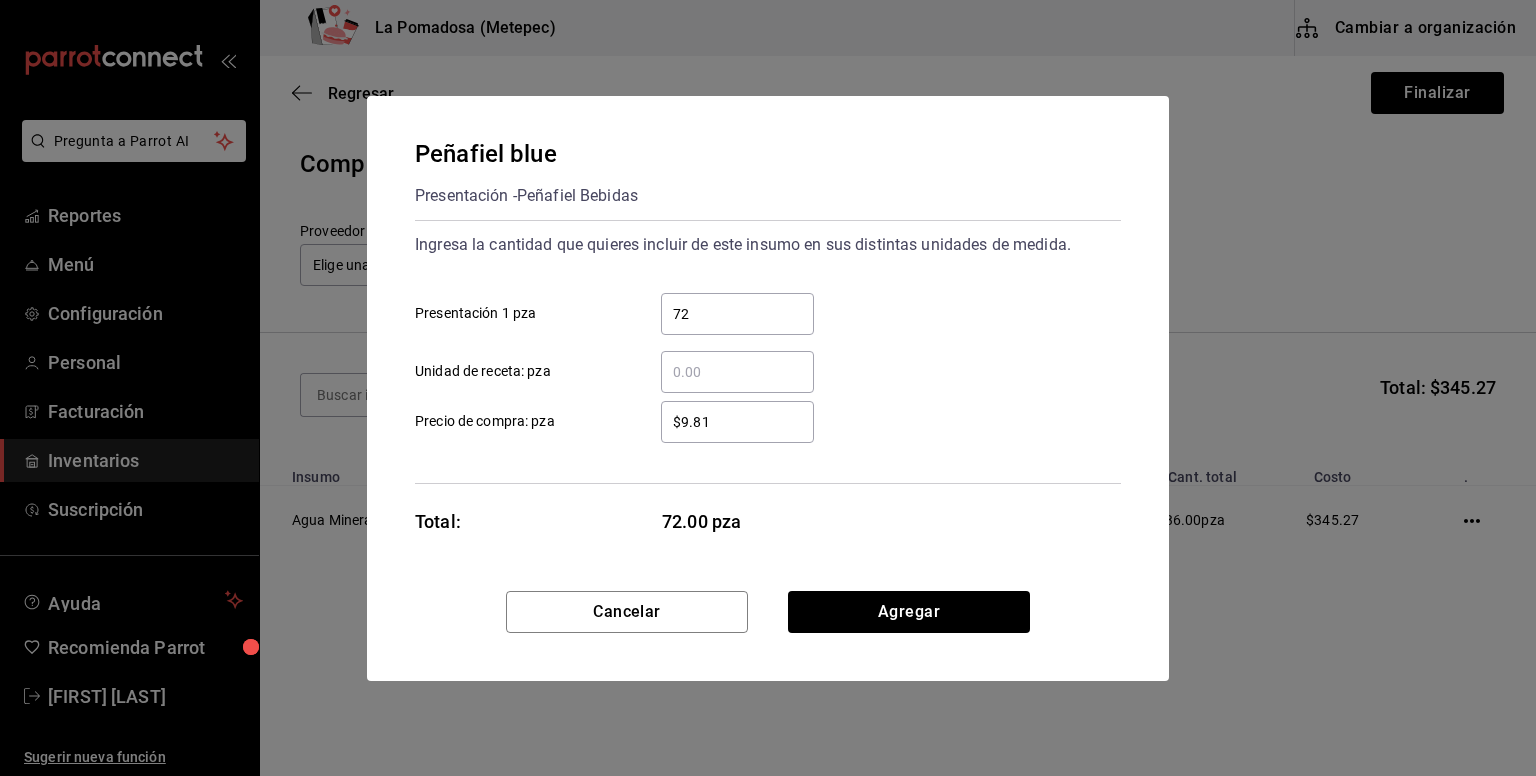 type on "72" 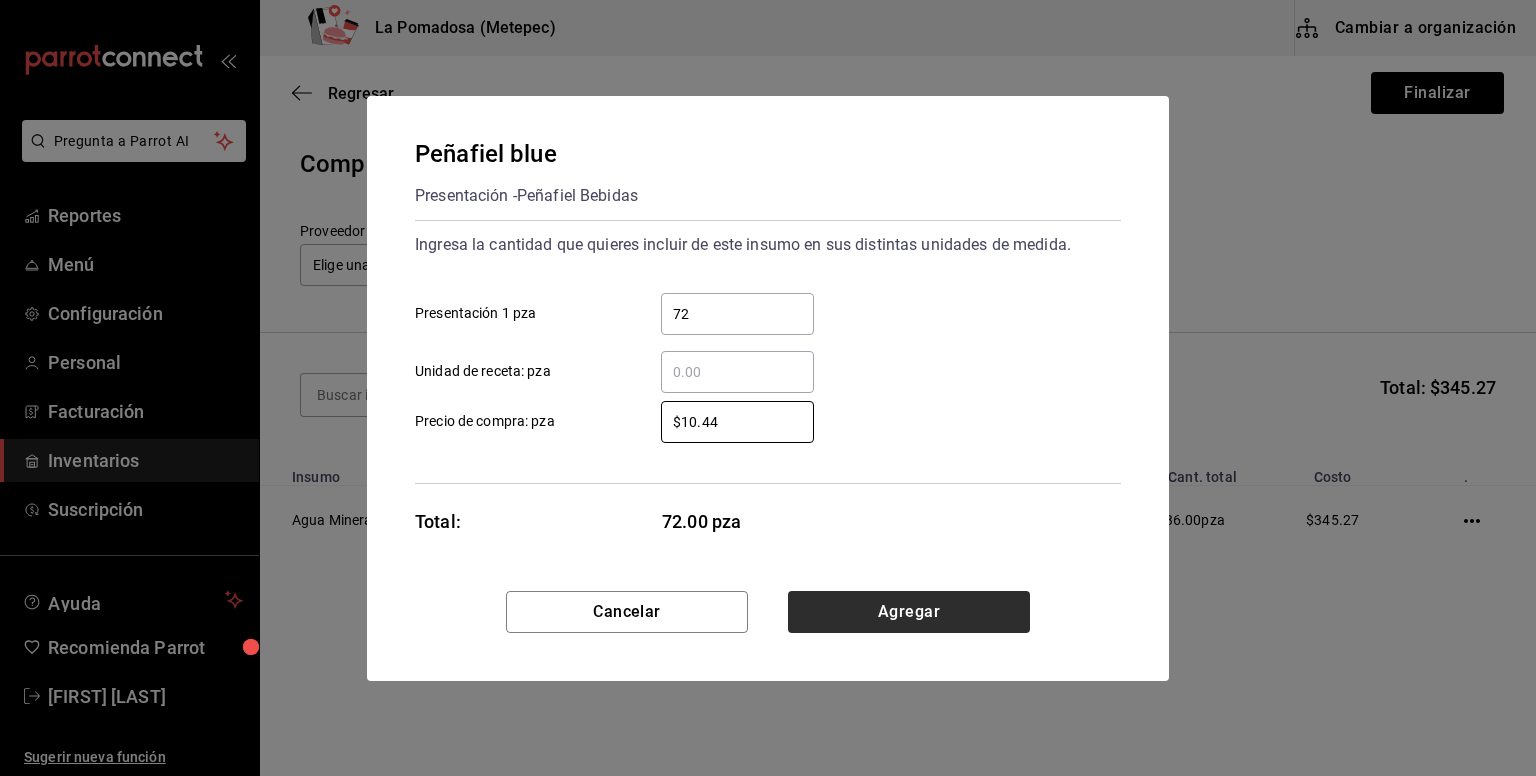 type on "$10.44" 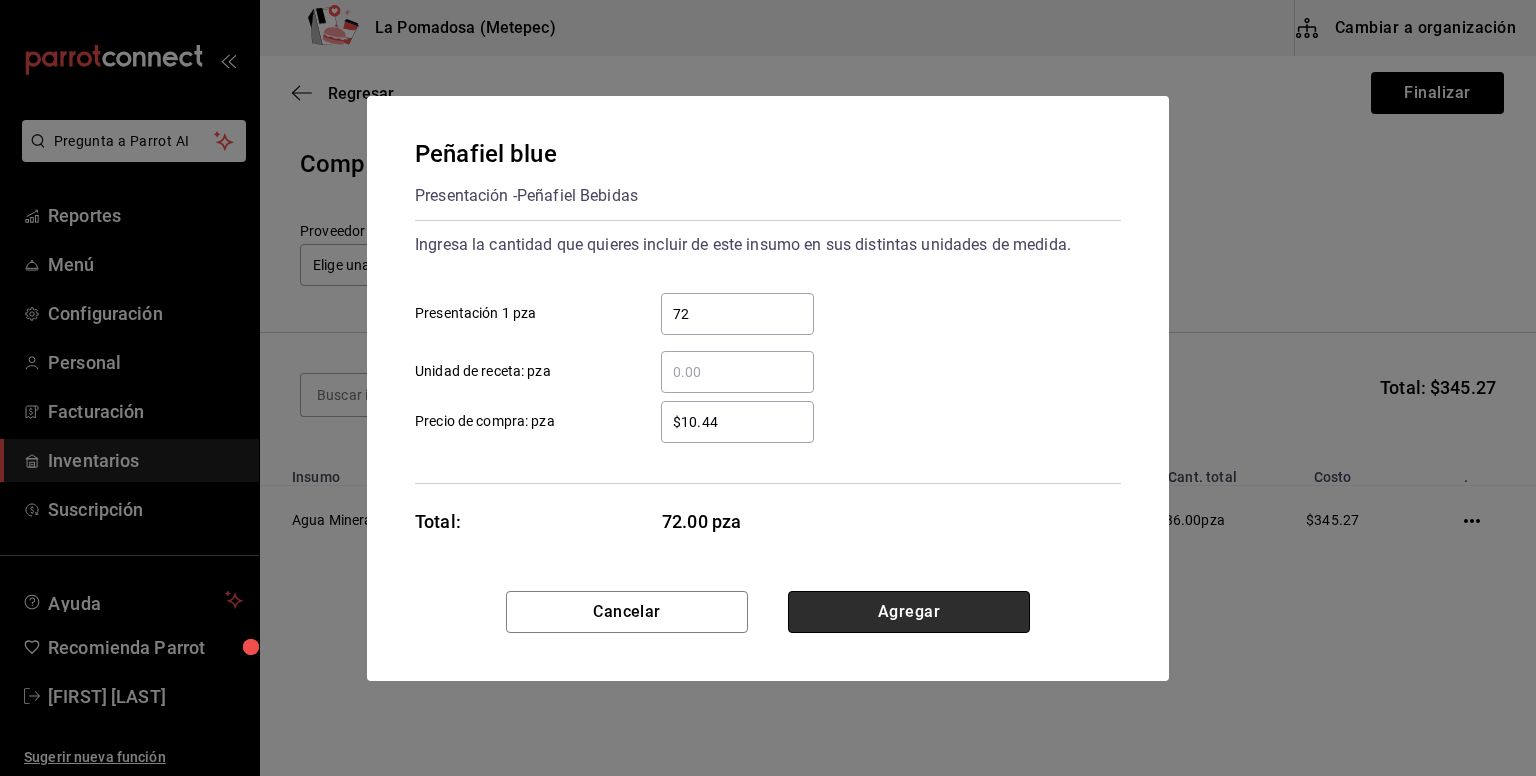 click on "Agregar" at bounding box center (909, 612) 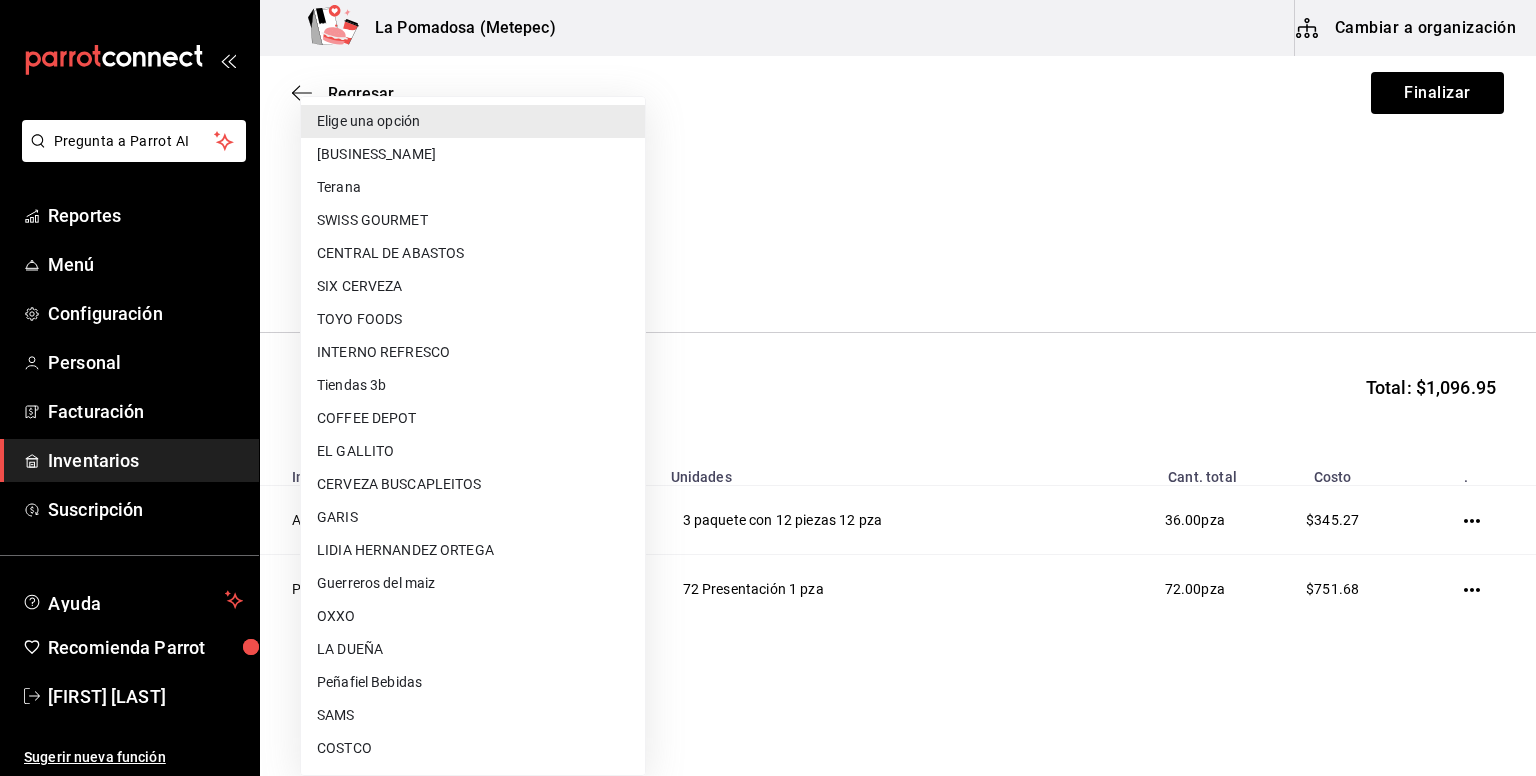 click on "Pregunta a Parrot AI Reportes   Menú   Configuración   Personal   Facturación   Inventarios   Suscripción   Ayuda Recomienda Parrot   [FIRST] [LAST]   Sugerir nueva función   La Pomadosa (Metepec) Cambiar a organización Regresar Finalizar Compra Proveedor Elige una opción default Buscar Total: $[PRICE] Insumo Unidades Cant. total Costo  .  Agua Mineral Peñafiel 235 Ml 3 paquete con 12 piezas  12 pza $[PRICE]  pza $[PRICE] Peñafiel blue 72 Presentación 1 pza 72.00  pza $[PRICE] GANA 1 MES GRATIS EN TU SUSCRIPCIÓN AQUÍ ¿Recuerdas cómo empezó tu restaurante?
Hoy puedes ayudar a un colega a tener el mismo cambio que tú viviste.
Recomienda Parrot directamente desde tu Portal Administrador.
Es fácil y rápido.
🎁 Por cada restaurante que se una, ganas 1 mes gratis. Ver video tutorial Ir a video Pregunta a Parrot AI Reportes   Menú   Configuración   Personal   Facturación   Inventarios   Suscripción   Ayuda Recomienda Parrot   [FIRST] [LAST]     Editar Eliminar" at bounding box center [768, 331] 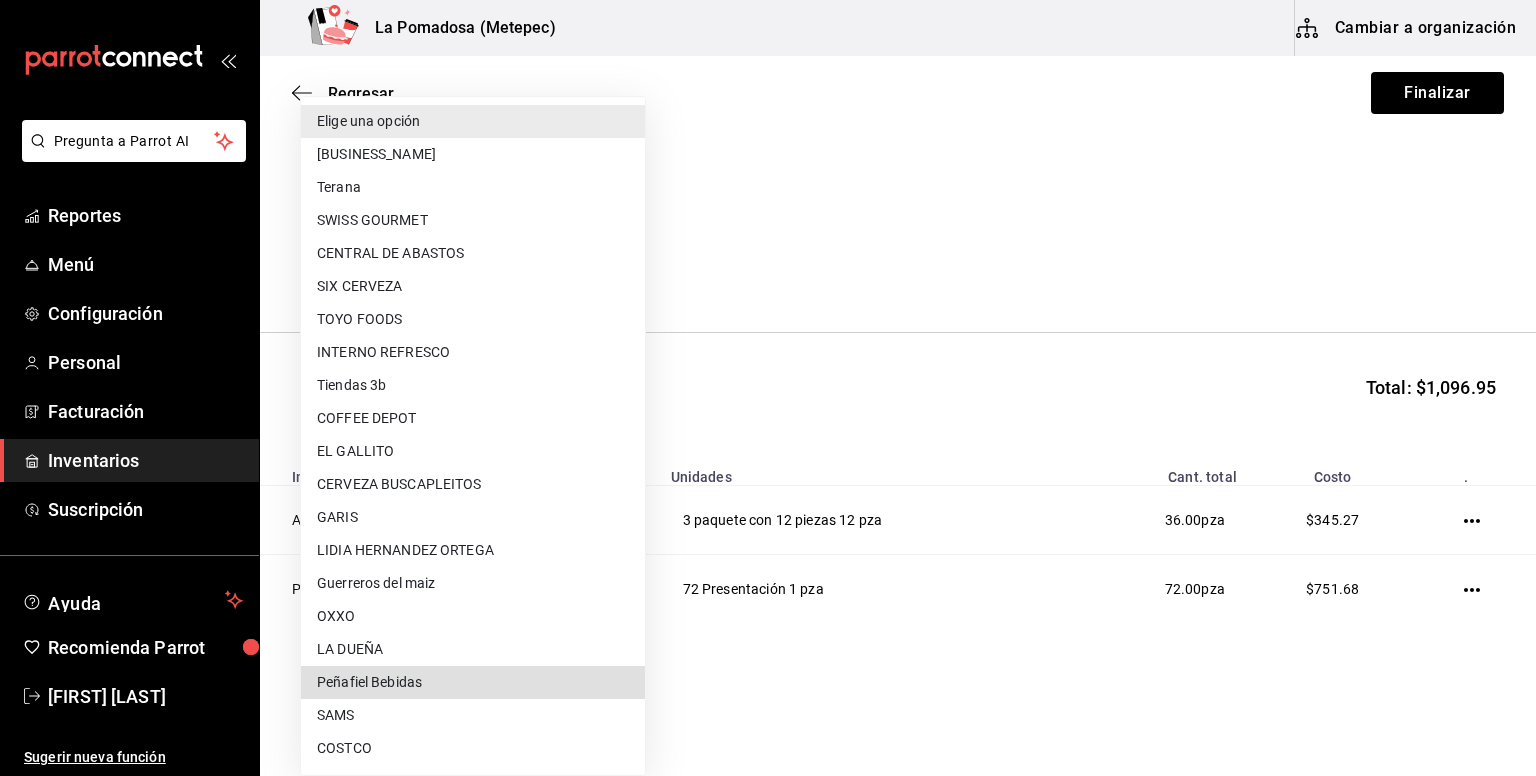 type on "8f887b17-fa37-40fa-b2f5-54c5c516c65d" 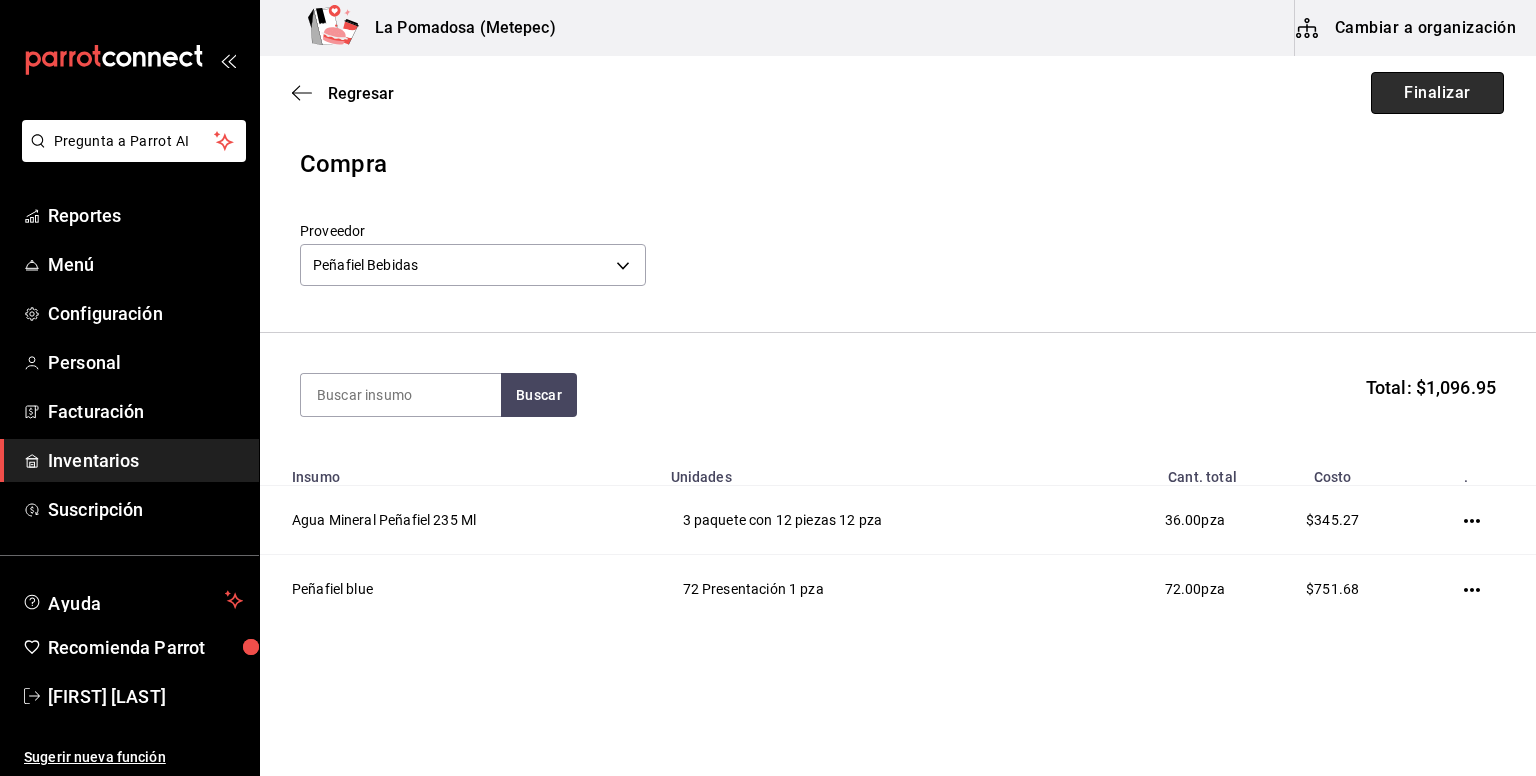 click on "Finalizar" at bounding box center (1437, 93) 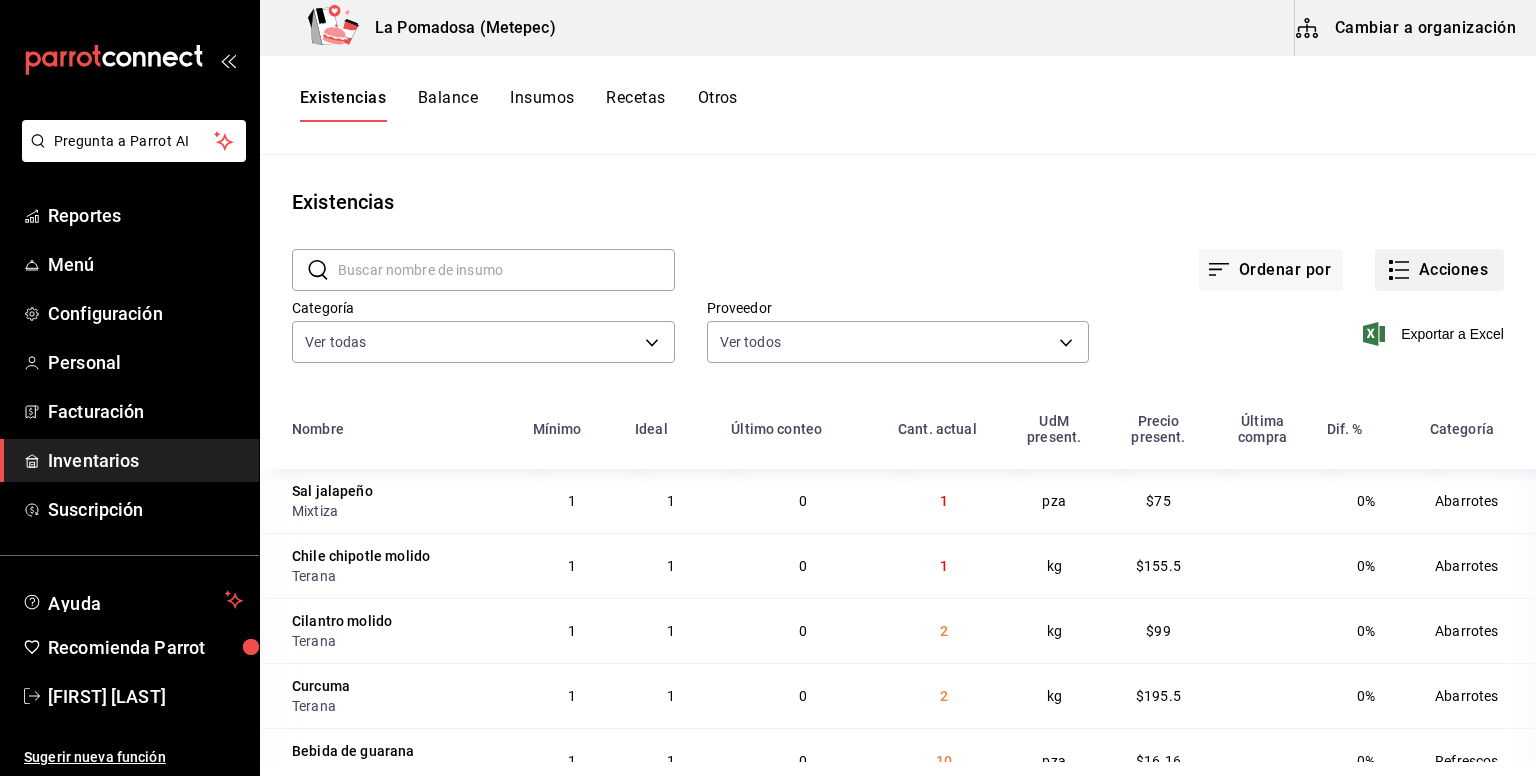 click on "Acciones" at bounding box center [1439, 270] 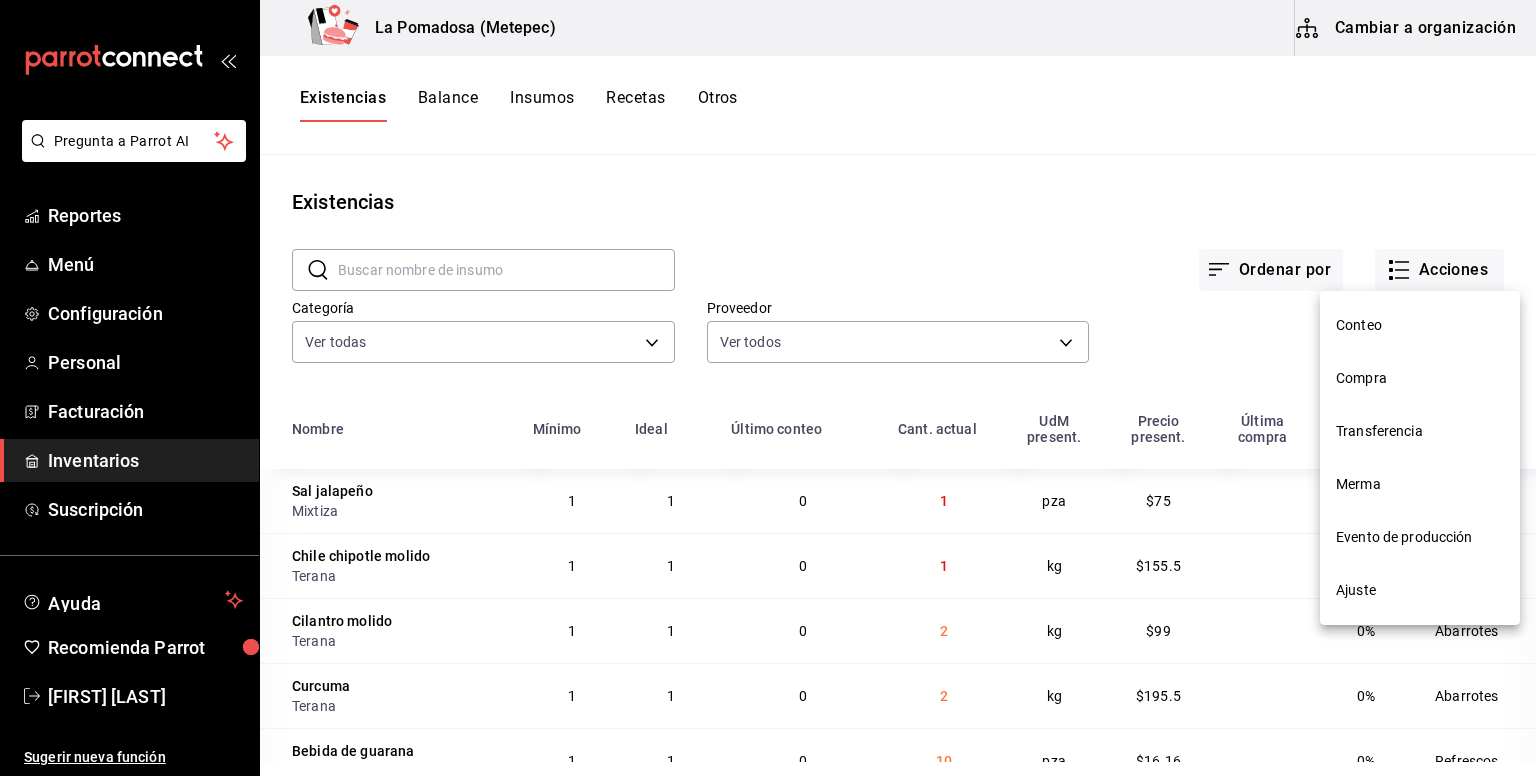 click on "Compra" at bounding box center [1420, 378] 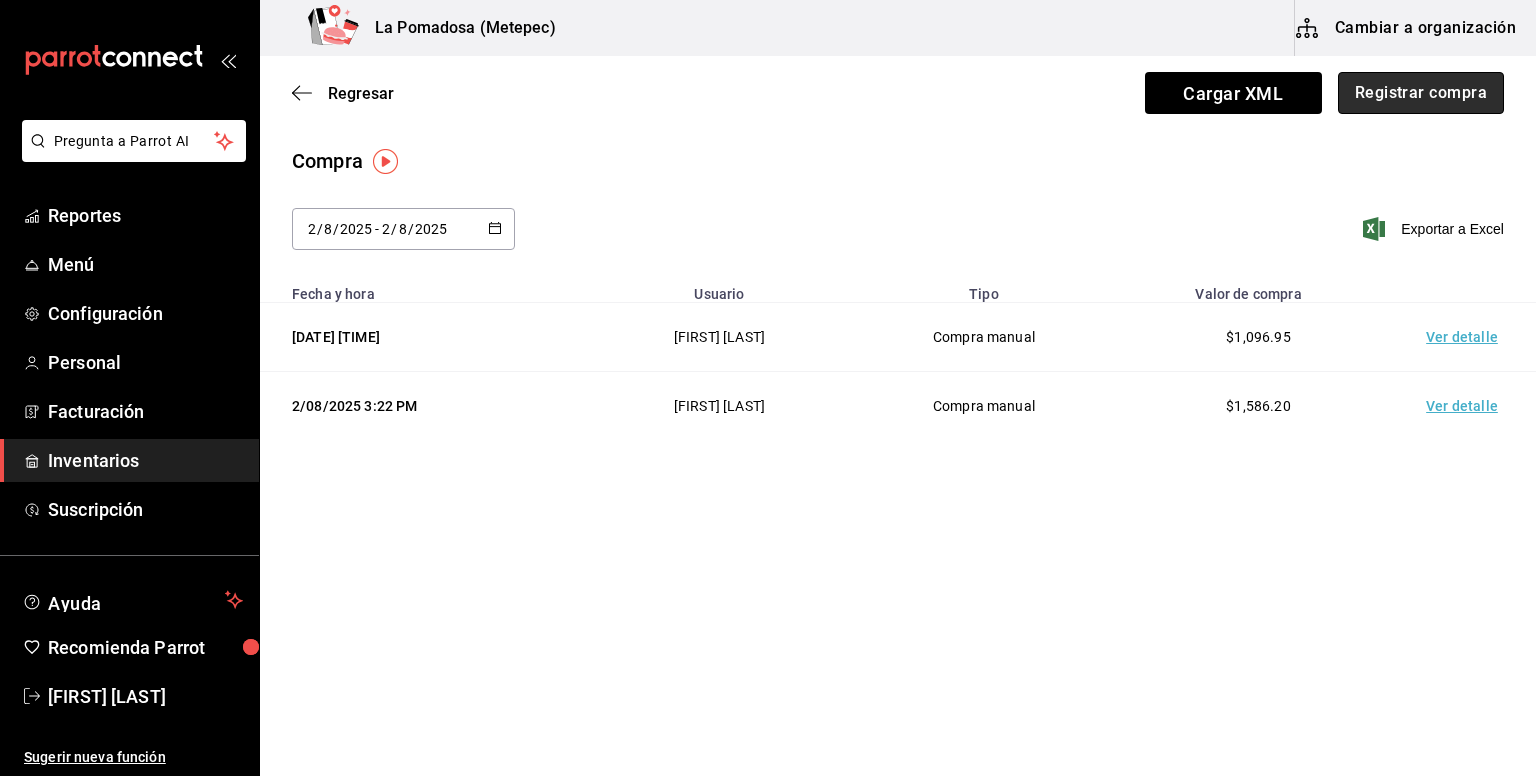 click on "Registrar compra" at bounding box center (1421, 93) 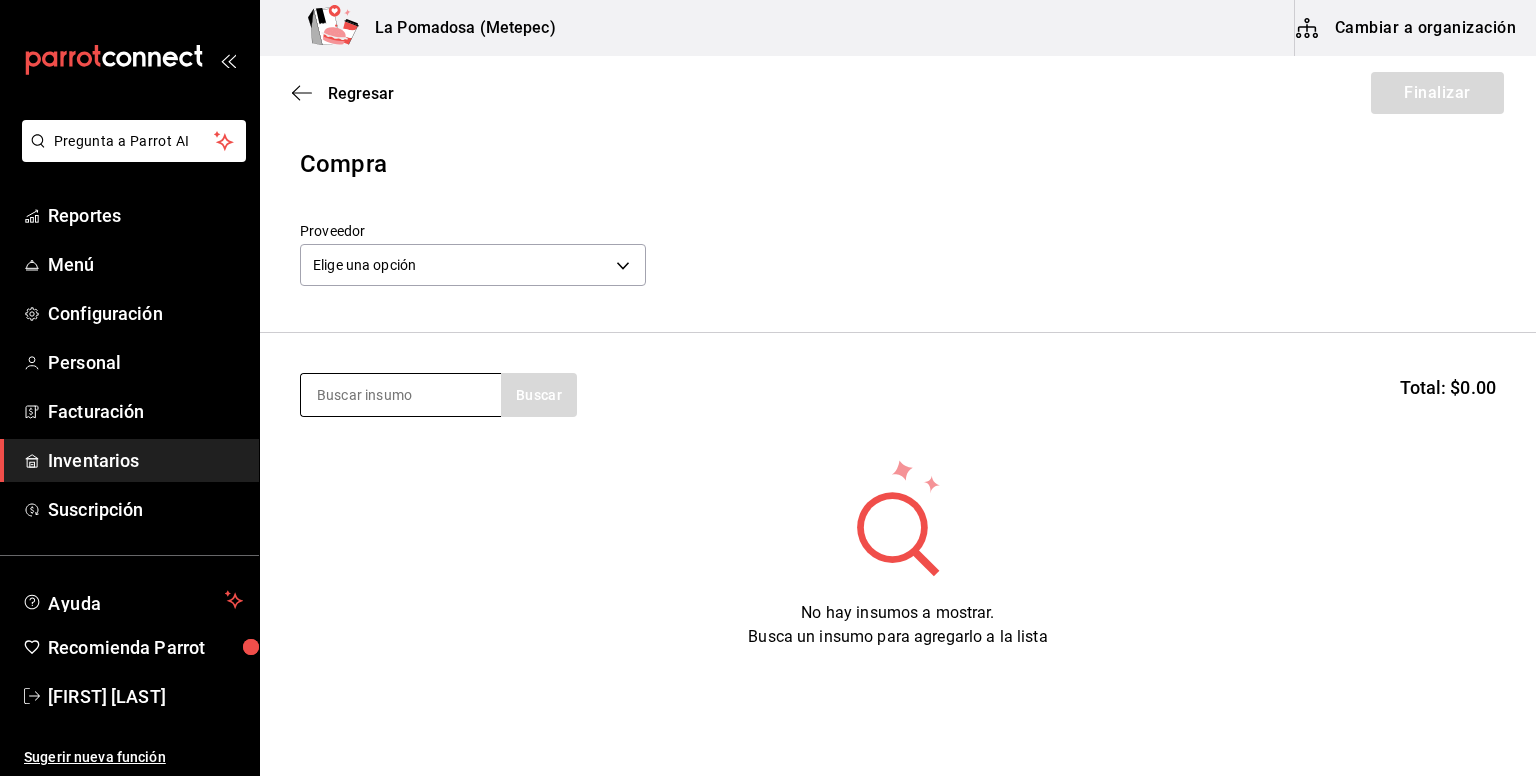 click at bounding box center [401, 395] 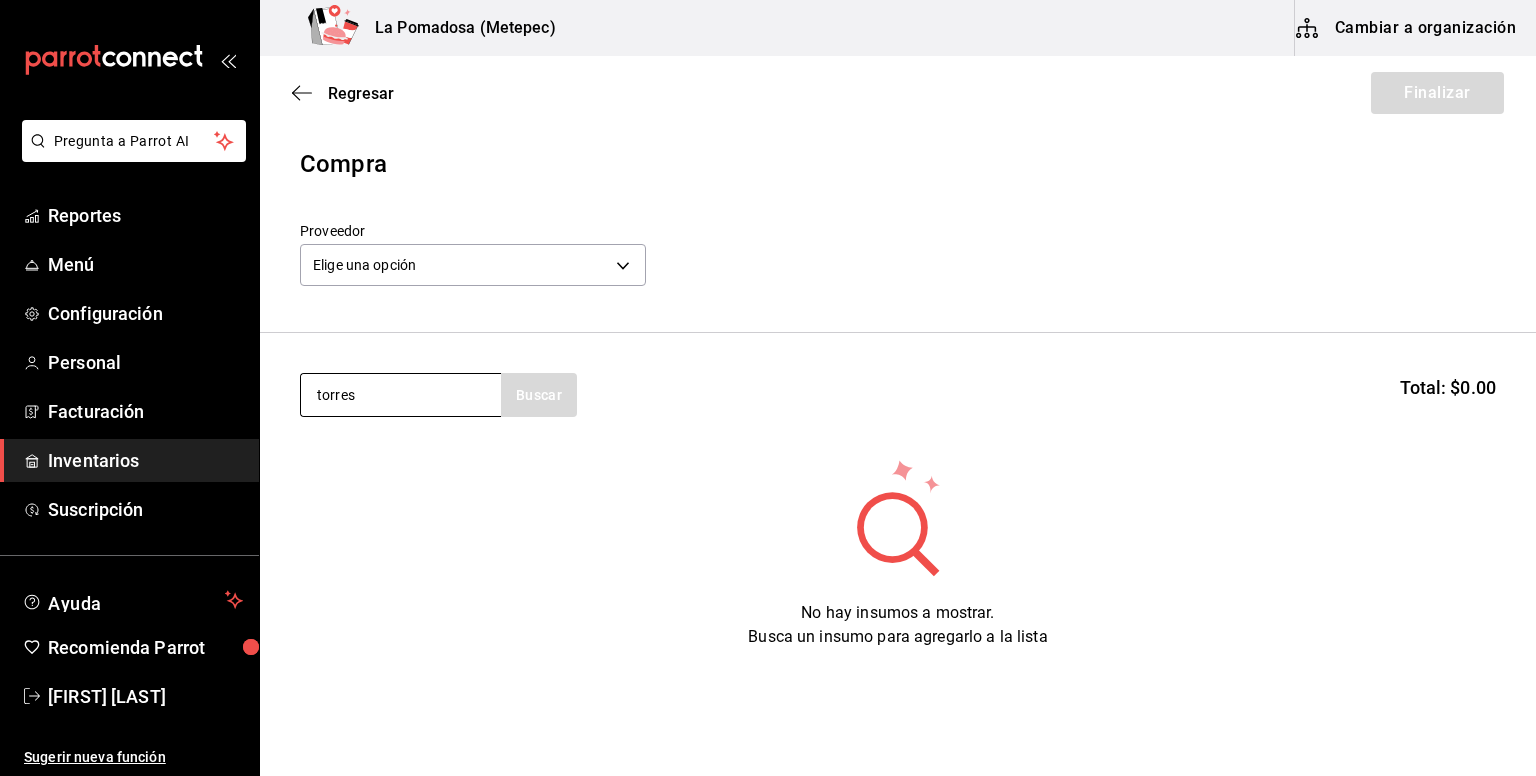 type on "torres" 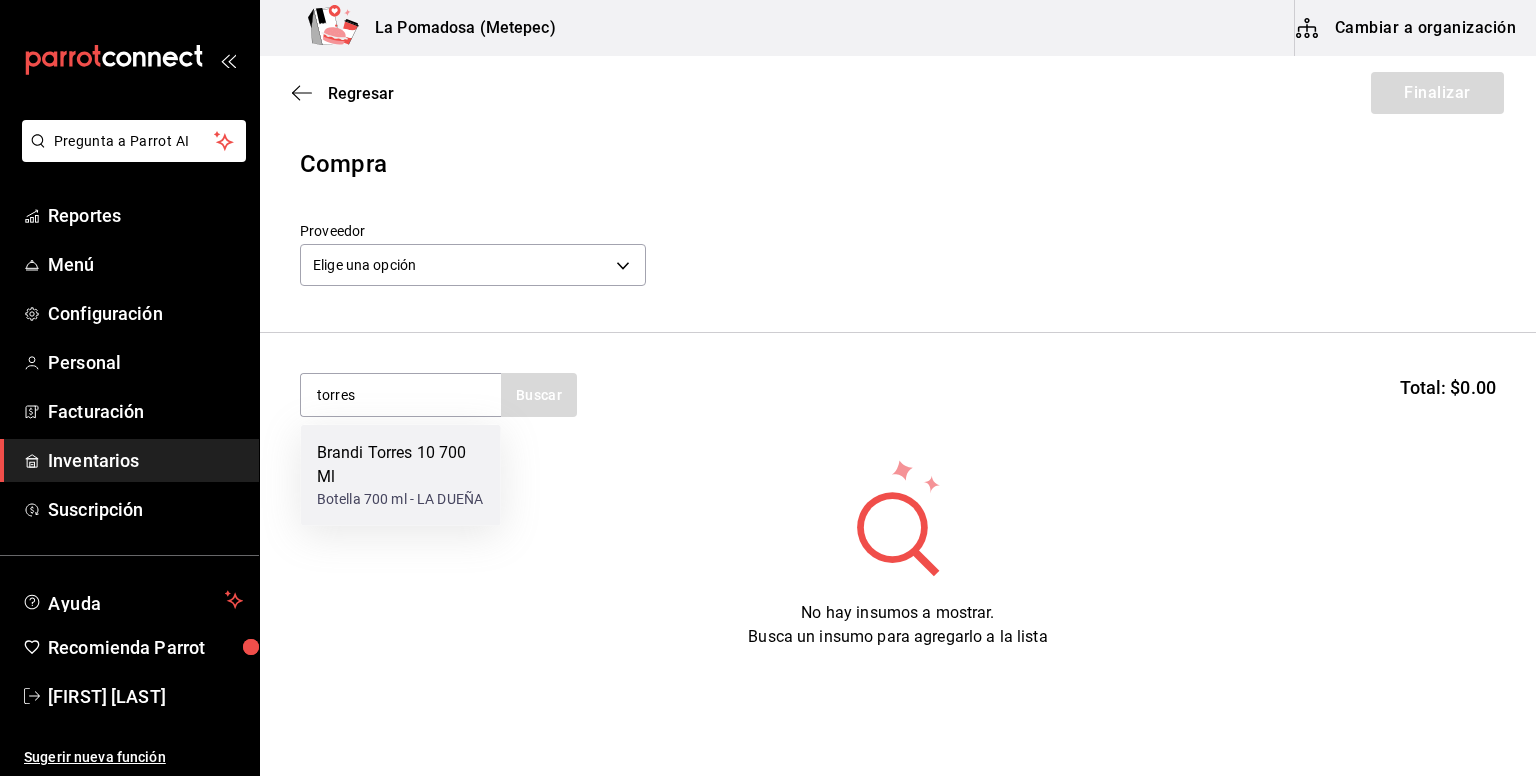 click on "Brandi Torres 10 700 Ml" at bounding box center (401, 465) 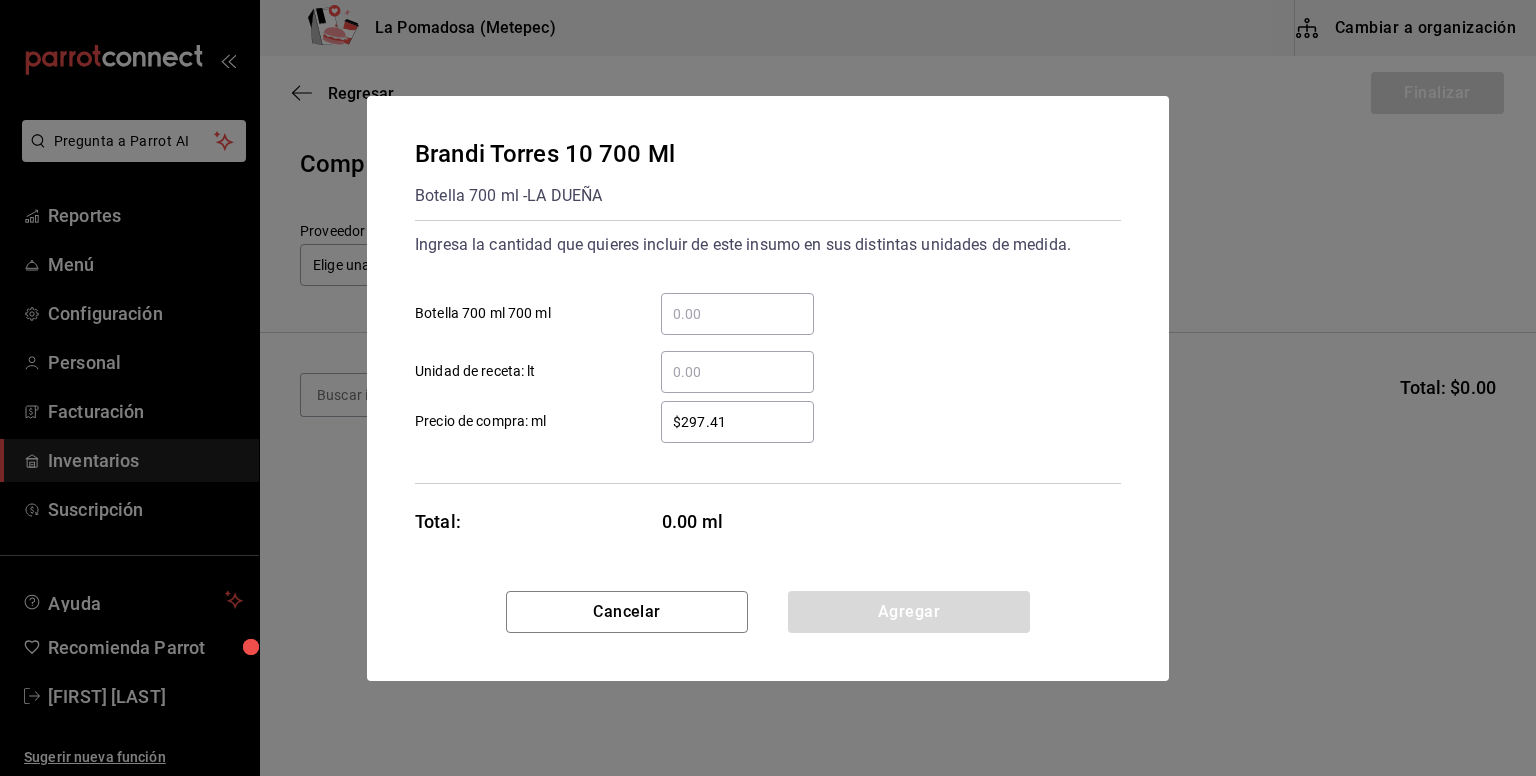 click on "​ Botella 700 ml 700 ml" at bounding box center (737, 314) 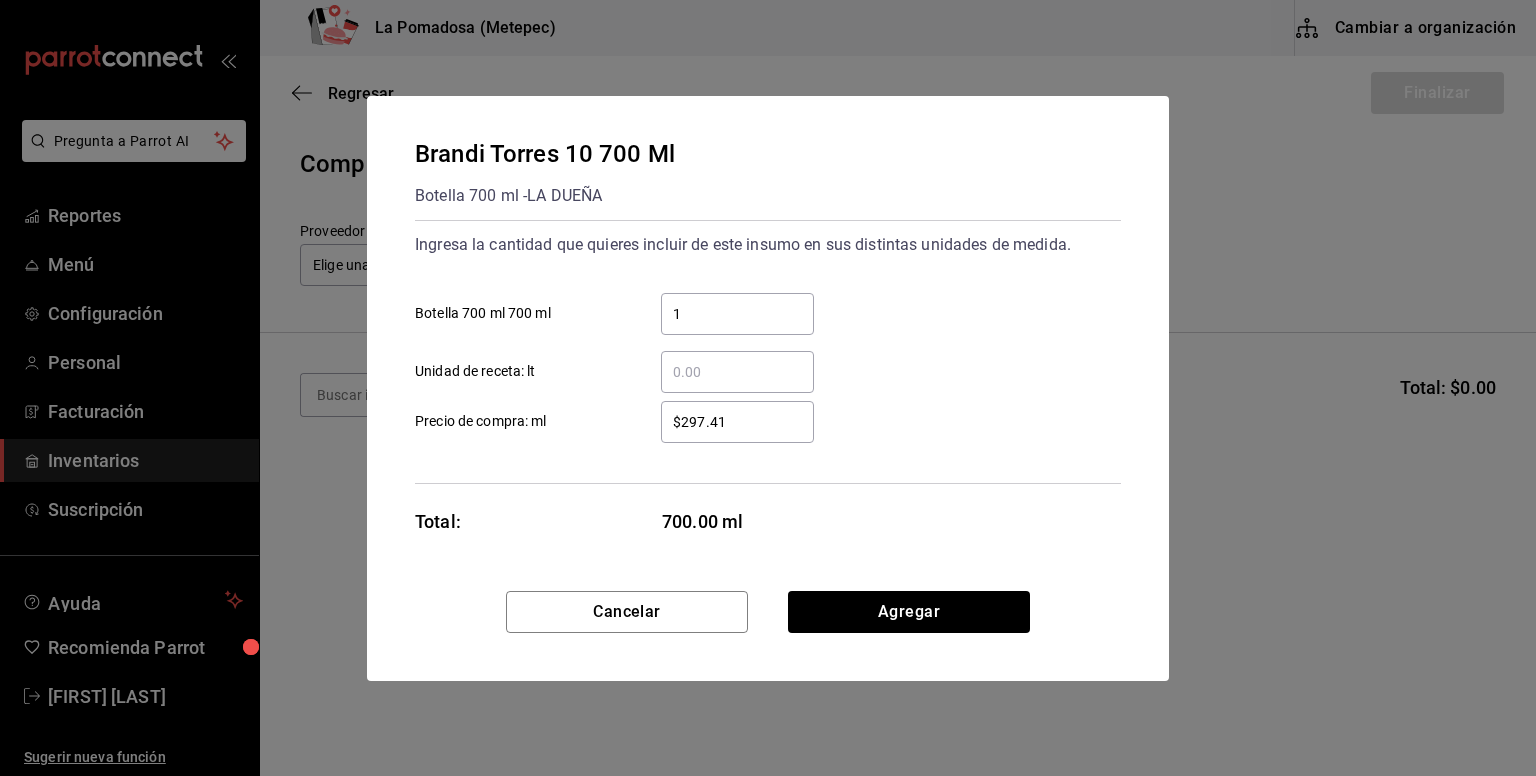 type on "1" 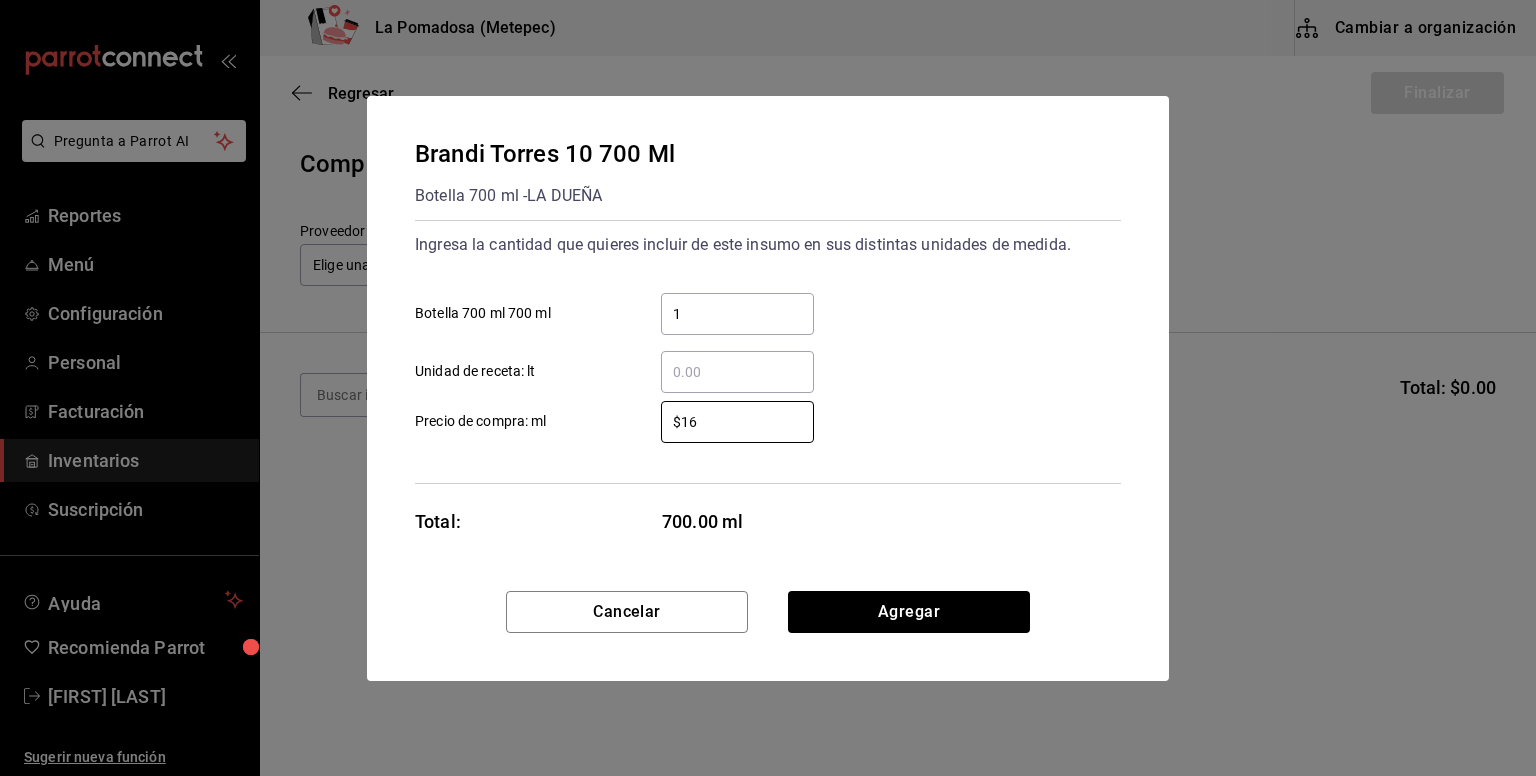type on "$1" 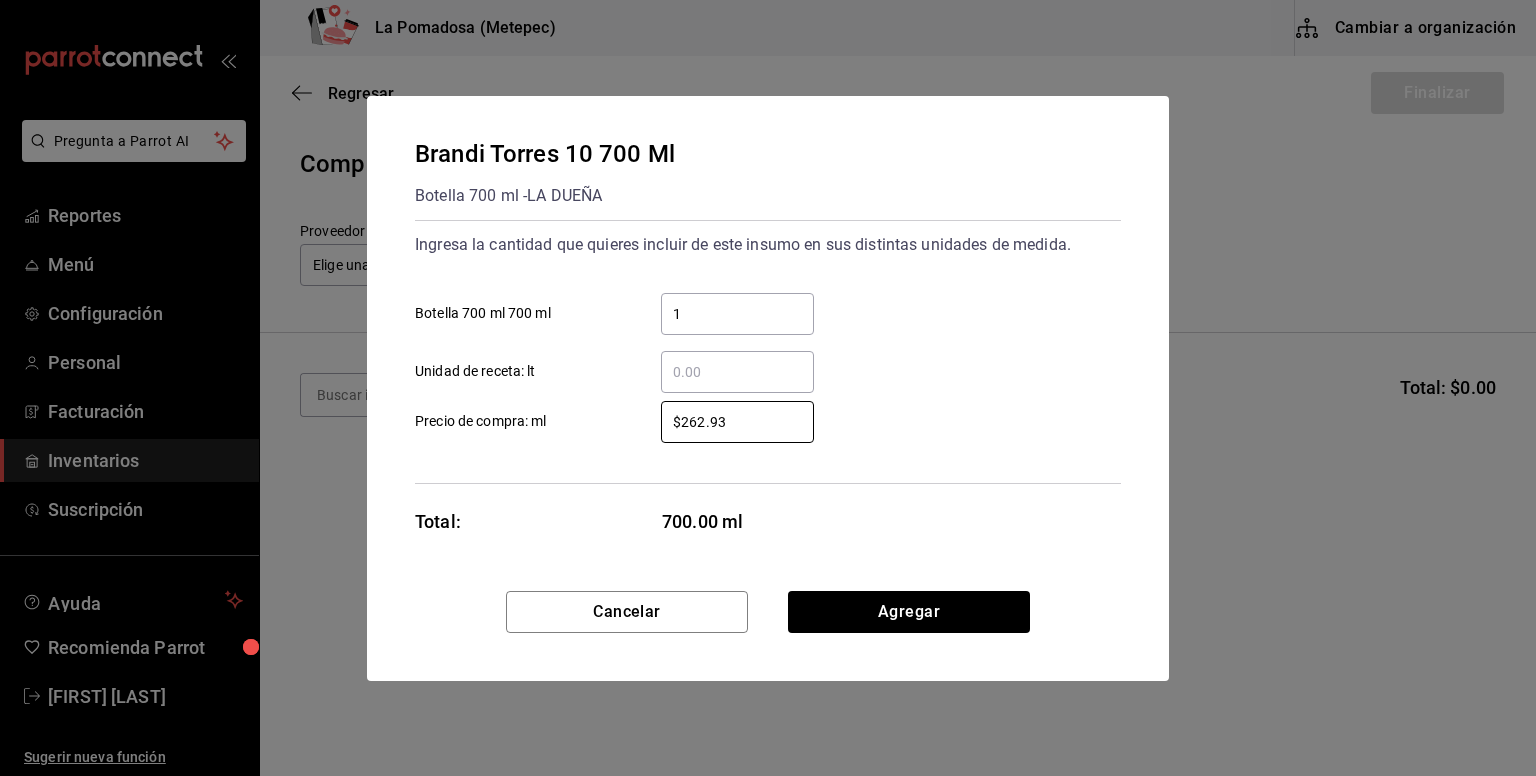 type on "$262.93" 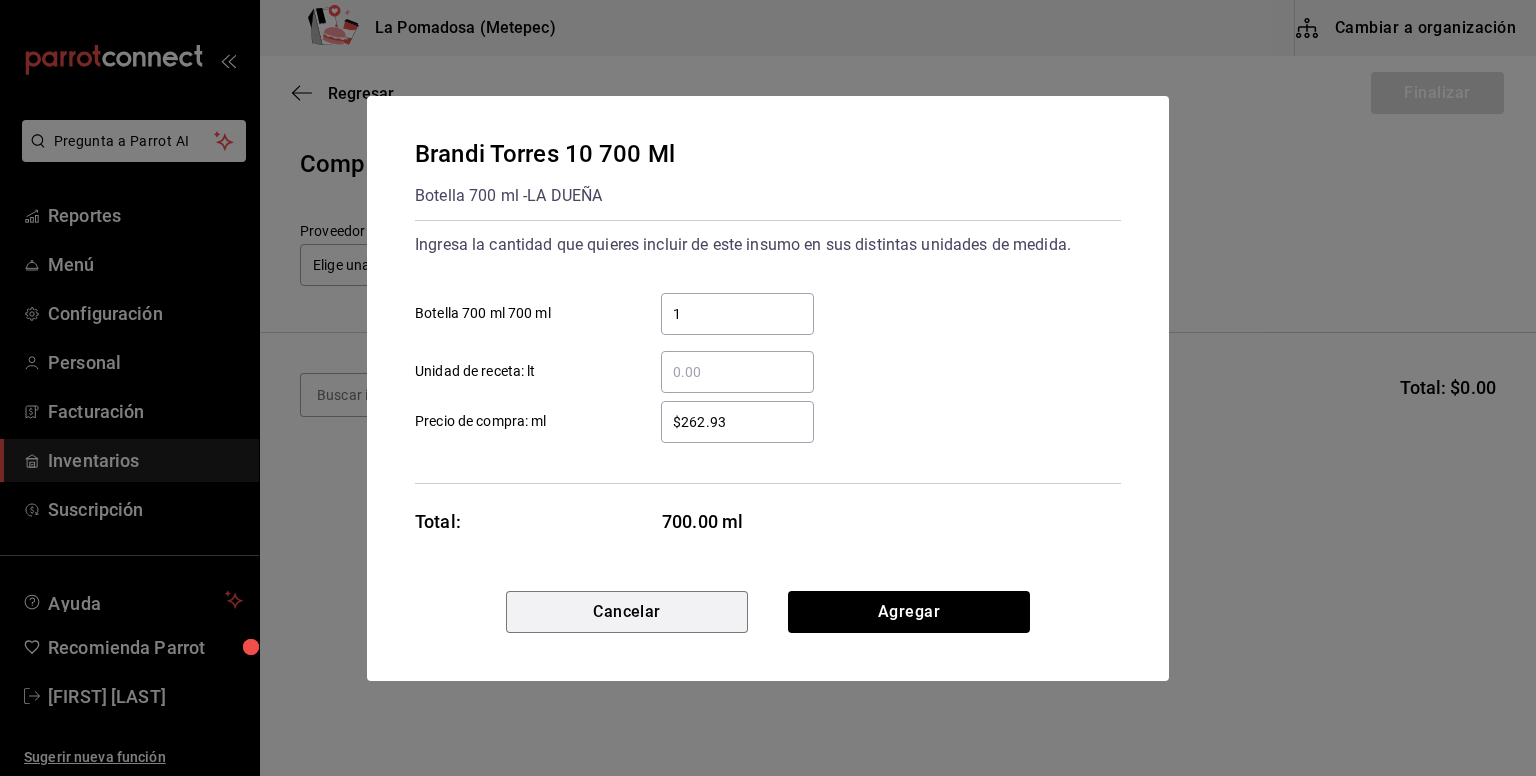 type 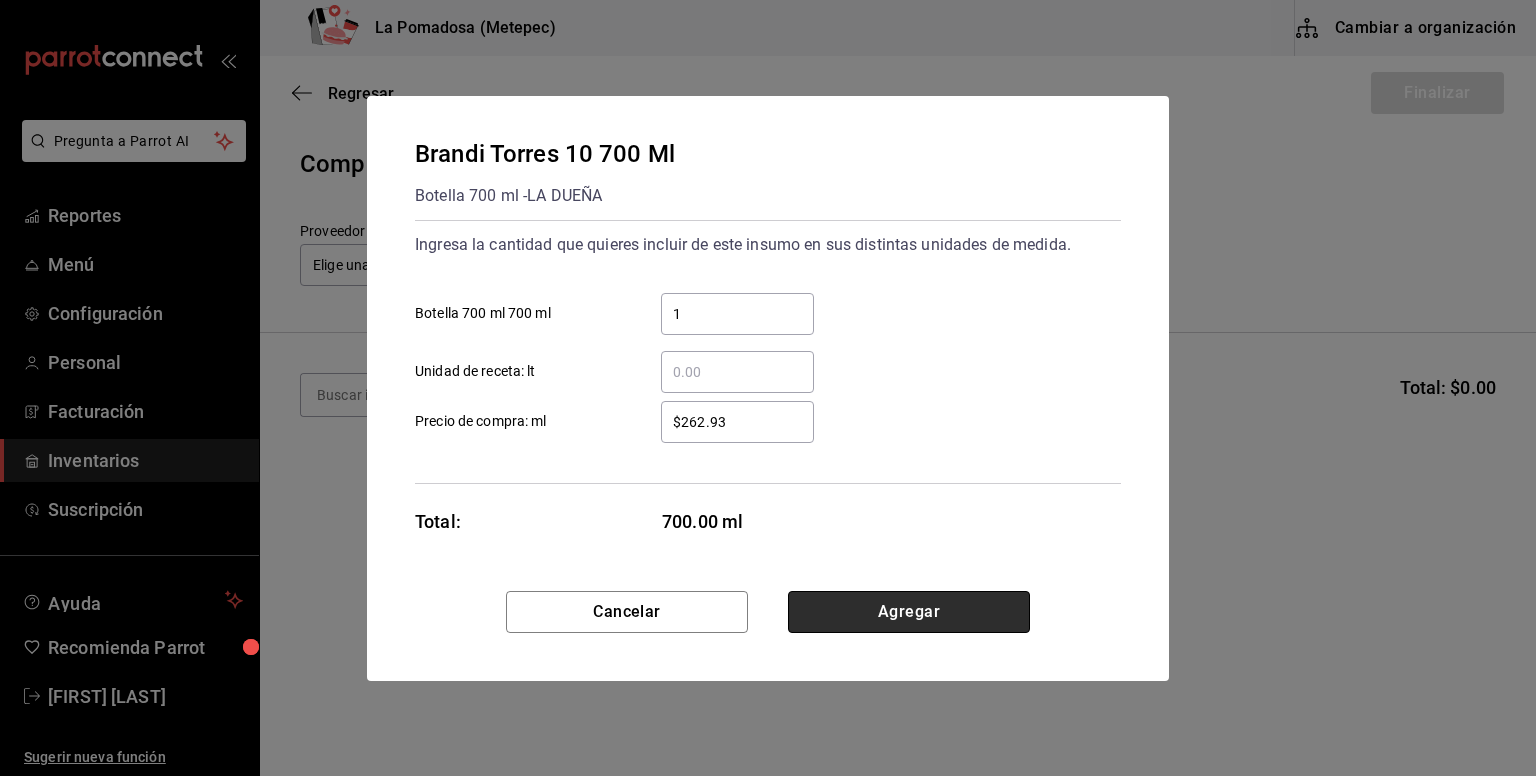 click on "Agregar" at bounding box center (909, 612) 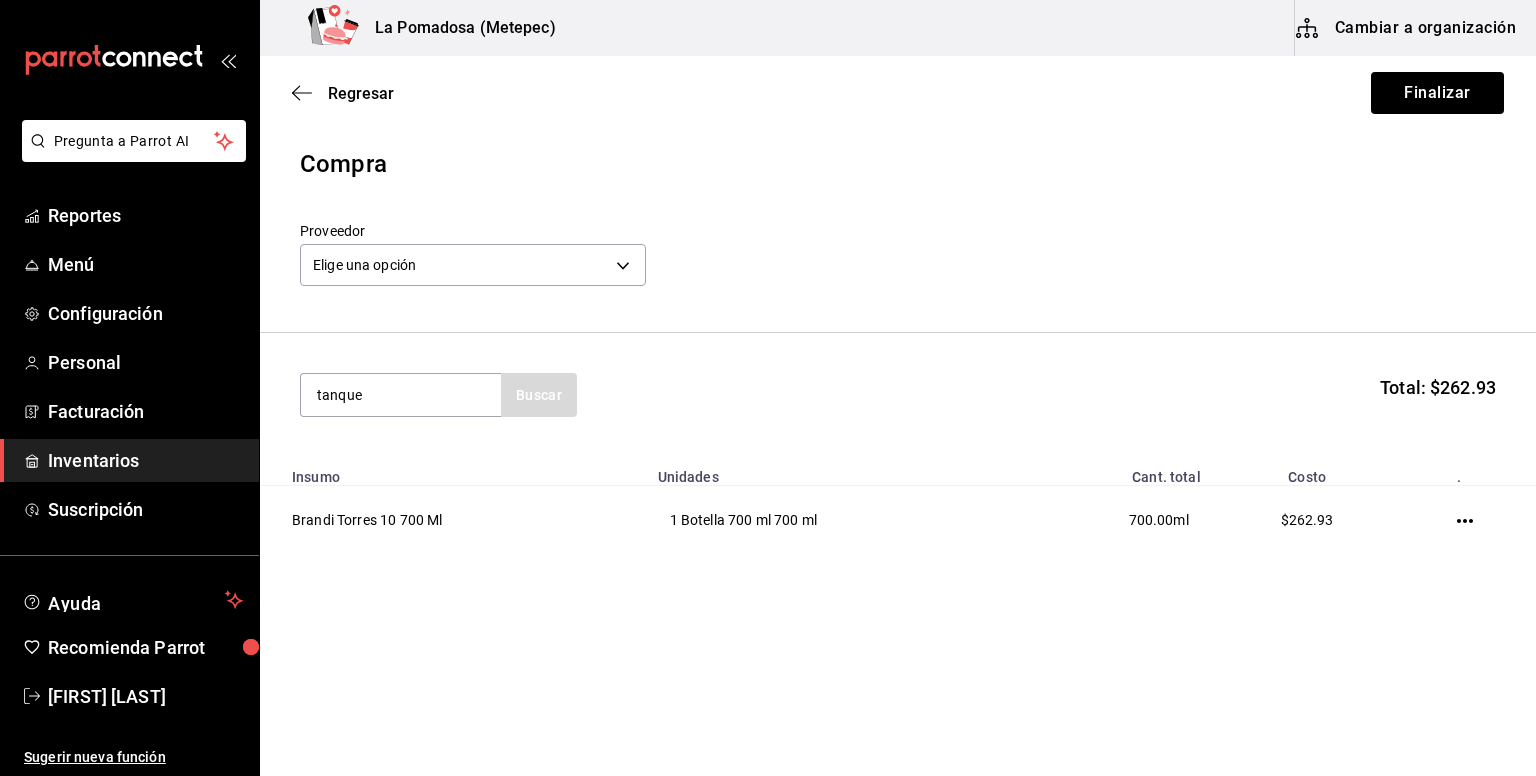 type on "tanque" 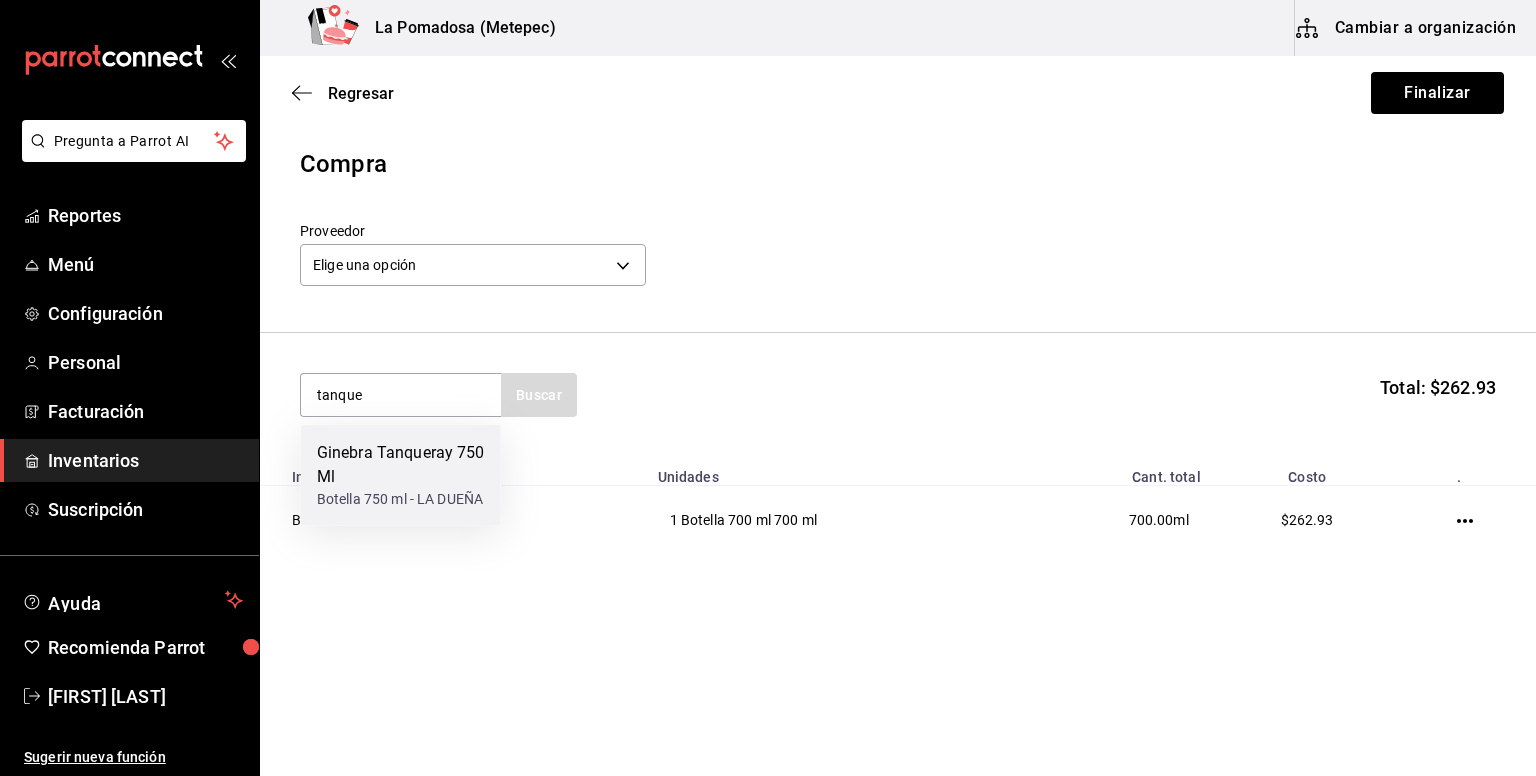 click on "Botella 750 ml - LA DUEÑA" at bounding box center (401, 499) 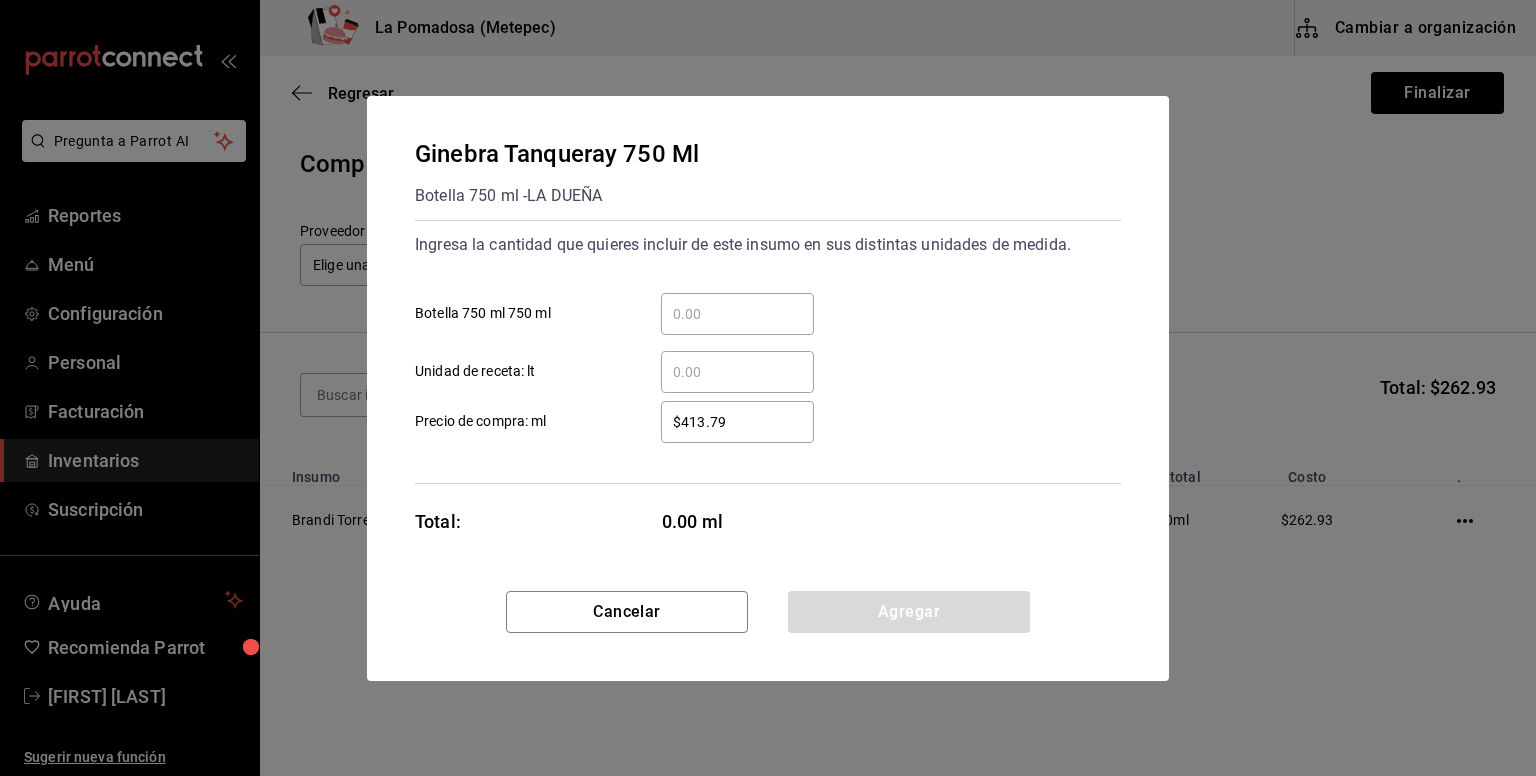 click on "​ Botella 750 ml 750 ml" at bounding box center (737, 314) 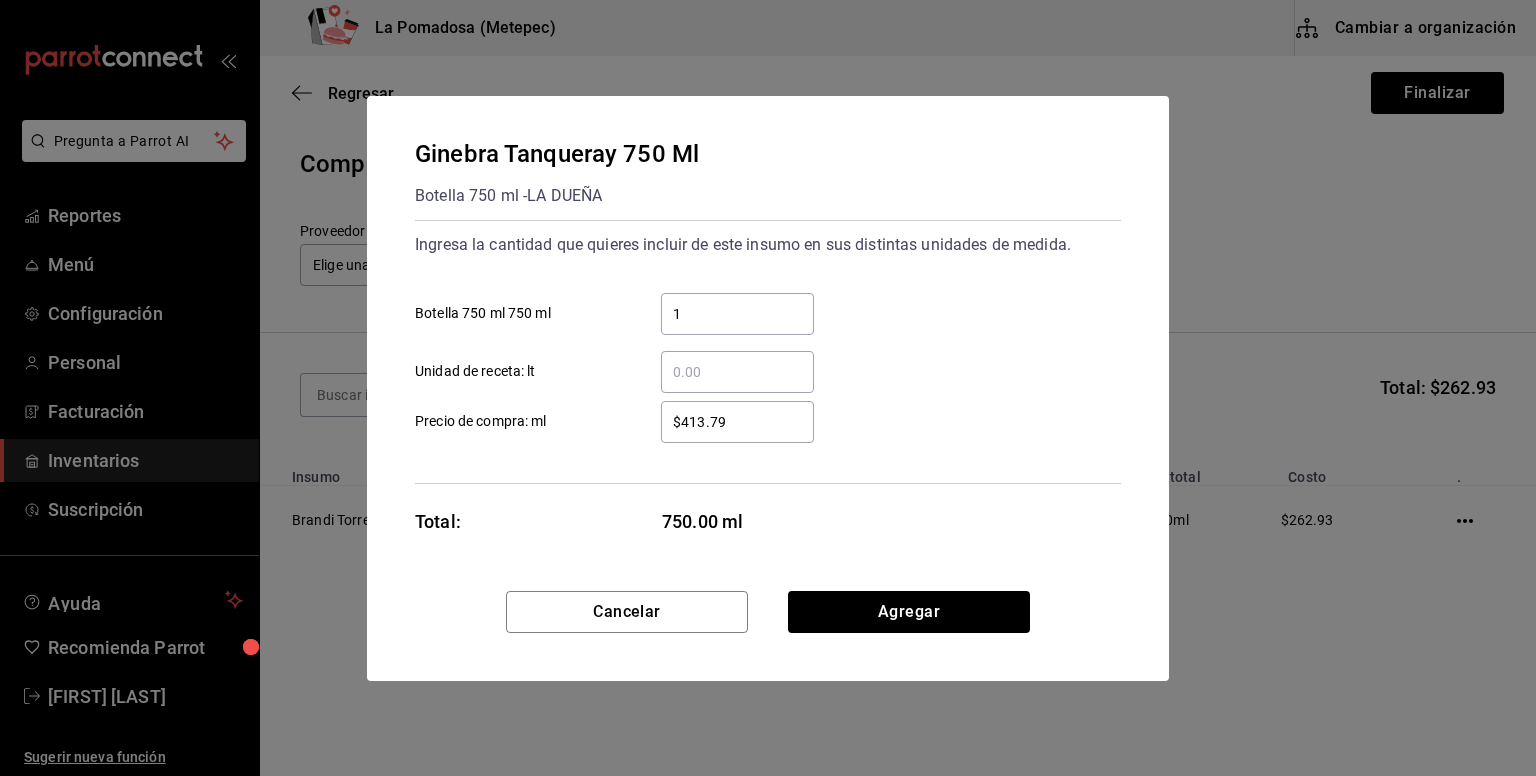 type on "1" 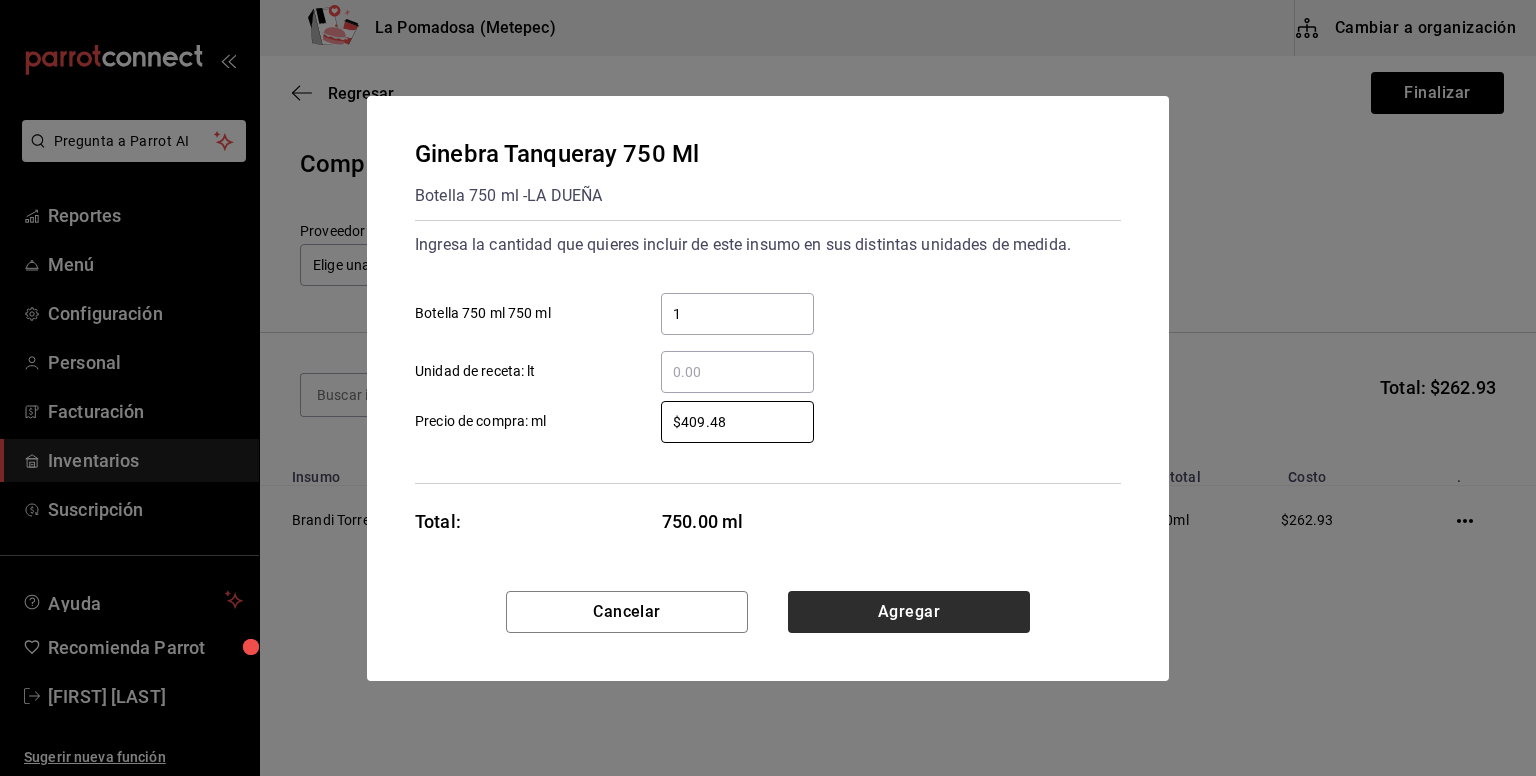 type on "$409.48" 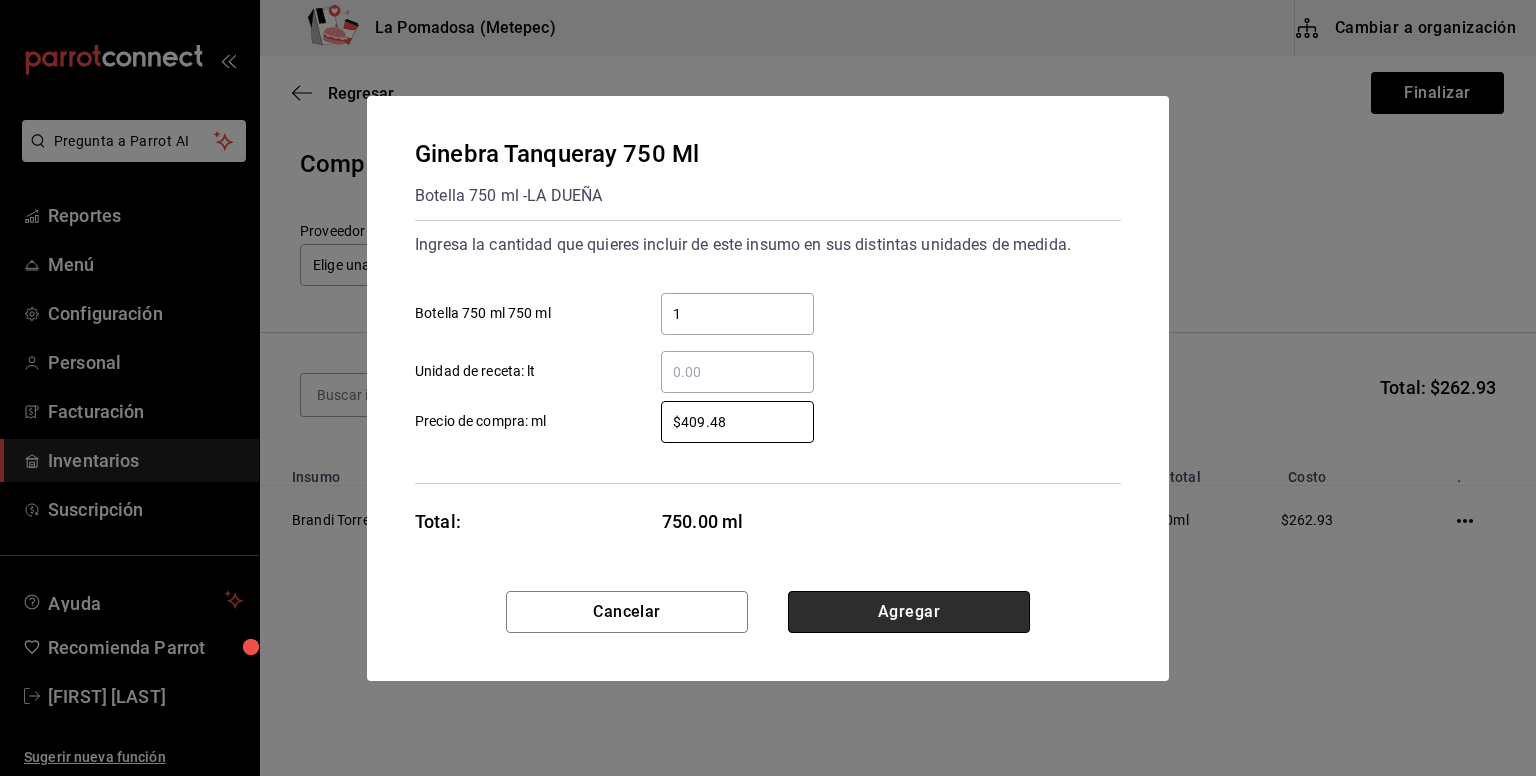 click on "Agregar" at bounding box center (909, 612) 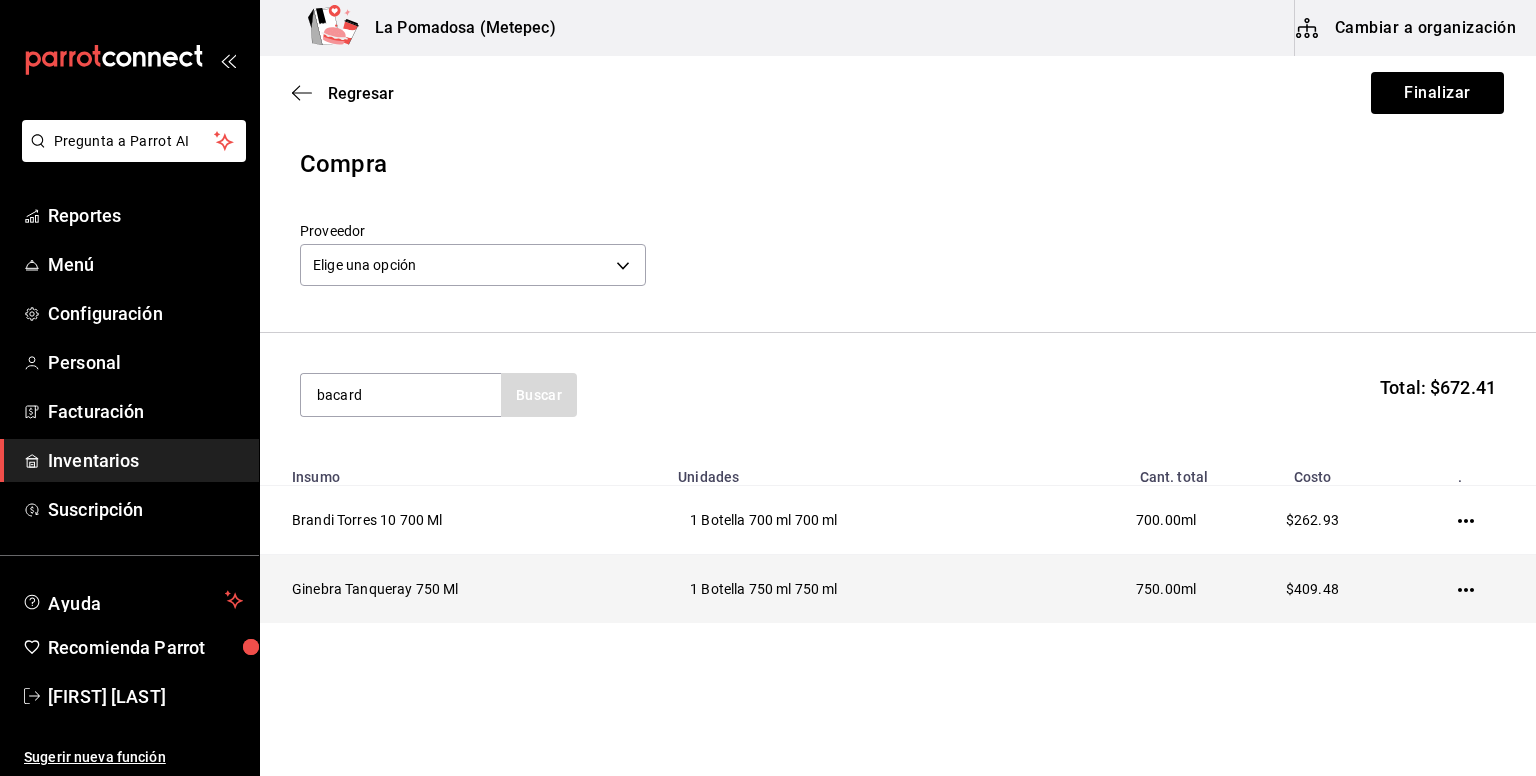 type on "bacard" 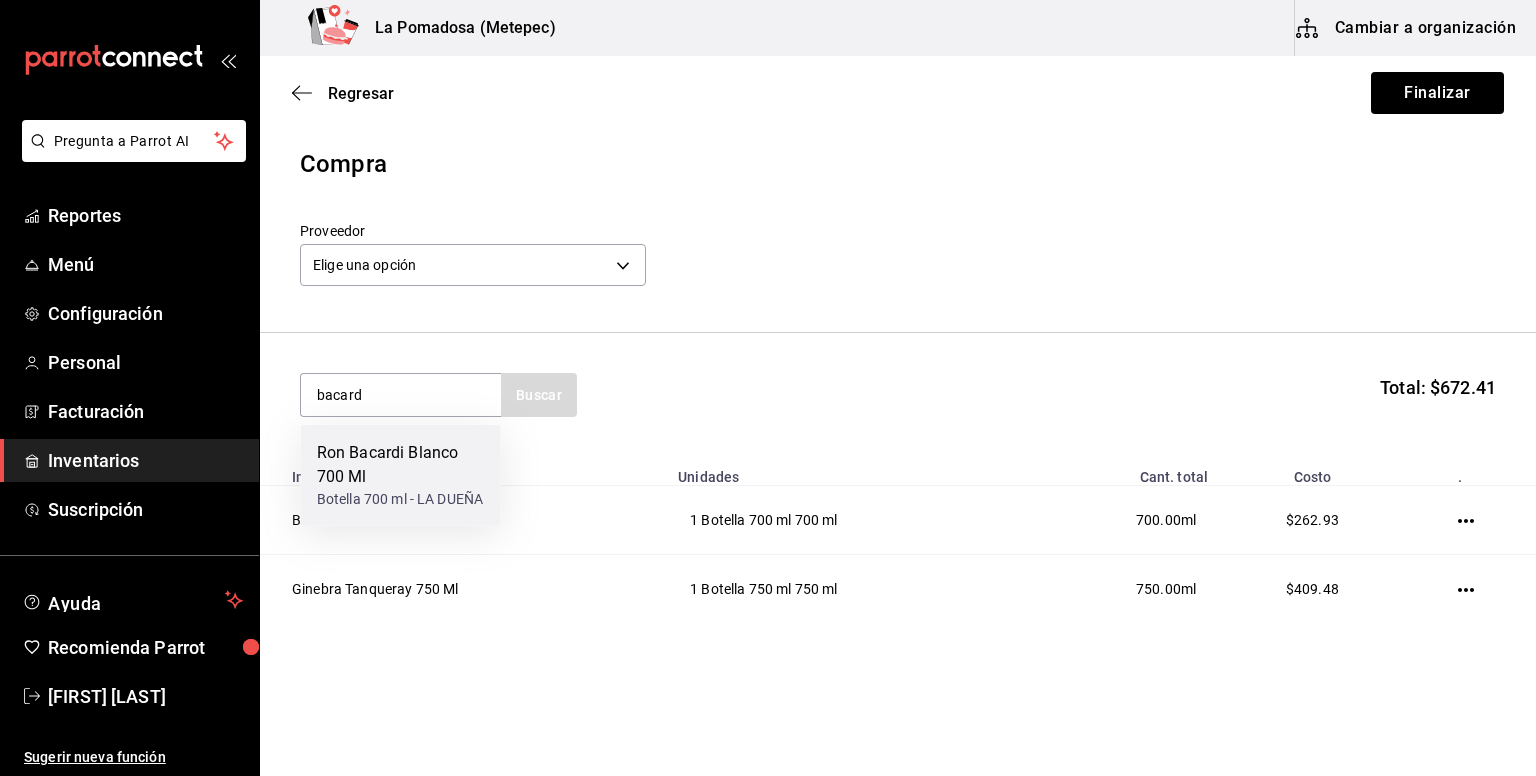 click on "Ron Bacardi Blanco 700 Ml" at bounding box center (401, 465) 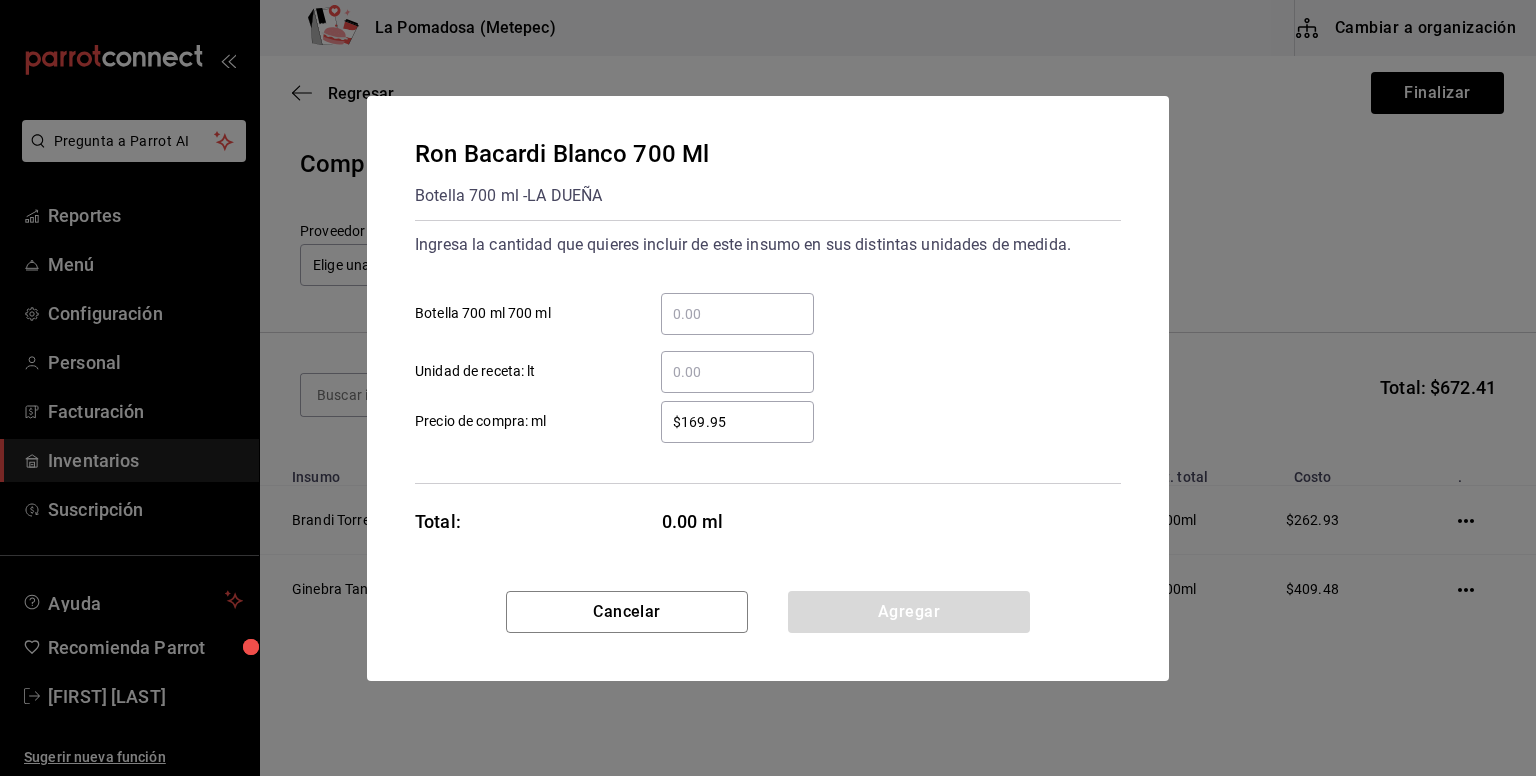 click on "​ Botella 700 ml 700 ml" at bounding box center [737, 314] 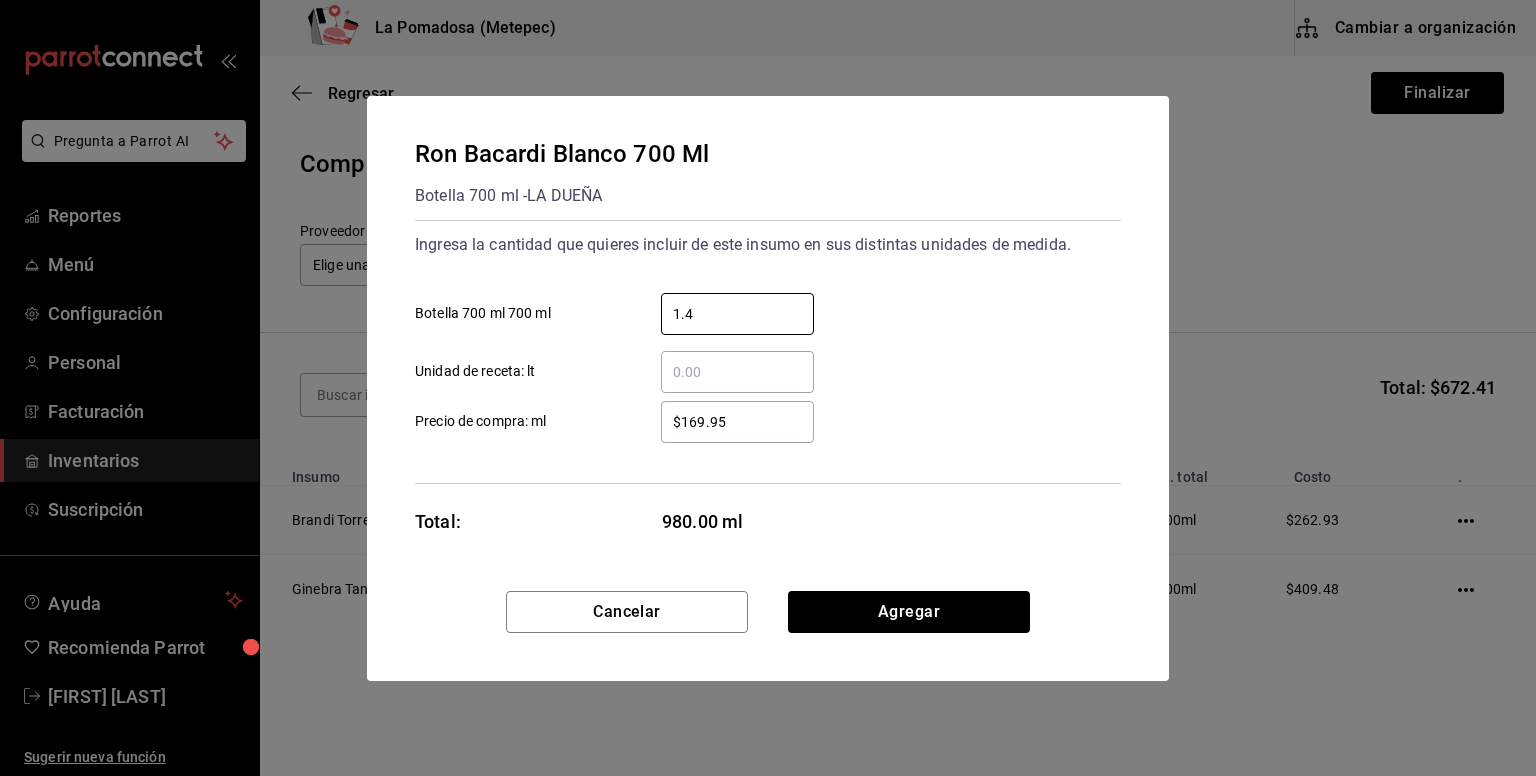 type on "1.4" 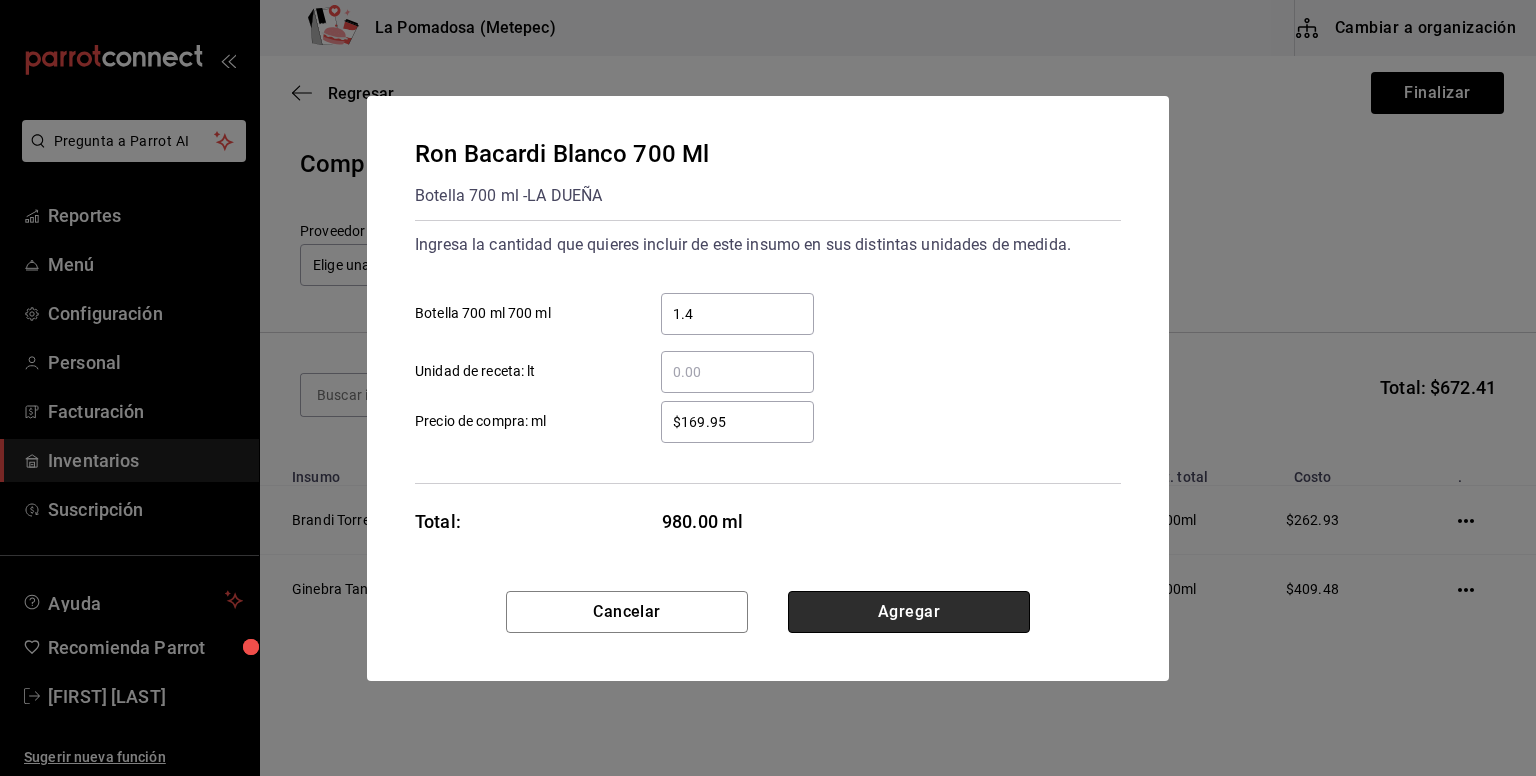 click on "Agregar" at bounding box center (909, 612) 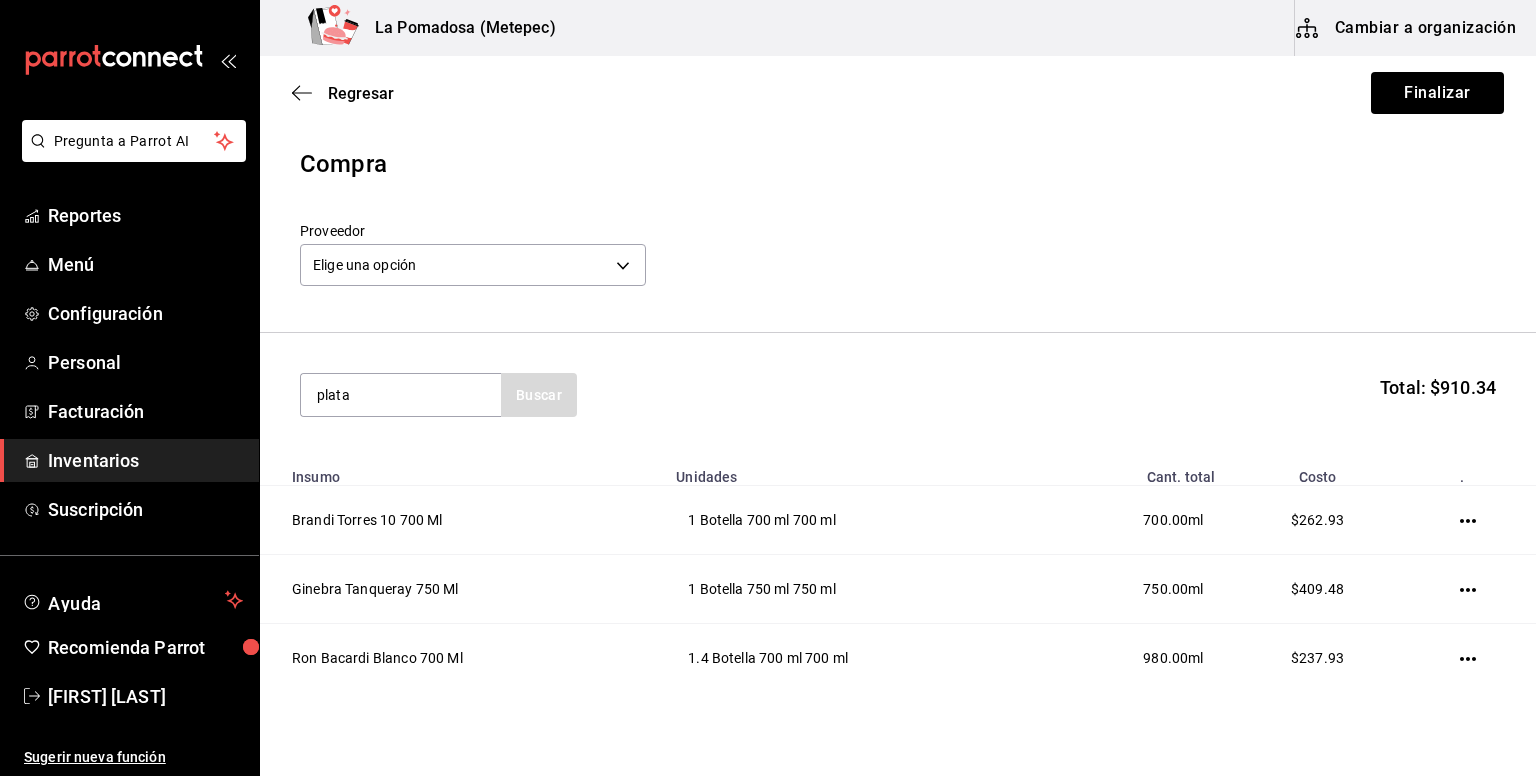 type on "plata" 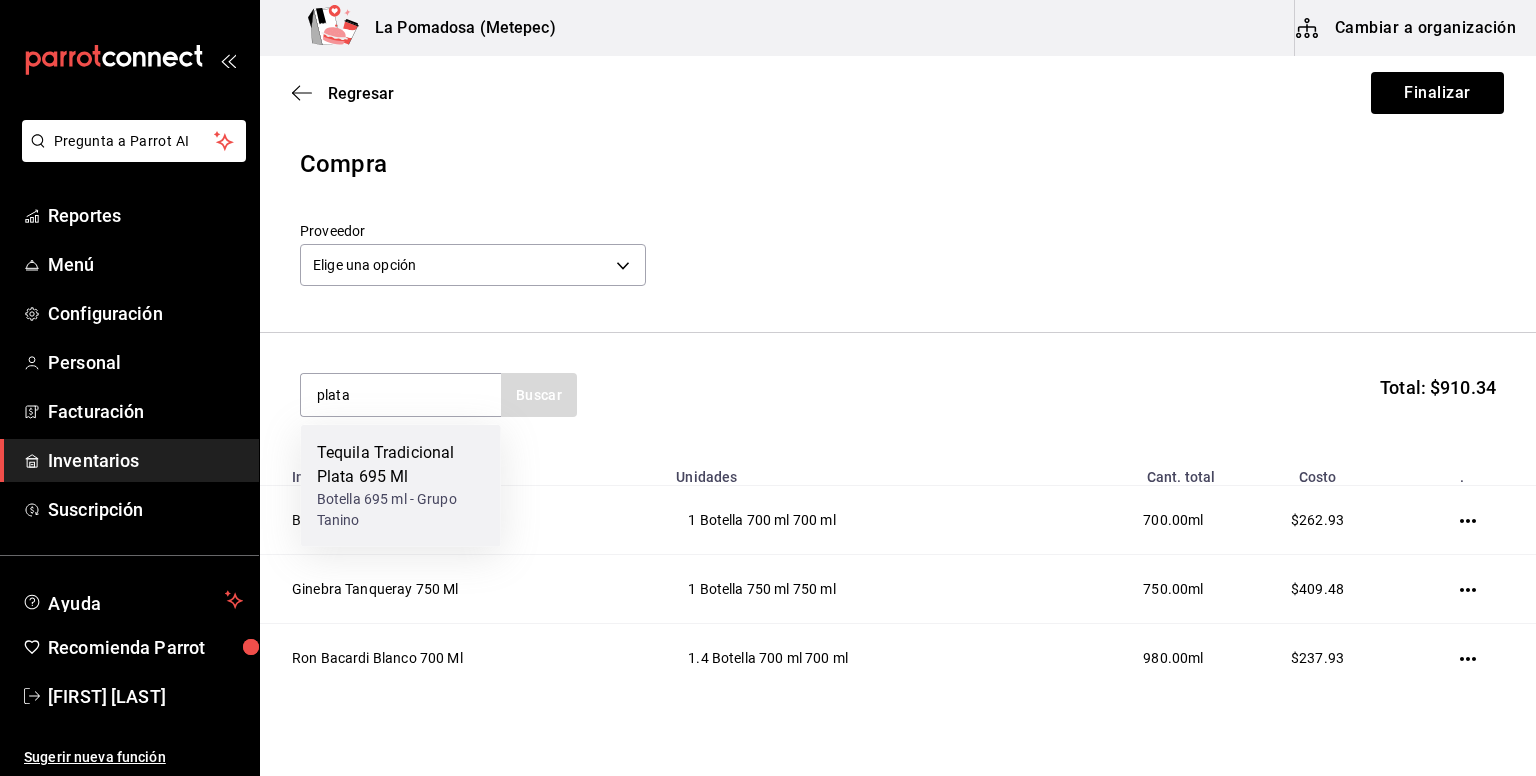 click on "Tequila Tradicional Plata 695 Ml" at bounding box center [401, 465] 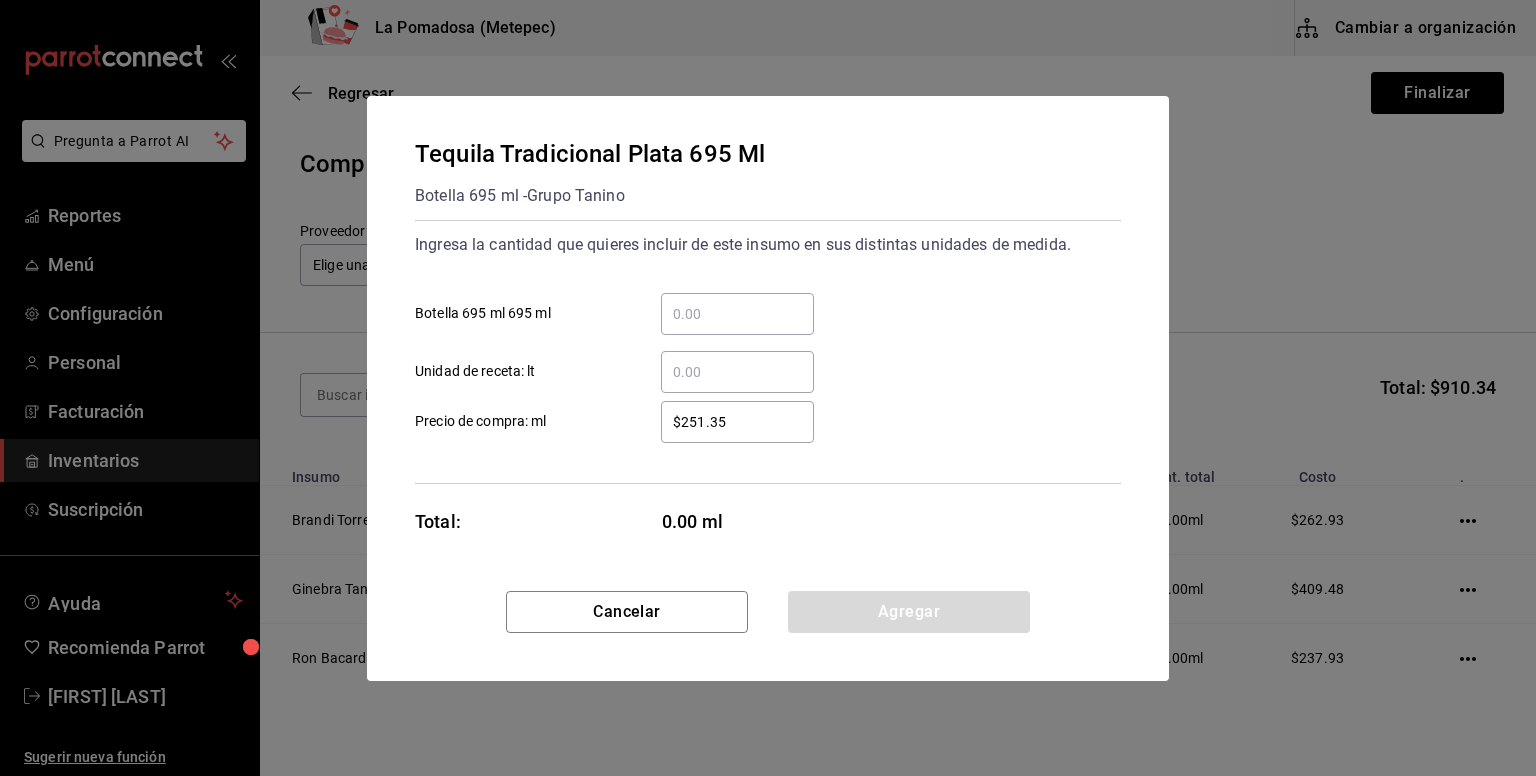 click on "​ Botella 695 ml 695 ml" at bounding box center (737, 314) 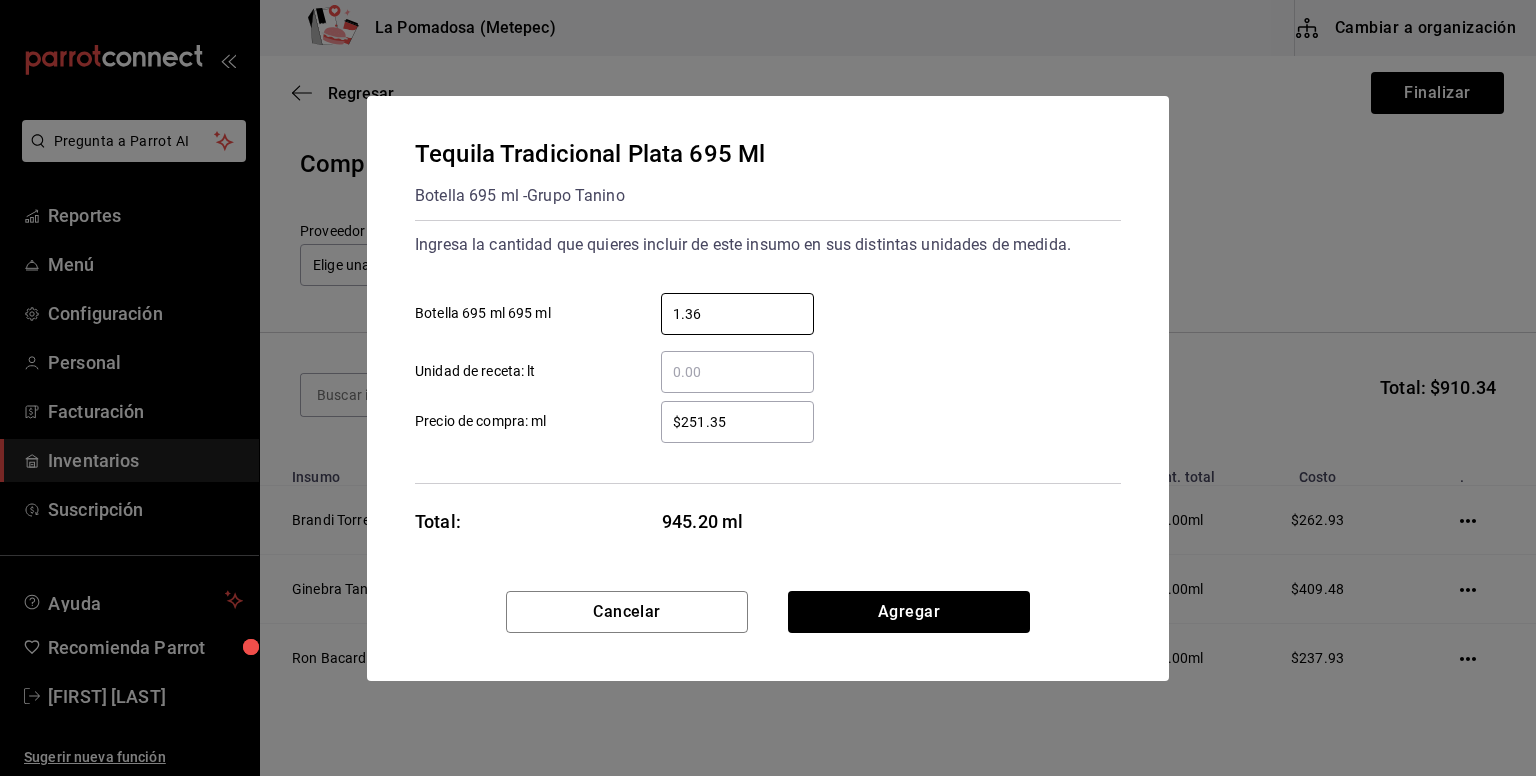 type on "1.36" 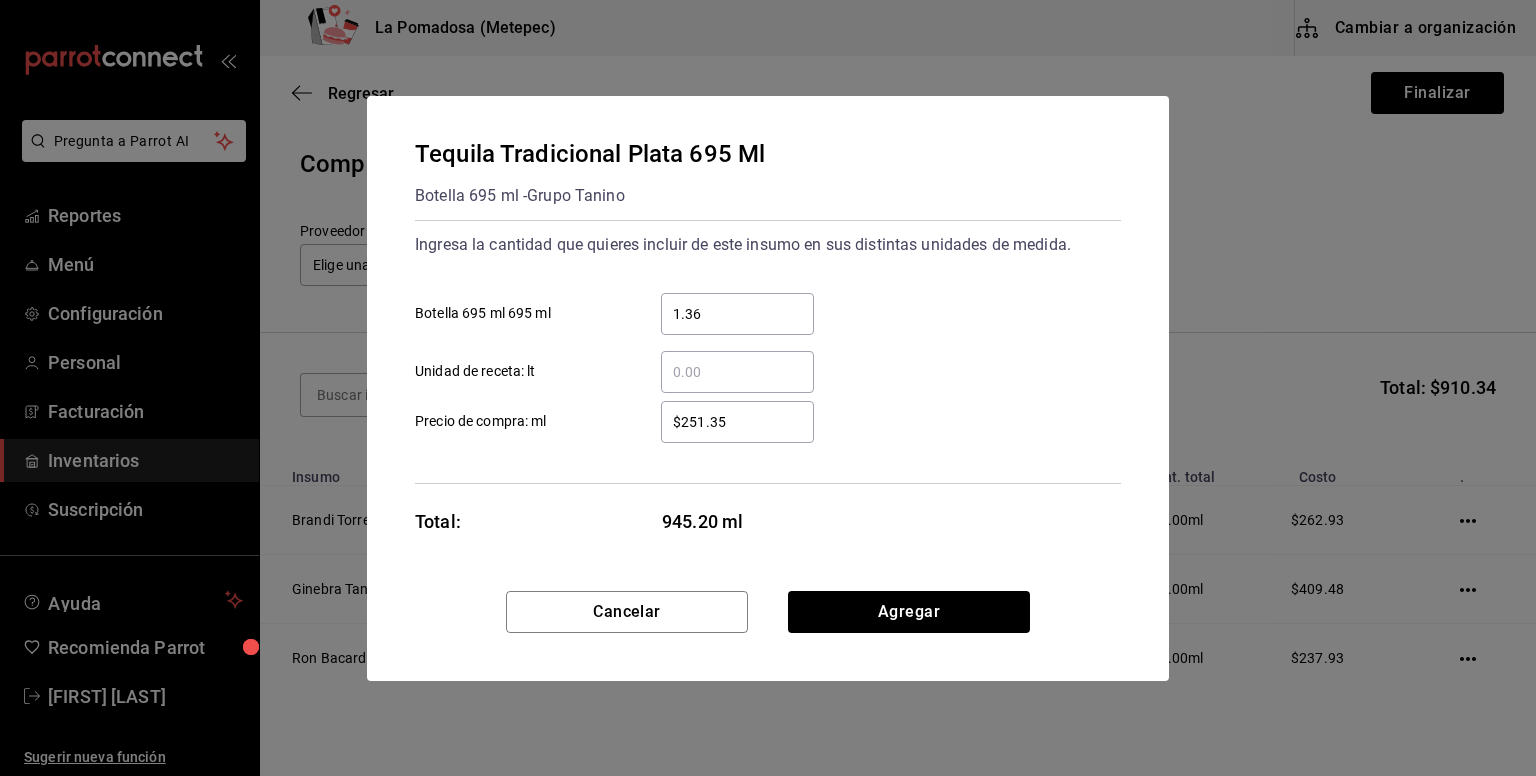 click on "$251.35" at bounding box center [737, 422] 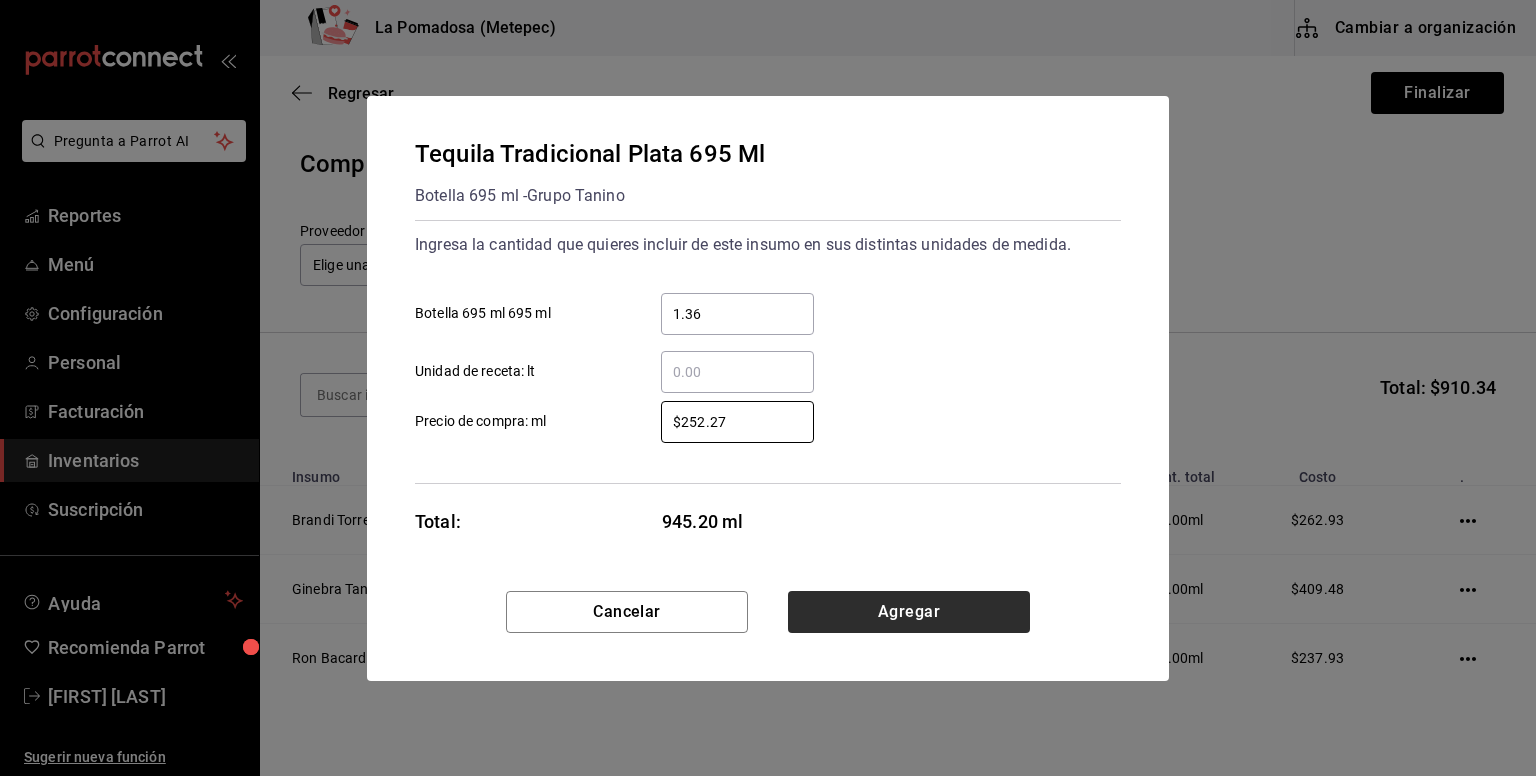 type on "$252.27" 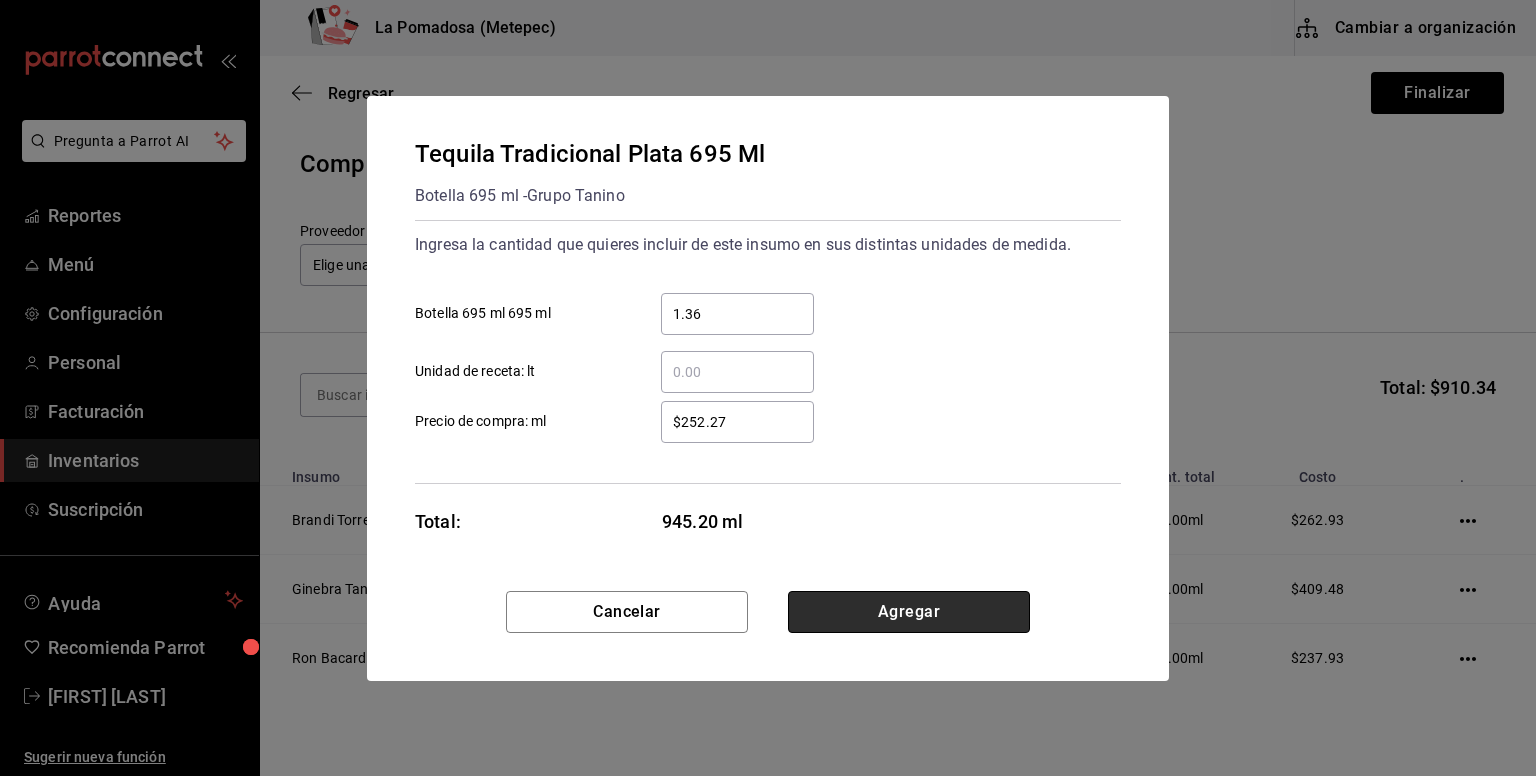 click on "Agregar" at bounding box center [909, 612] 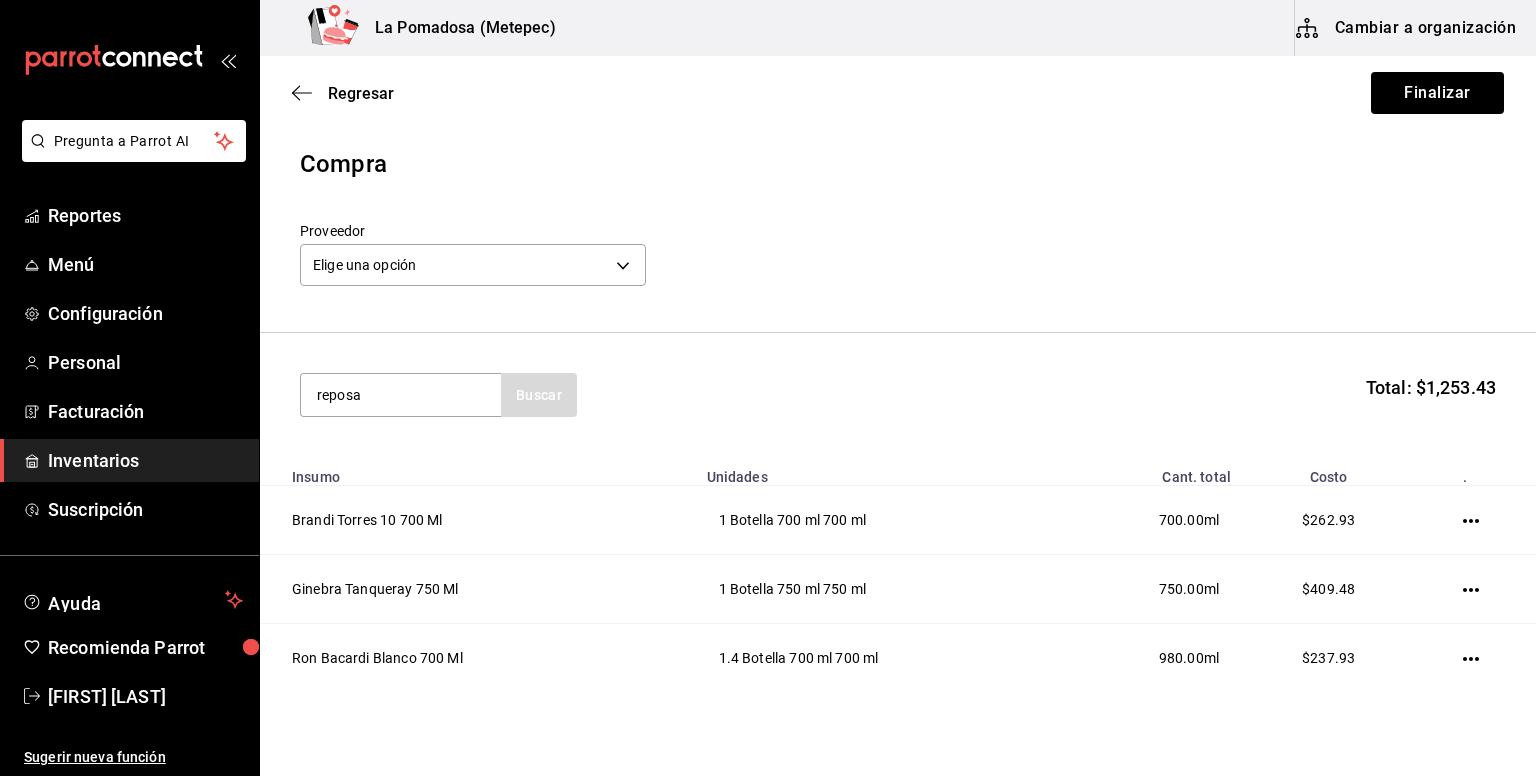 type on "reposa" 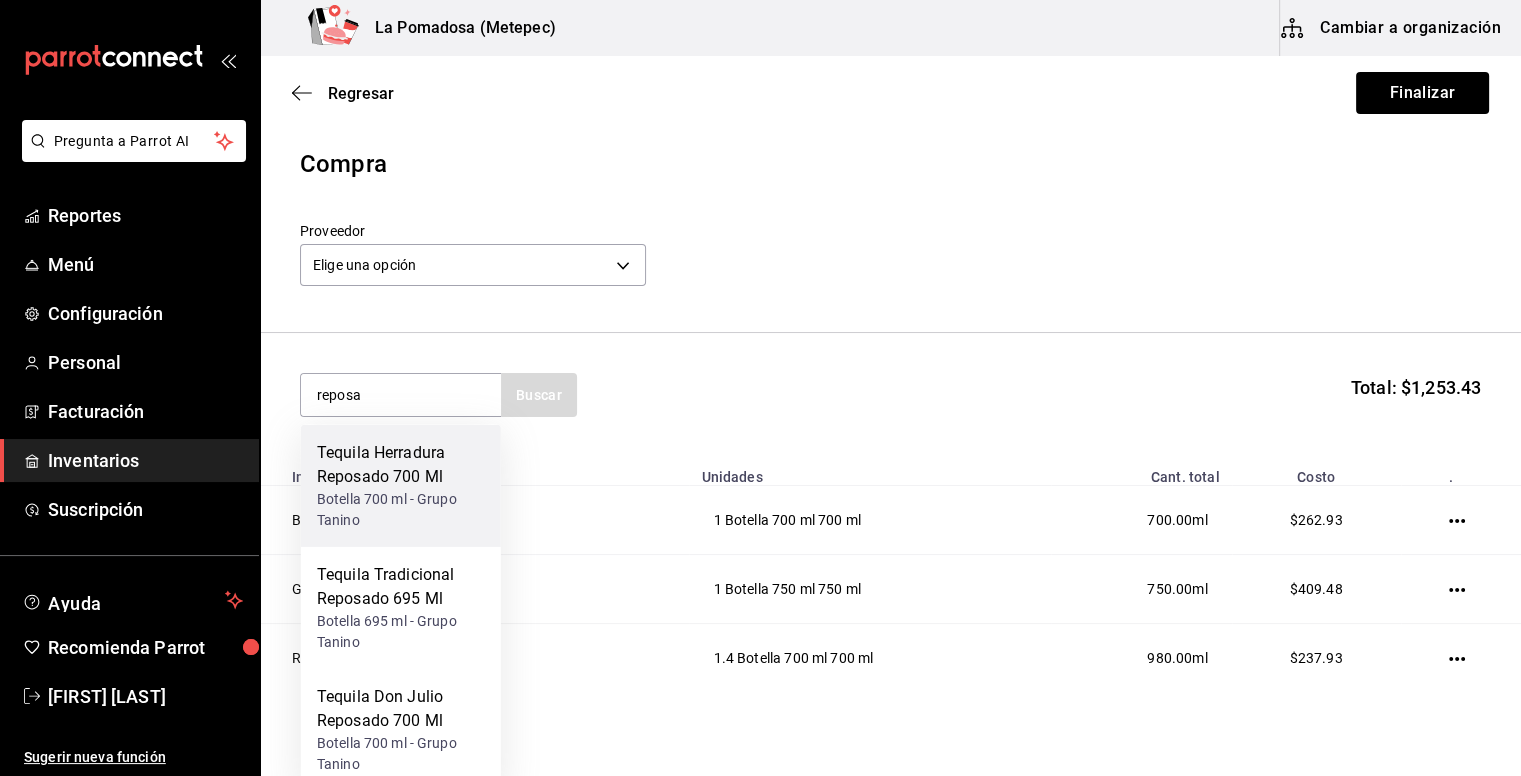 click on "Tequila Herradura Reposado 700 Ml" at bounding box center [401, 465] 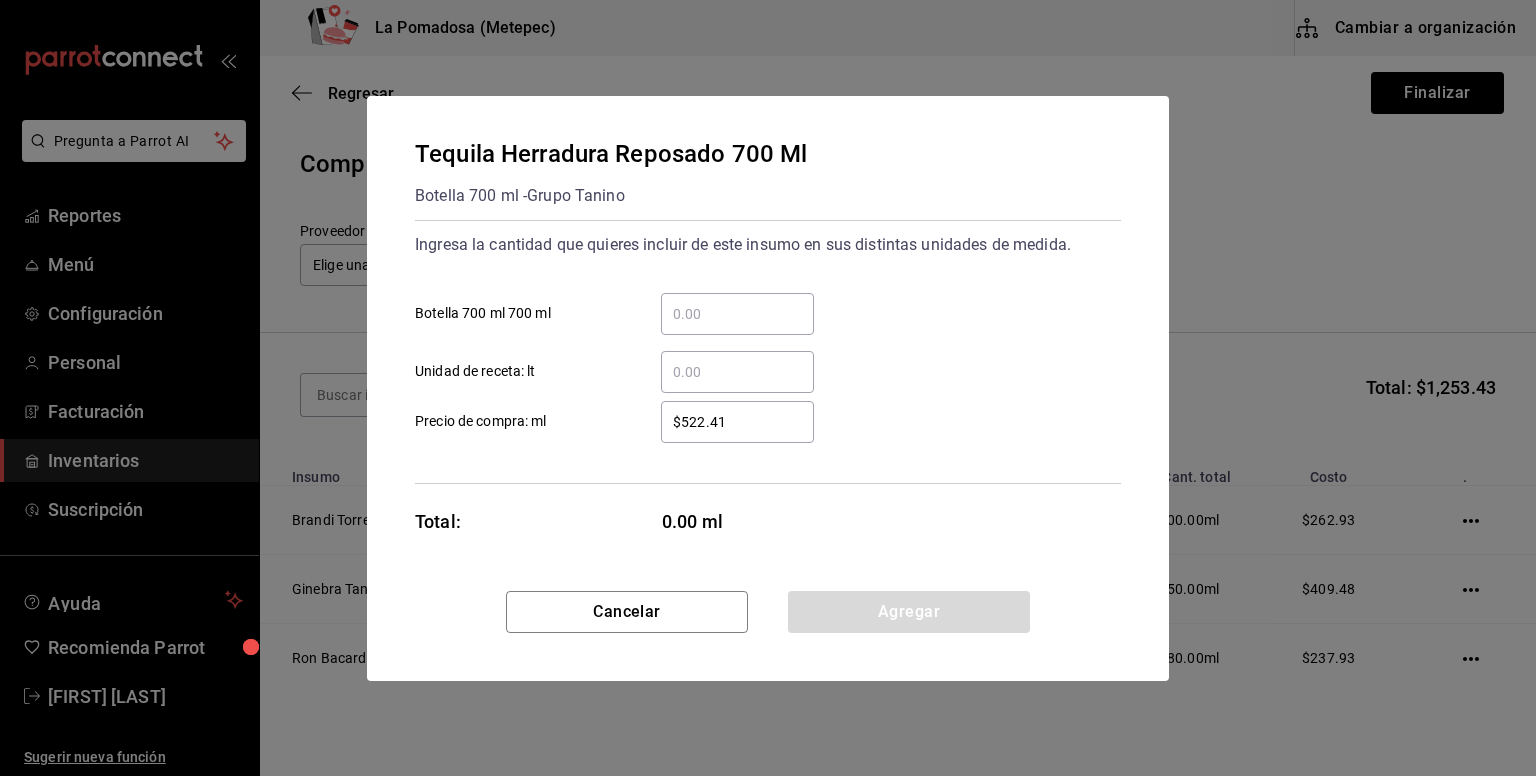 click on "​ Botella 700 ml 700 ml" at bounding box center [737, 314] 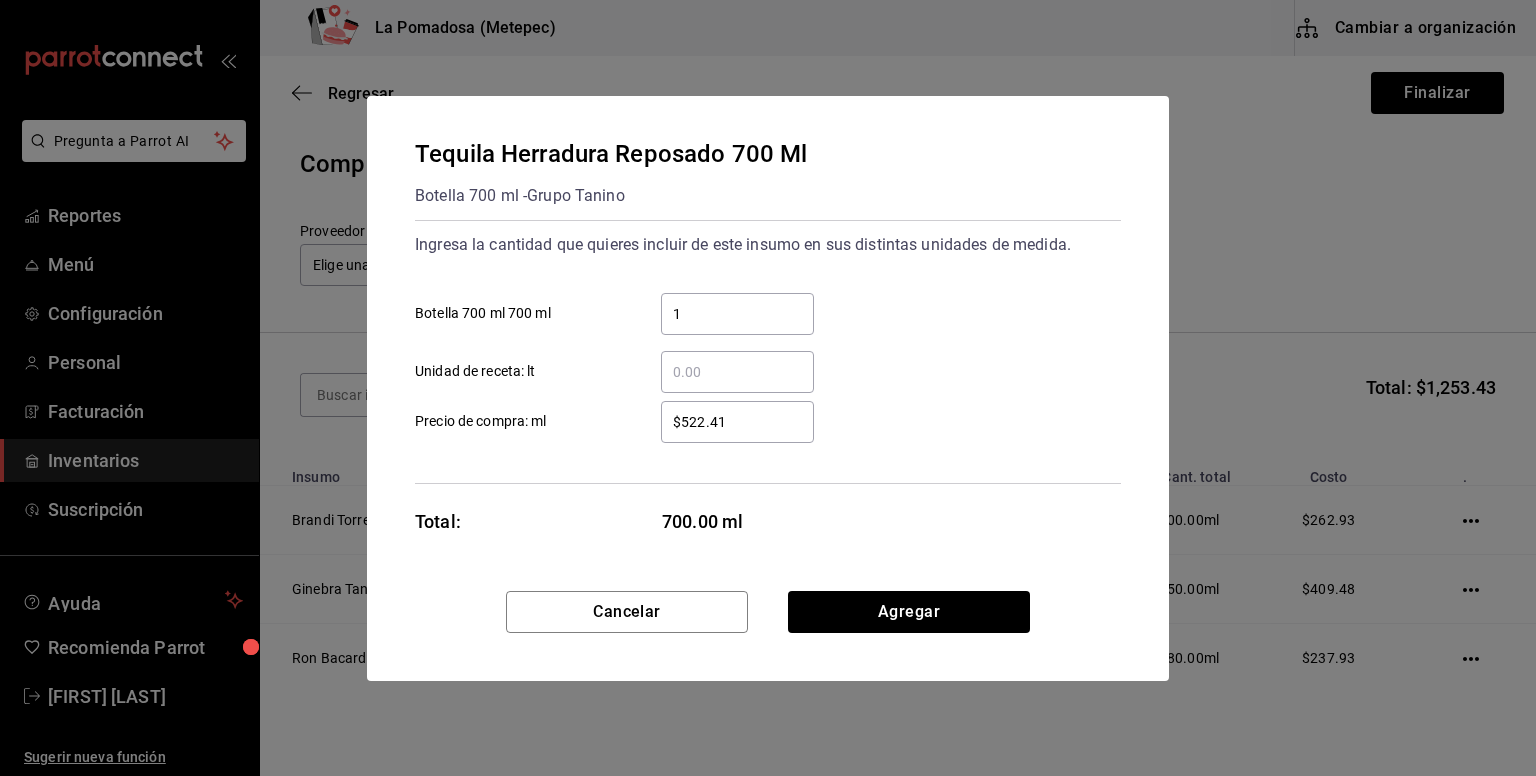 type on "1" 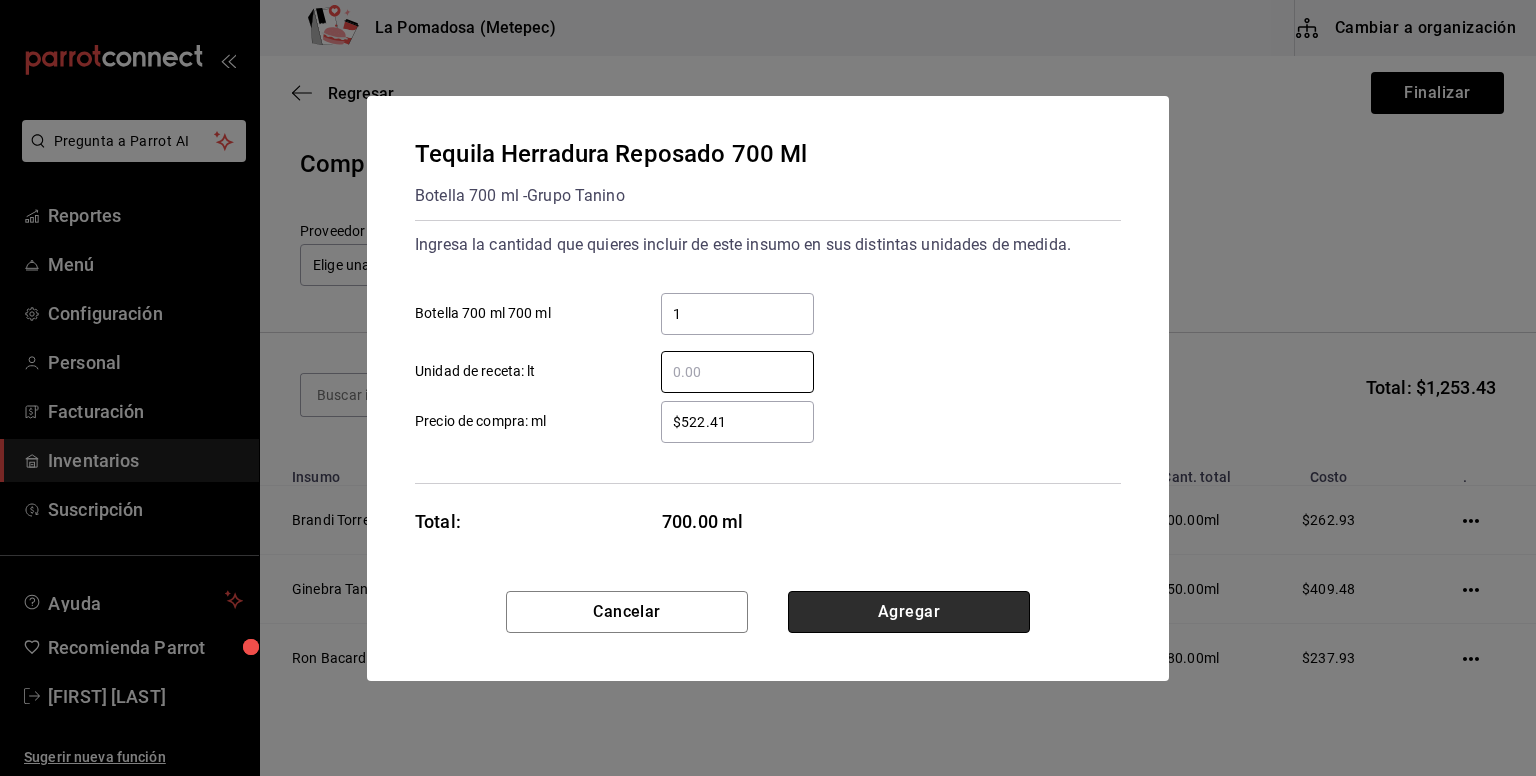 click on "Agregar" at bounding box center (909, 612) 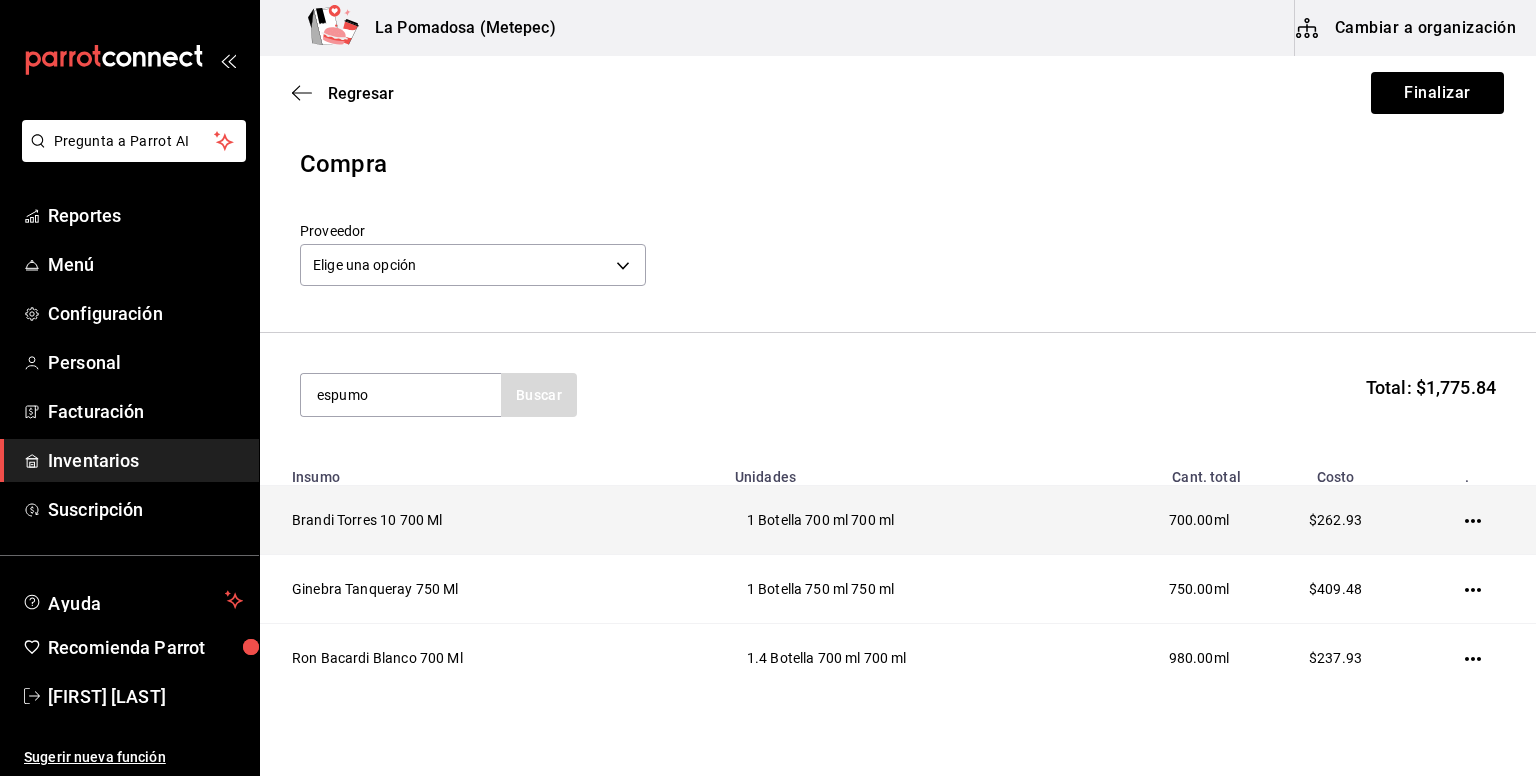 type on "espumo" 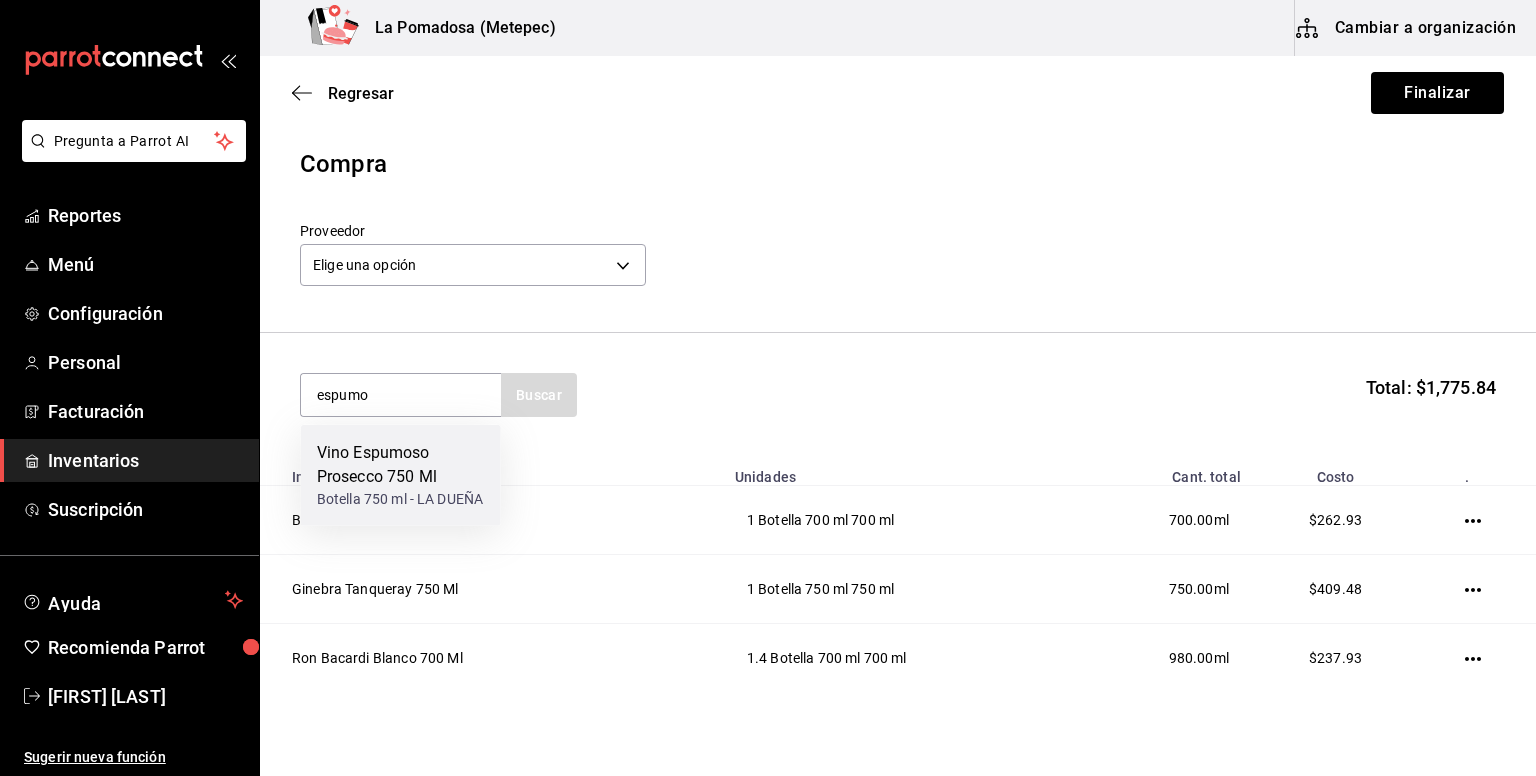 click on "Vino Espumoso Prosecco 750 Ml" at bounding box center [401, 465] 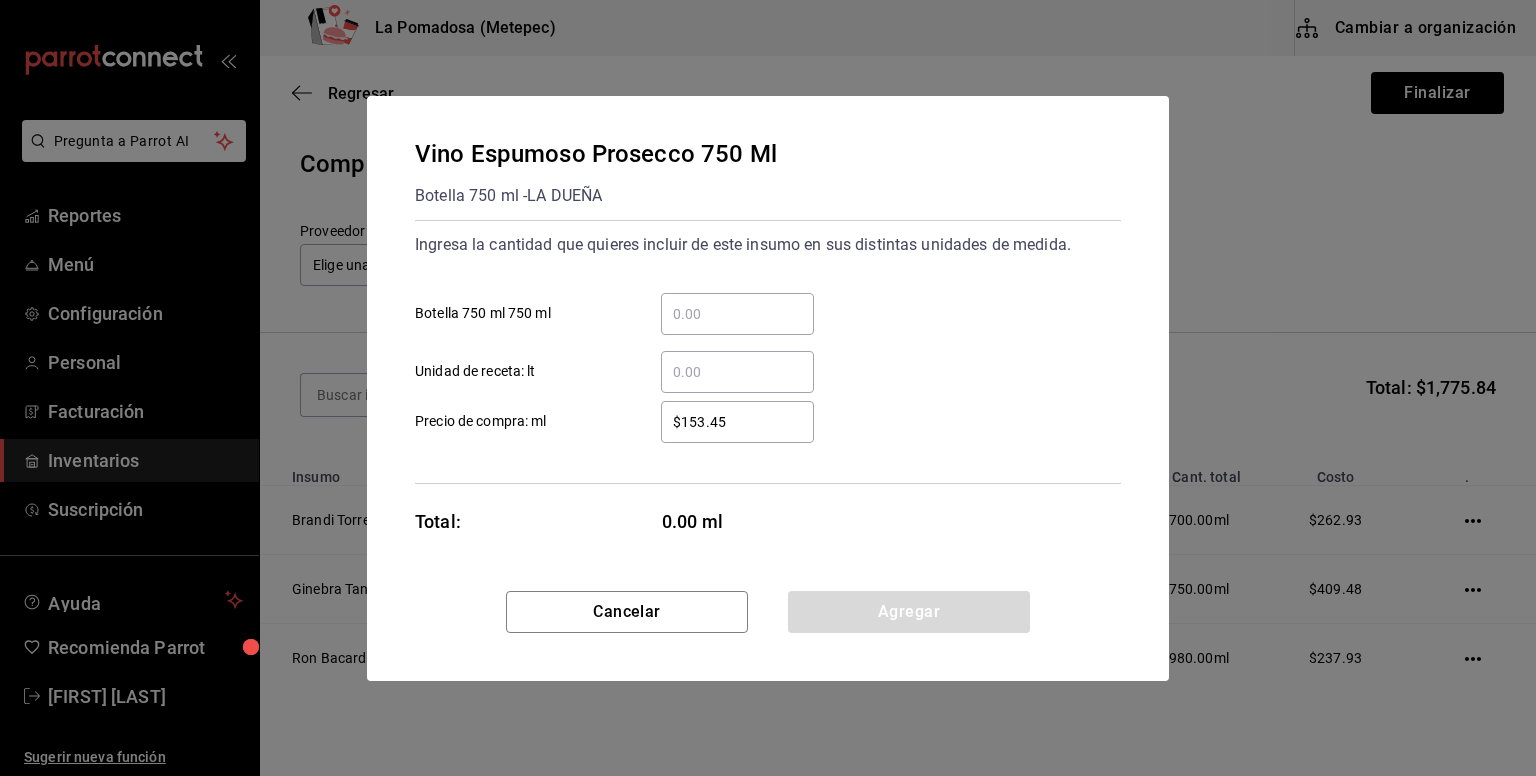 click on "​ Botella 750 ml 750 ml" at bounding box center [737, 314] 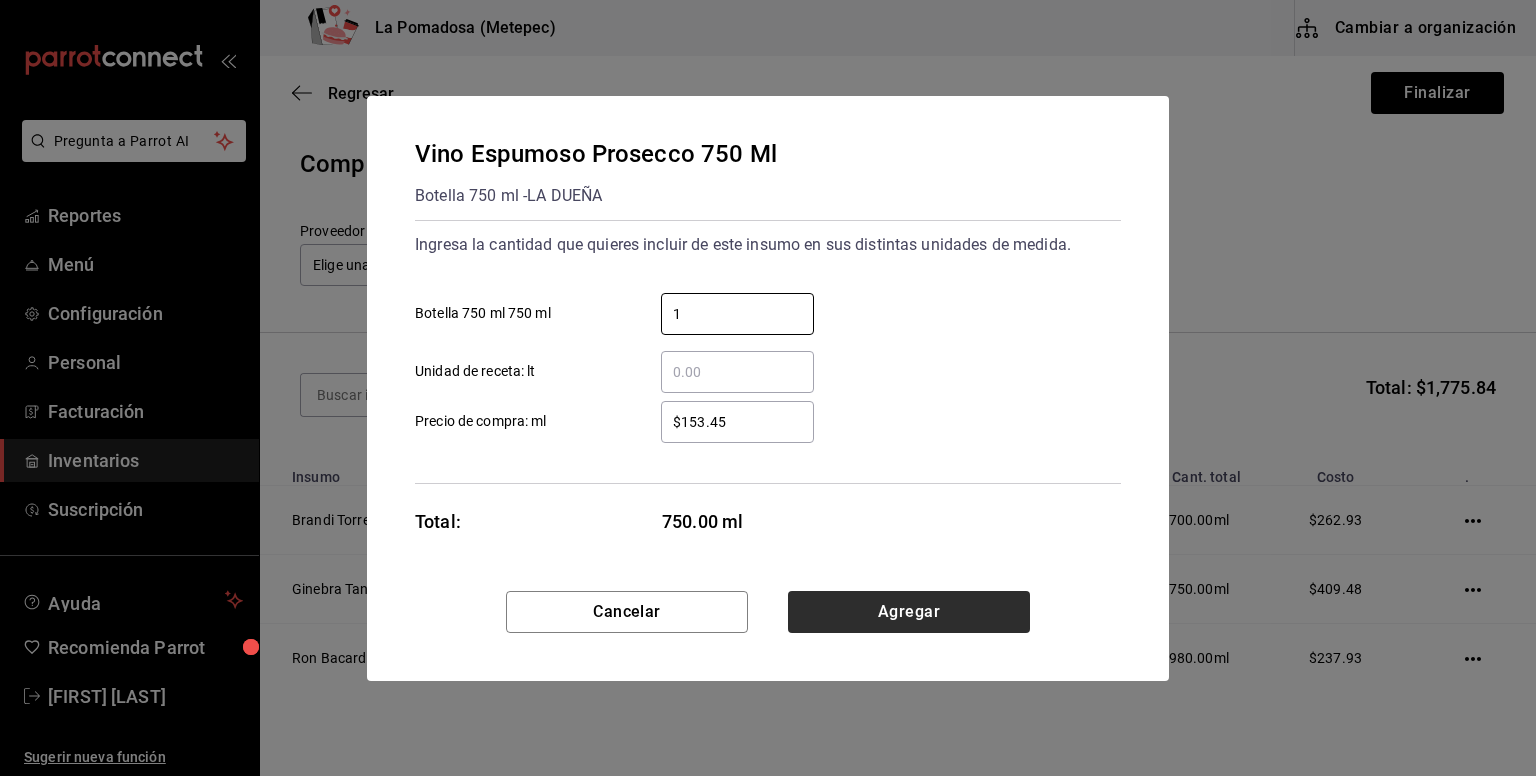 type on "1" 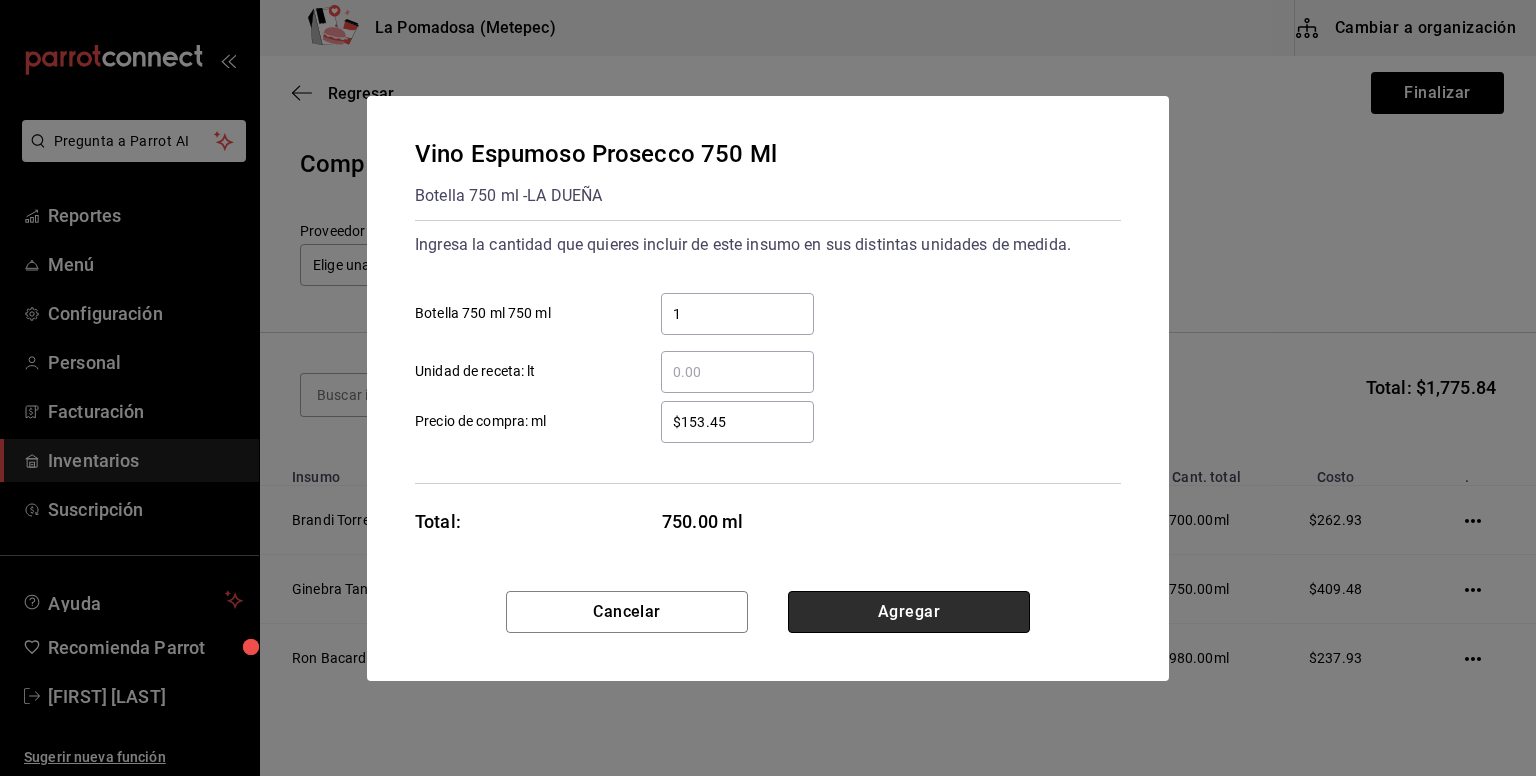 click on "Agregar" at bounding box center (909, 612) 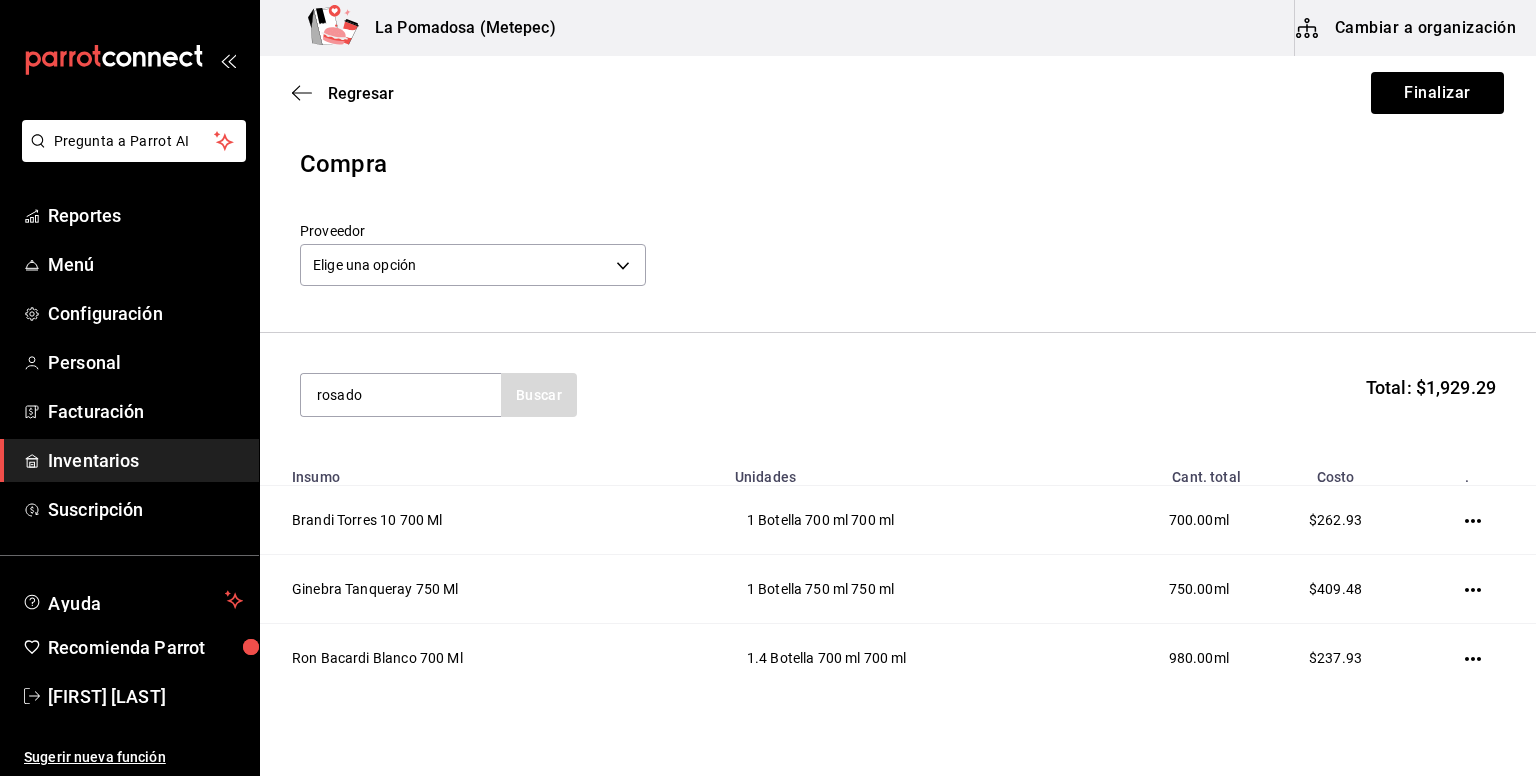 type on "rosado" 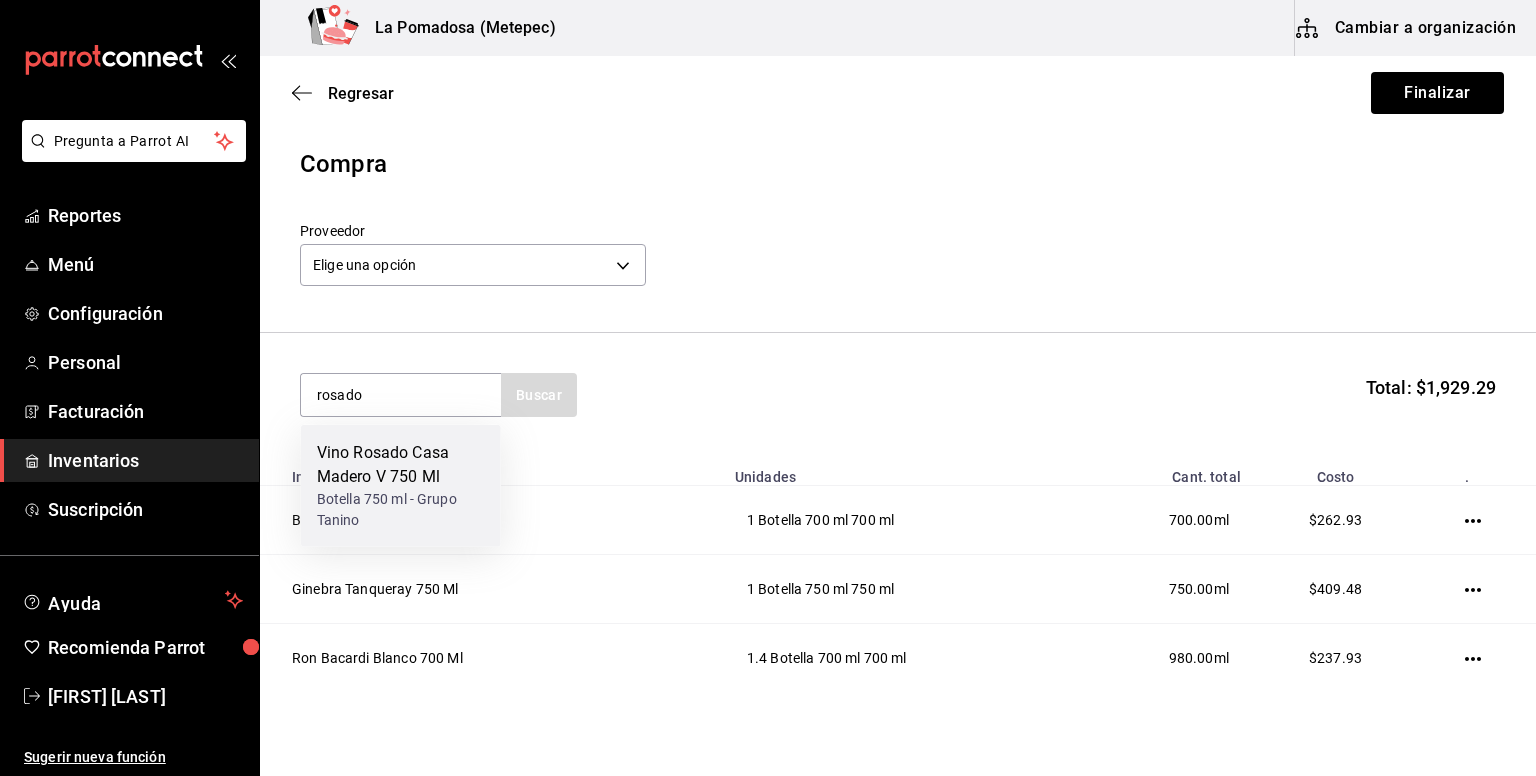 click on "Vino Rosado Casa Madero V 750 Ml" at bounding box center [401, 465] 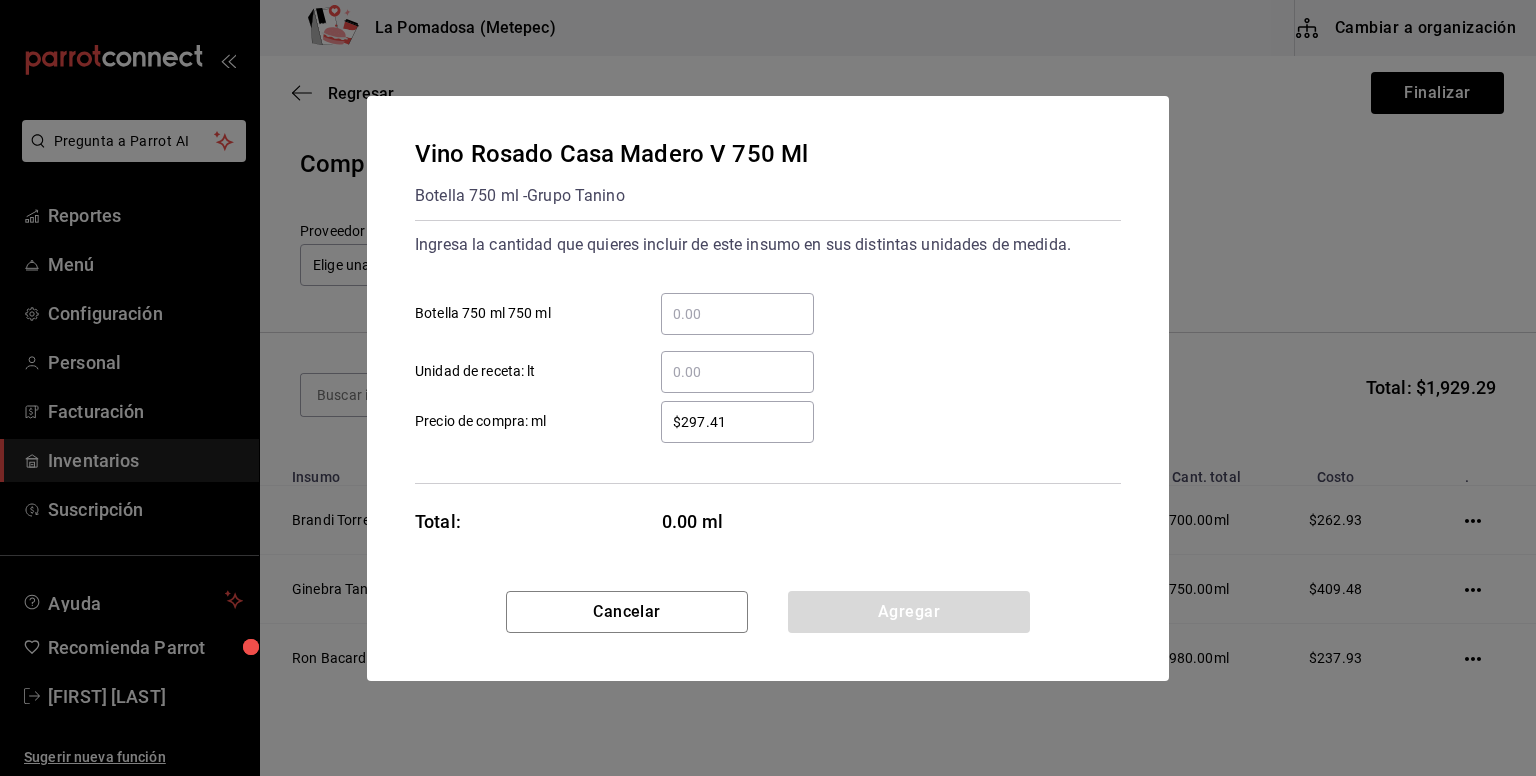 click on "​" at bounding box center (737, 314) 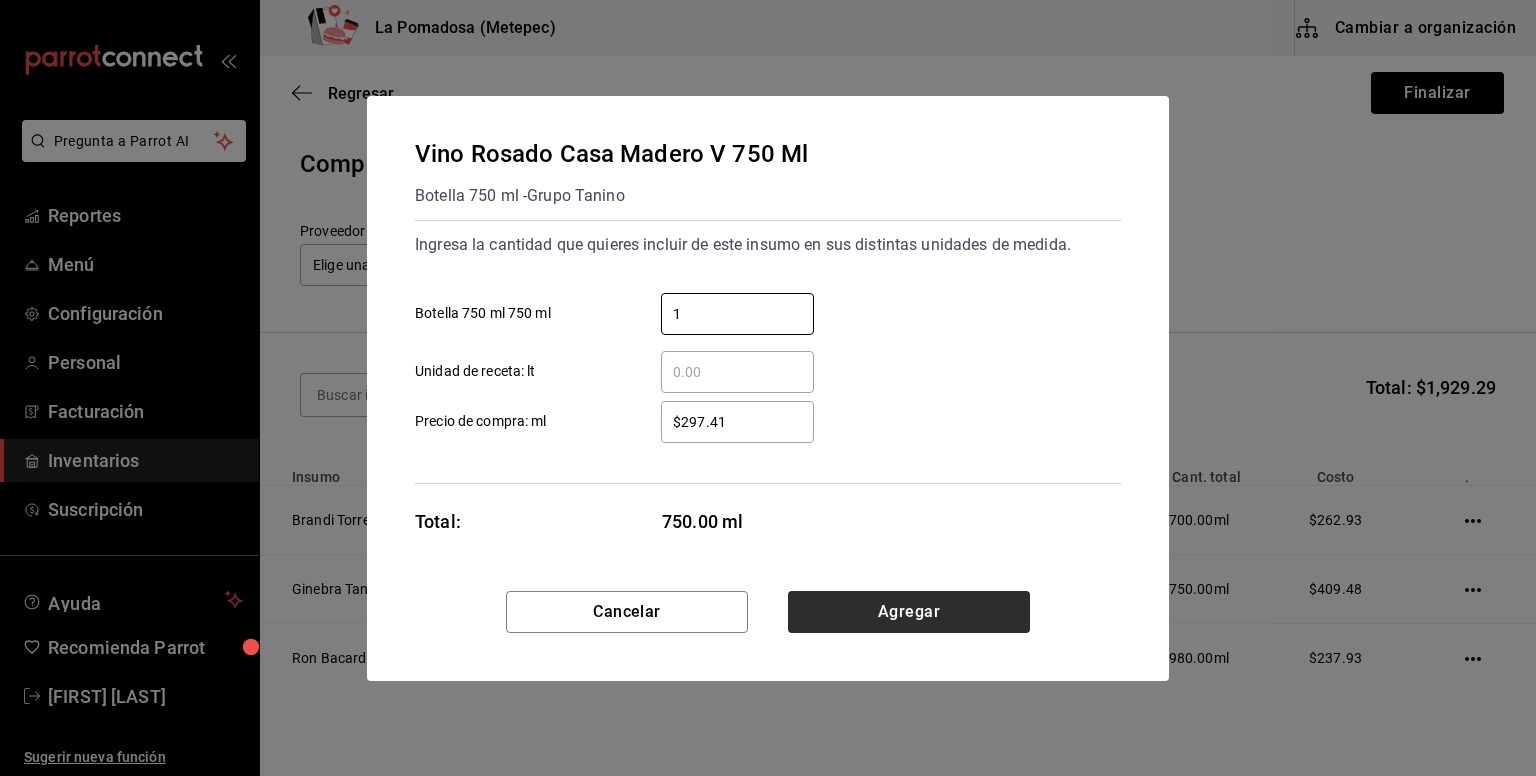 type on "1" 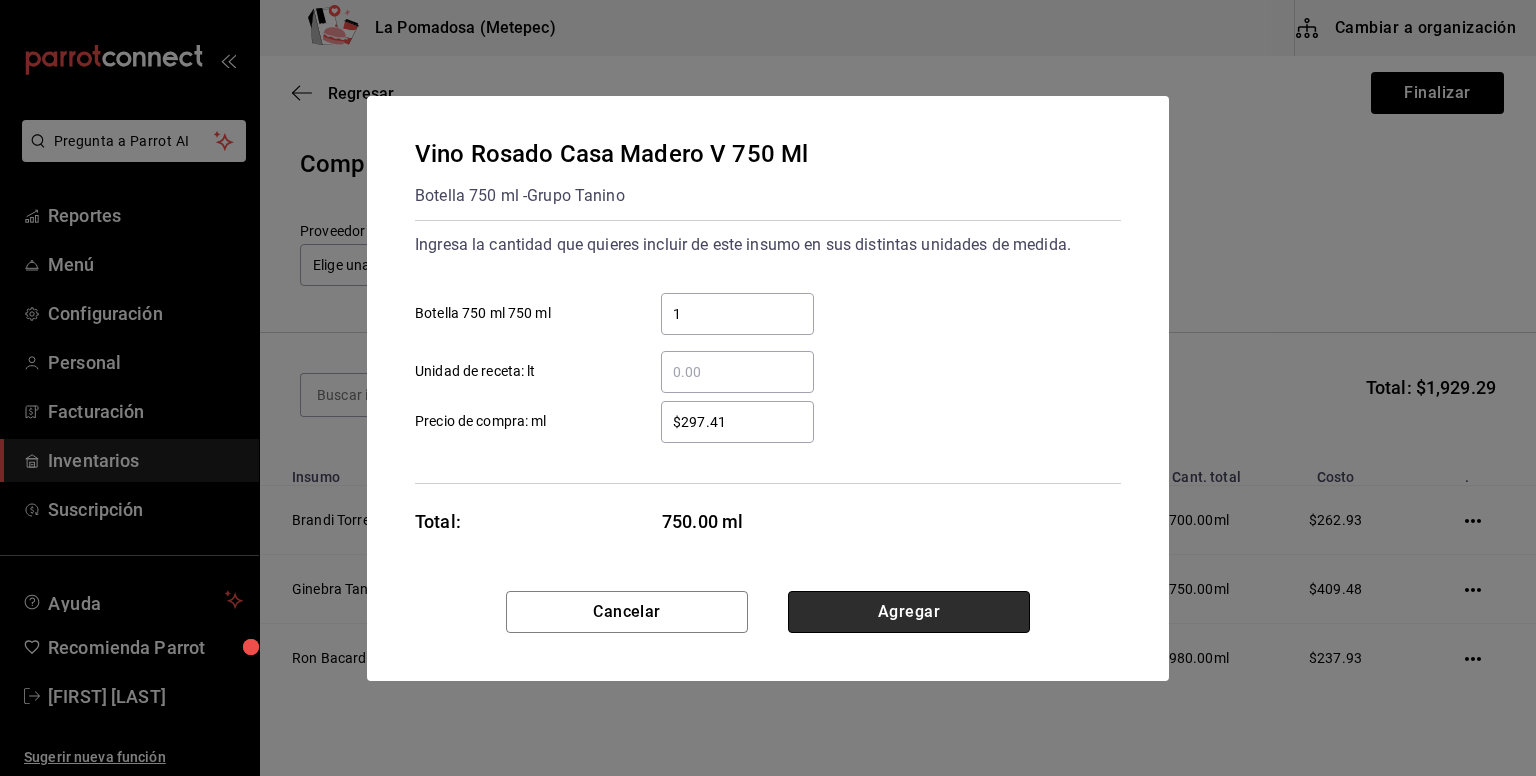 click on "Agregar" at bounding box center (909, 612) 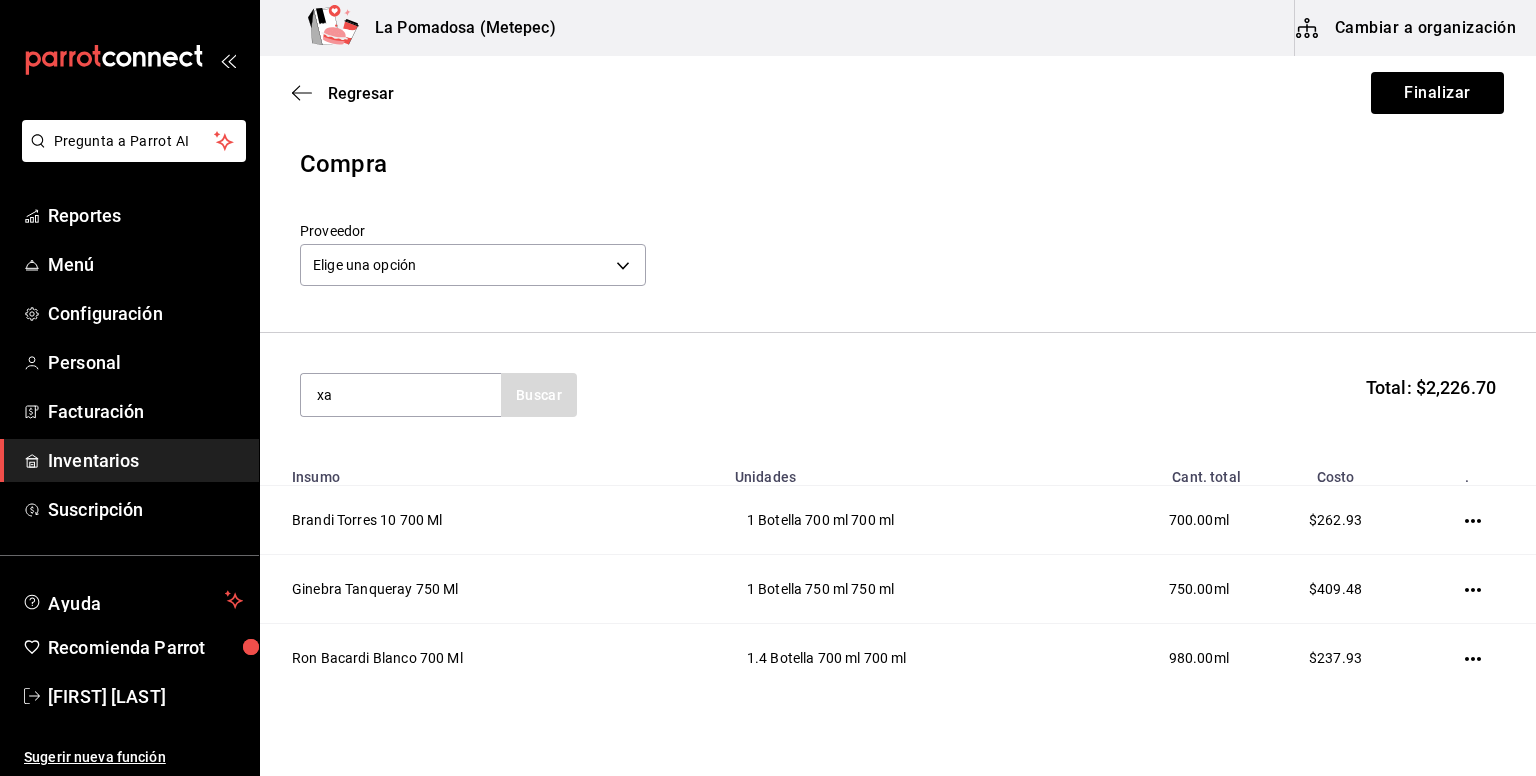 type on "x" 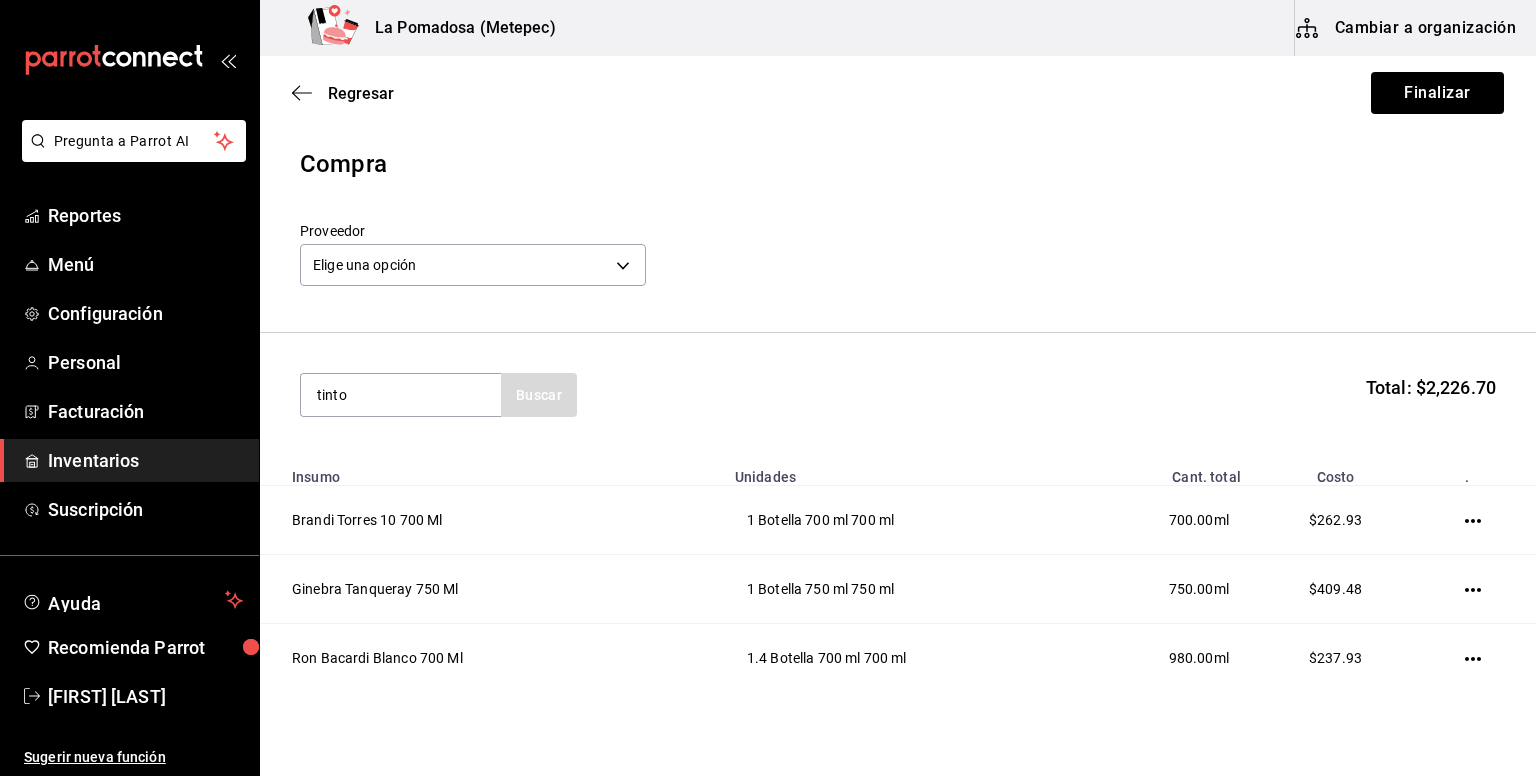 type on "tinto" 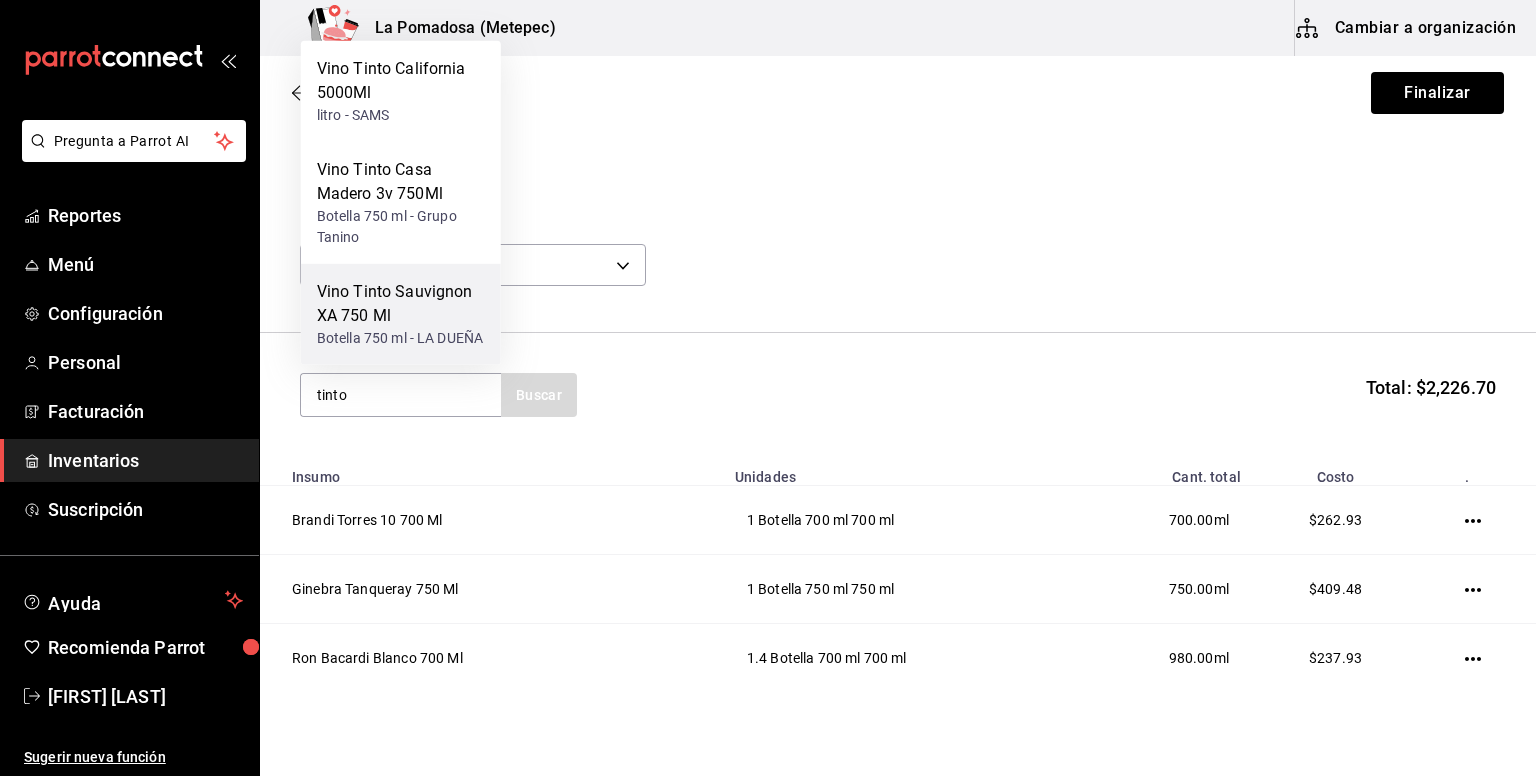 click on "Botella 750 ml - LA DUEÑA" at bounding box center [401, 338] 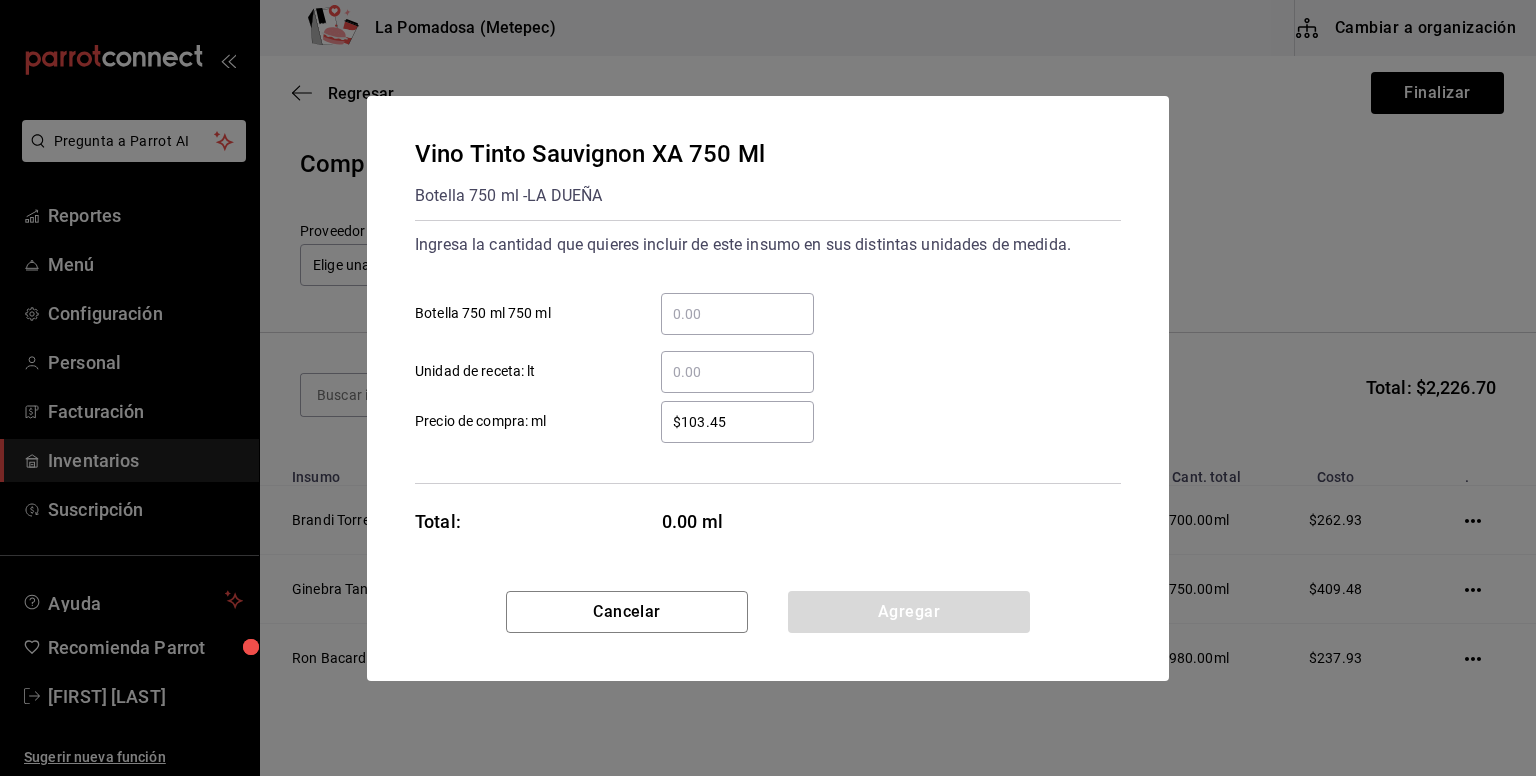click on "​ Botella 750 ml 750 ml" at bounding box center [737, 314] 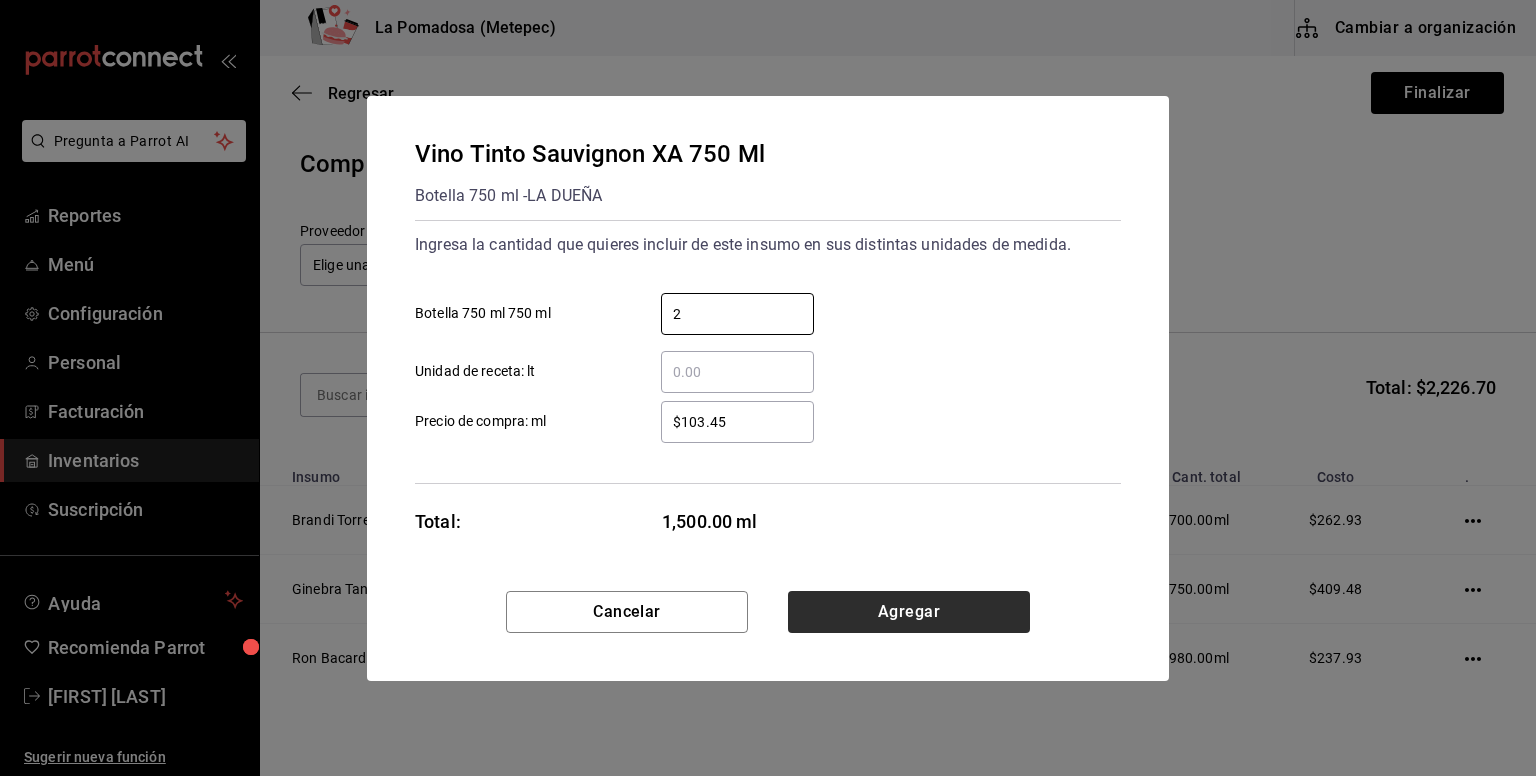 type on "2" 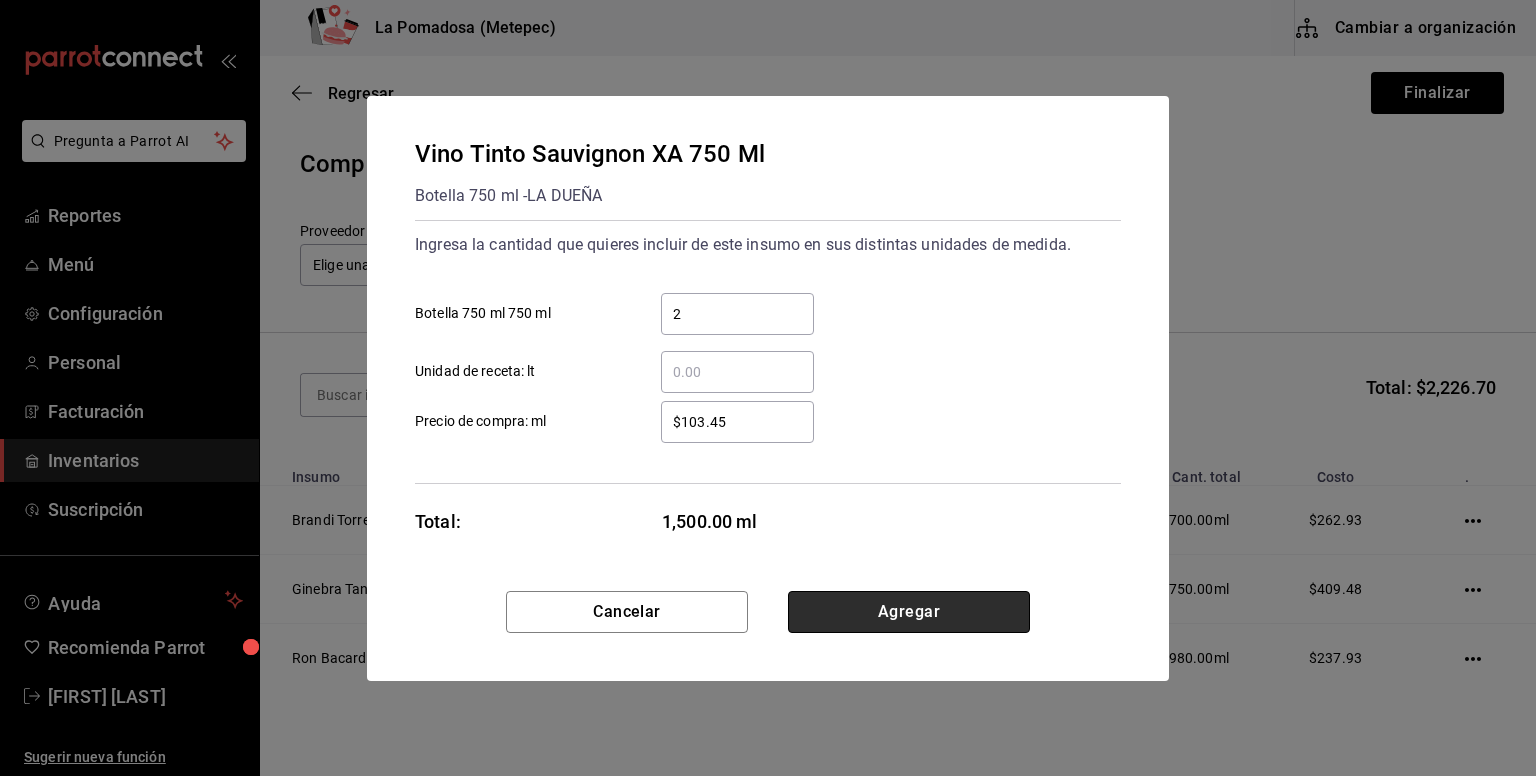 click on "Agregar" at bounding box center [909, 612] 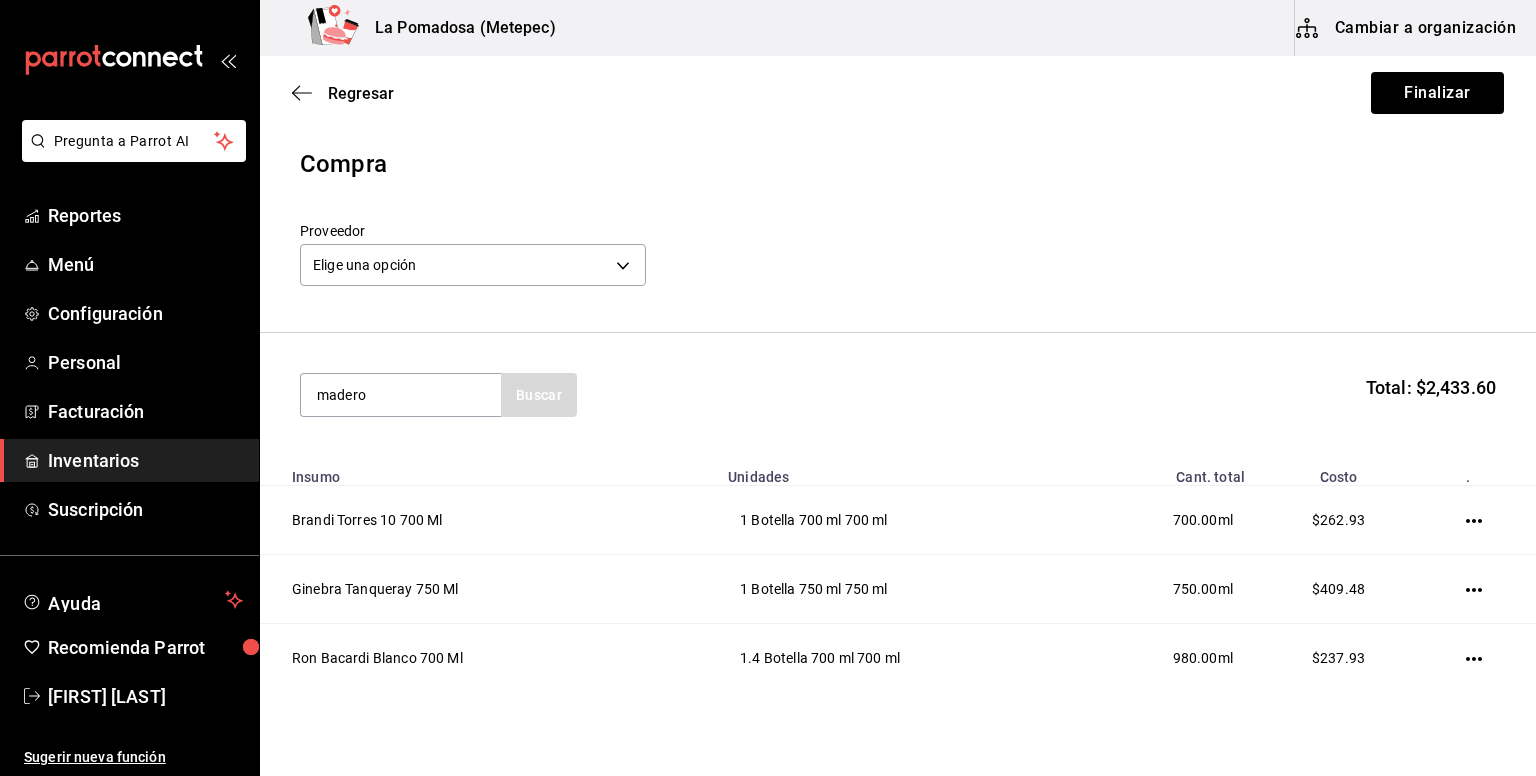 type on "madero" 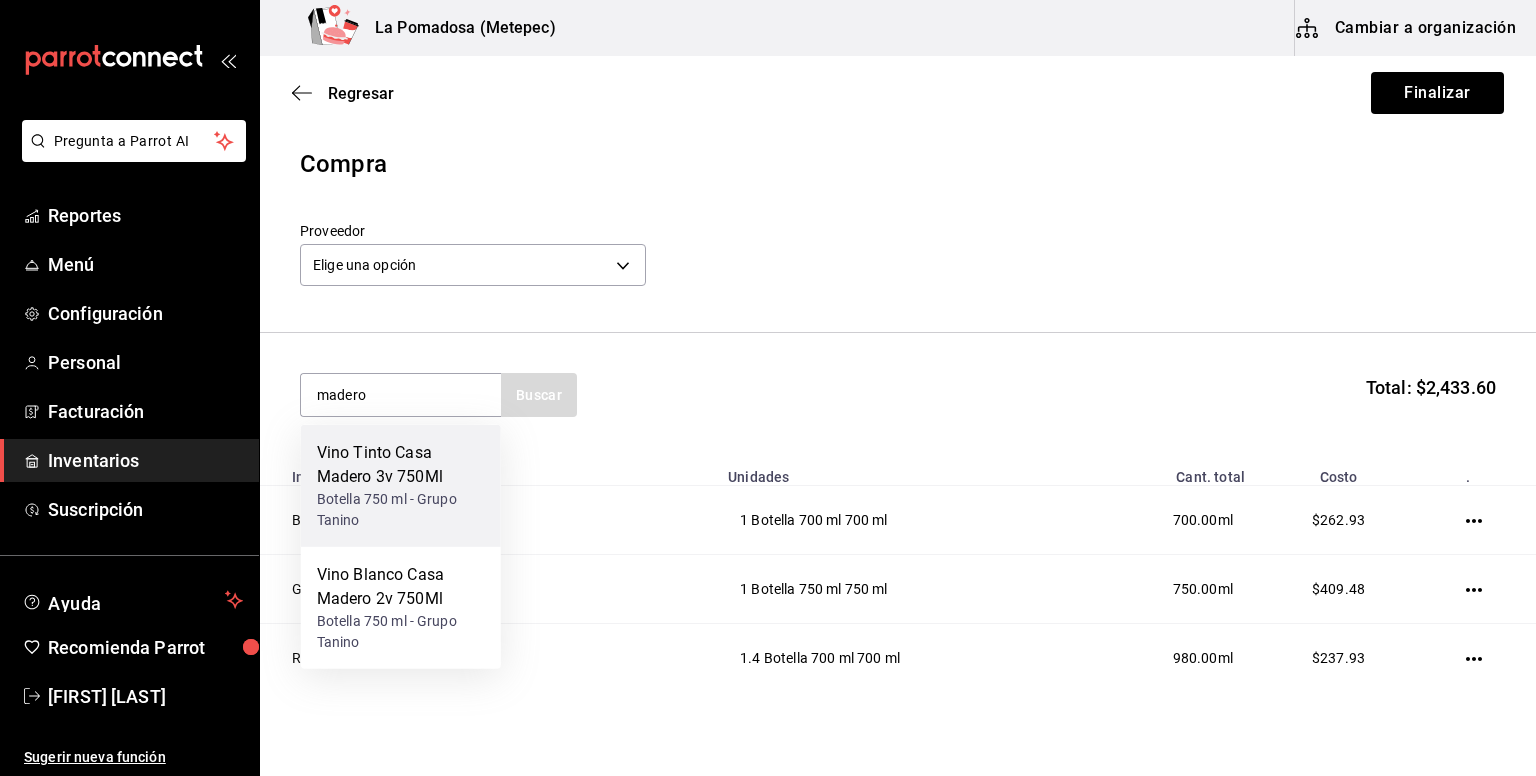 click on "Botella 750 ml - Grupo Tanino" at bounding box center [401, 510] 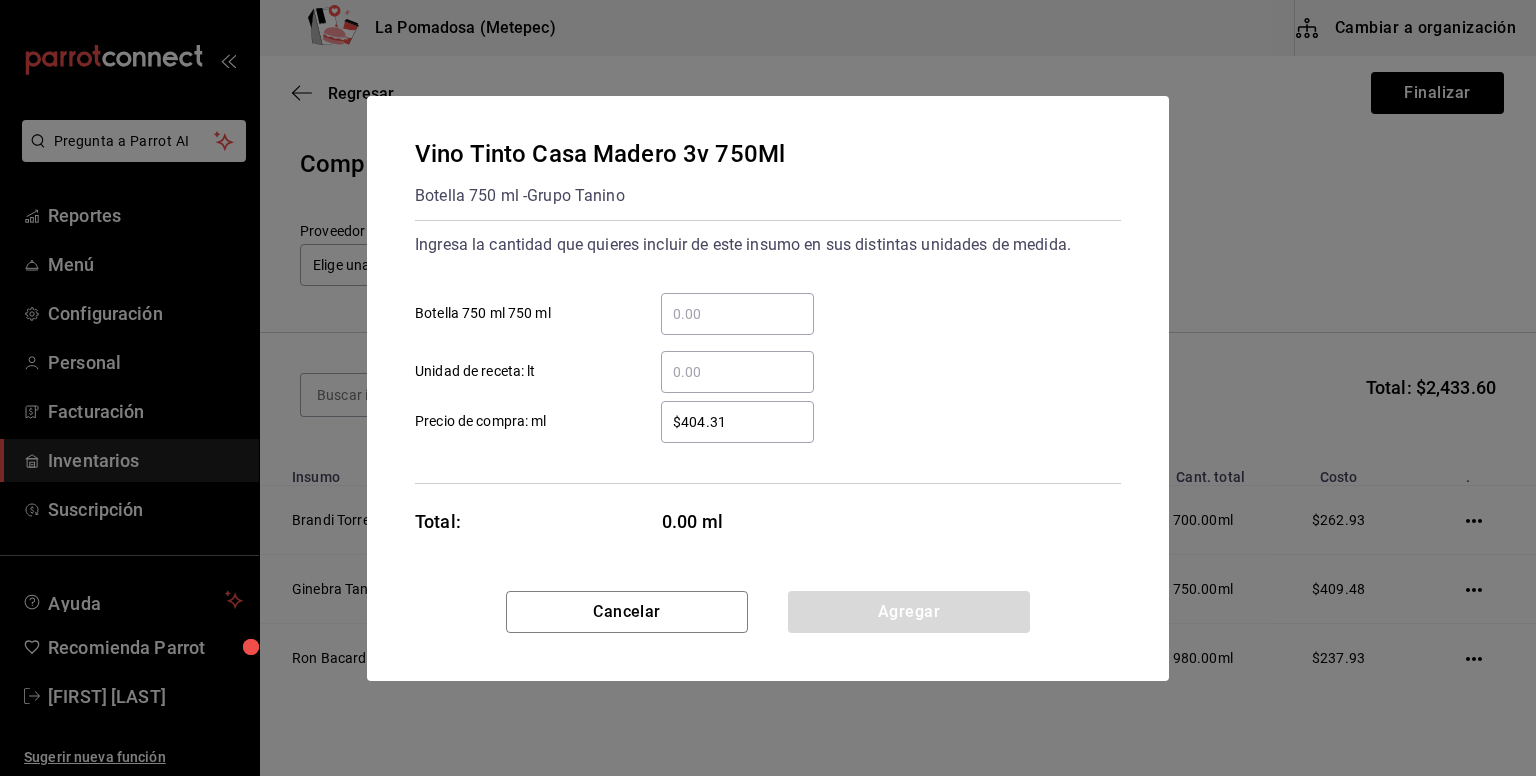 click on "​ Botella 750 ml 750 ml" at bounding box center [737, 314] 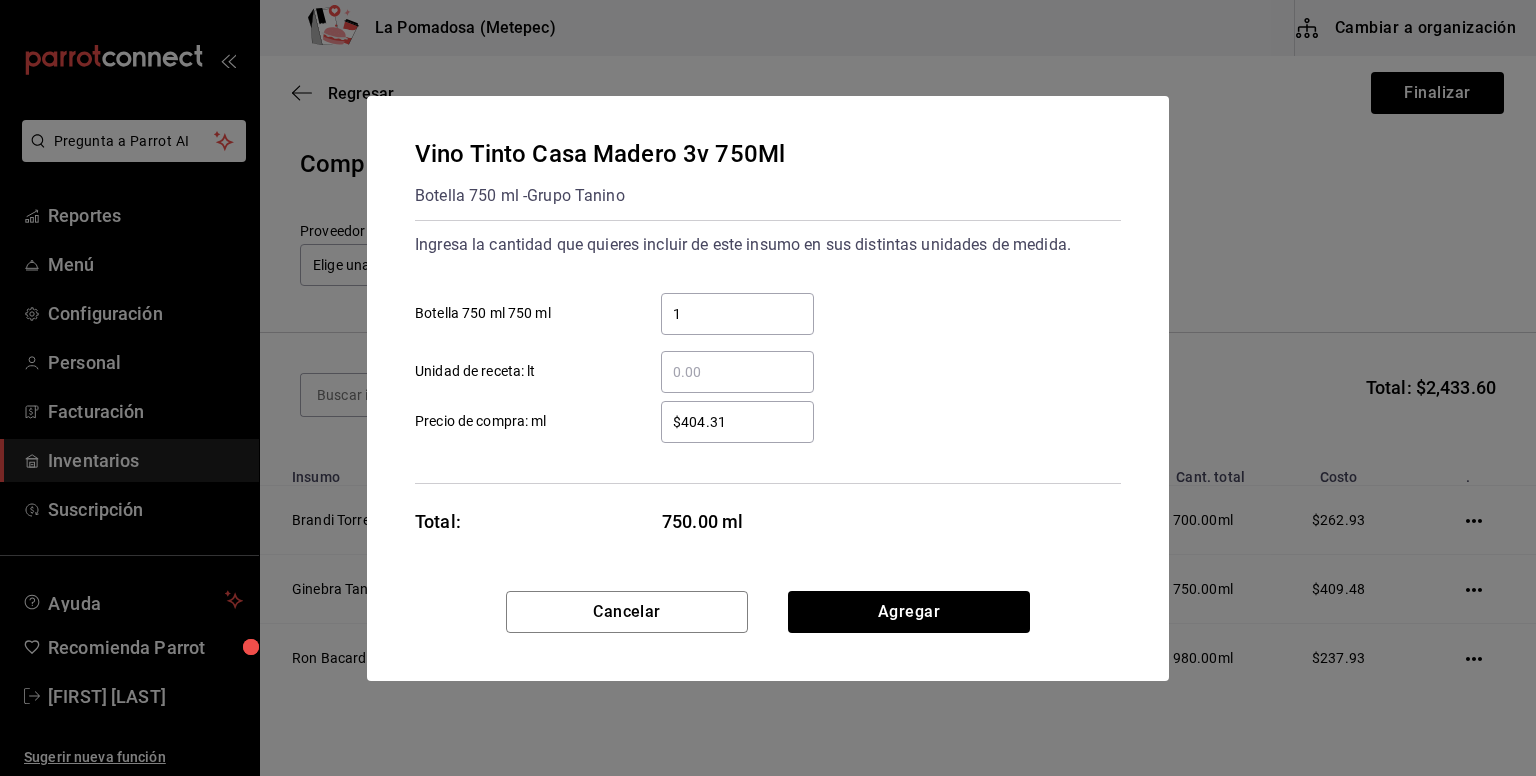 type on "1" 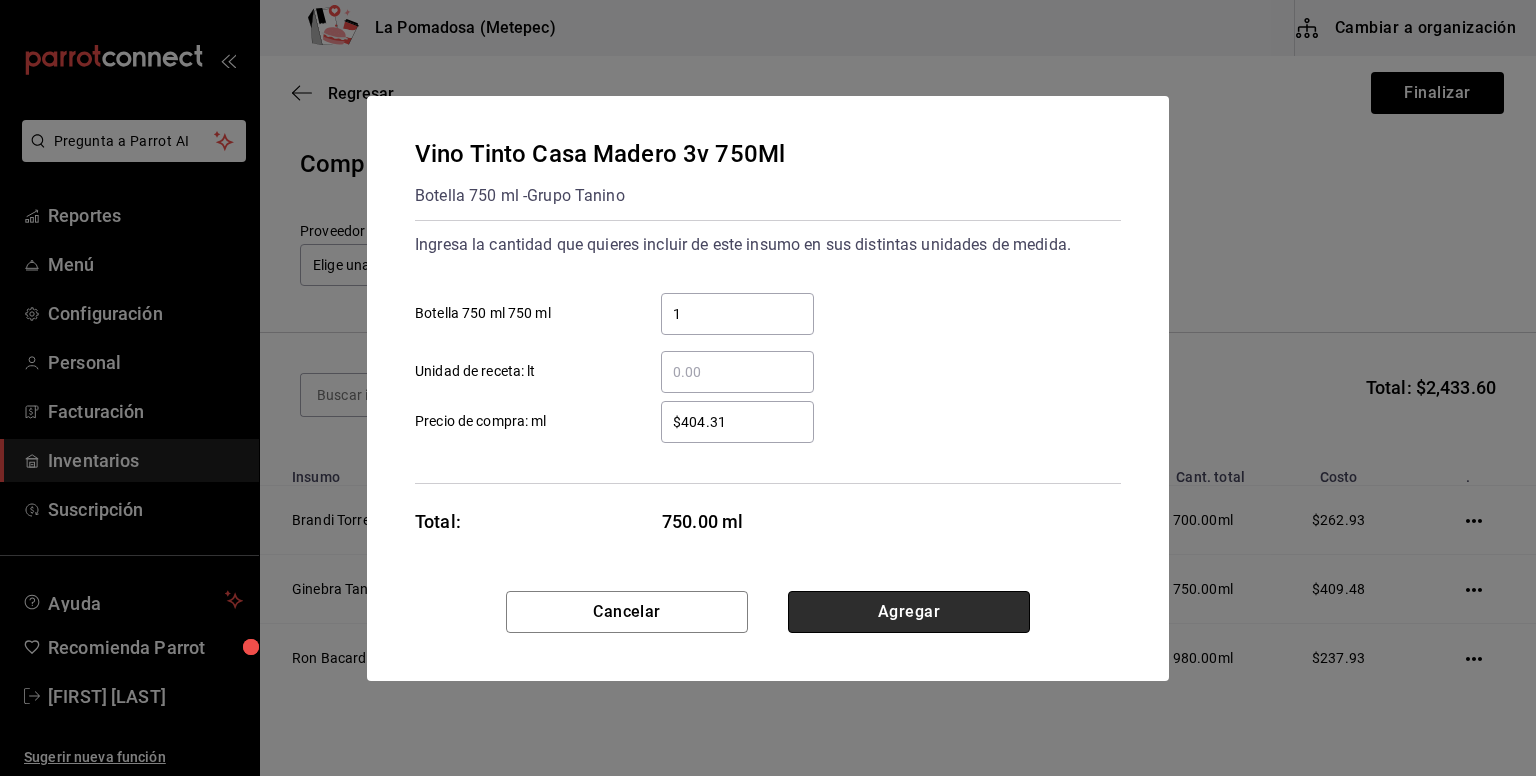 click on "Agregar" at bounding box center (909, 612) 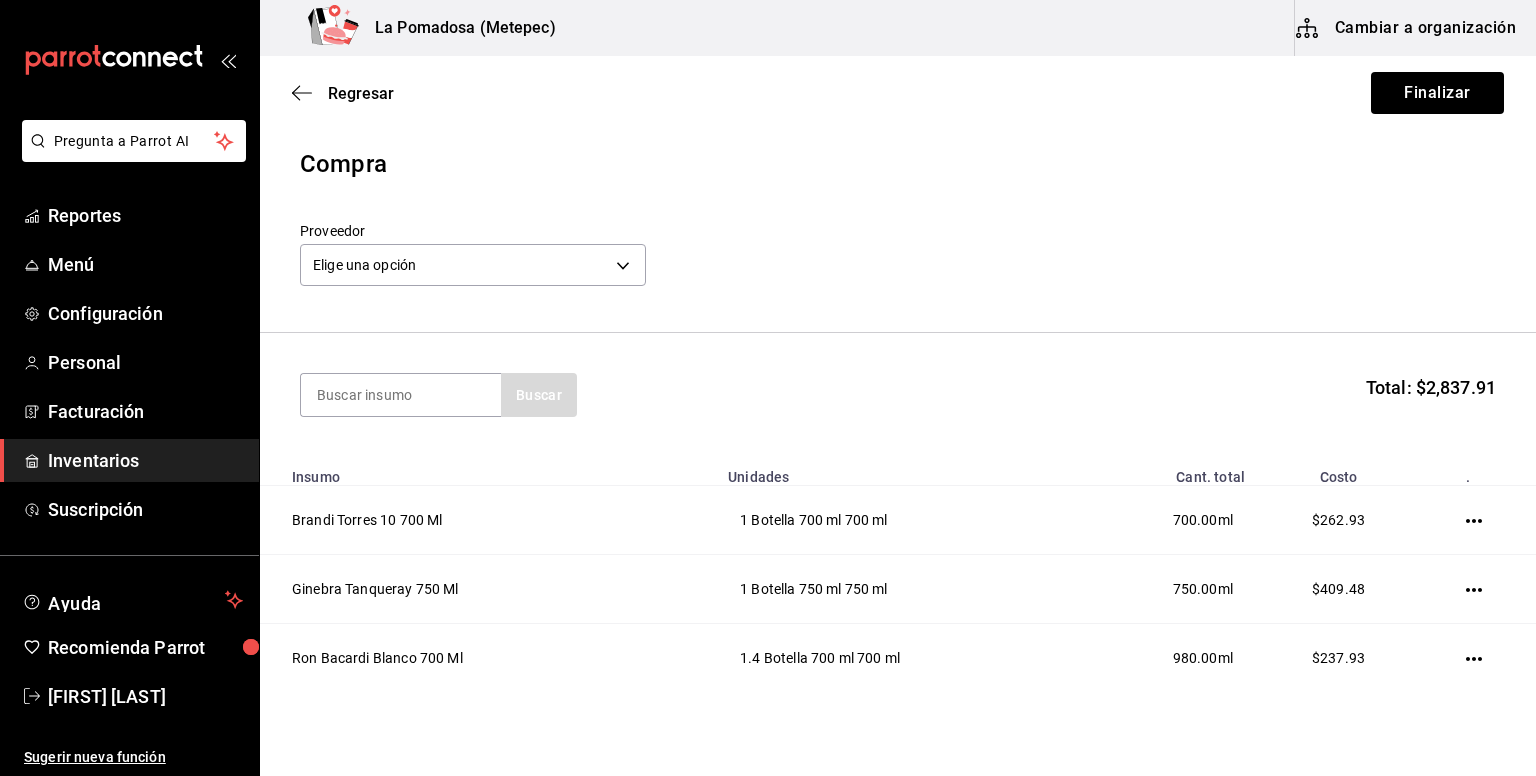 click on "Compra Proveedor Elige una opción default" at bounding box center (898, 239) 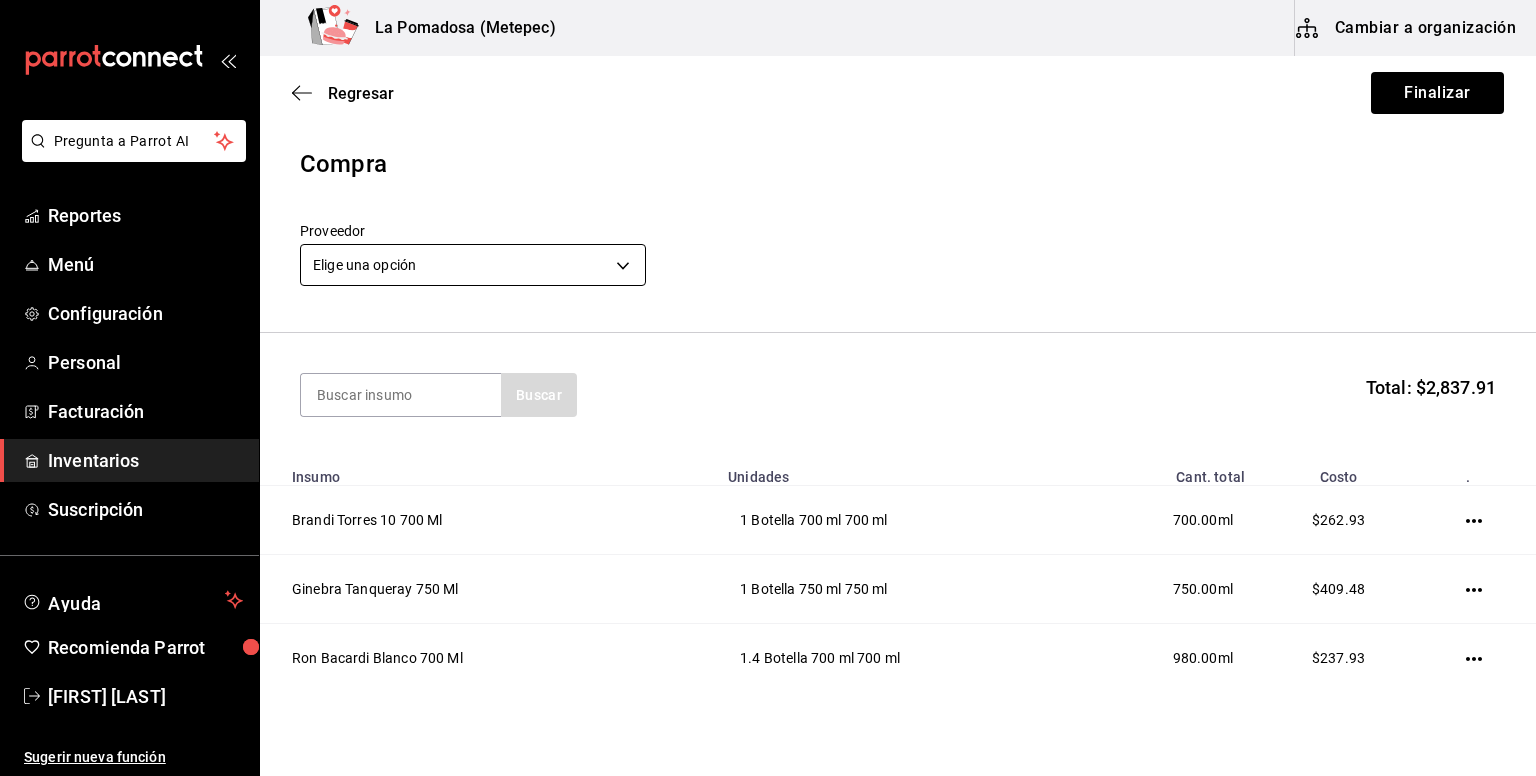 click on "Pregunta a Parrot AI Reportes   Menú   Configuración   Personal   Facturación   Inventarios   Suscripción   Ayuda Recomienda Parrot   [FIRST] [LAST]   Sugerir nueva función   La Pomadosa (Metepec) Cambiar a organización Regresar Finalizar Compra Proveedor Elige una opción default Buscar Total: $[PRICE] Insumo Unidades Cant. total Costo  .  Brandi Torres 10 700Ml 1 Botella 700 ml 700 ml 700.00  ml $[PRICE] Ginebra Tanqueray 750Ml 1 Botella 750 ml 750 ml 750.00  ml $[PRICE] Ron Bacardi Blanco 700Ml 1.4 Botella 700 ml 700 ml 980.00  ml $[PRICE] Tequila Tradicional Plata 695Ml 1.36 Botella 695 ml 695 ml 945.20  ml $[PRICE] Tequila Herradura Reposado 700Ml 1 Botella 700 ml 700 ml 700.00  ml $[PRICE] Vino Espumoso Prosecco 750Ml 1 Botella 750 ml 750 ml 750.00  ml $[PRICE] Vino Rosado Casa Madero V 750Ml 1 Botella 750 ml 750 ml 750.00  ml $[PRICE] Vino Tinto Sauvignon XA 750Ml 2 Botella 750 ml 750 ml 1,500.00  ml $[PRICE] Vino Tinto Casa Madero 3v 750Ml 1 Botella 750 ml 750 ml 750.00  ml" at bounding box center [768, 331] 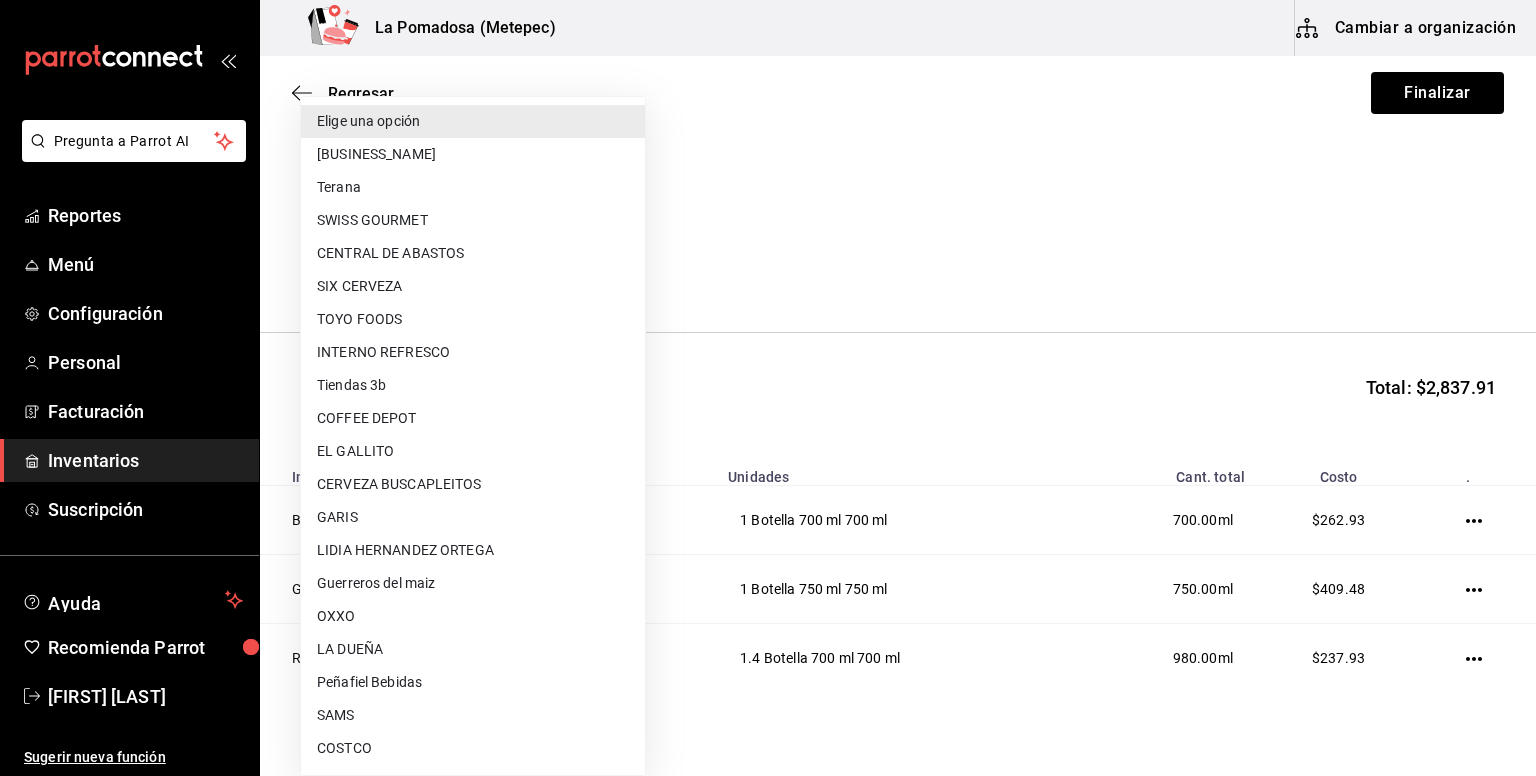 type 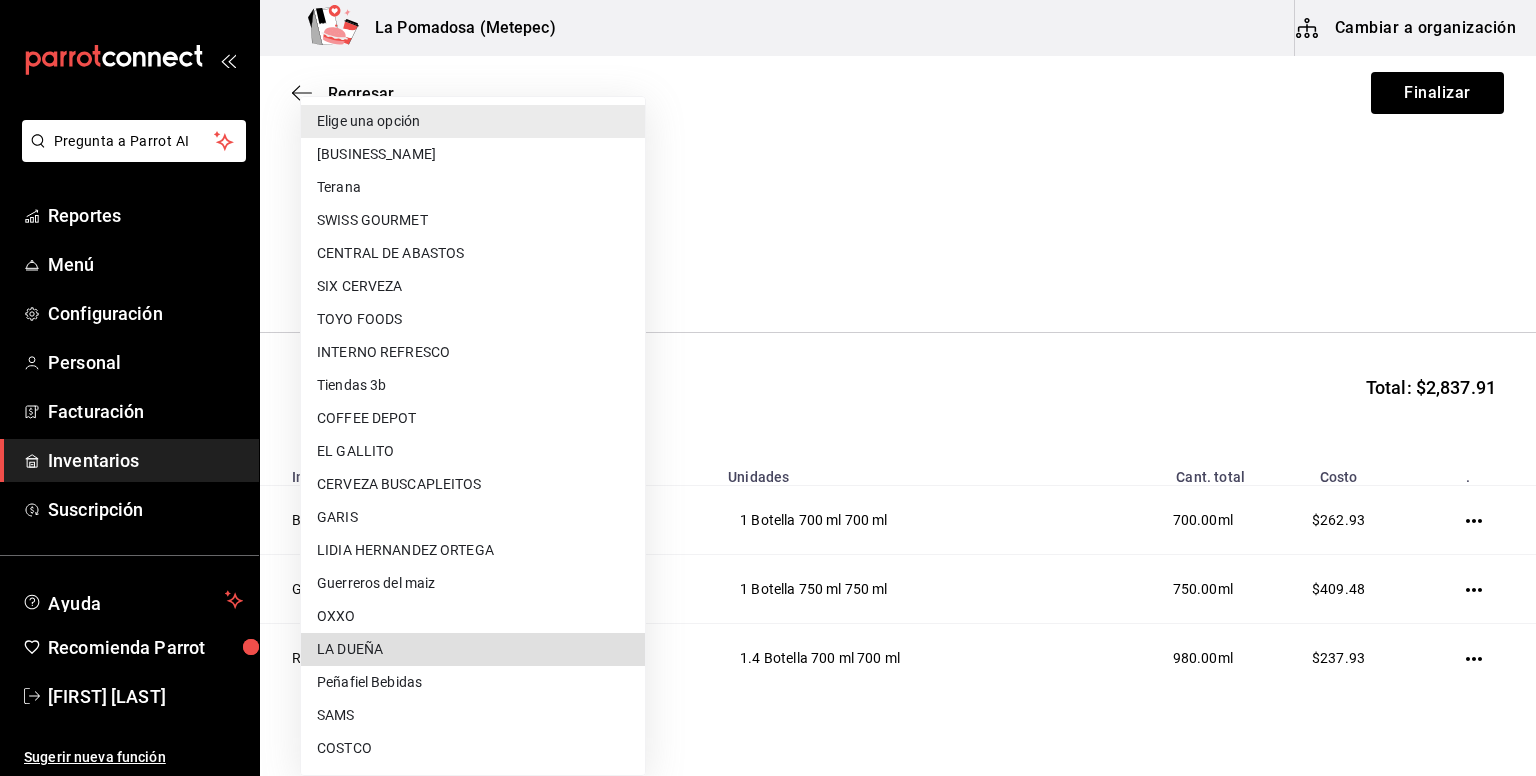 type on "fd0085a8-07d4-42ff-8959-d9a3912f52c2" 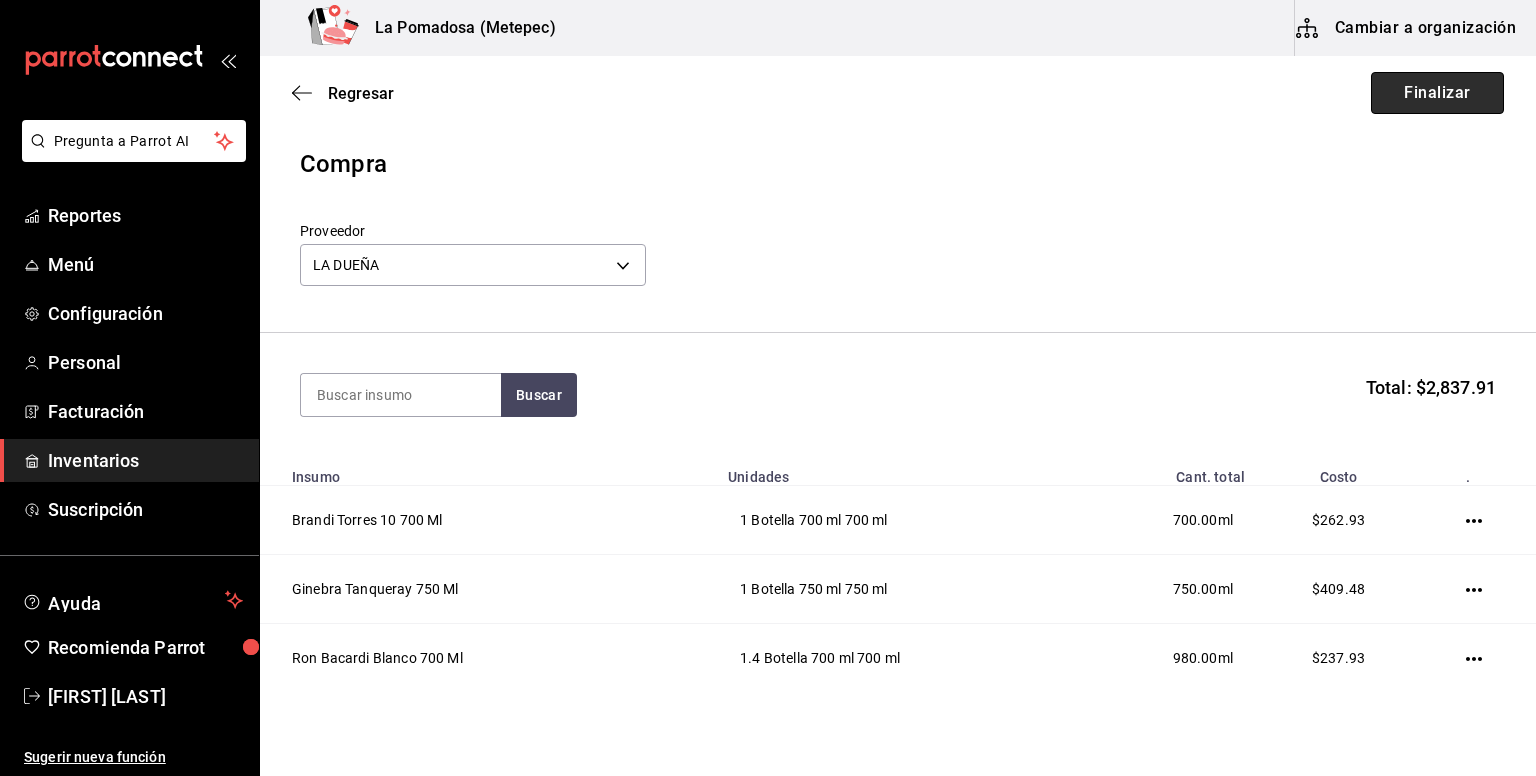 click on "Finalizar" at bounding box center (1437, 93) 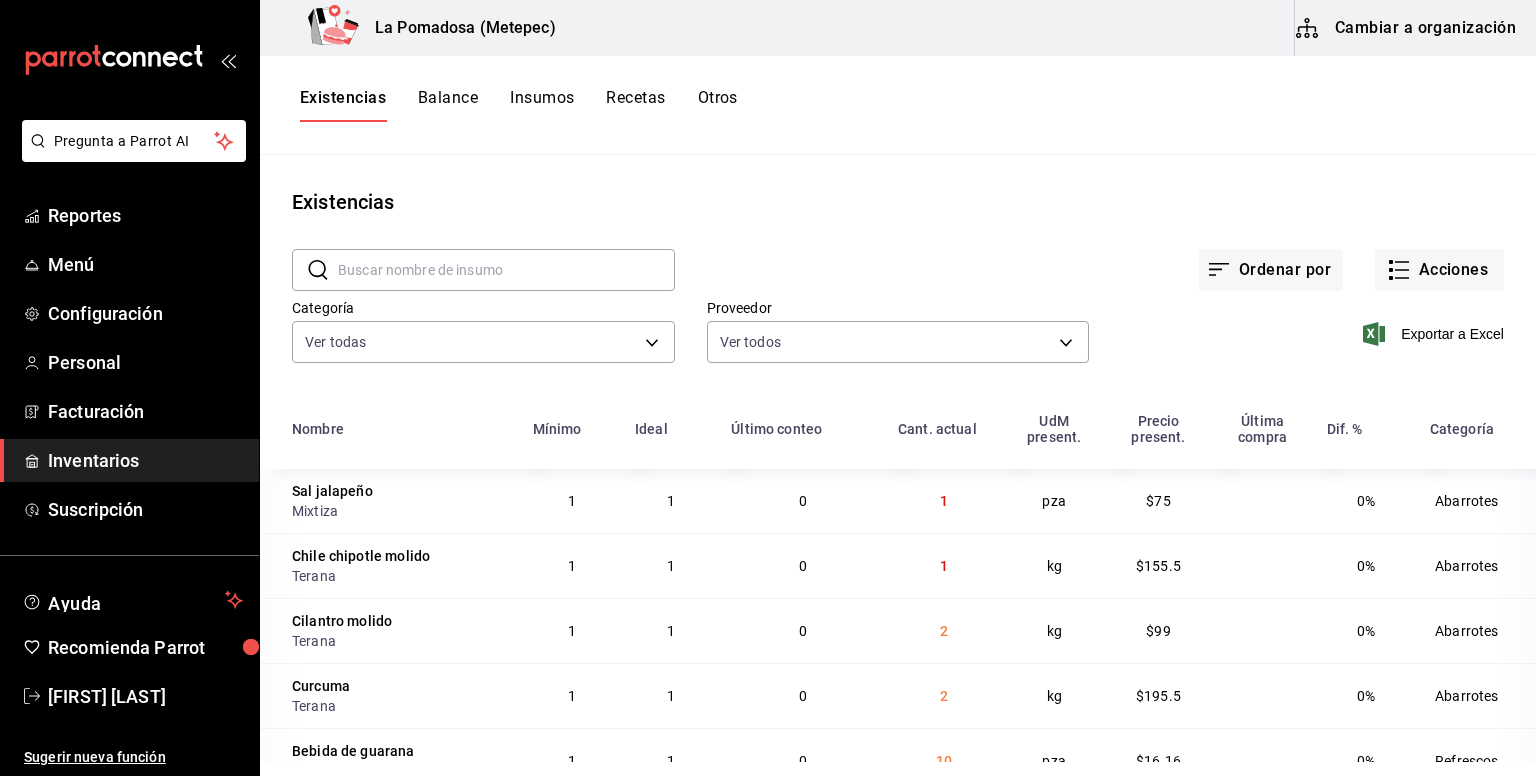 click on "Exportar a Excel" at bounding box center (1296, 318) 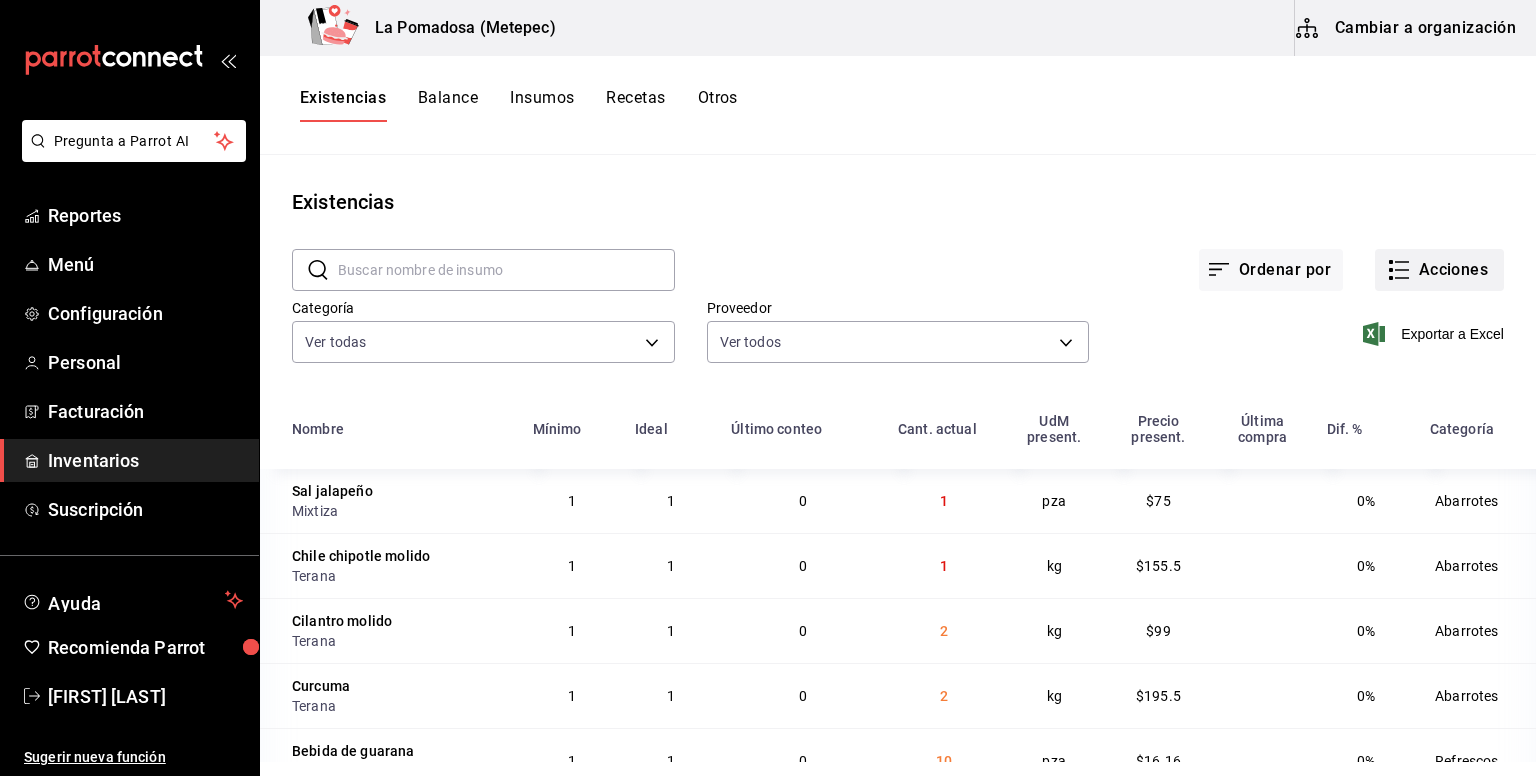 click on "Acciones" at bounding box center [1439, 270] 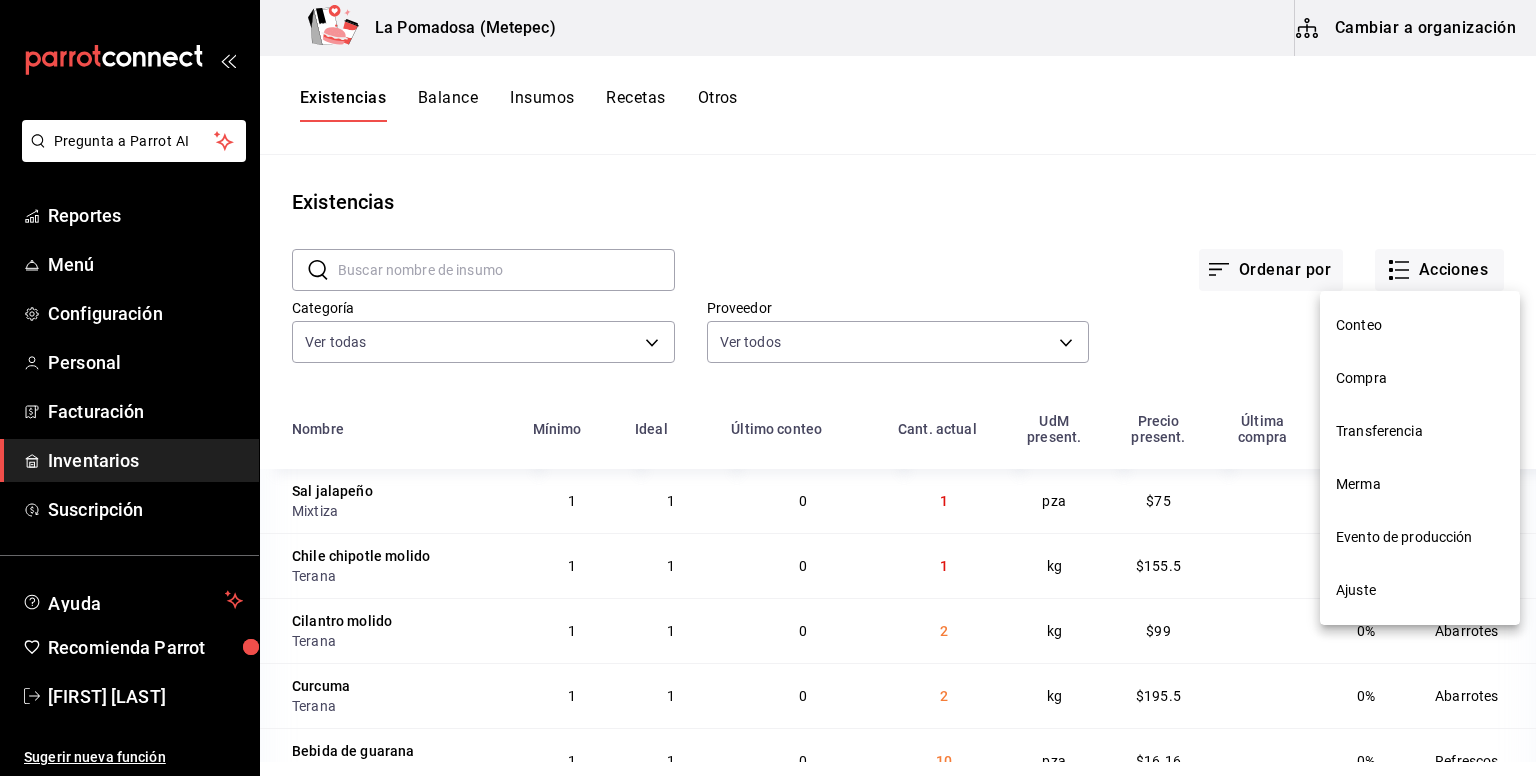 click on "Compra" at bounding box center [1420, 378] 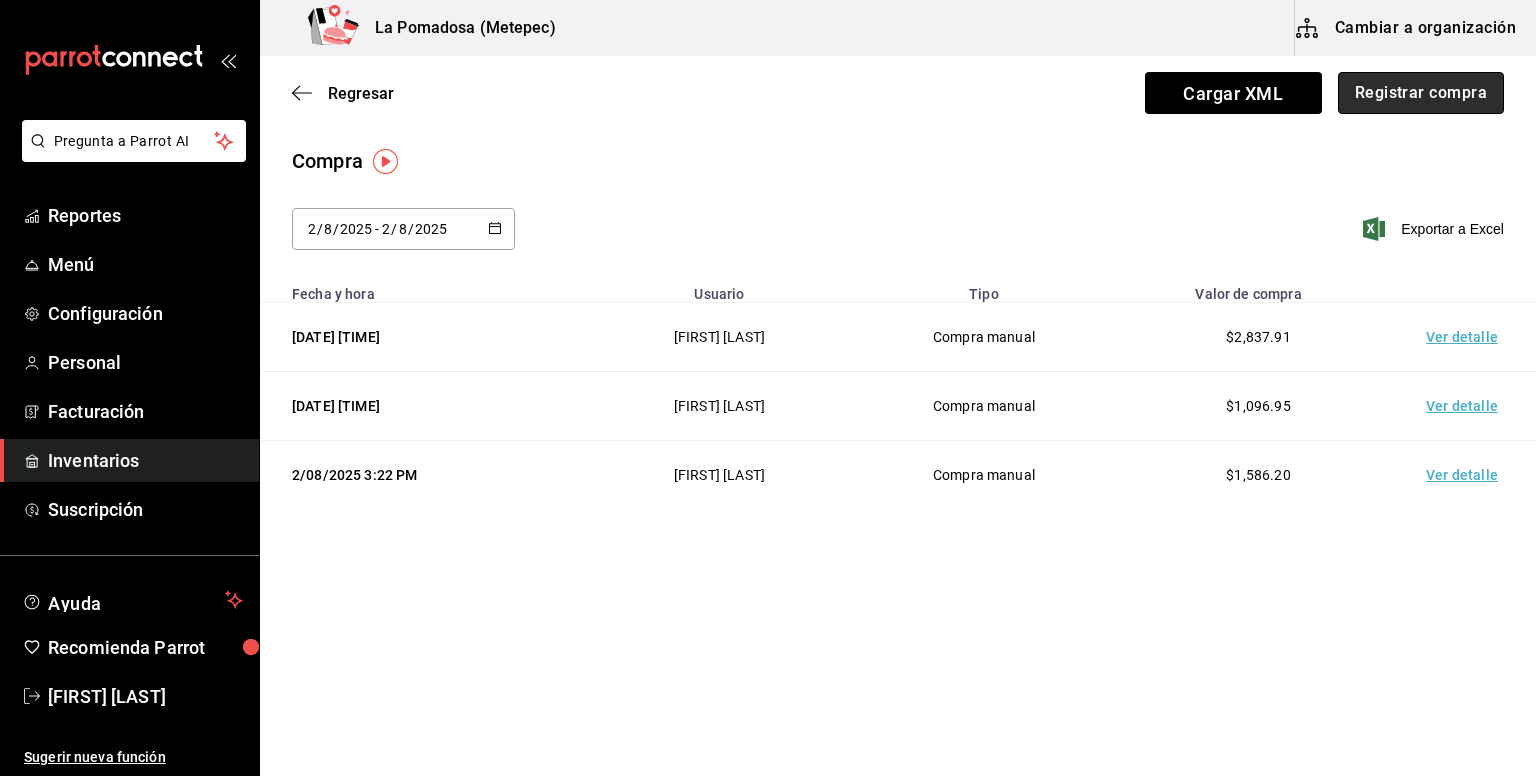 click on "Registrar compra" at bounding box center [1421, 93] 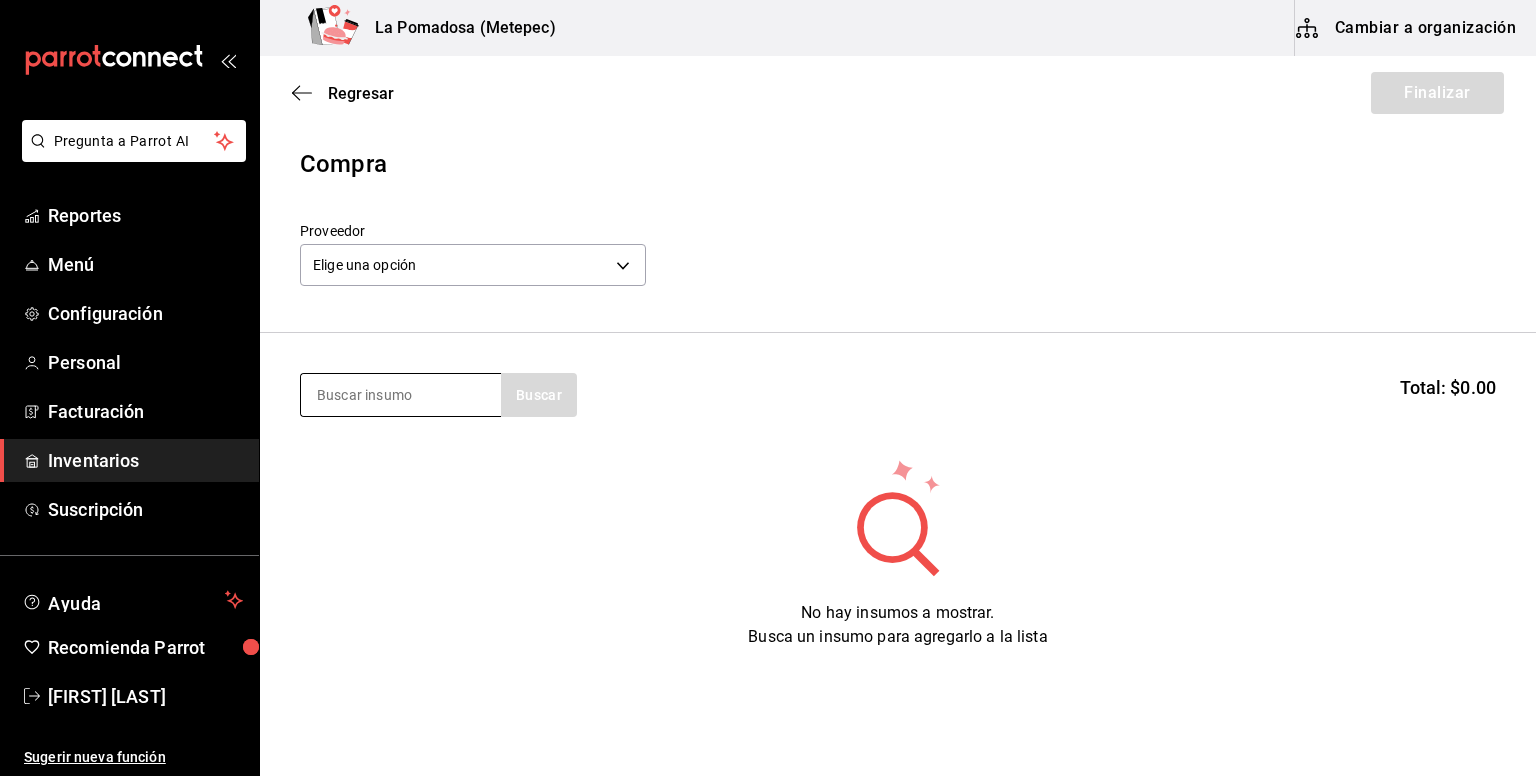 click at bounding box center (401, 395) 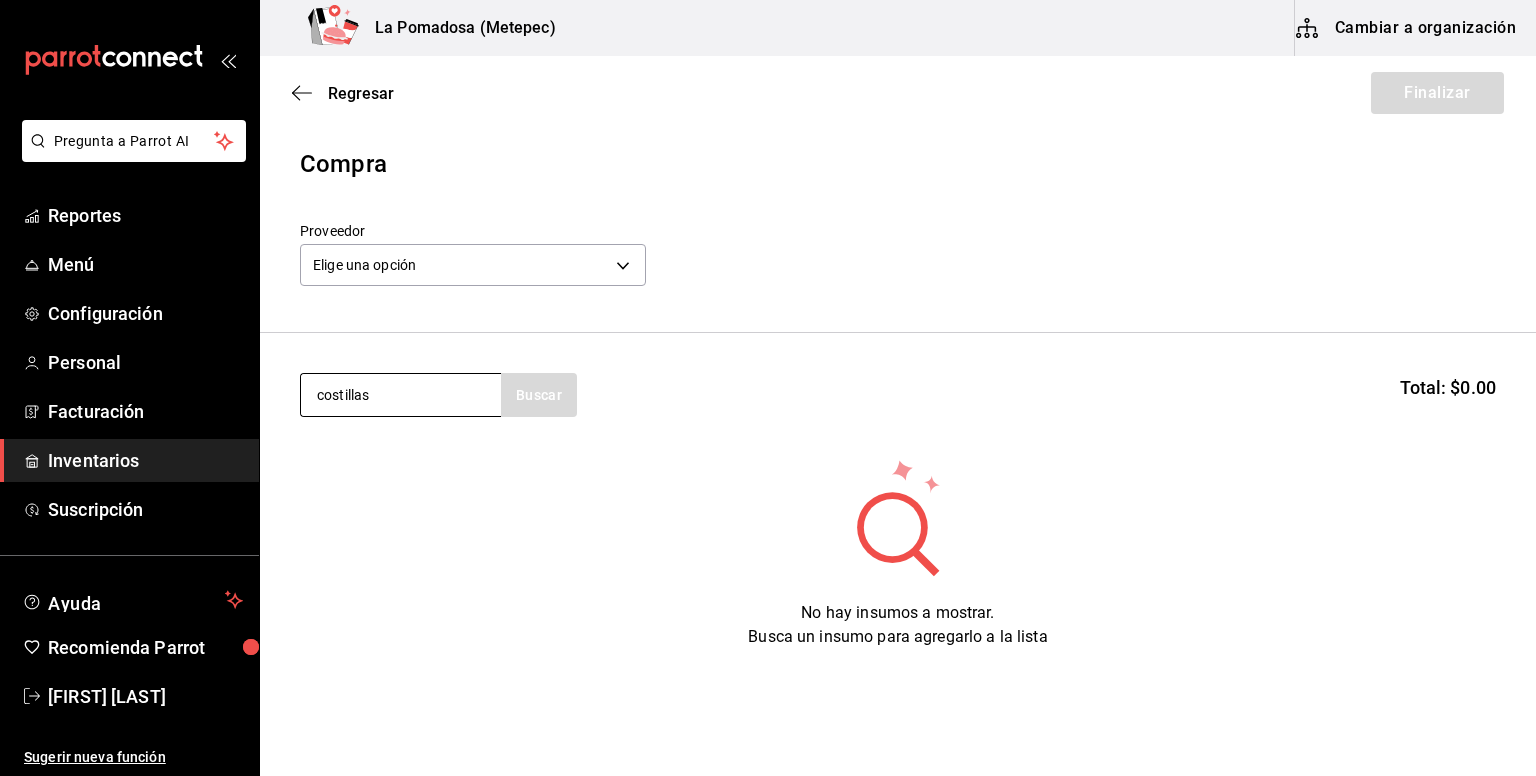 type on "costillas" 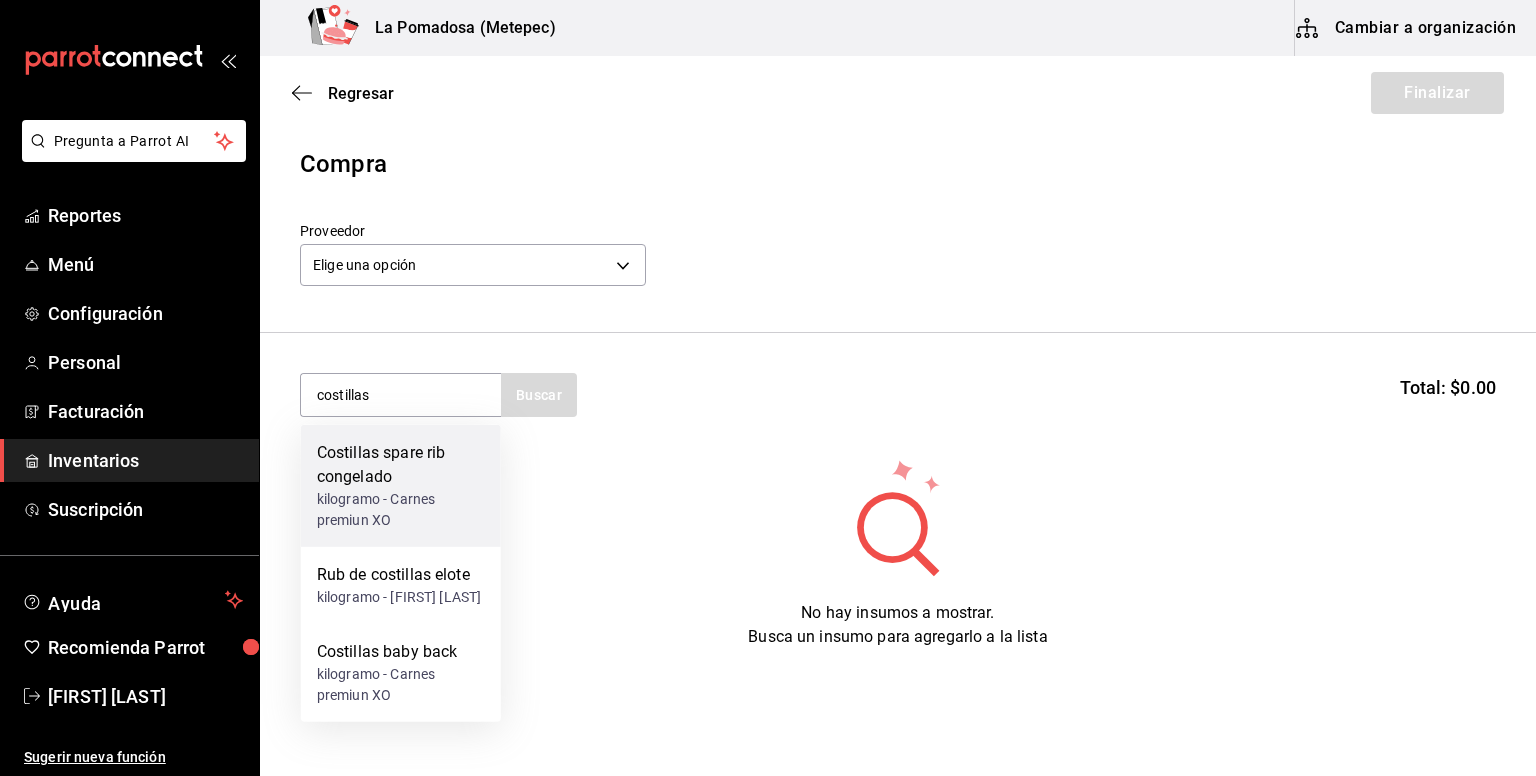 click on "Costillas spare rib congelado" at bounding box center (401, 465) 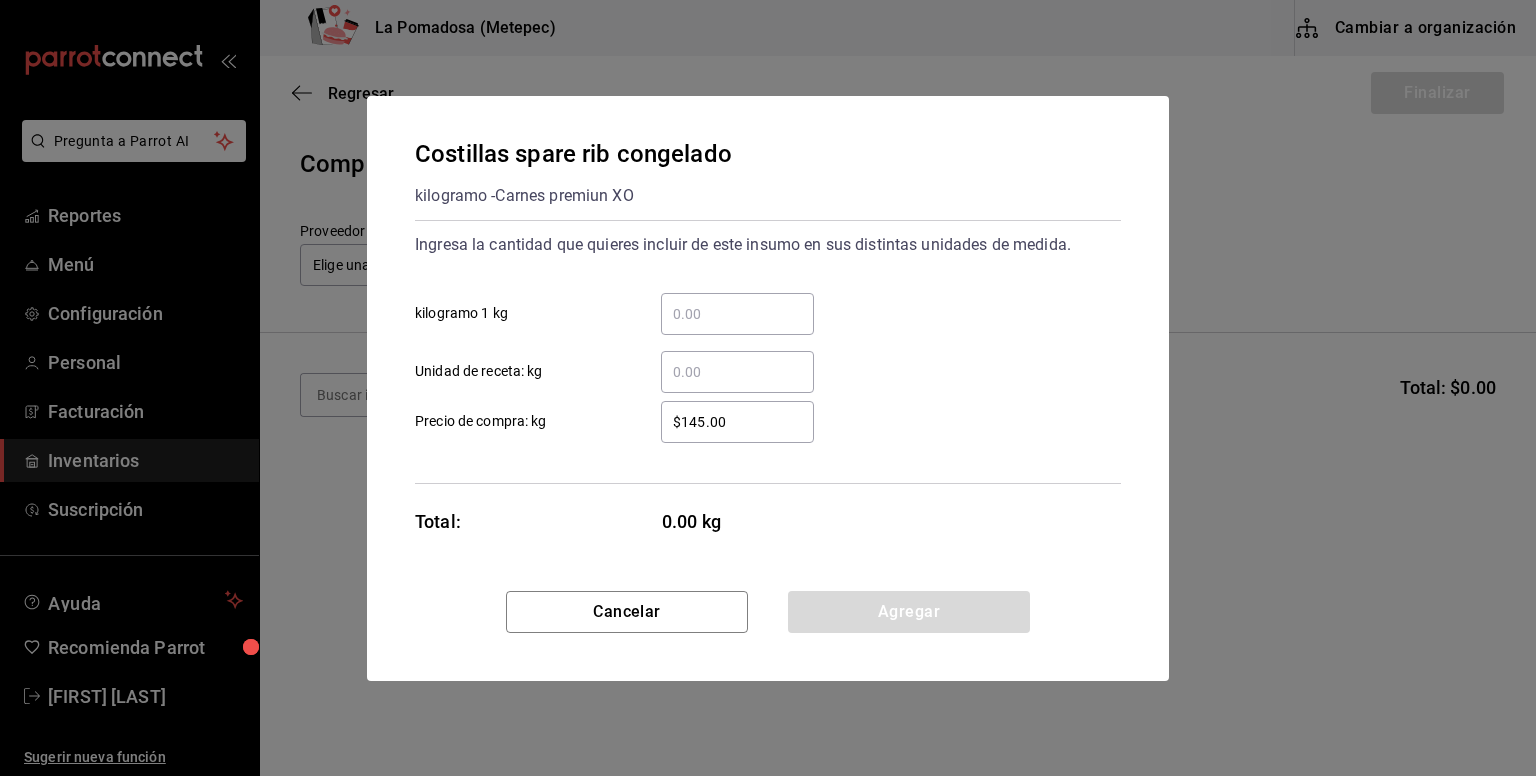 click on "​ kilogramo  1 kg" at bounding box center [737, 314] 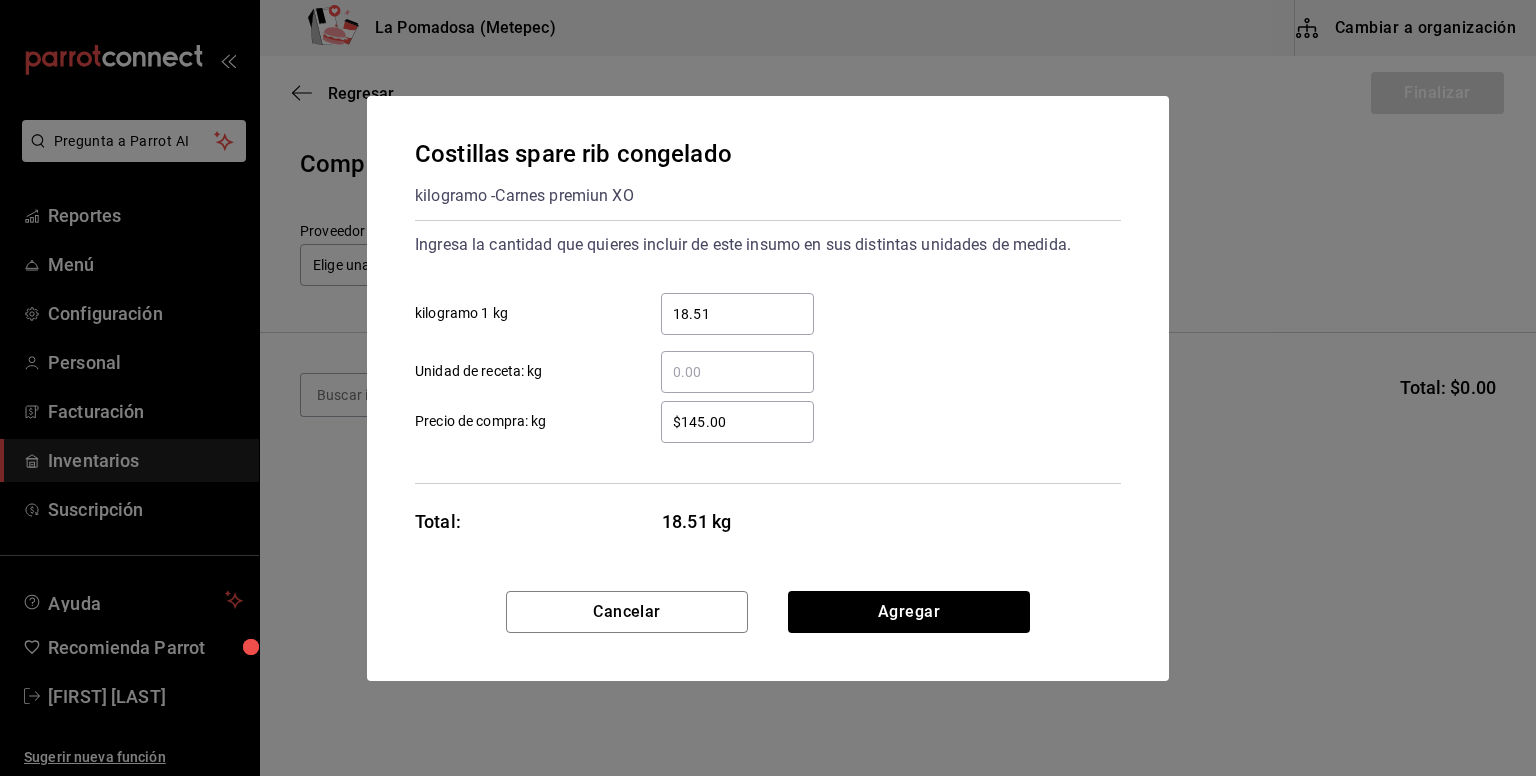 type on "18.51" 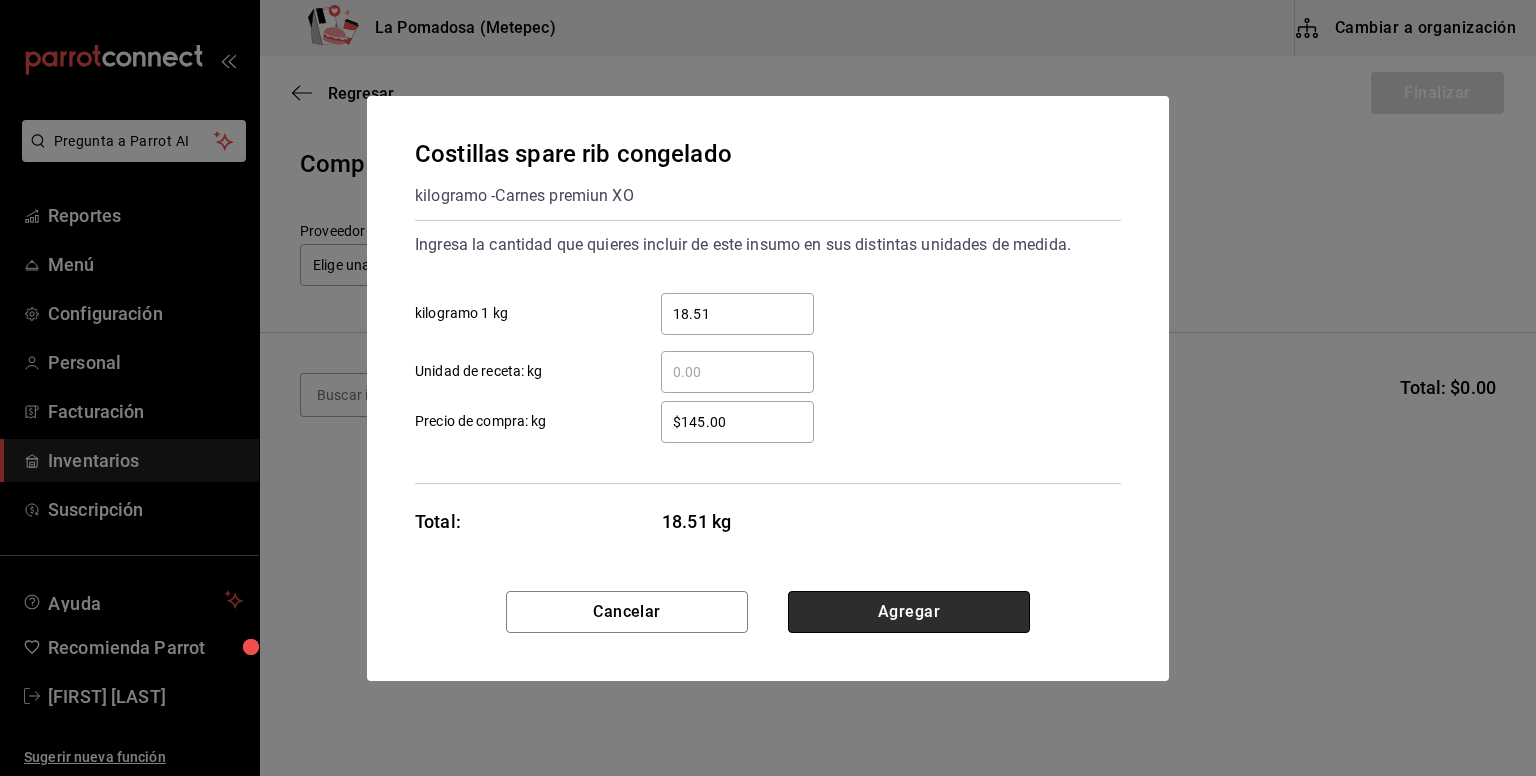 click on "Agregar" at bounding box center [909, 612] 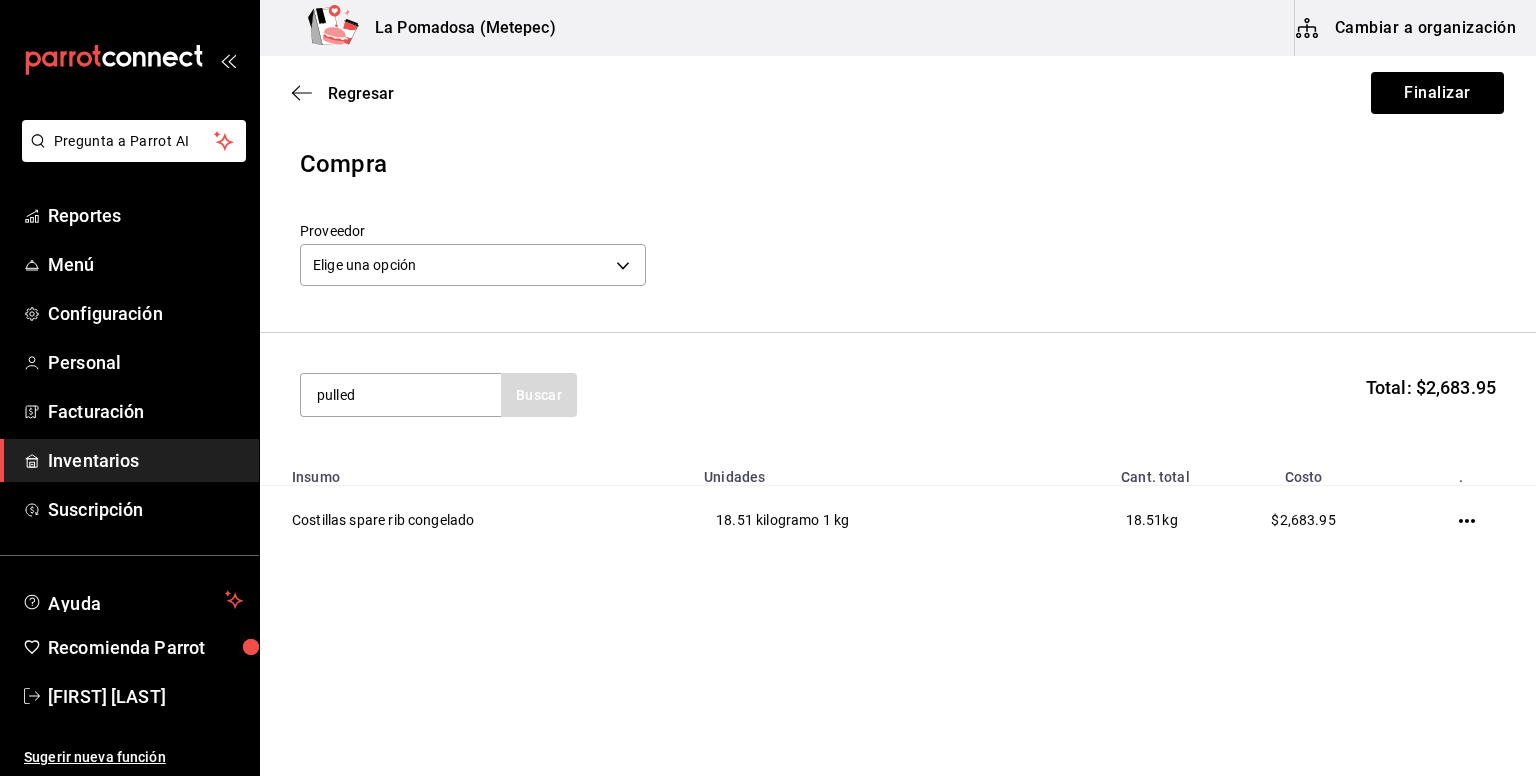 type on "pulled" 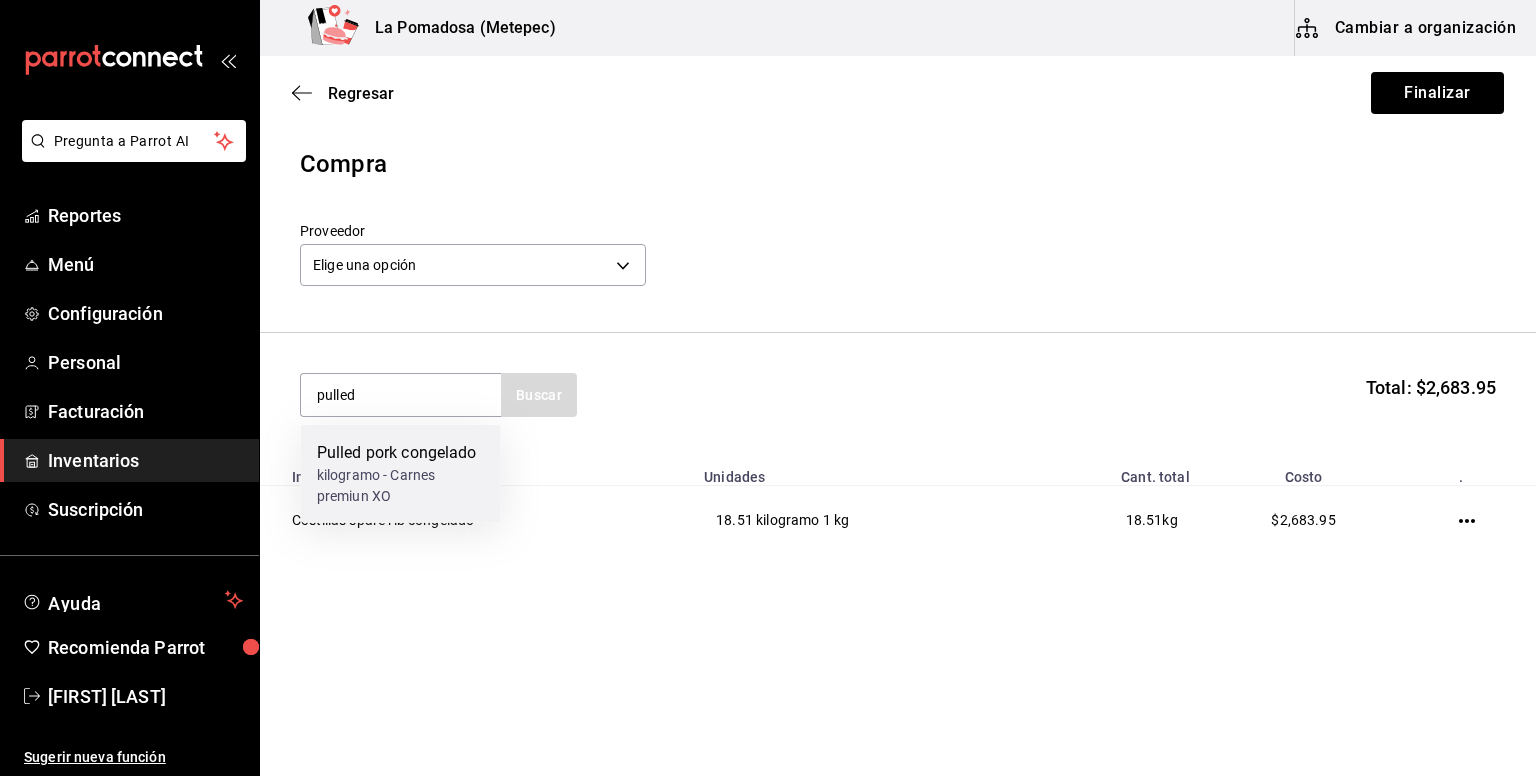 click on "kilogramo  - Carnes premiun XO" at bounding box center (401, 486) 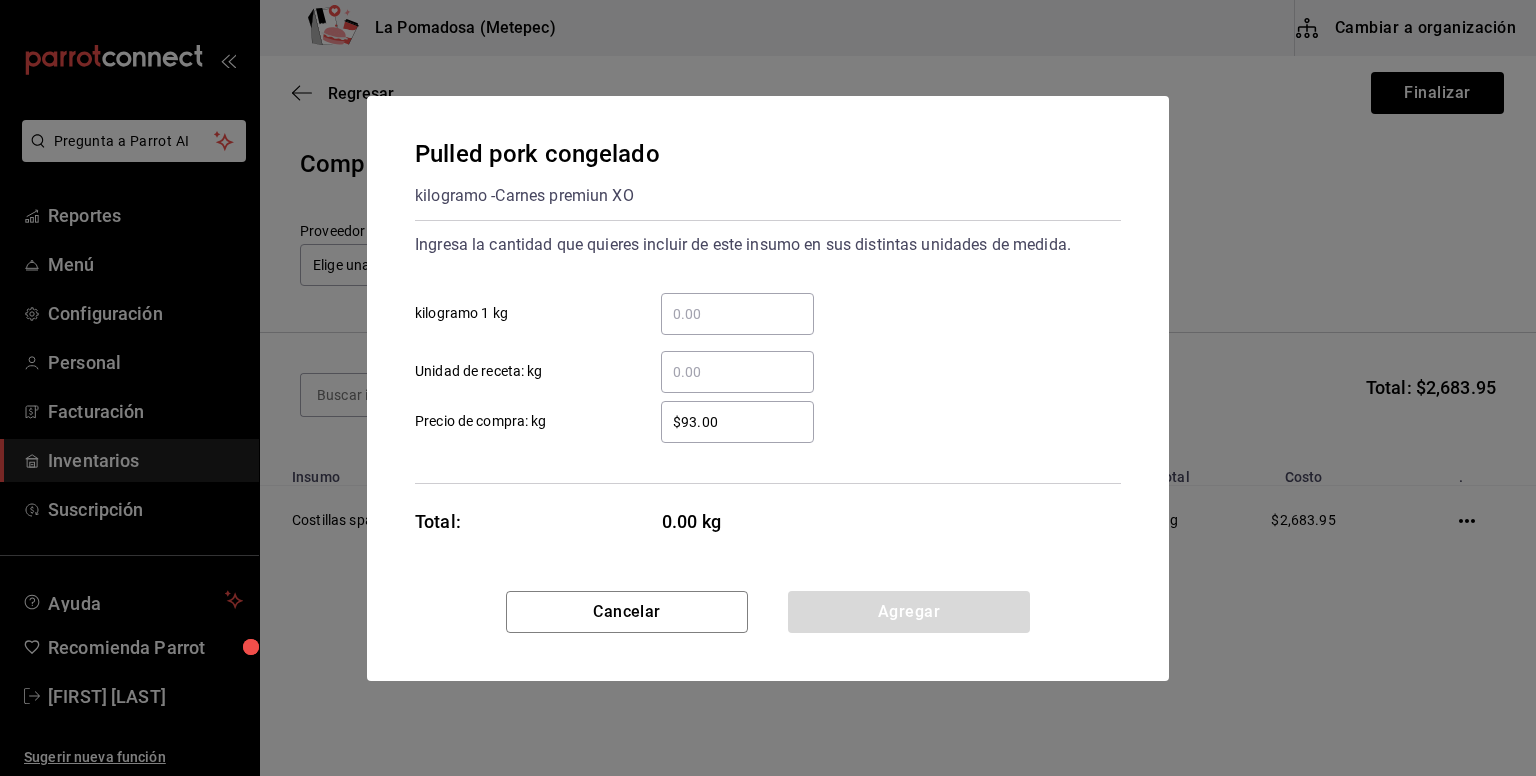 click on "​ kilogramo  1 kg" at bounding box center [737, 314] 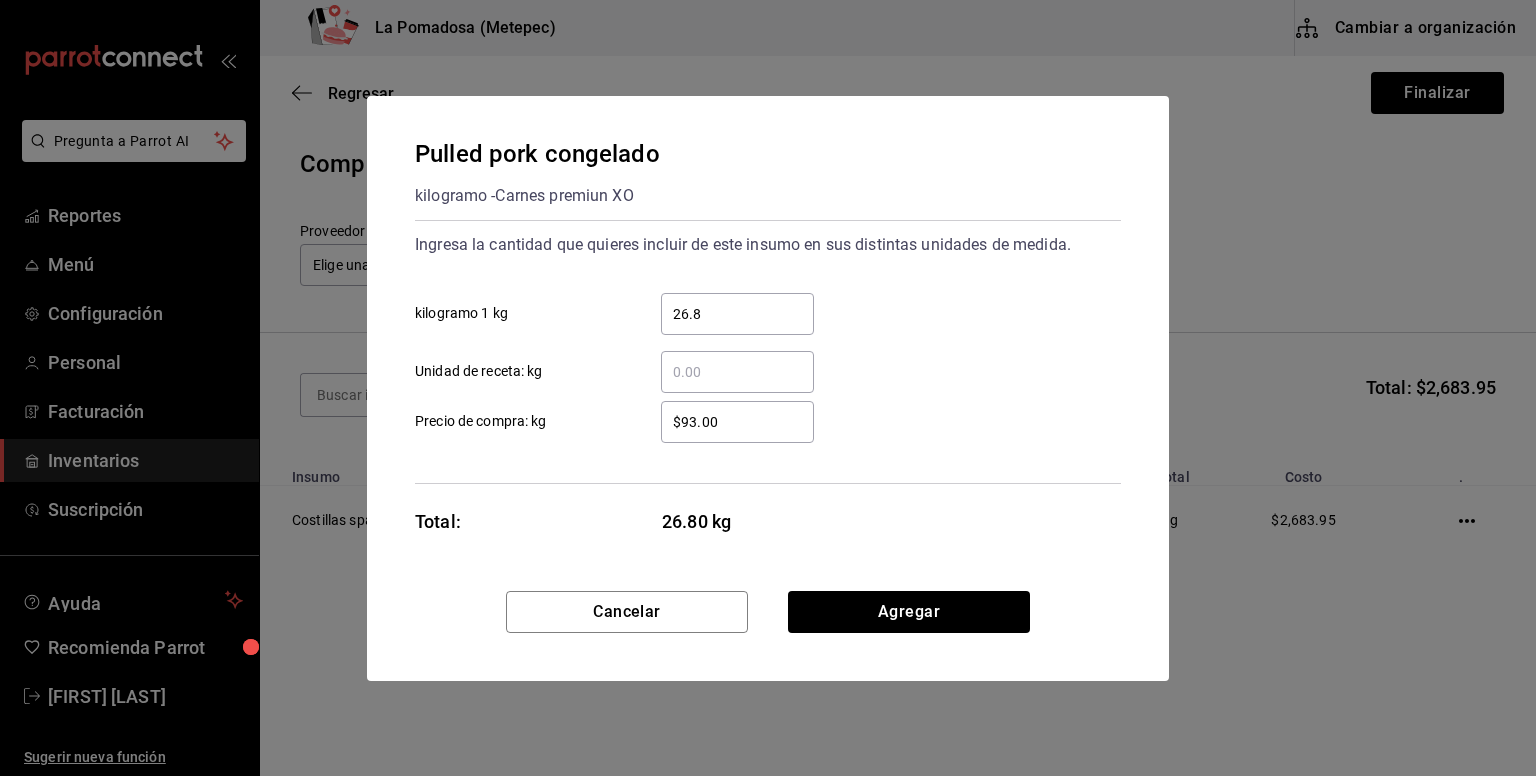 type on "26.8" 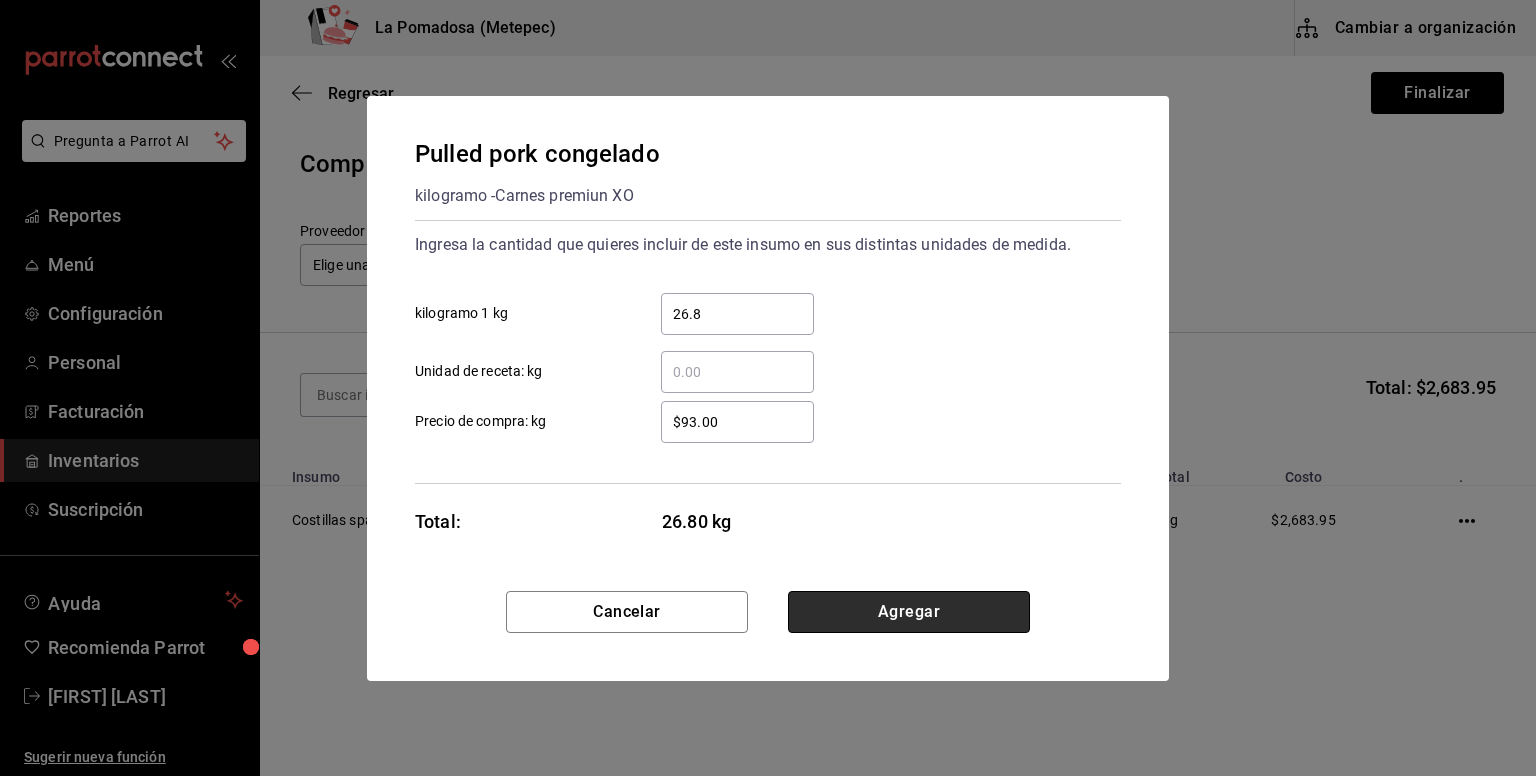 click on "Agregar" at bounding box center (909, 612) 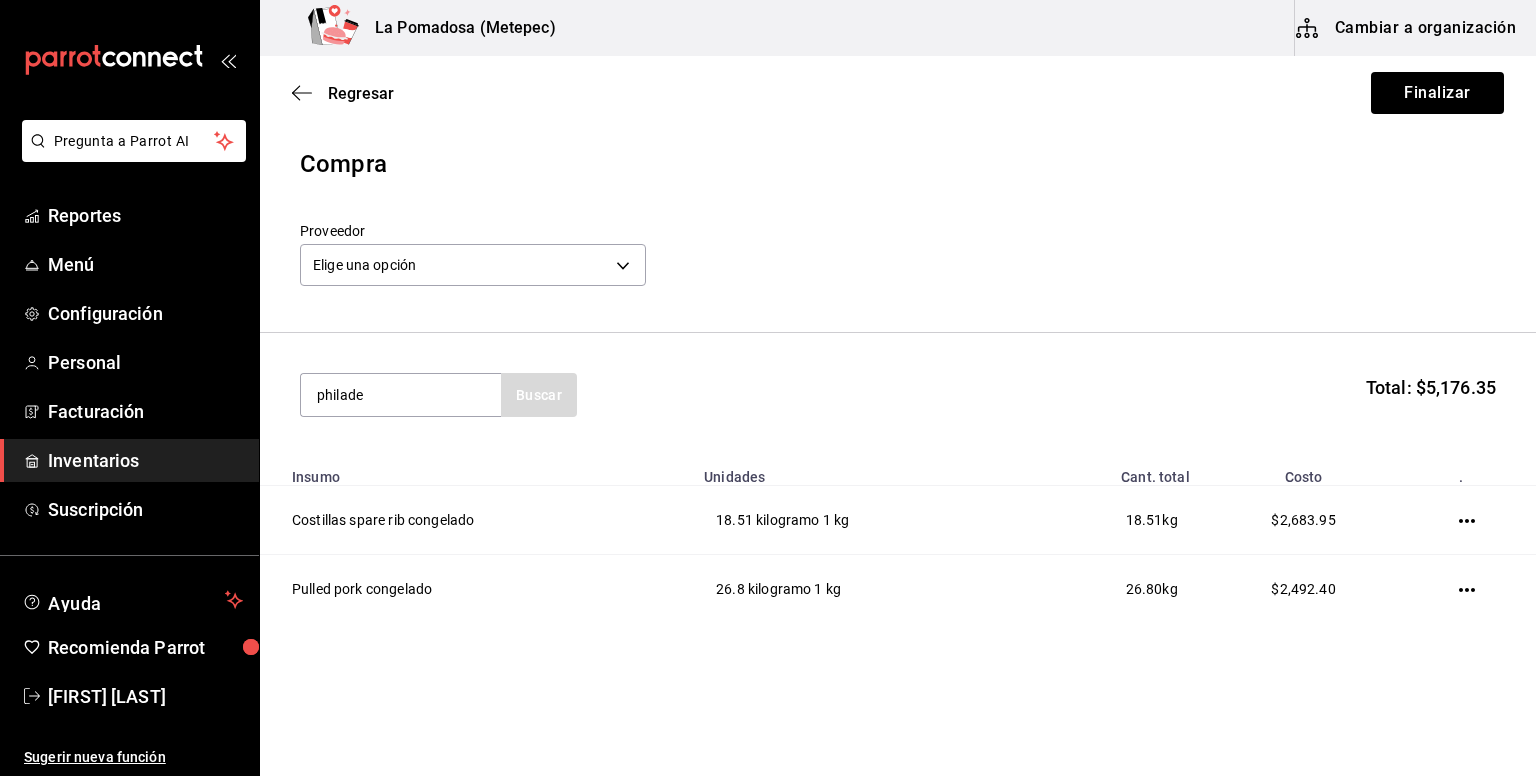 type on "philade" 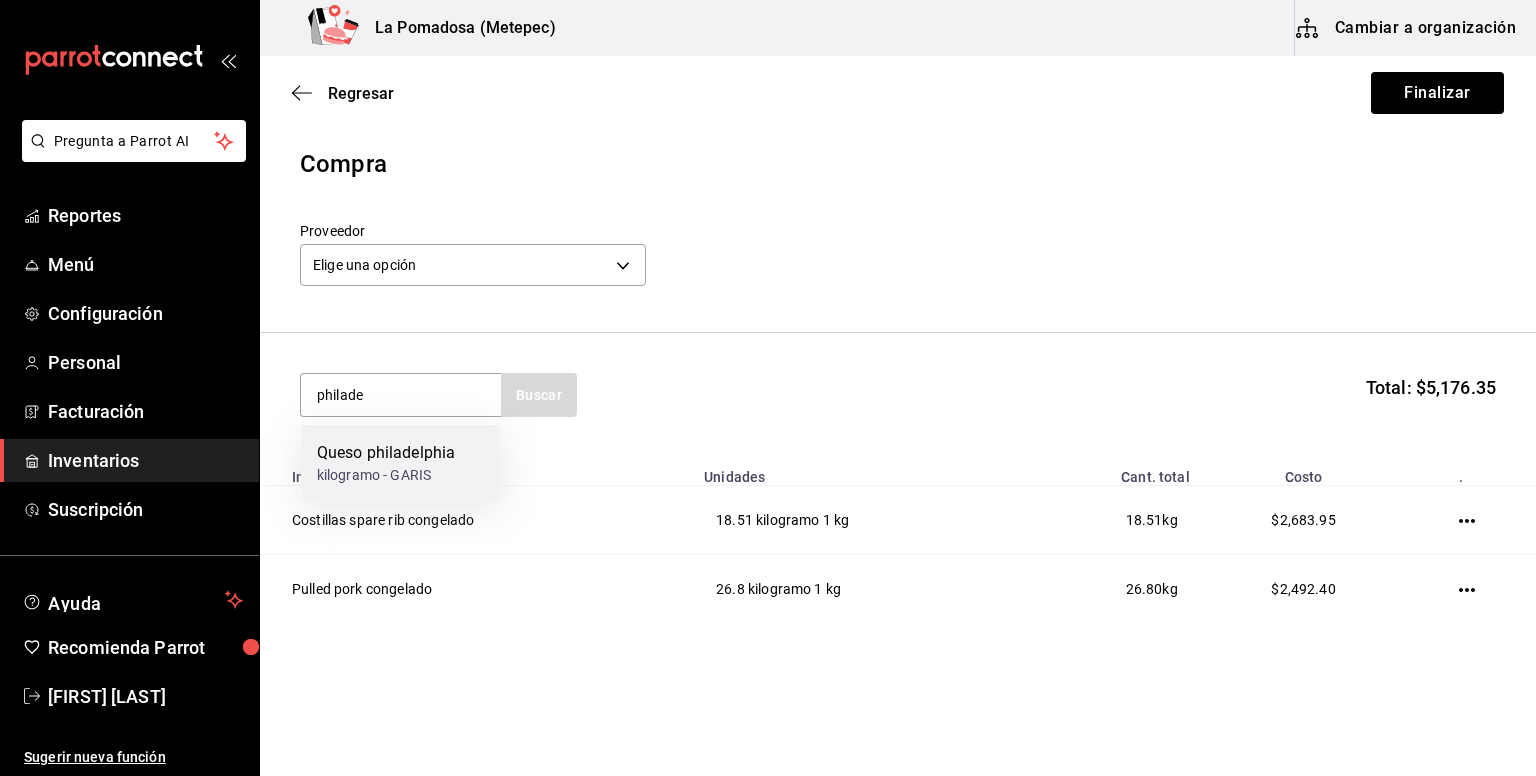 click on "Queso philadelphia" at bounding box center [386, 453] 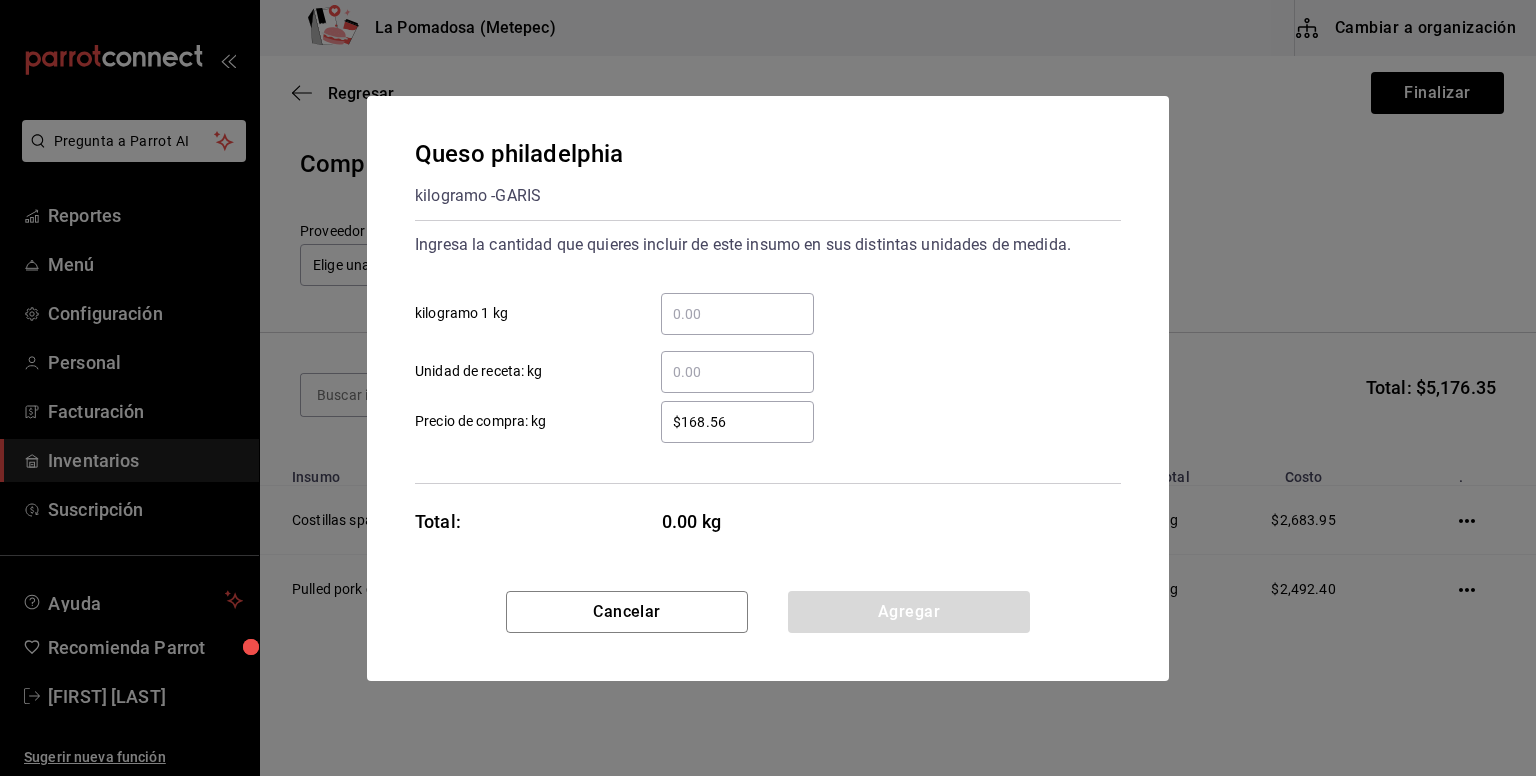 click on "​ kilogramo  1 kg" at bounding box center [737, 314] 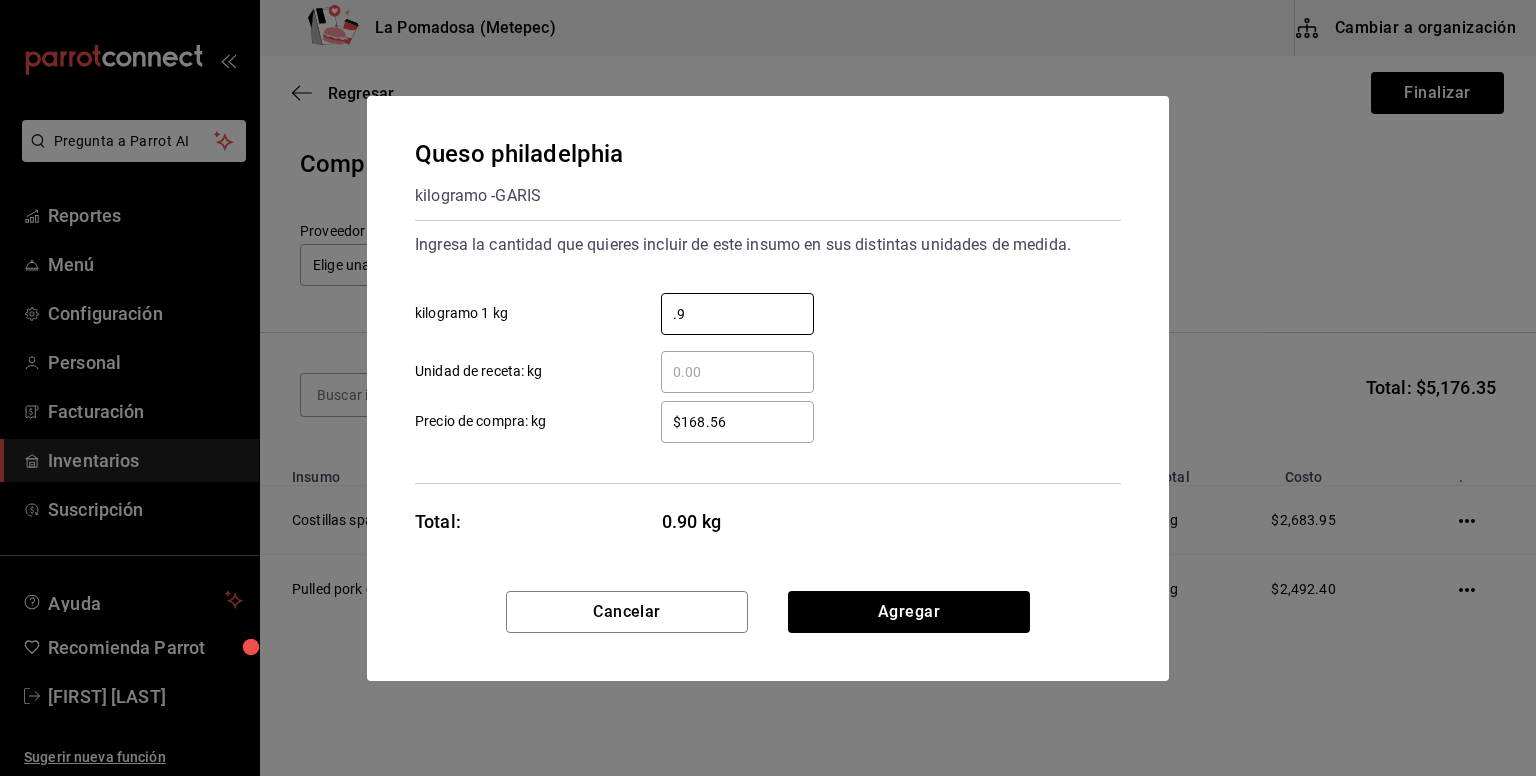 type on "0.9" 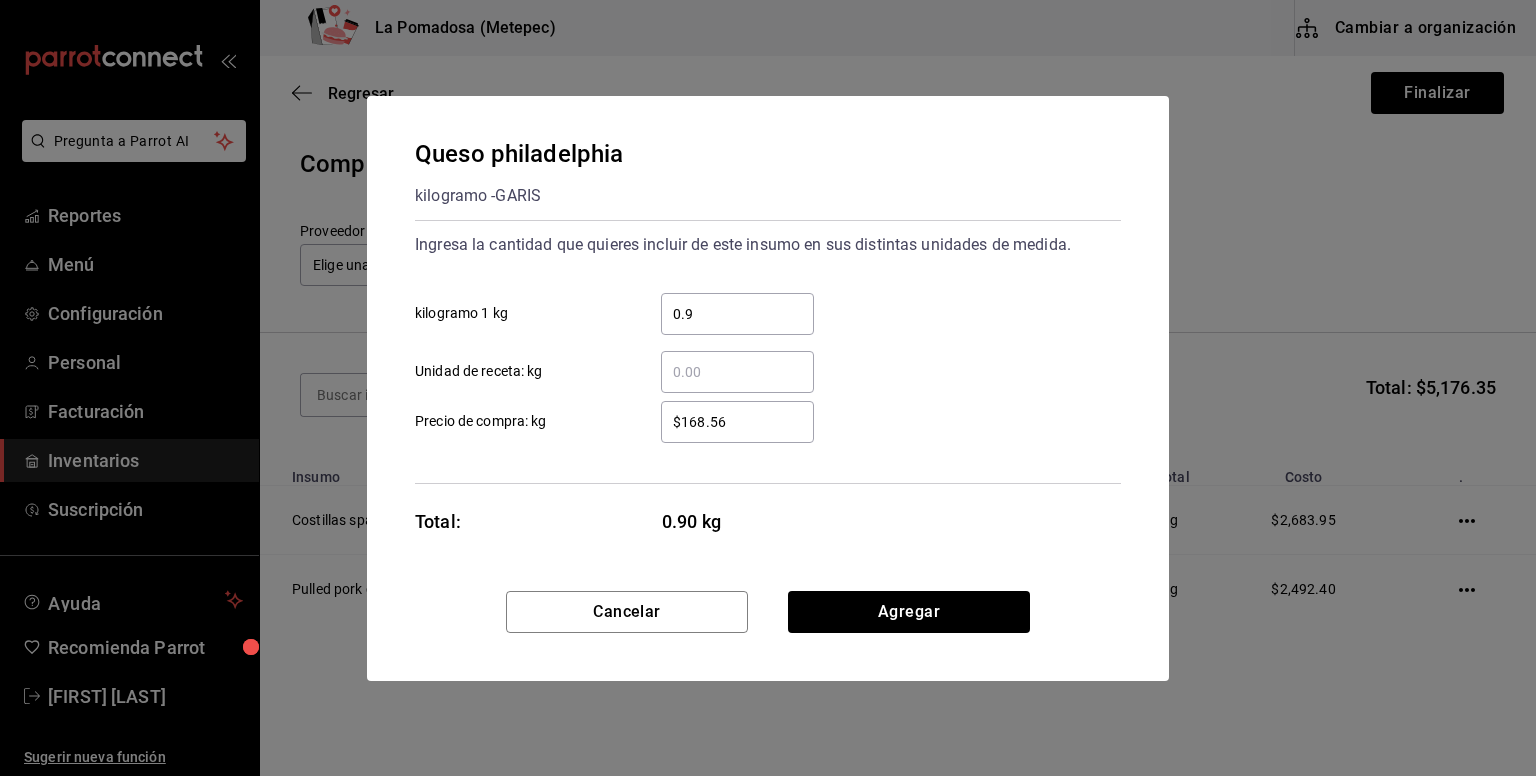 click on "$168.56" at bounding box center (737, 422) 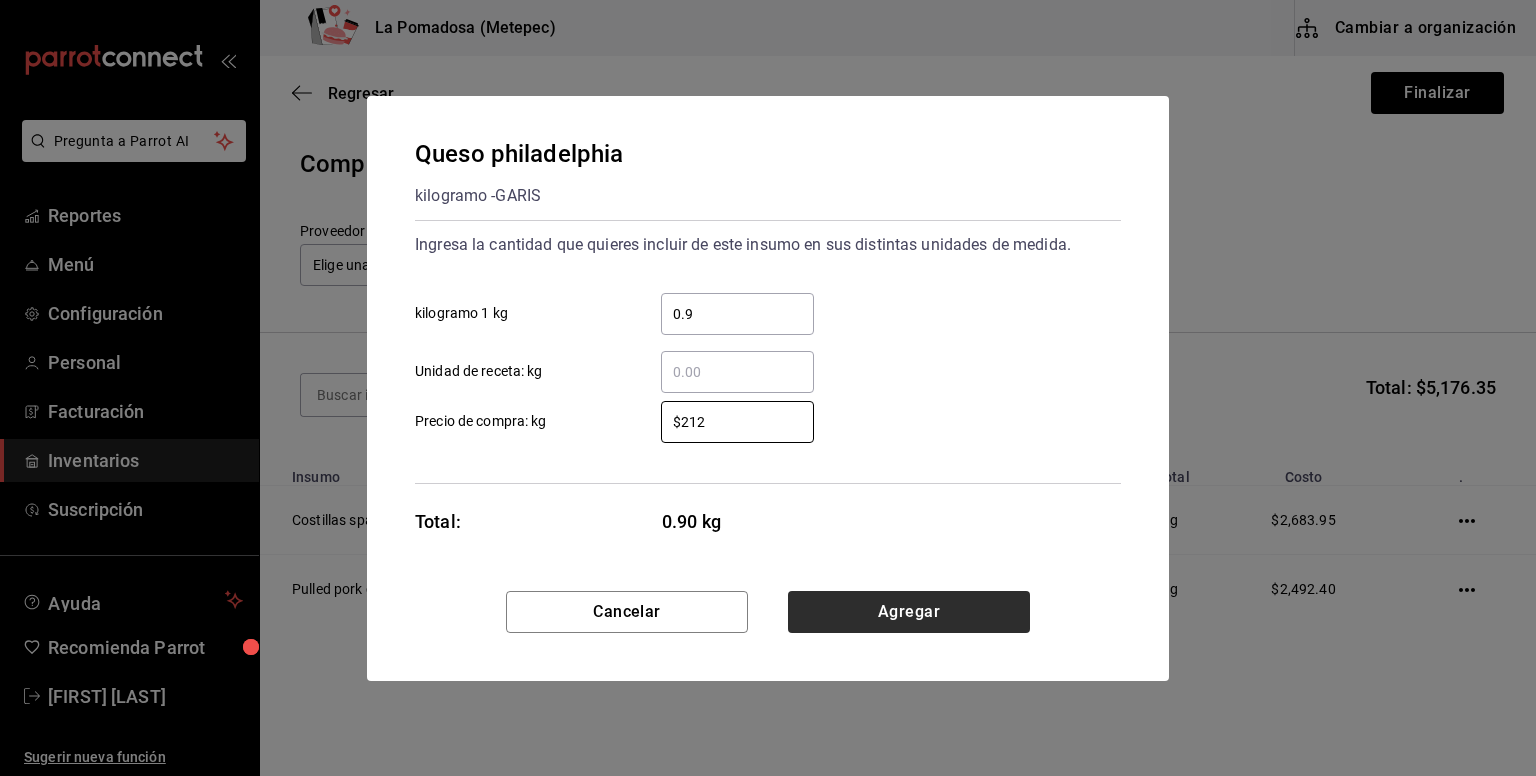 type on "$212" 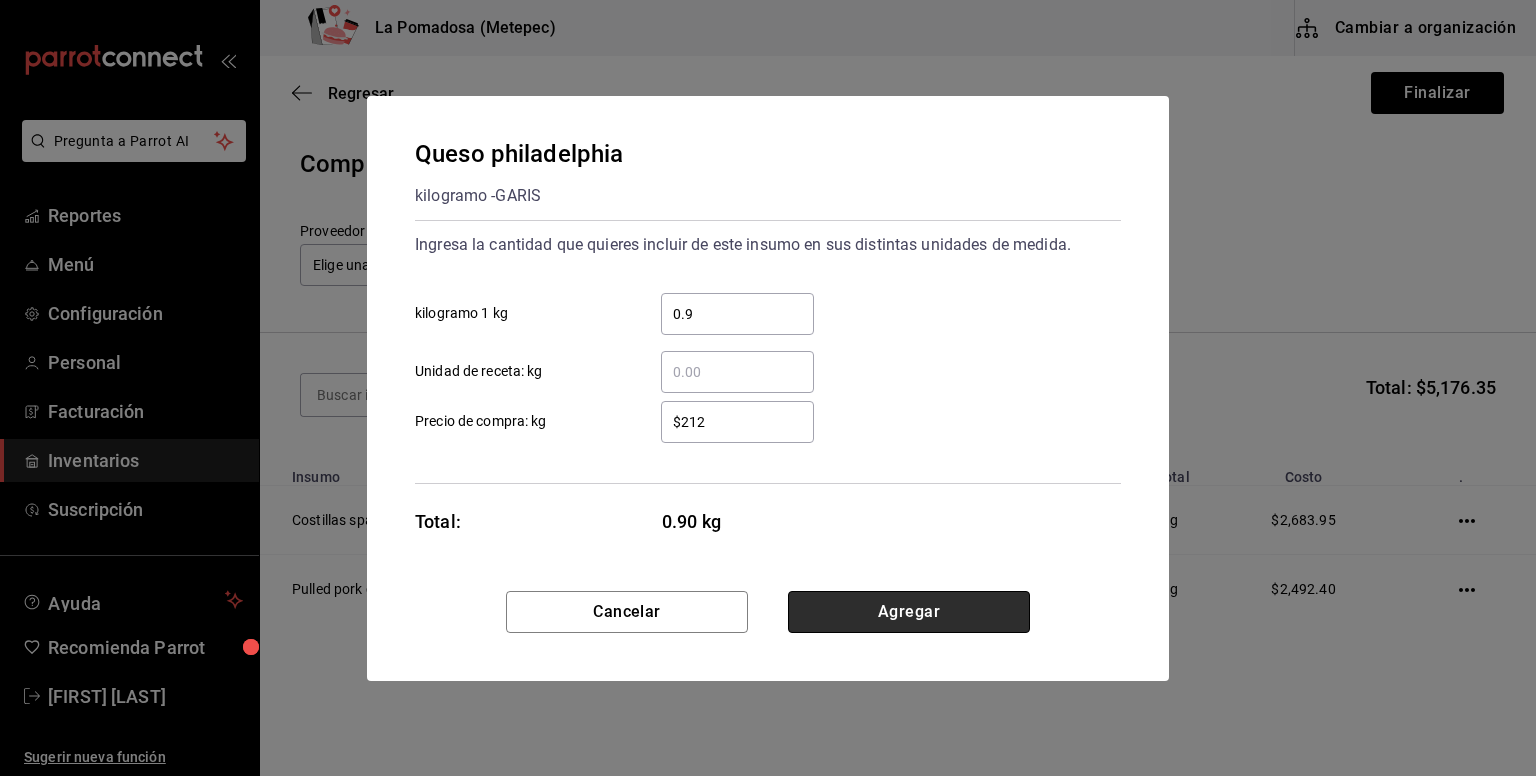click on "Agregar" at bounding box center (909, 612) 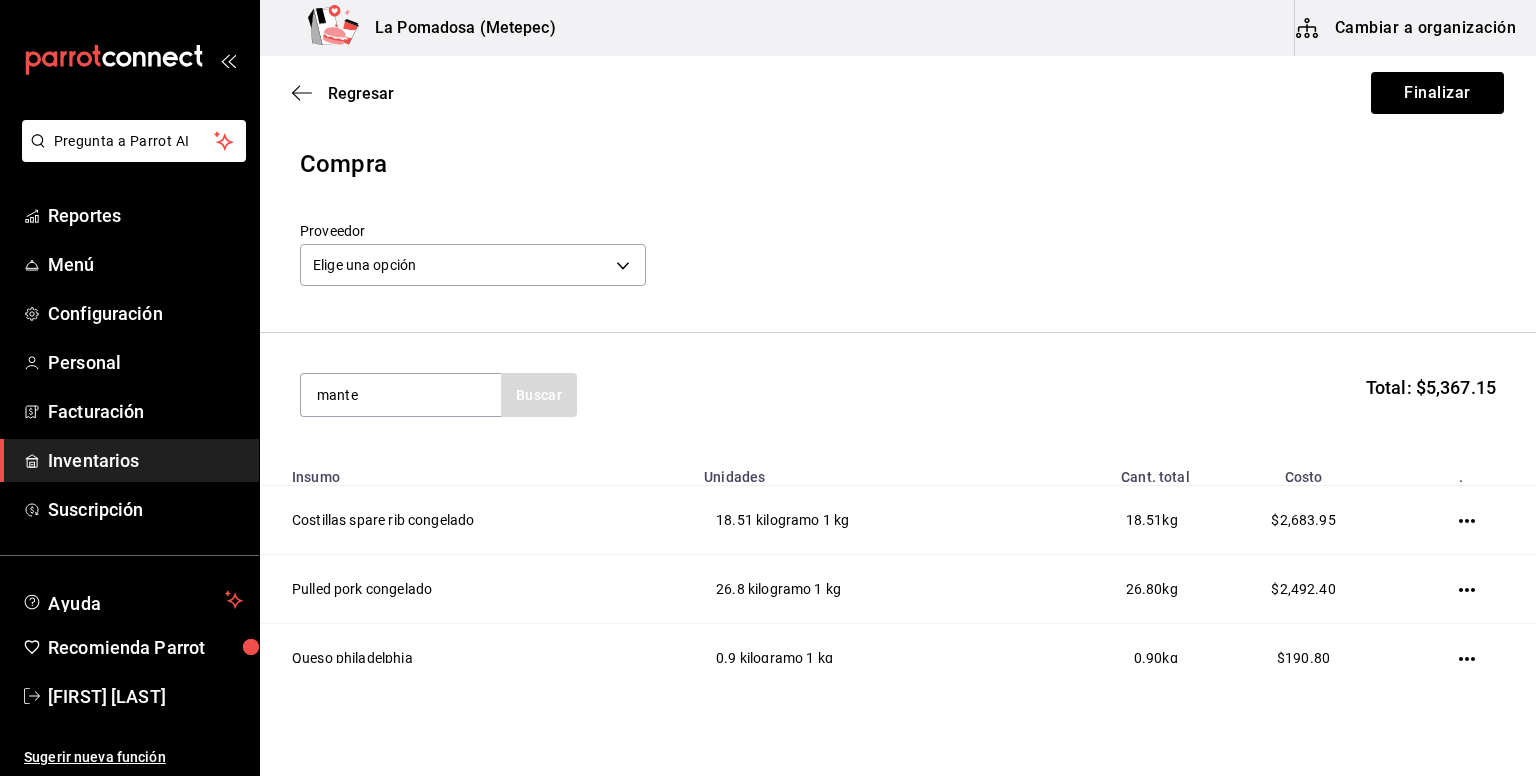 type on "mante" 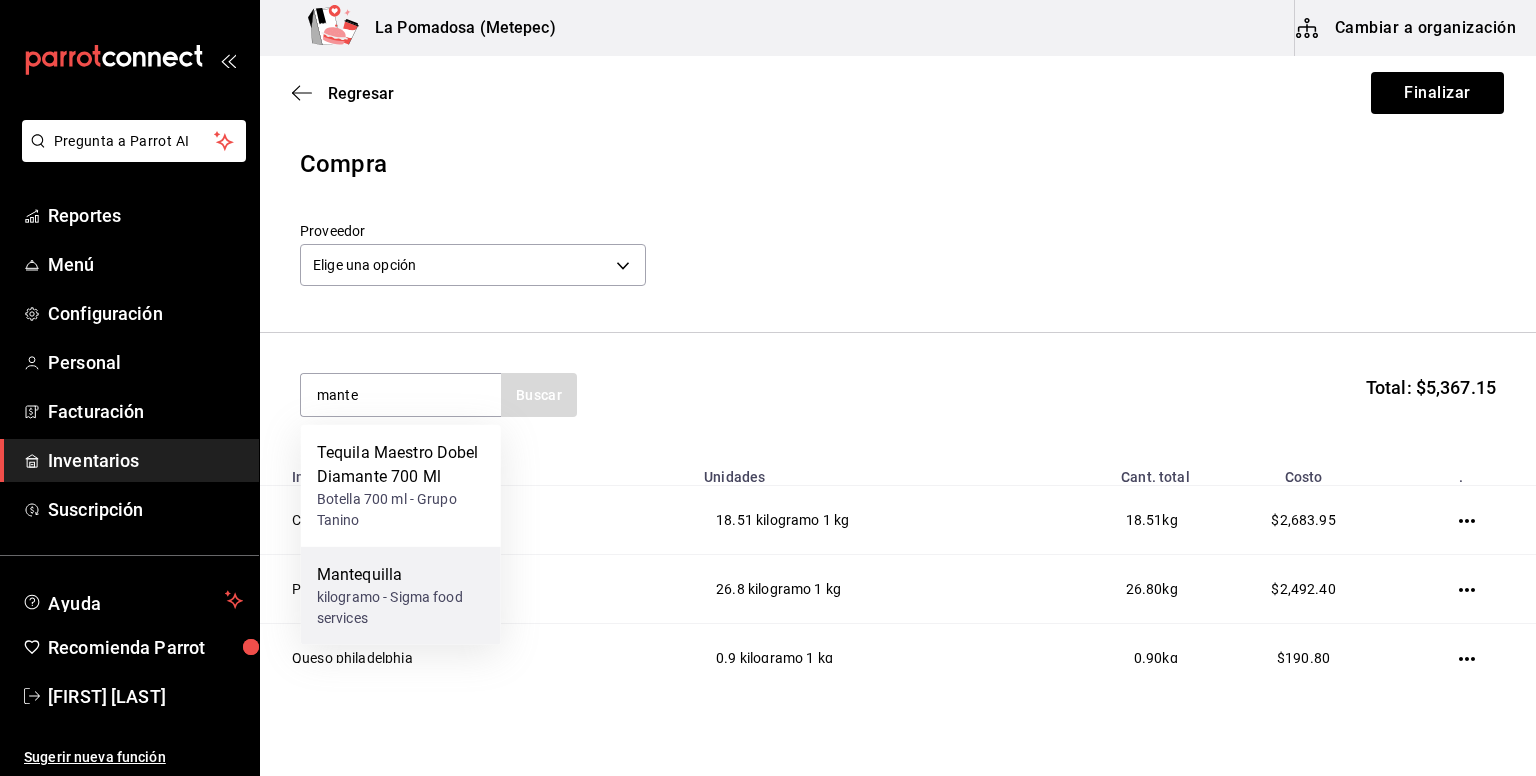 click on "kilogramo  - Sigma food services" at bounding box center (401, 608) 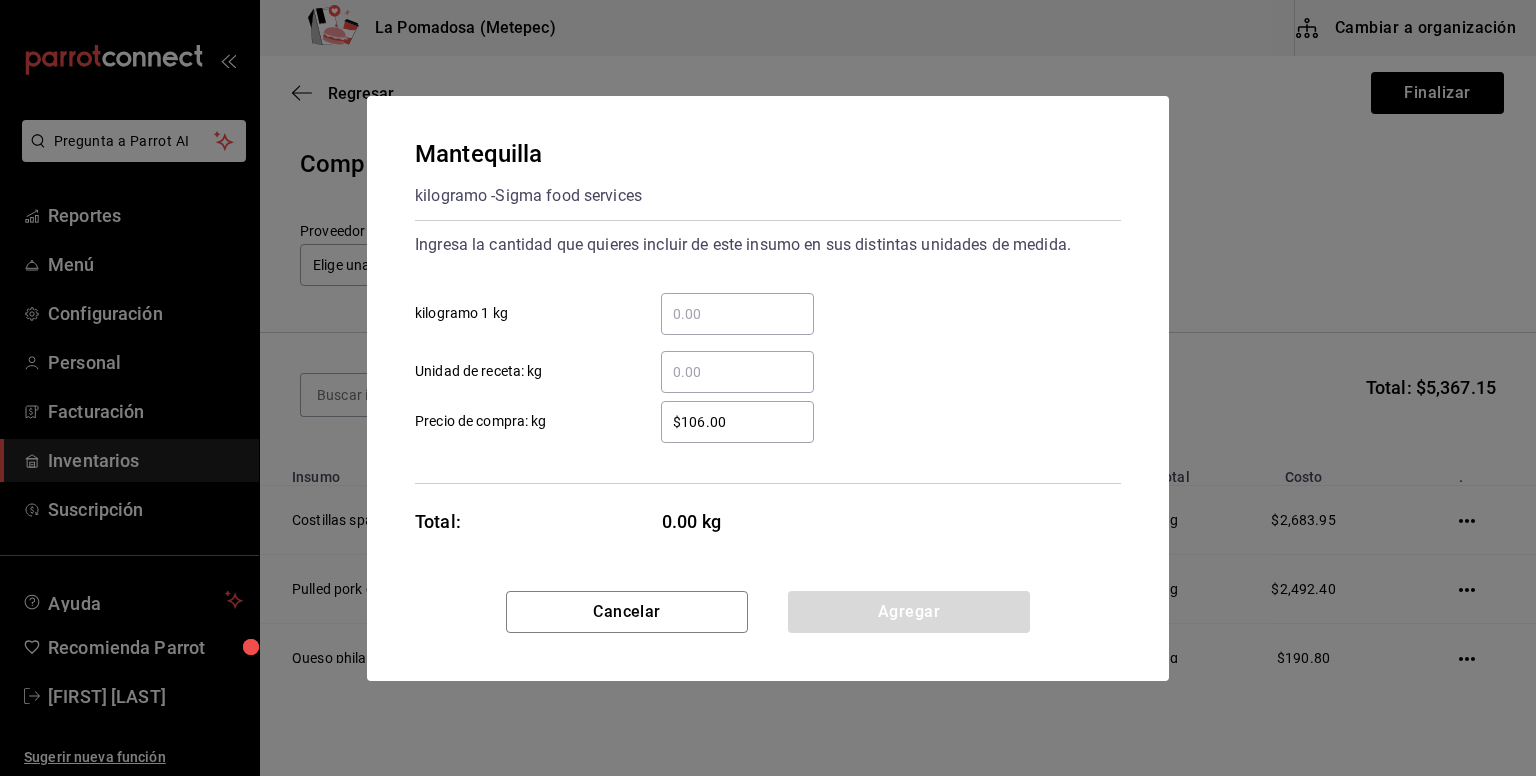 click on "​ kilogramo  1 kg" at bounding box center (737, 314) 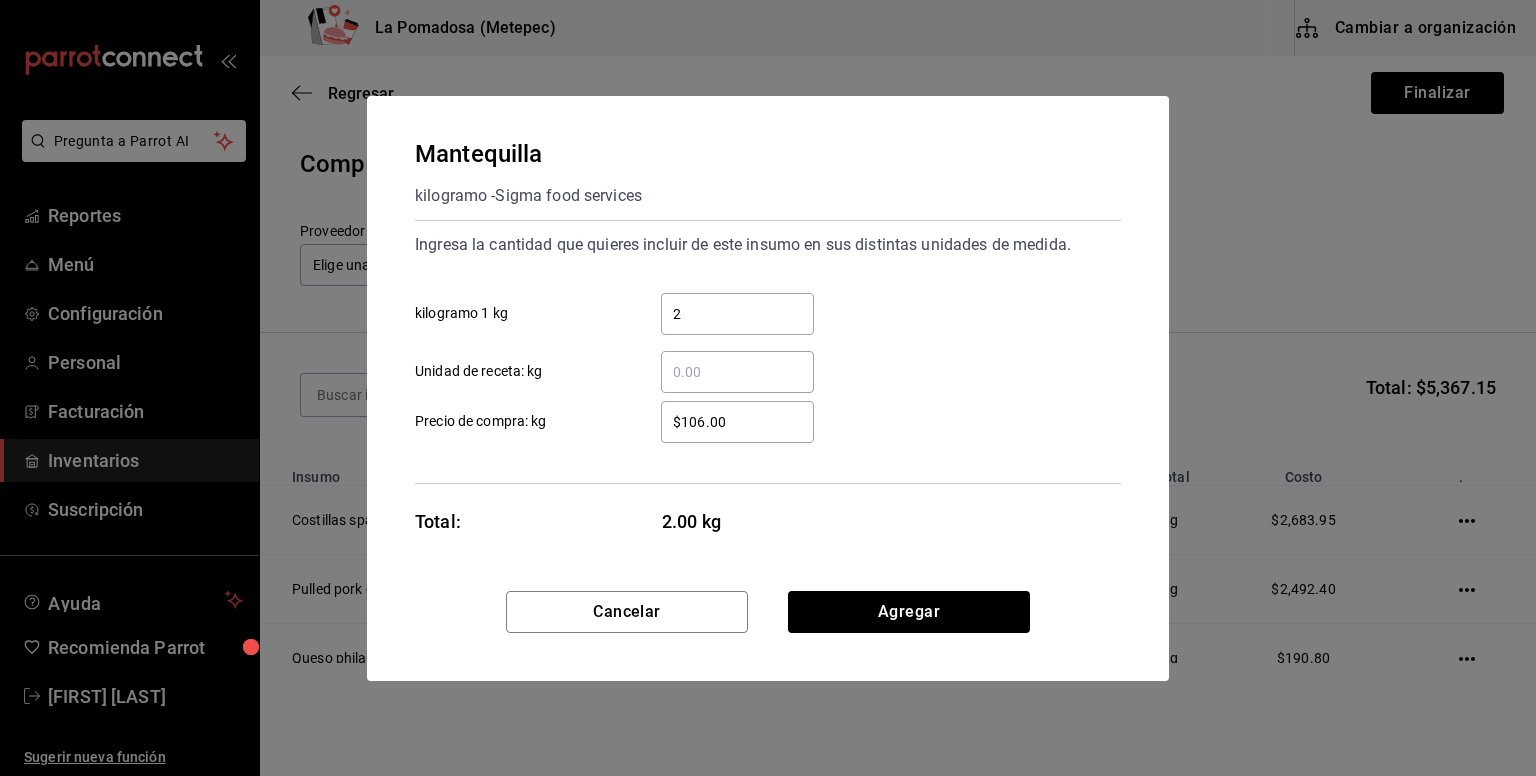 type on "2" 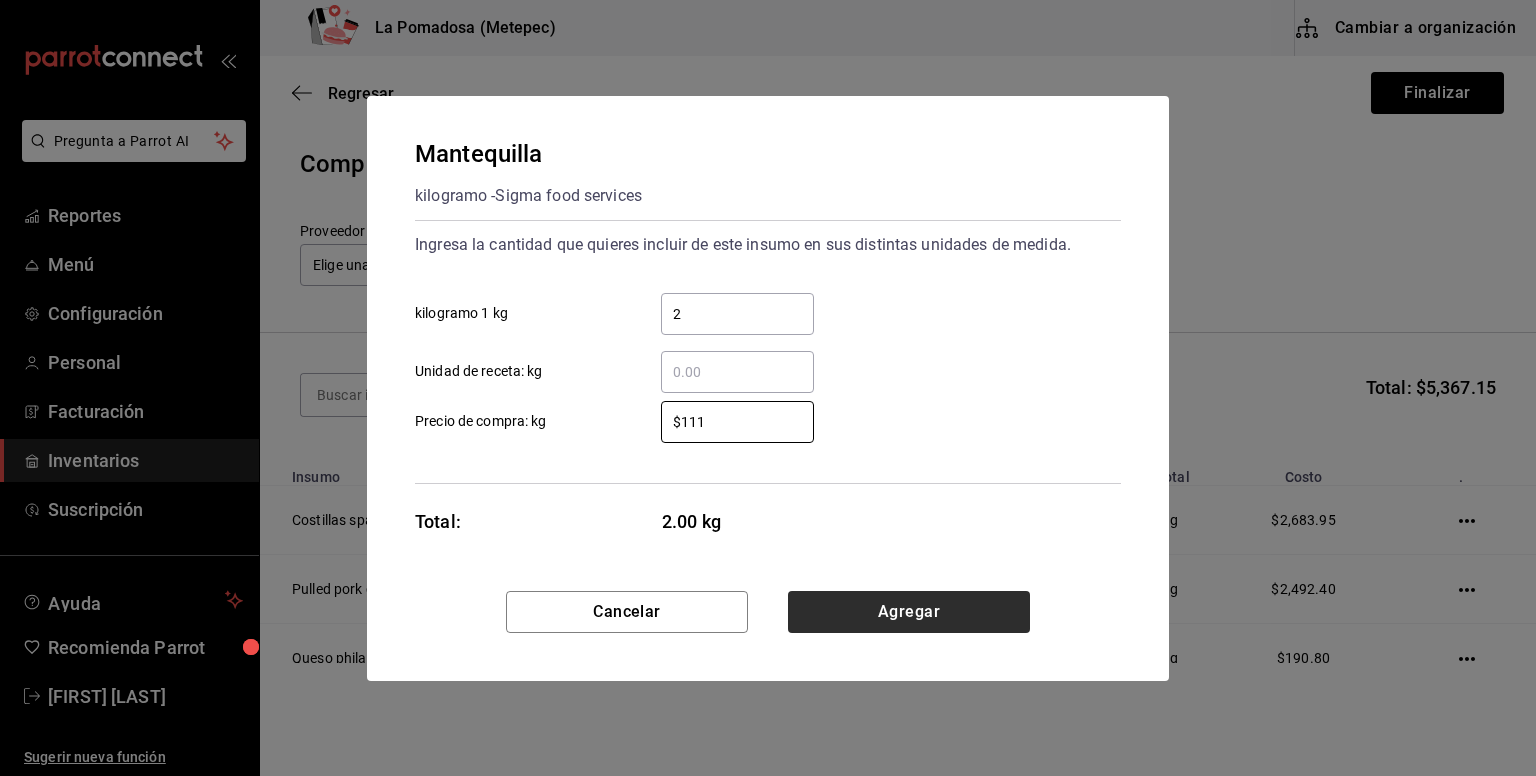 type on "$111" 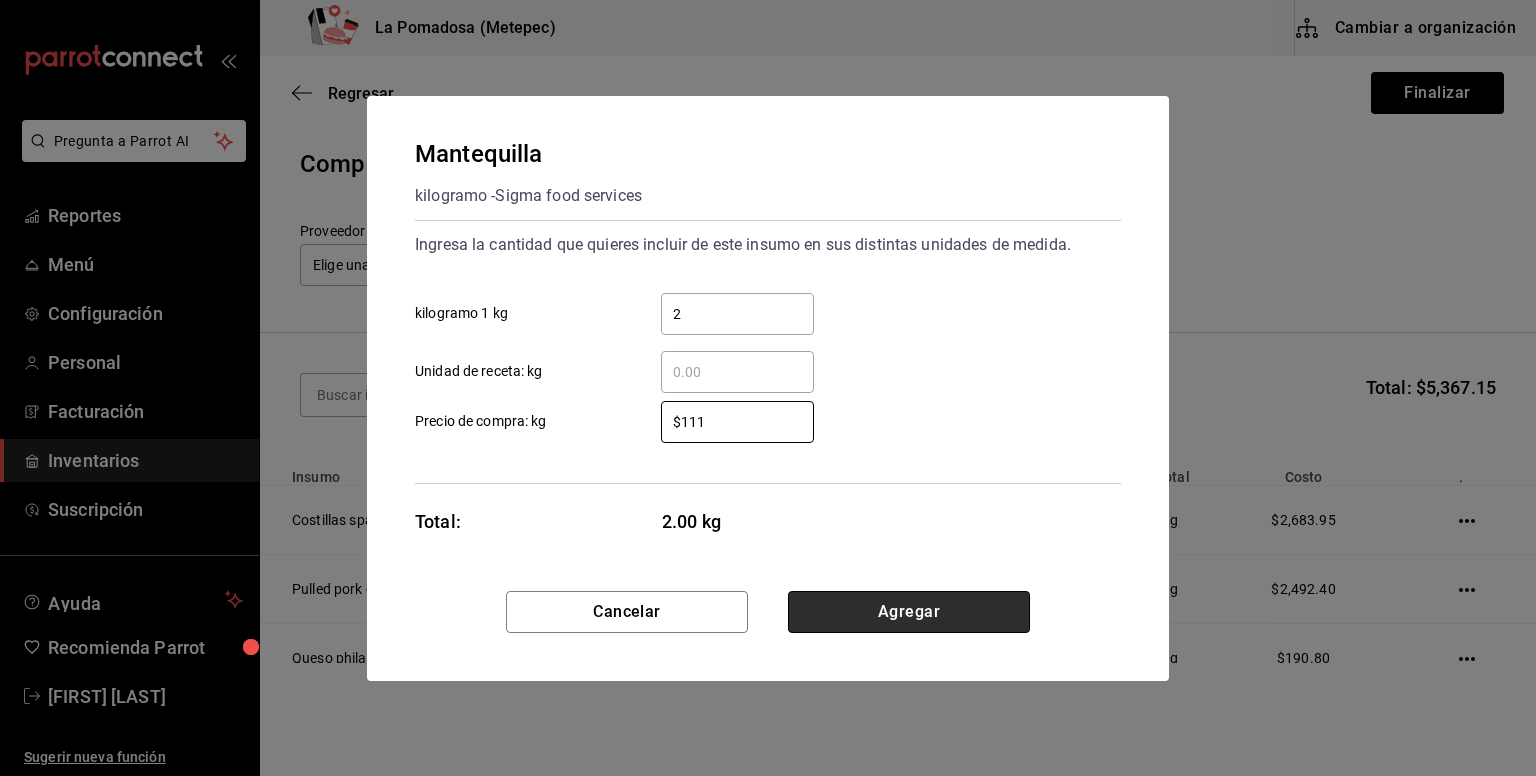 click on "Agregar" at bounding box center [909, 612] 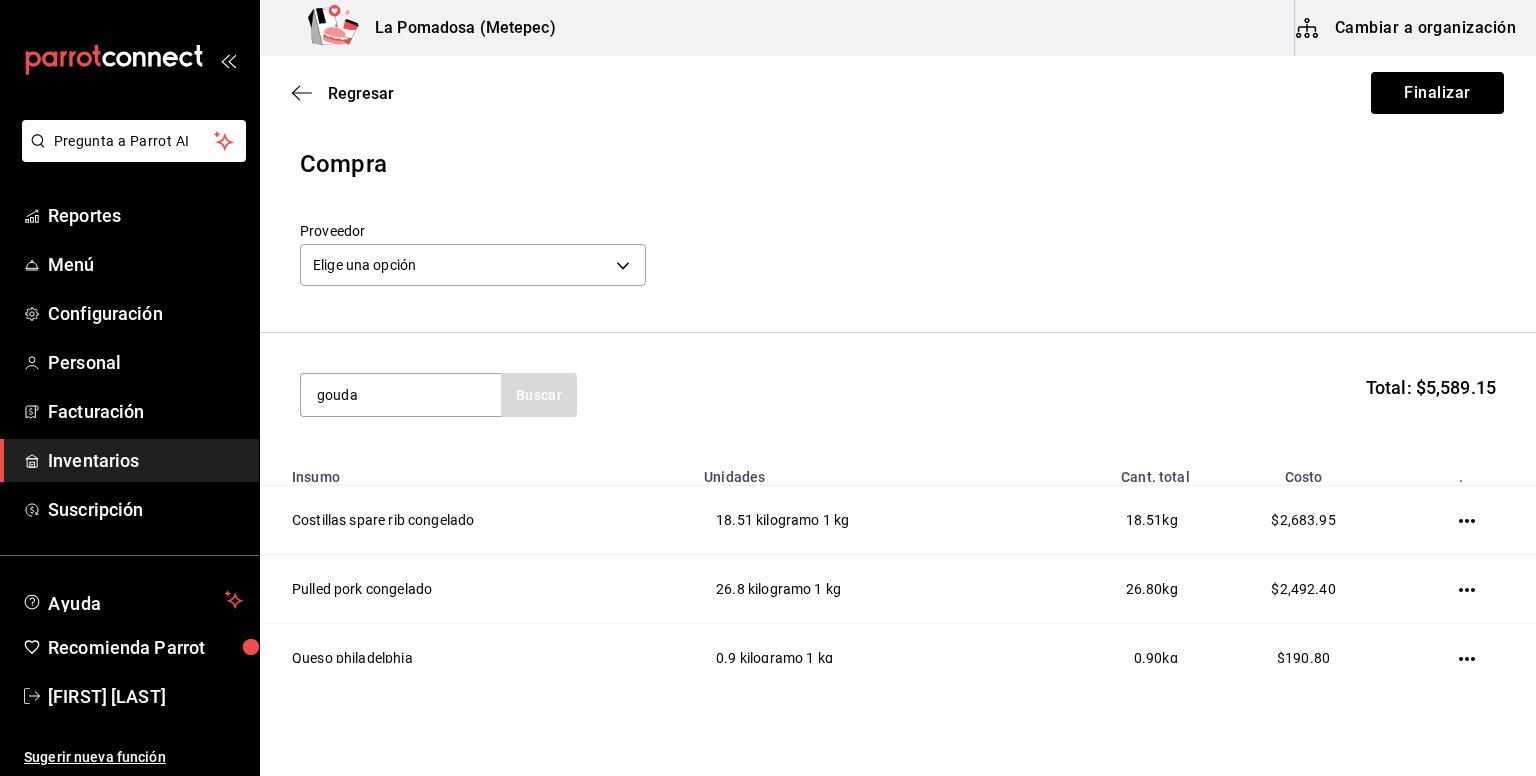 type on "gouda" 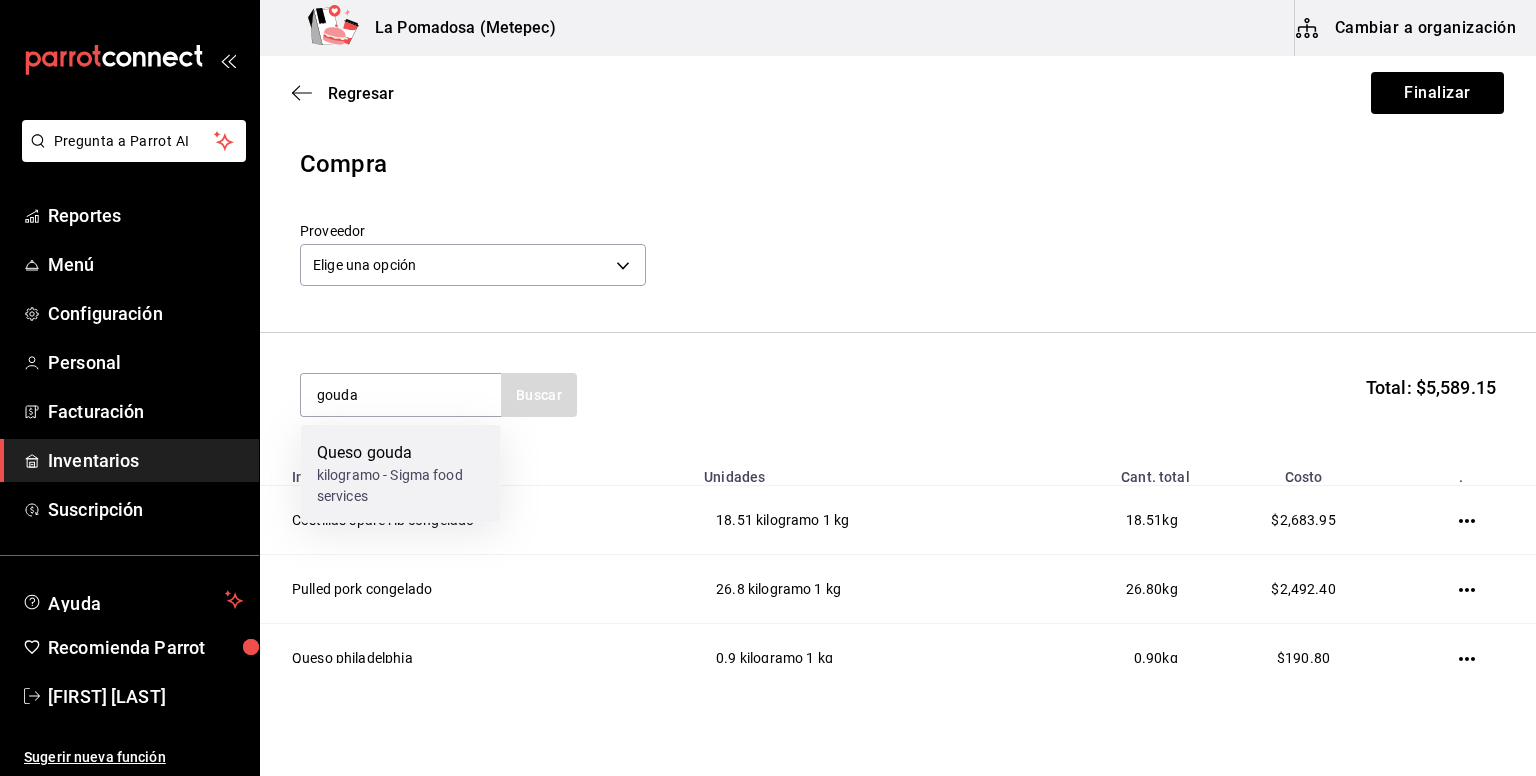 click on "kilogramo  - Sigma food services" at bounding box center (401, 486) 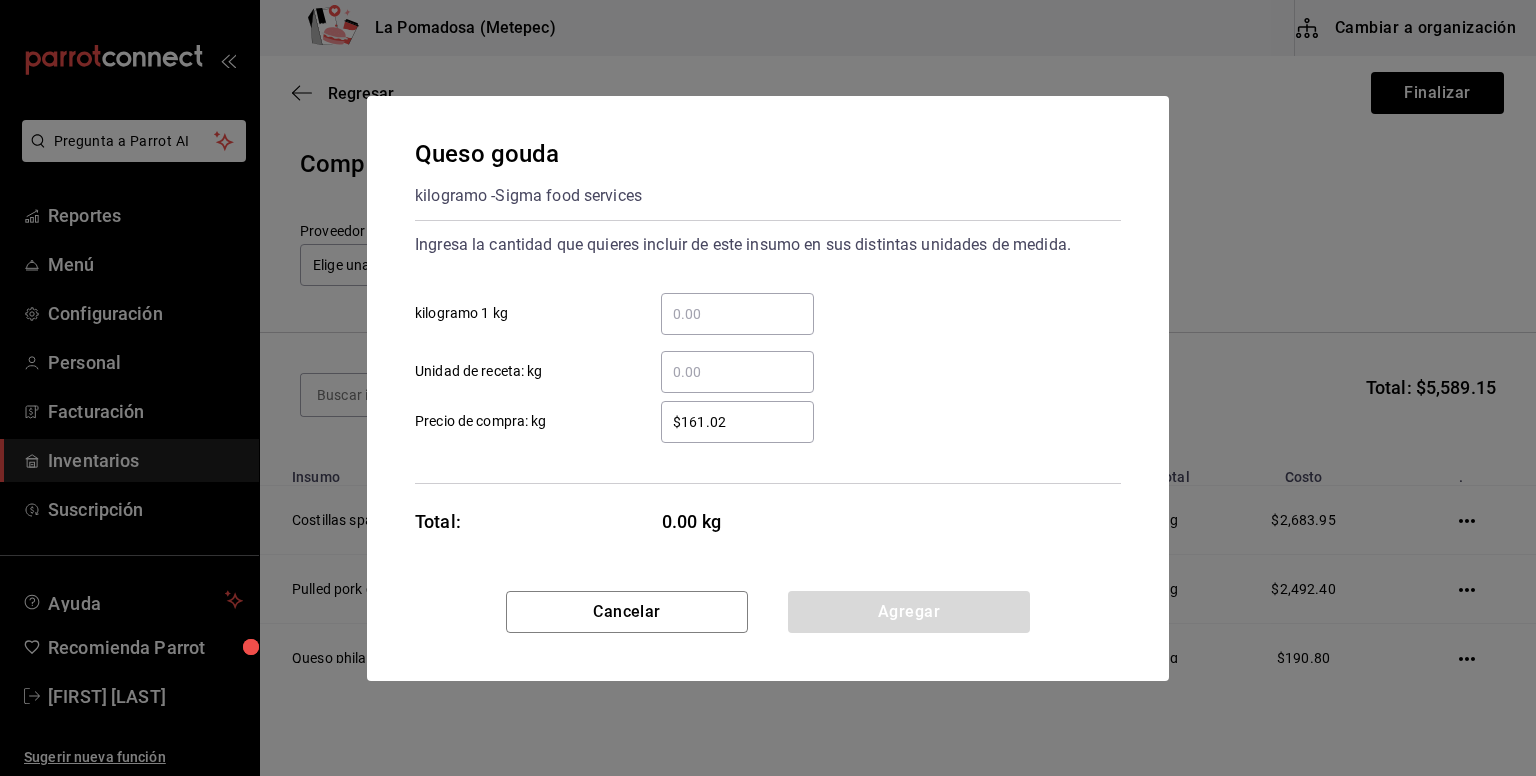 click on "​ kilogramo  1 kg" at bounding box center (737, 314) 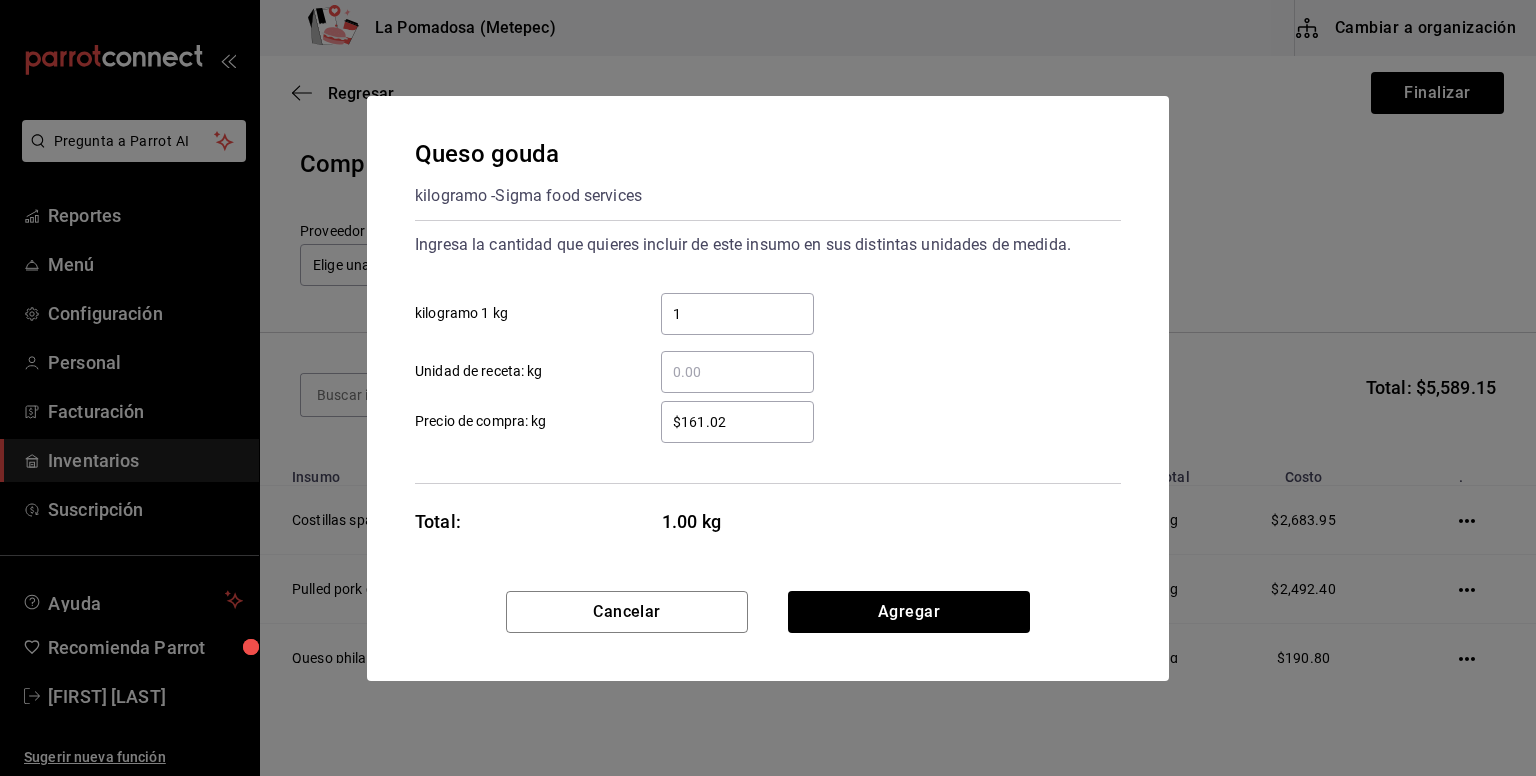 type on "1" 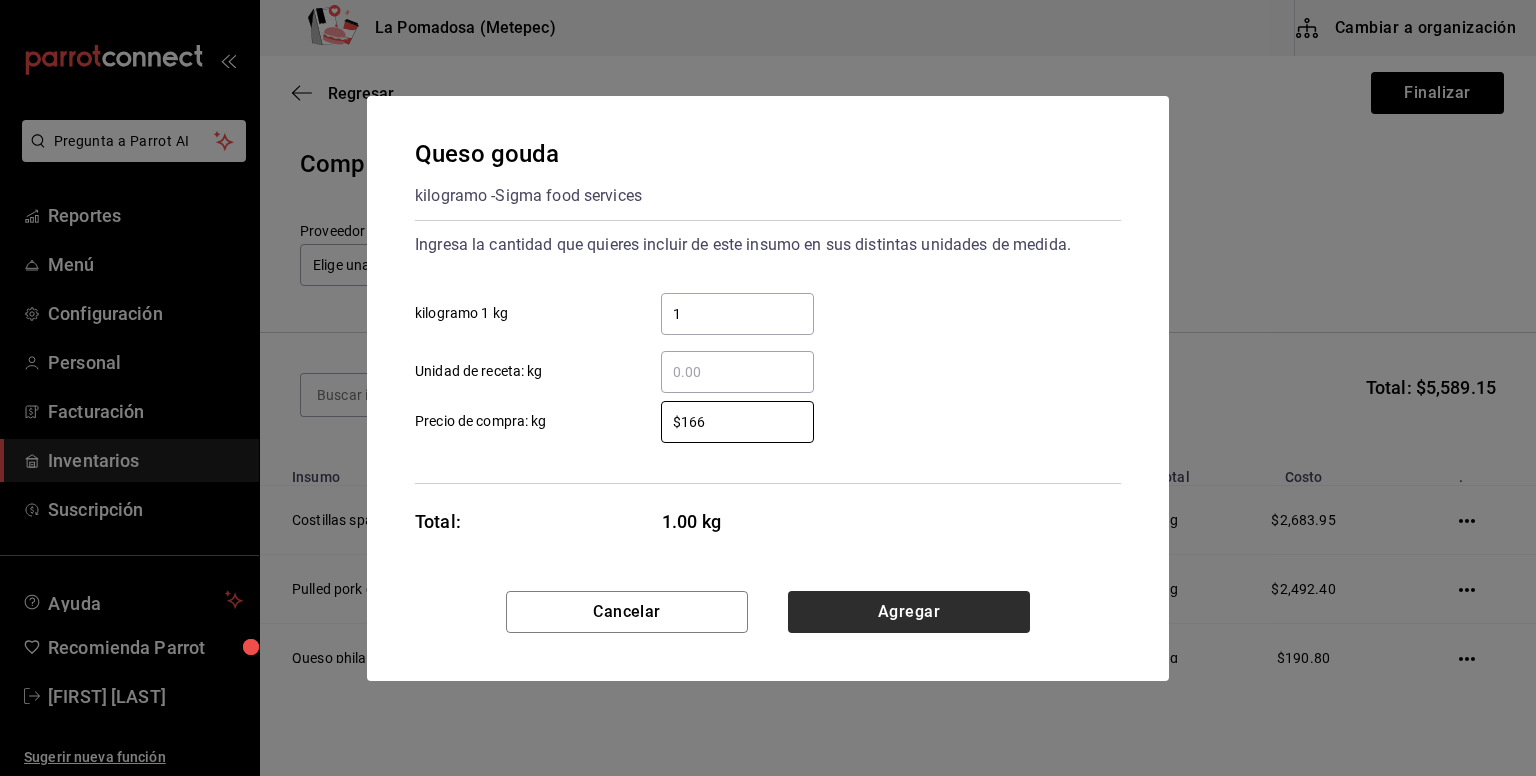 type on "$166" 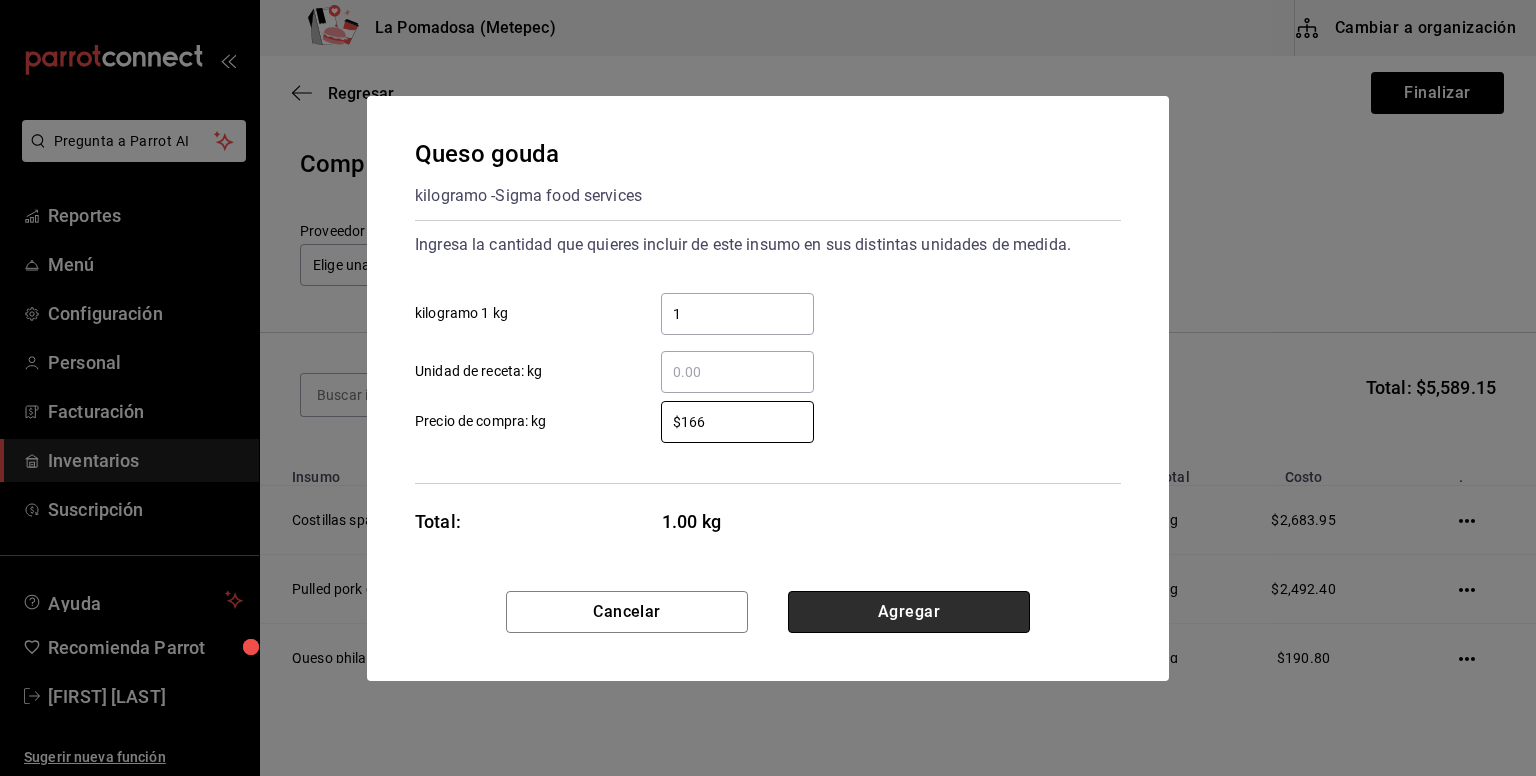 click on "Agregar" at bounding box center [909, 612] 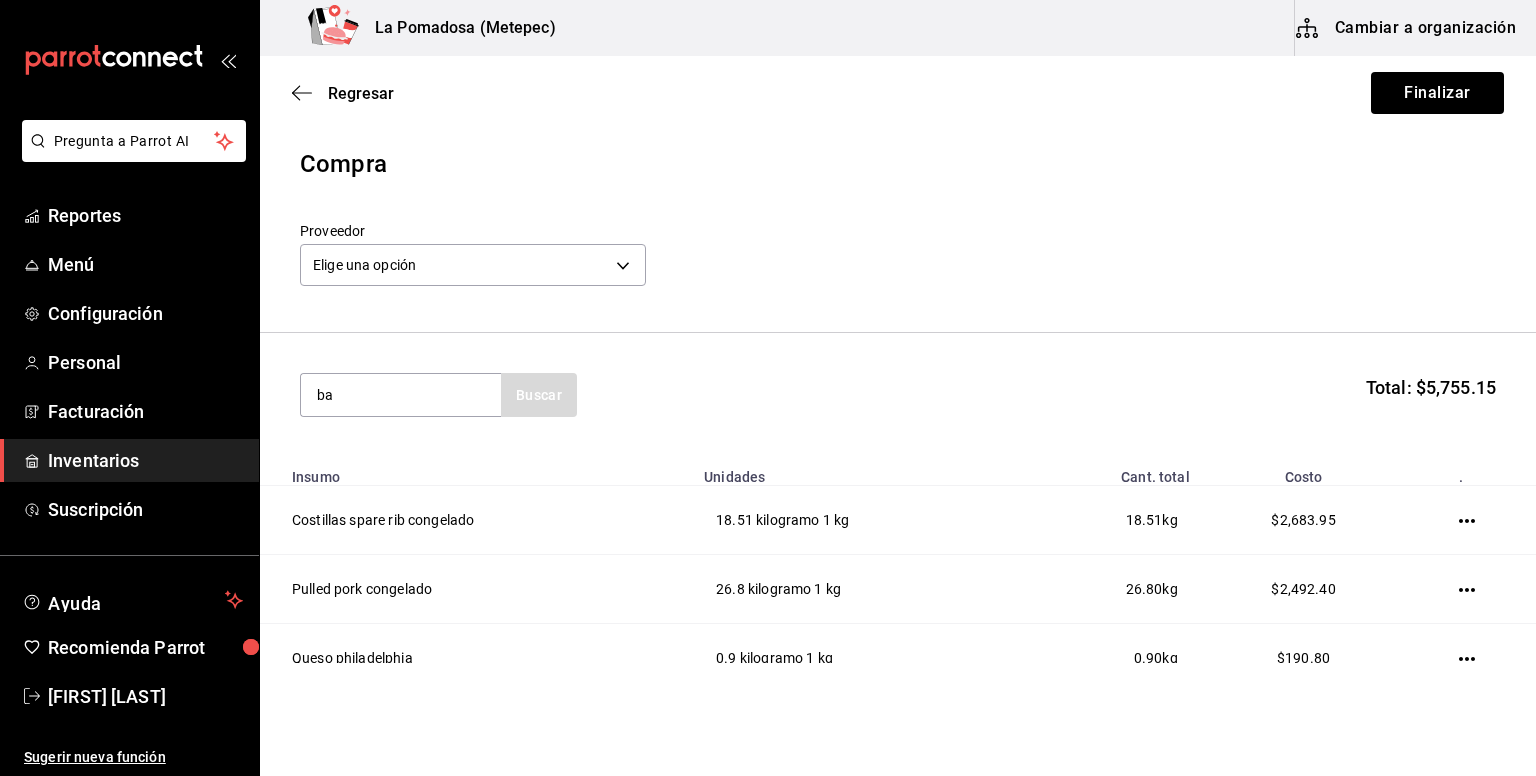 type on "b" 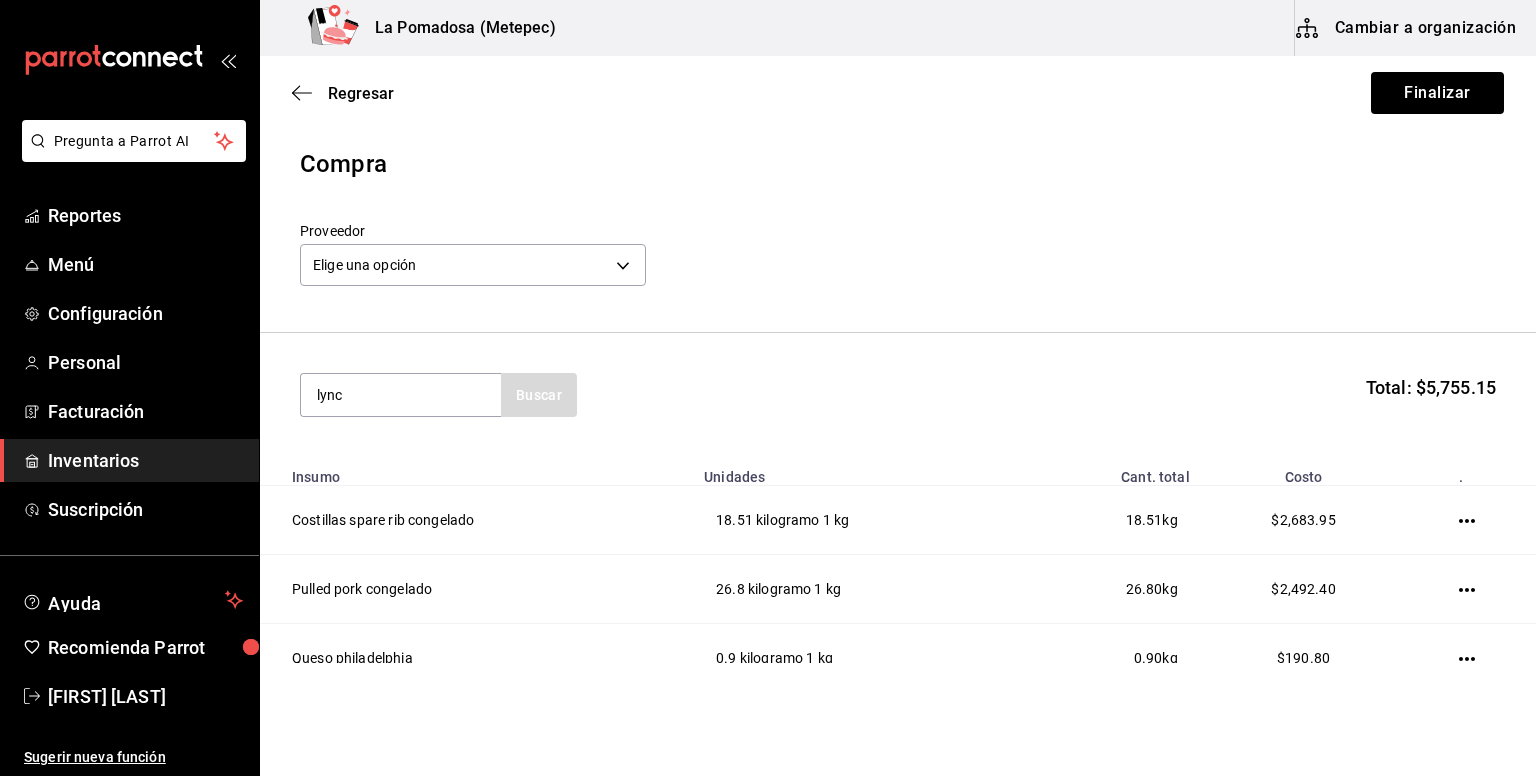 type on "lync" 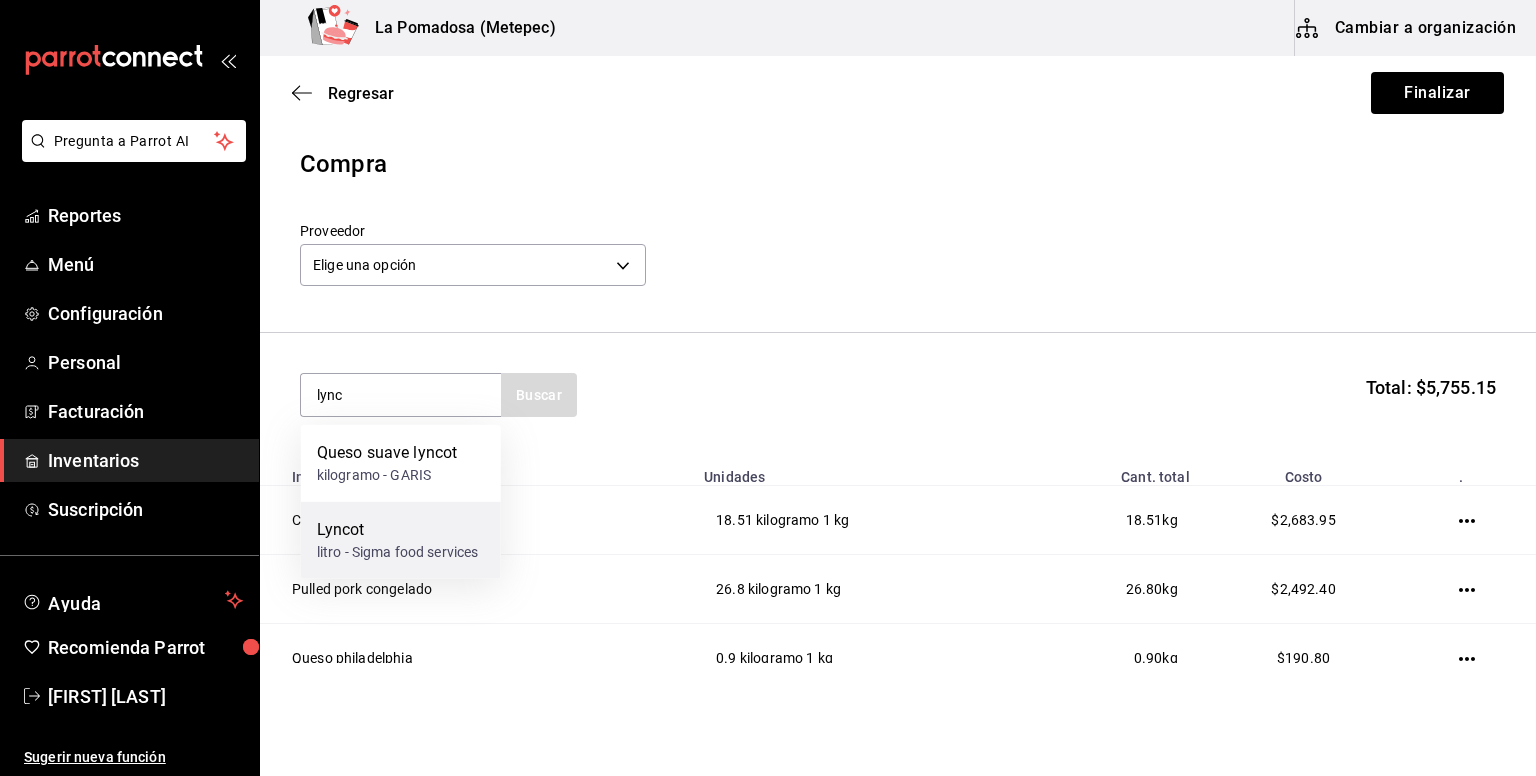 click on "Lyncot  litro  - Sigma food services" at bounding box center (401, 540) 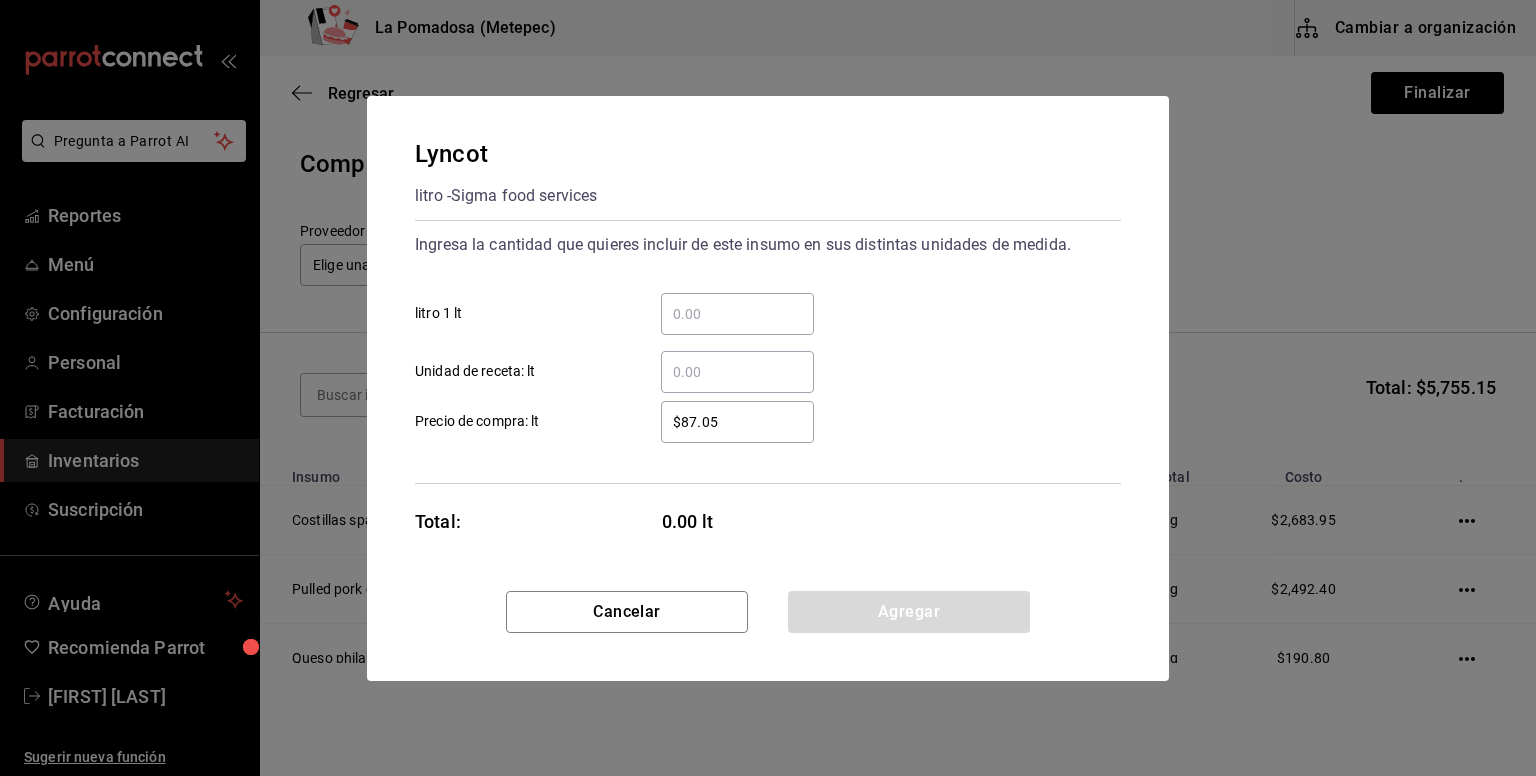 click on "​ litro  1 lt" at bounding box center [737, 314] 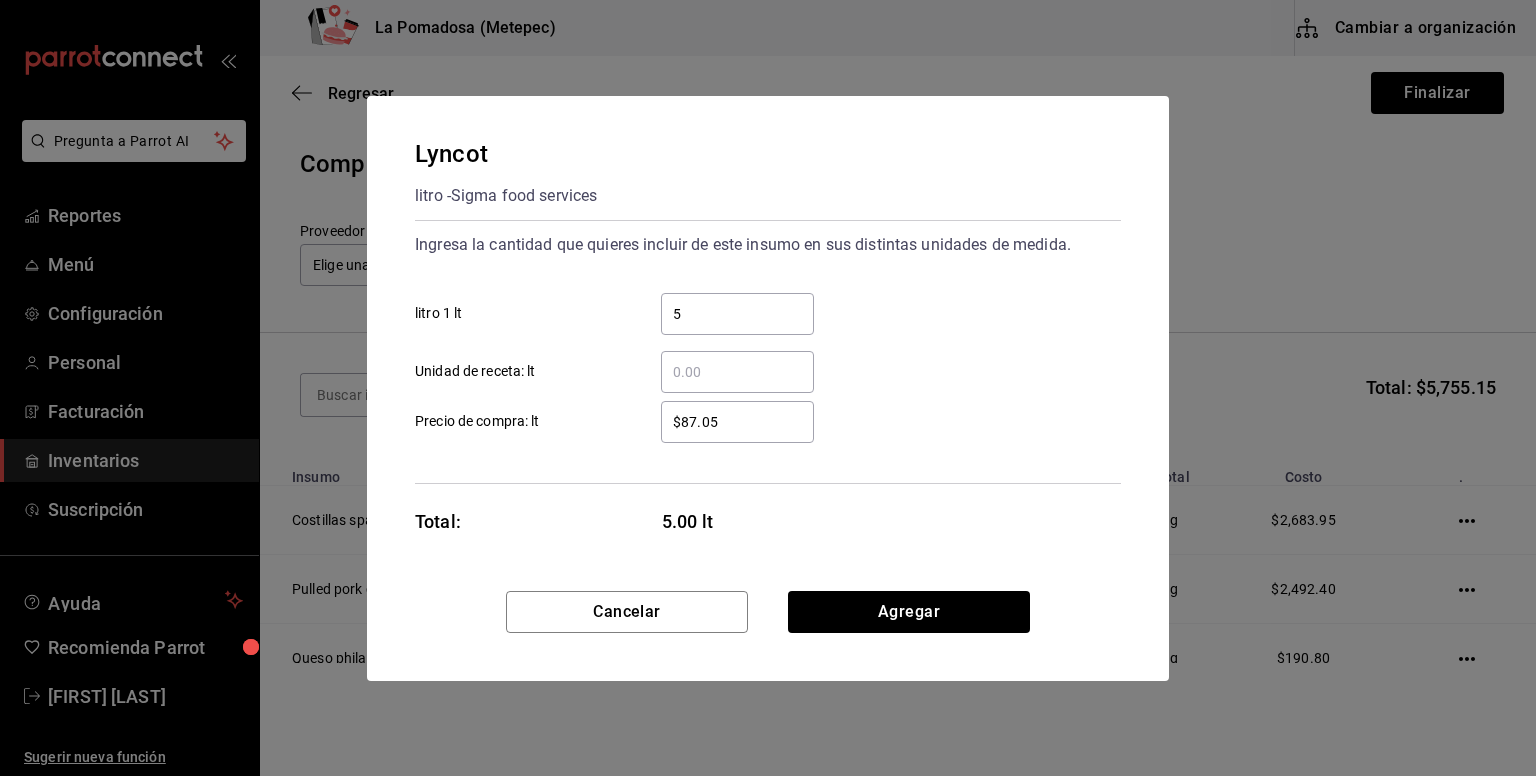 type on "5" 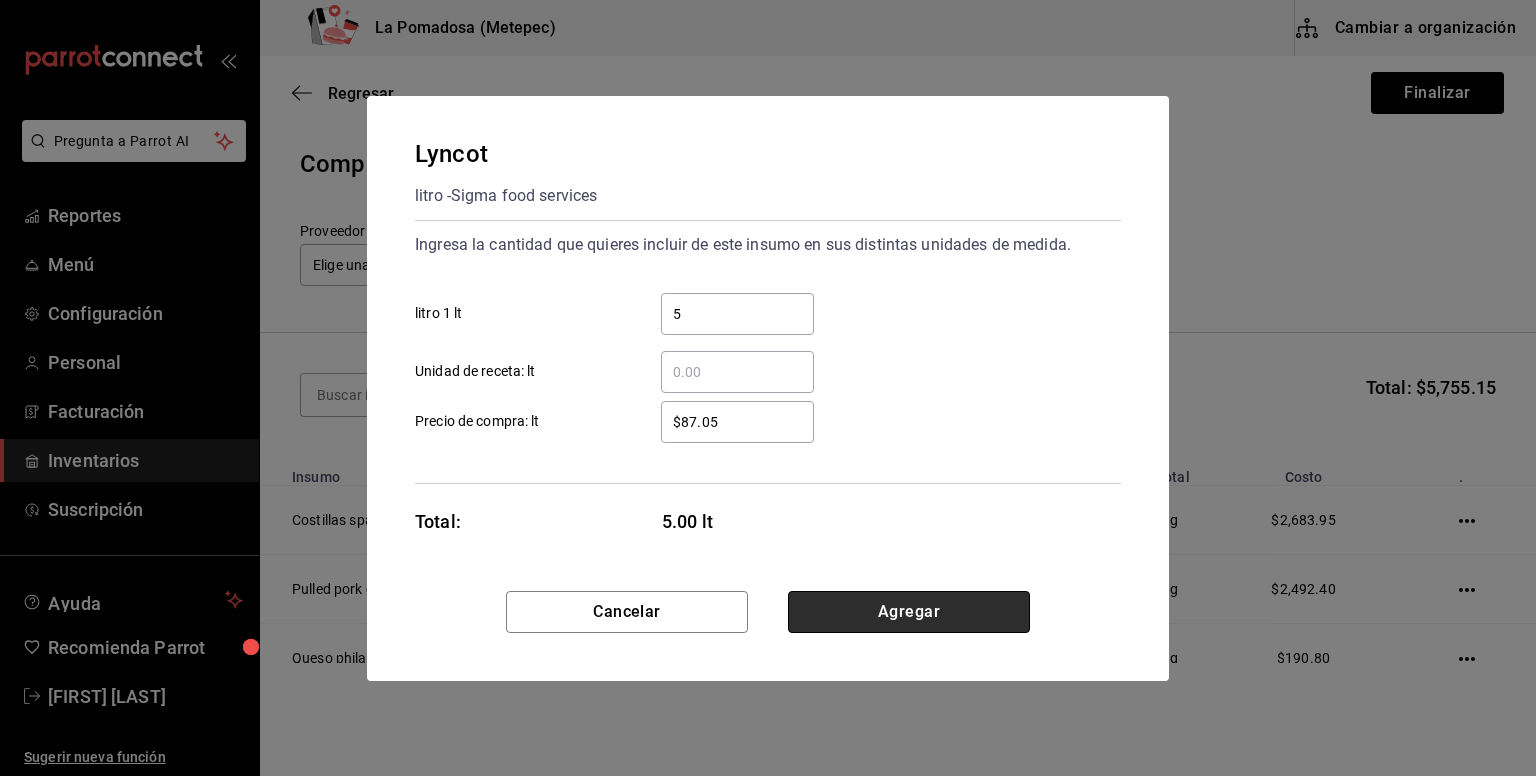 click on "Agregar" at bounding box center [909, 612] 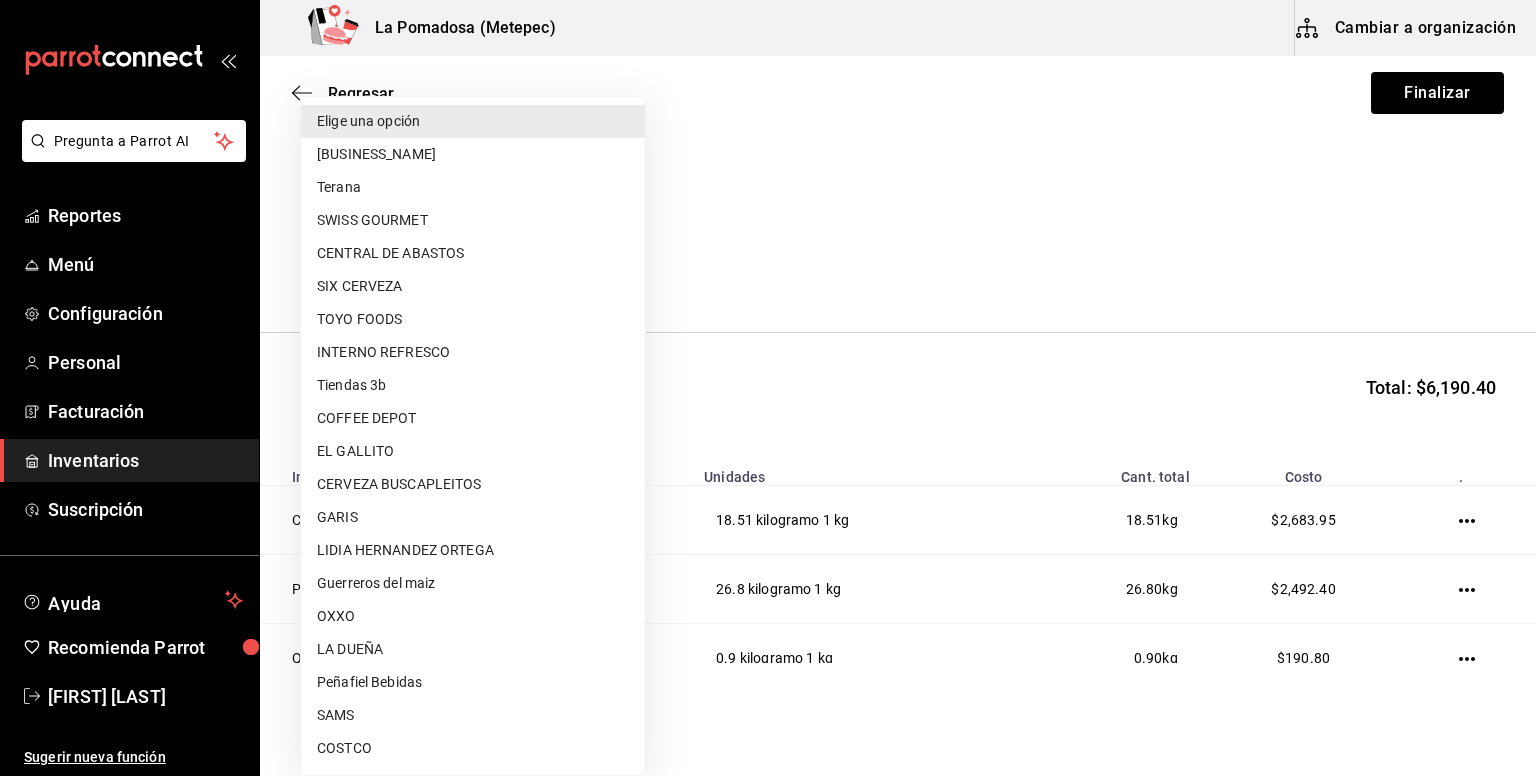 click on "Pregunta a Parrot AI Reportes   Menú   Configuración   Personal   Facturación   Inventarios   Suscripción   Ayuda Recomienda Parrot   [FIRST] [LAST]   Sugerir nueva función   La Pomadosa ([CITY]) Cambiar a organización Regresar Finalizar Compra Proveedor Elige una opción default Buscar Total: $6,190.40 Insumo Unidades Cant. total Costo  .  Costillas spare rib congelado 18.51 kilogramo  1 kg 18.51  kg $2,683.95 Pulled pork congelado 26.8 kilogramo  1 kg 26.80  kg $2,492.40 Queso philadelphia  0.9 kilogramo  1 kg 0.90  kg $190.80 Mantequilla  2 kilogramo  1 kg 2.00  kg $222.00 Queso gouda  1 kilogramo  1 kg 1.00  kg $166.00 Lyncot  5 litro  1 lt 5.00  lt $435.25 GANA 1 MES GRATIS EN TU SUSCRIPCIÓN AQUÍ ¿Recuerdas cómo empezó tu restaurante?
Hoy puedes ayudar a un colega a tener el mismo cambio que tú viviste.
Recomienda Parrot directamente desde tu Portal Administrador.
Es fácil y rápido.
🎁 Por cada restaurante que se una, ganas 1 mes gratis. Ver video tutorial Ir a video" at bounding box center [768, 331] 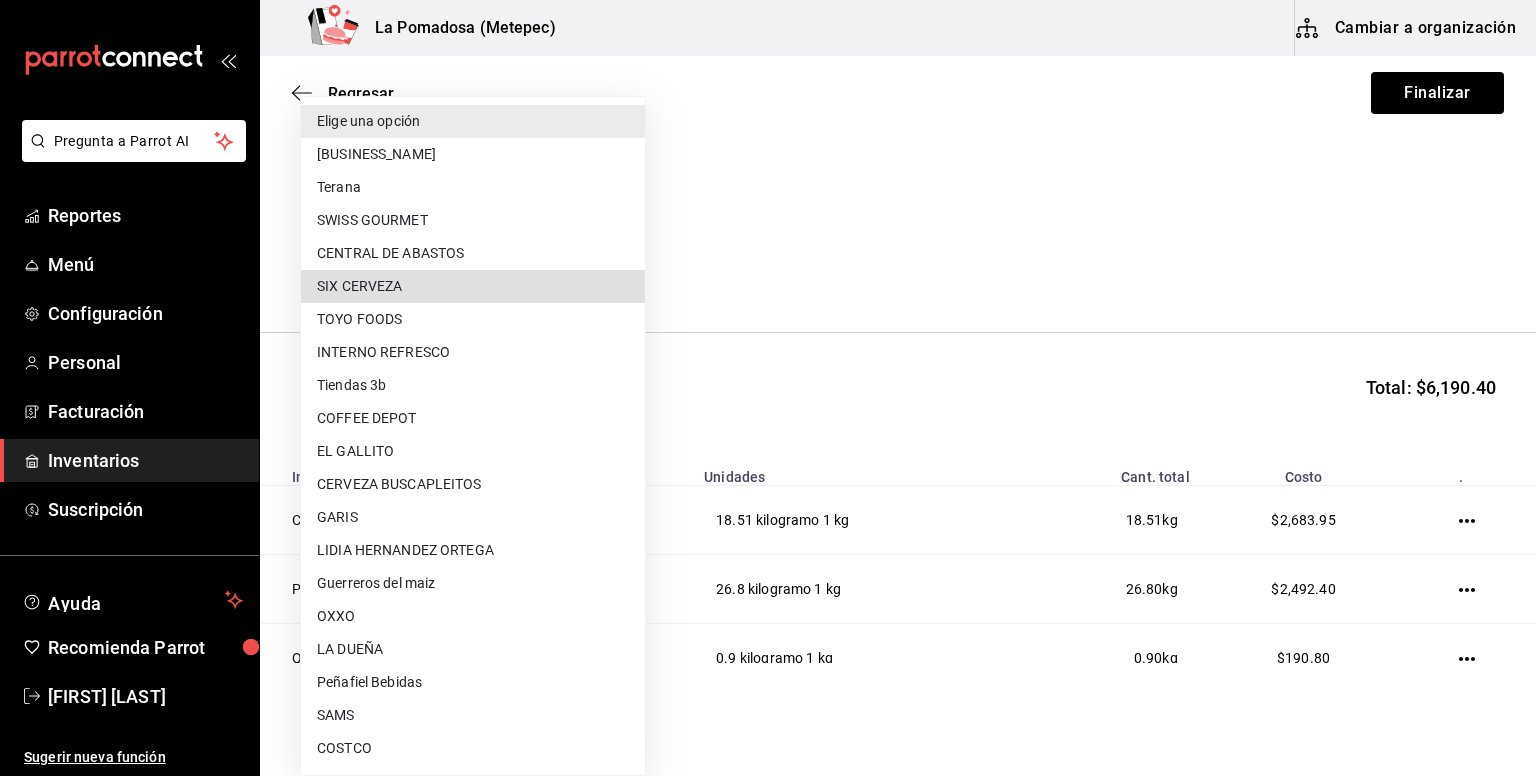 type 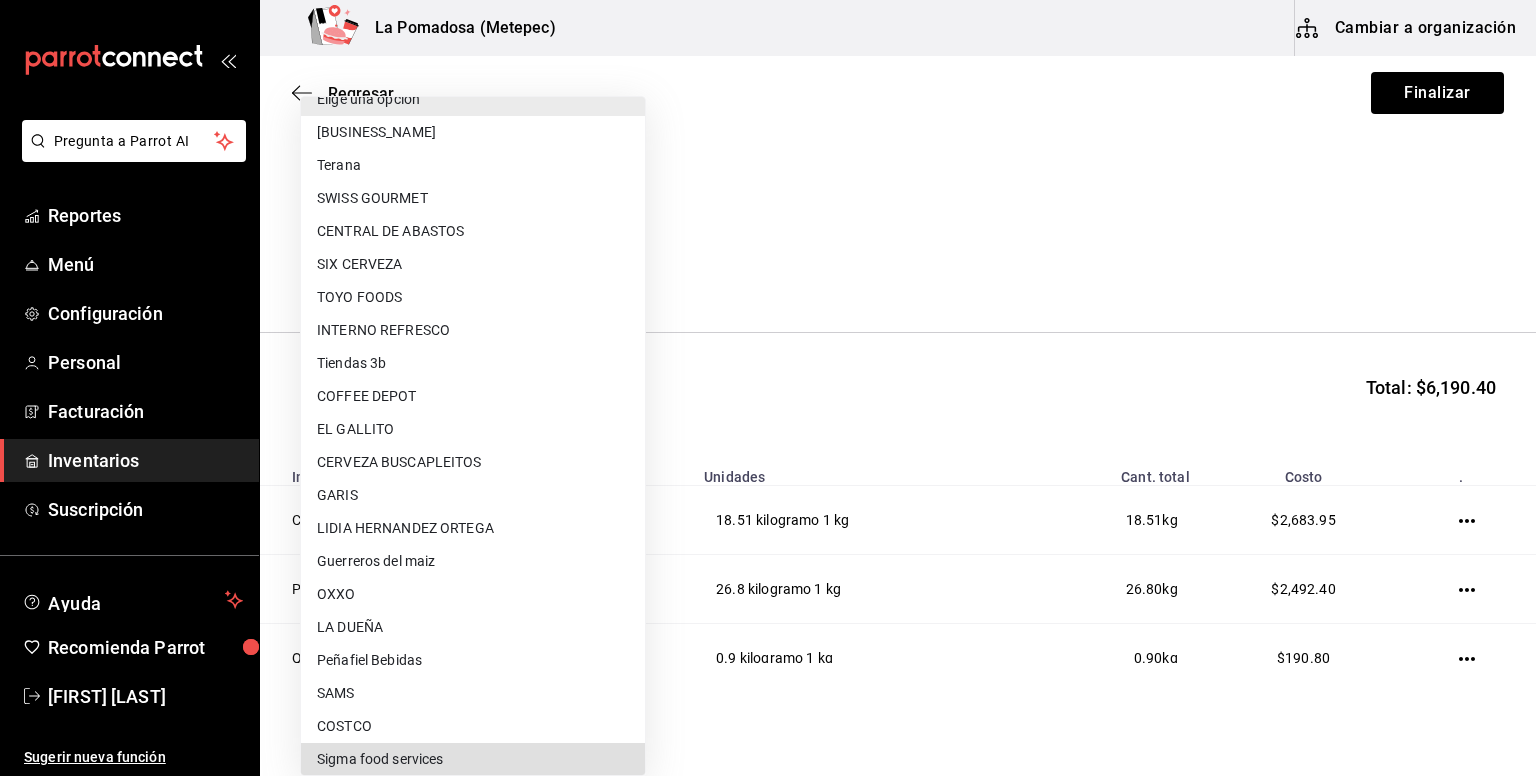 type 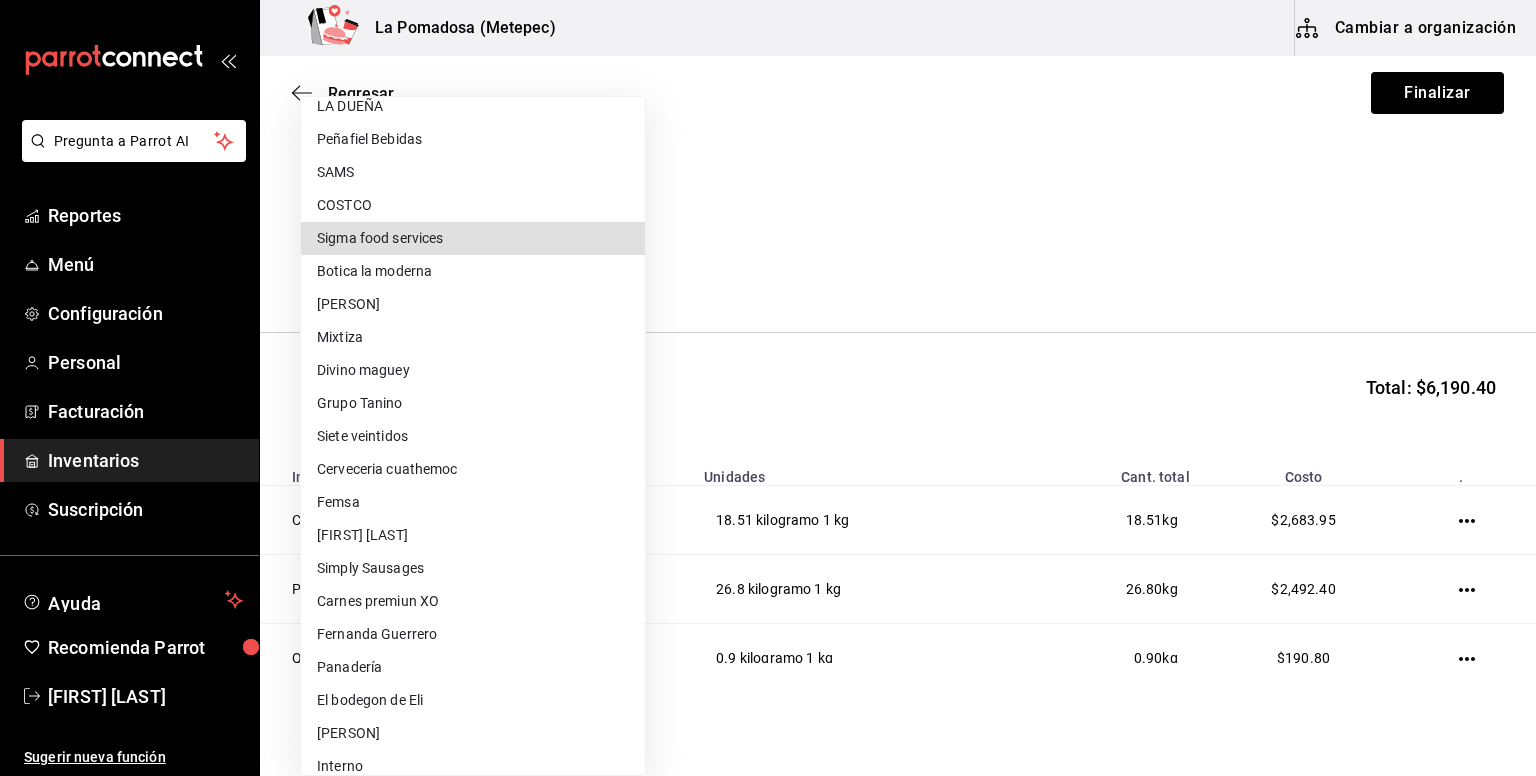 type on "99ecfd78-4a7a-422e-aed4-91ae152bfbd3" 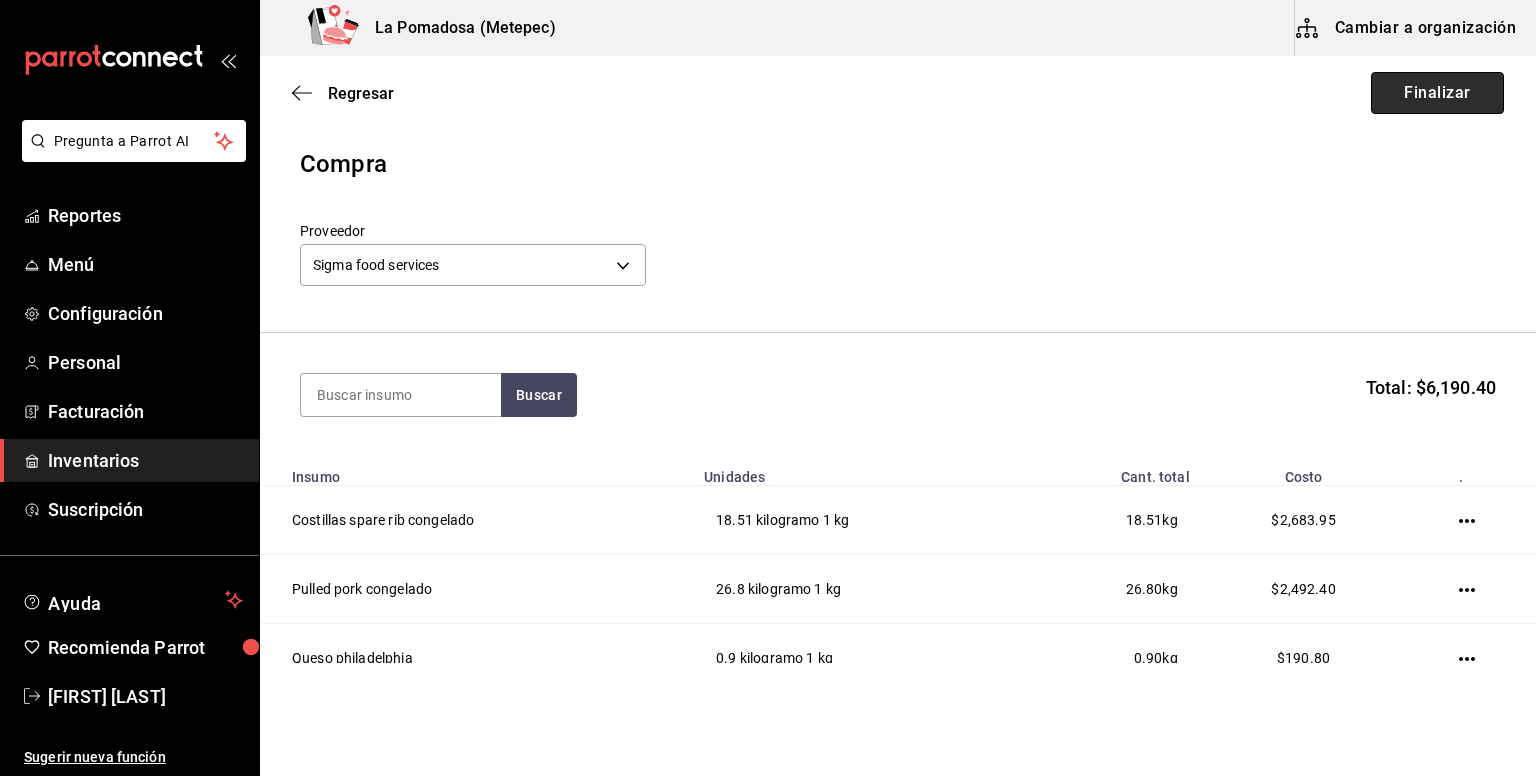 click on "Finalizar" at bounding box center (1437, 93) 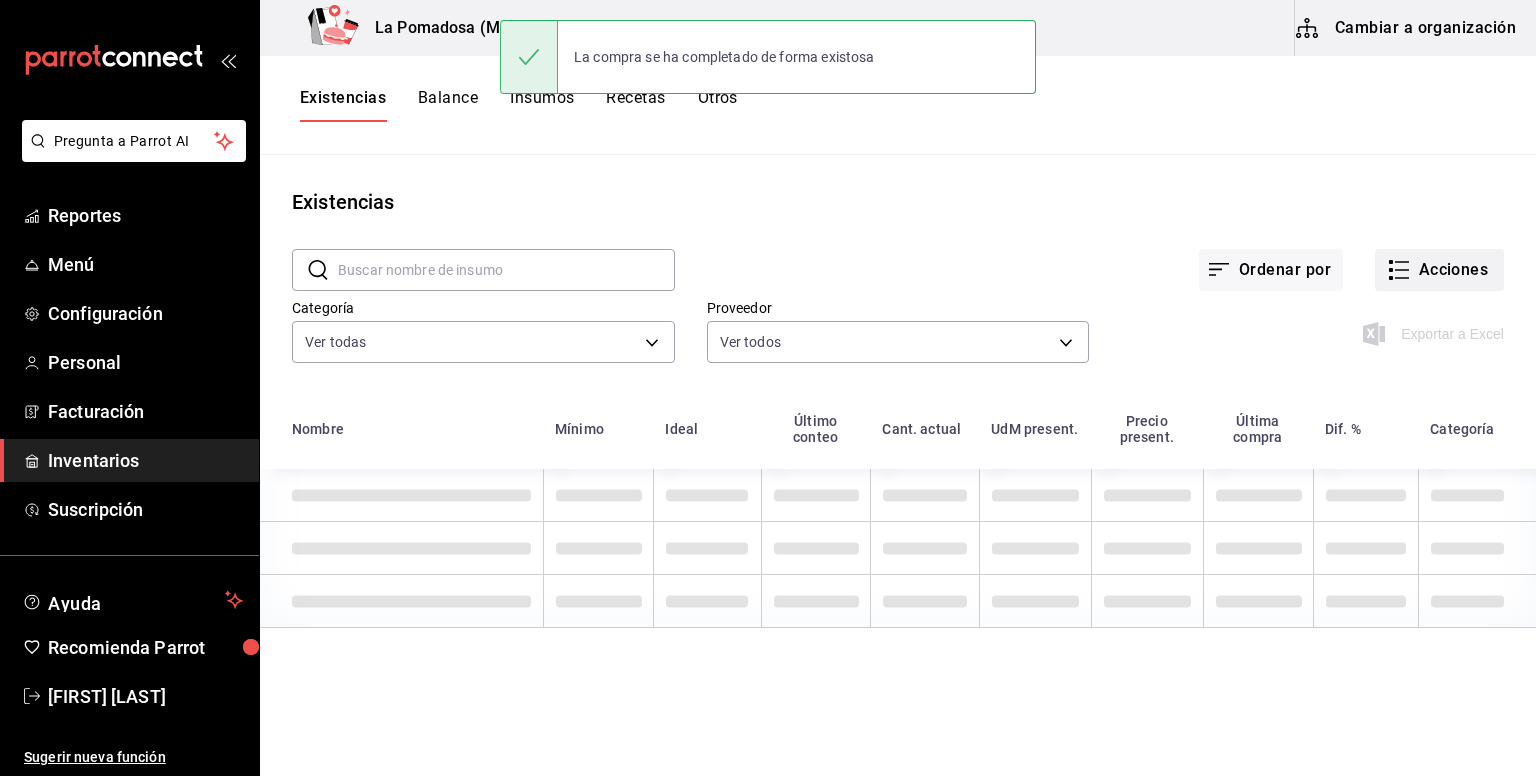 click on "Acciones" at bounding box center [1439, 270] 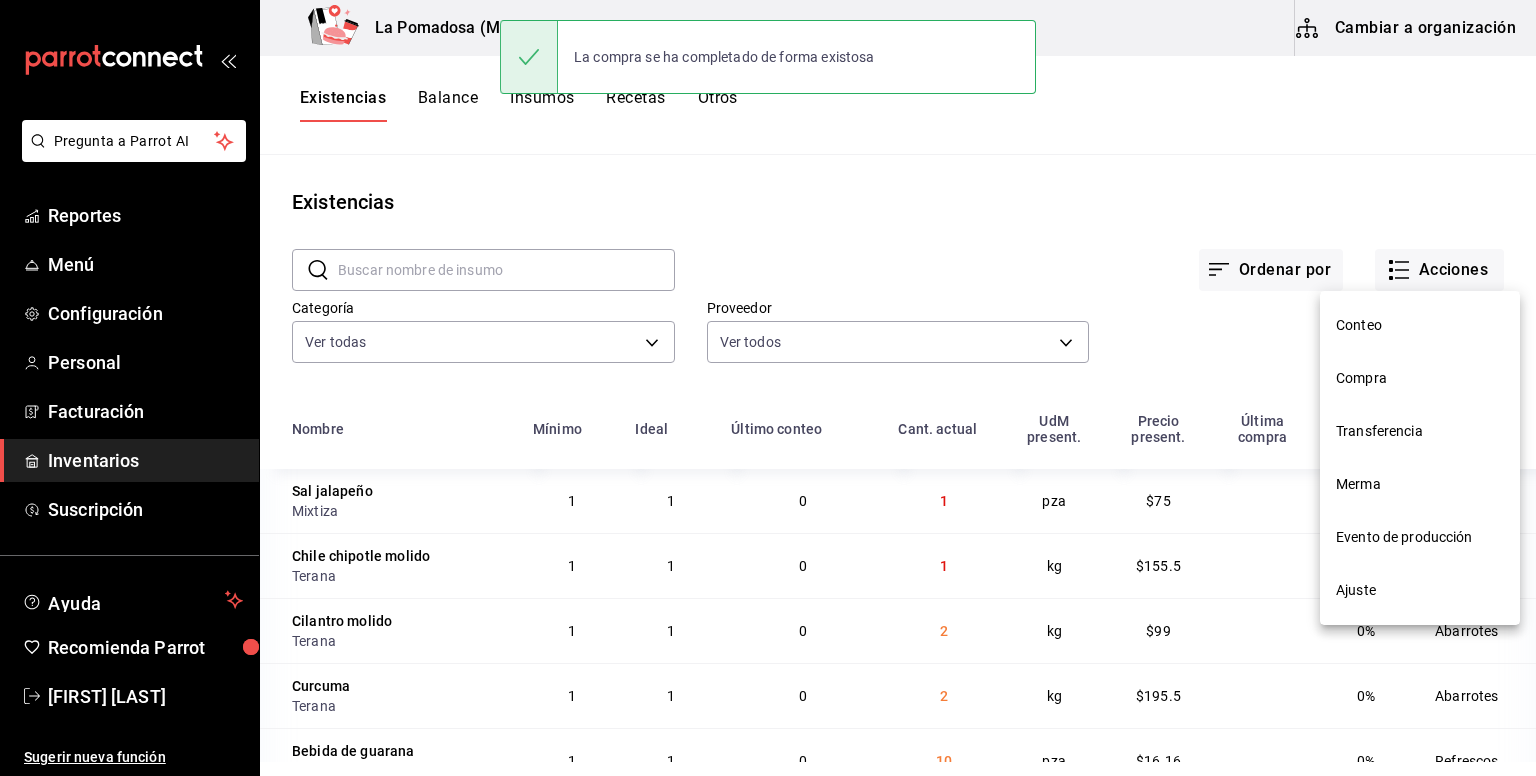 click on "Compra" at bounding box center (1420, 378) 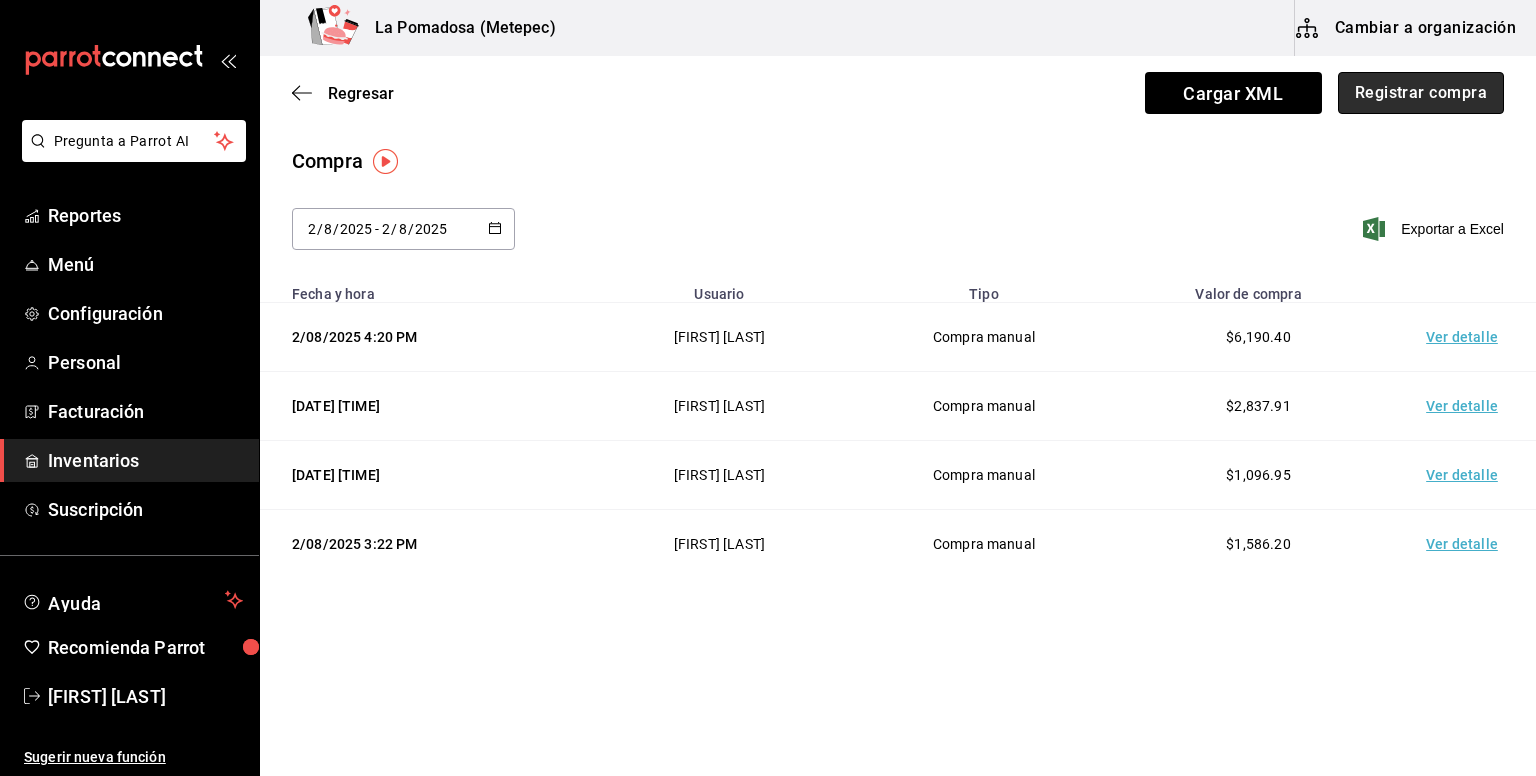 click on "Registrar compra" at bounding box center (1421, 93) 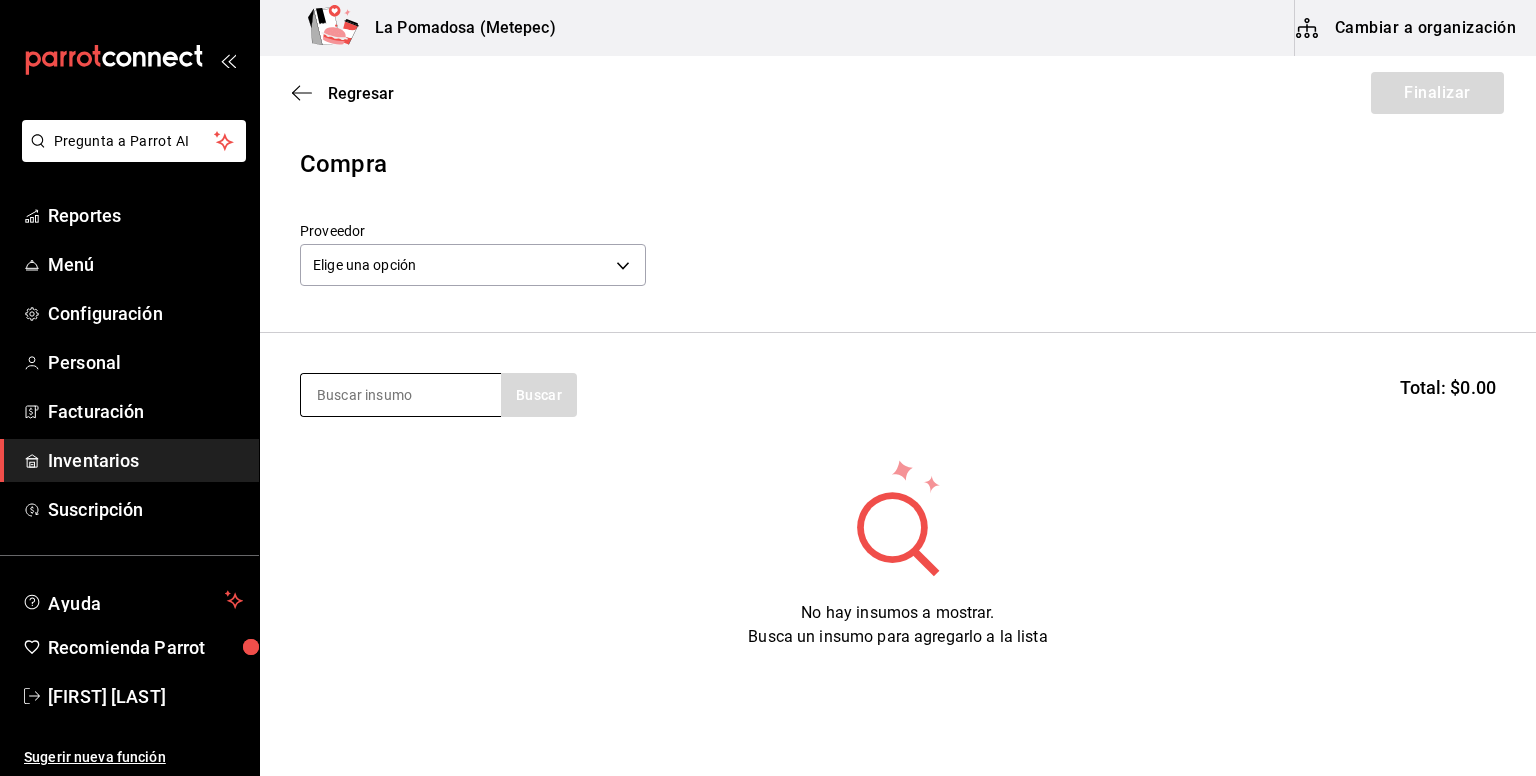 click at bounding box center (401, 395) 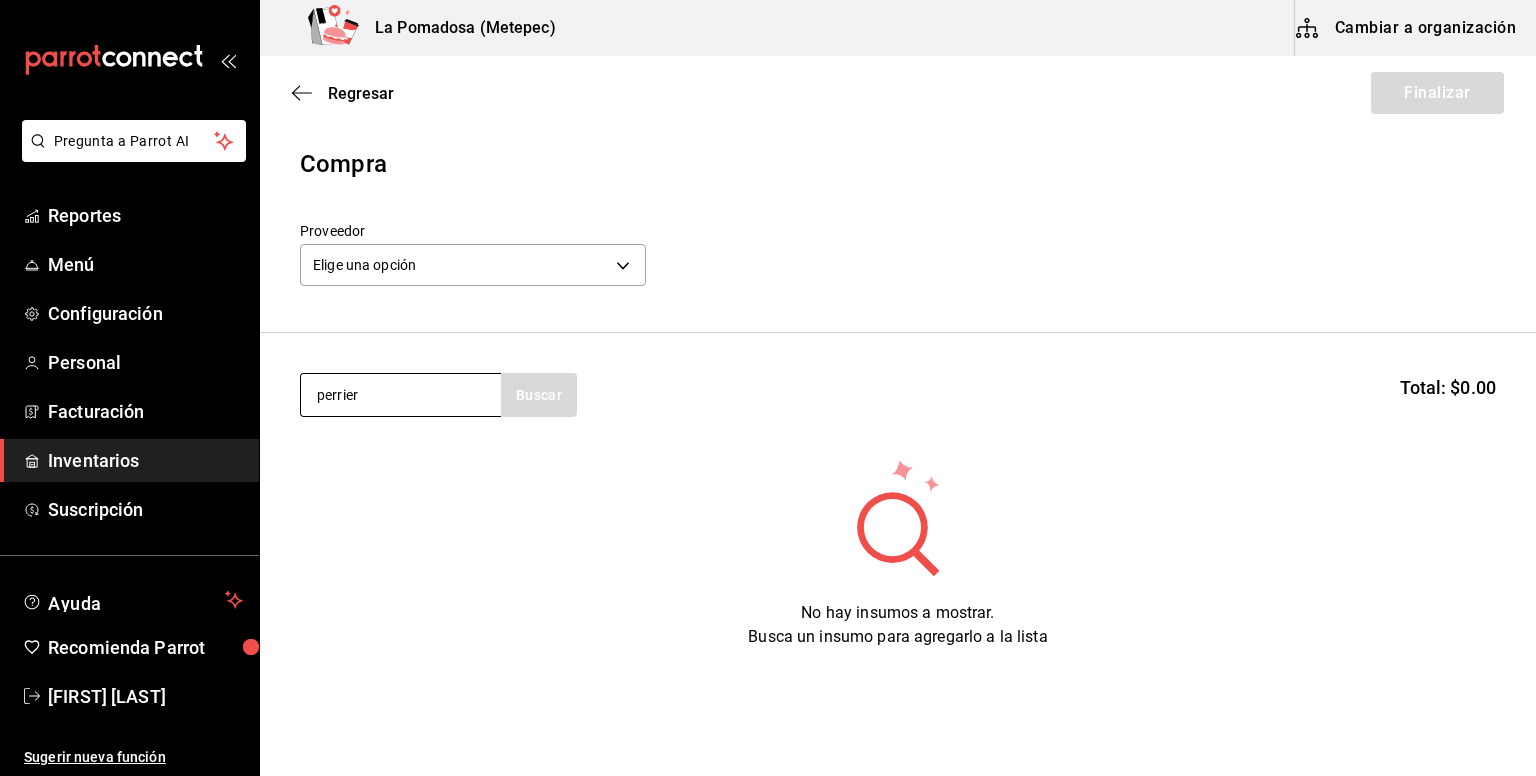 type on "perrier" 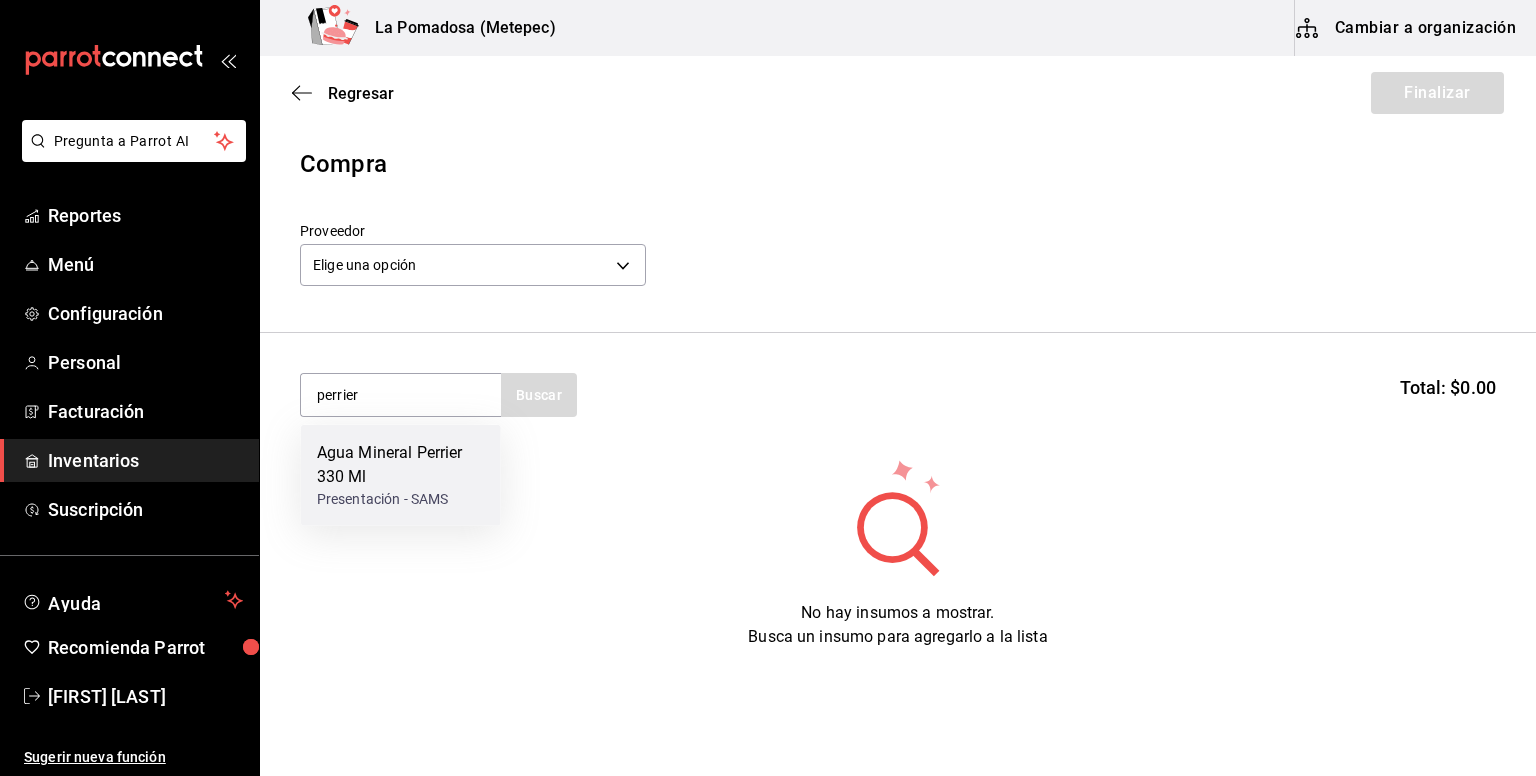 click on "Agua Mineral Perrier 330 Ml" at bounding box center (401, 465) 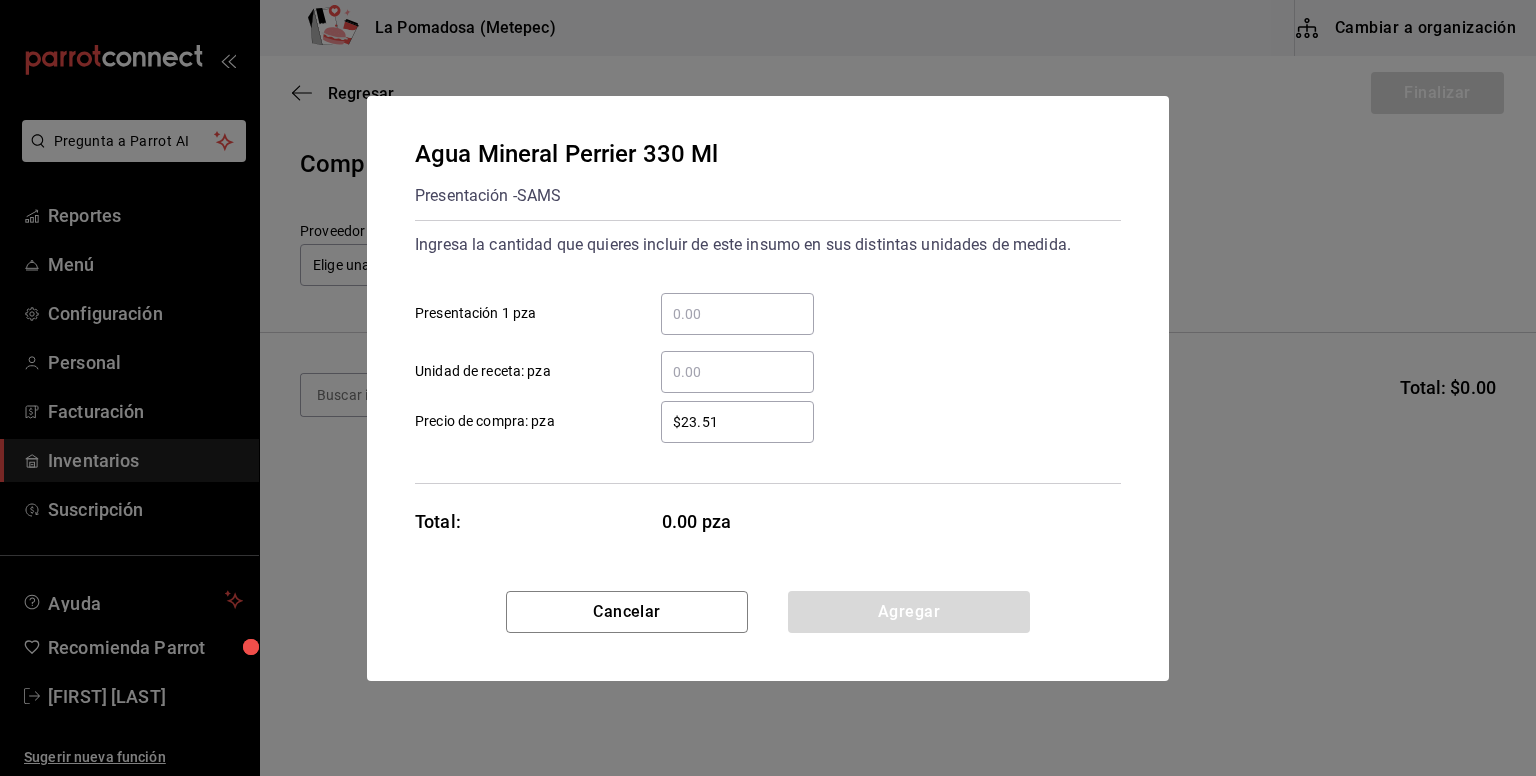 click on "​ Presentación 1 pza" at bounding box center (737, 314) 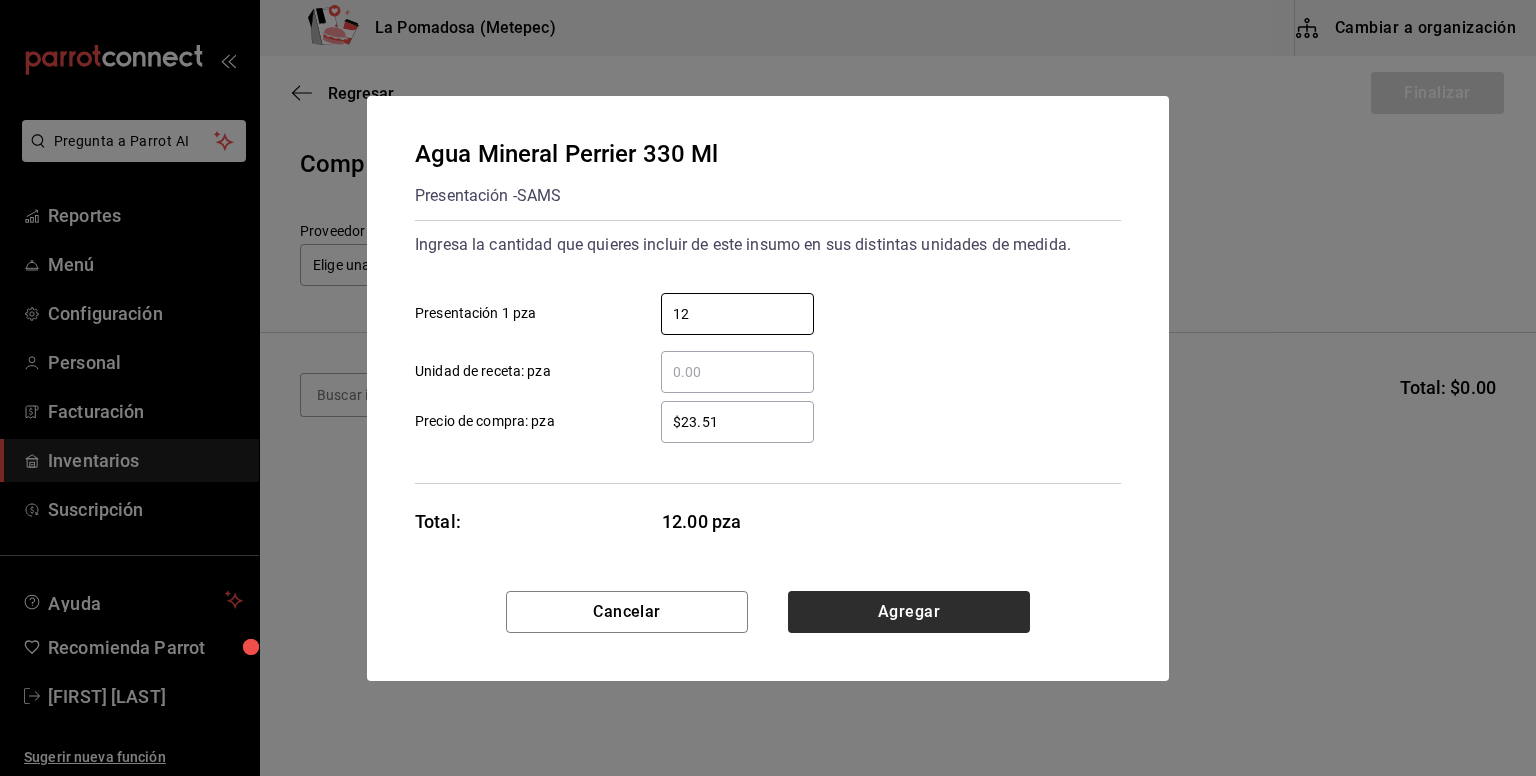 type on "12" 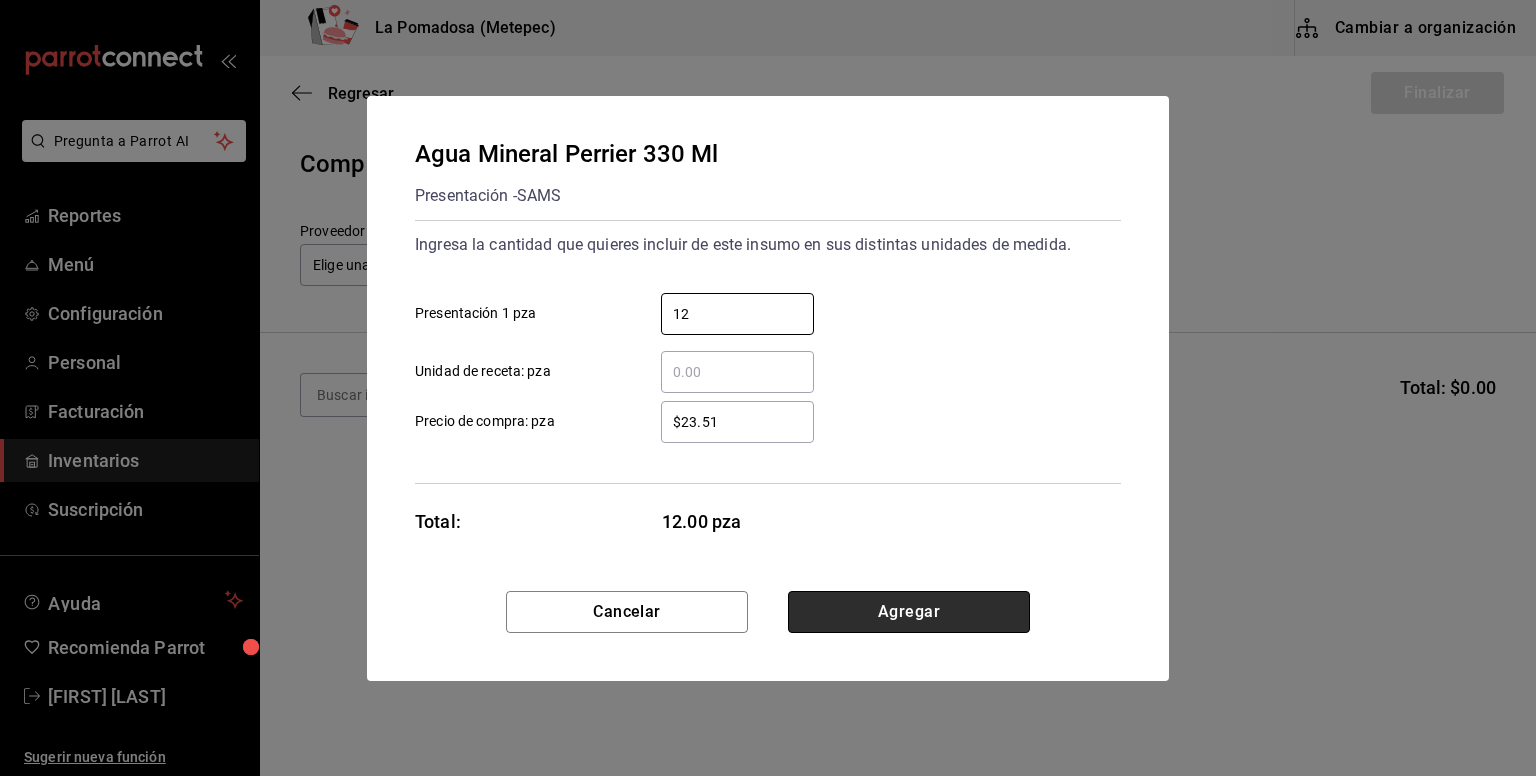 click on "Agregar" at bounding box center (909, 612) 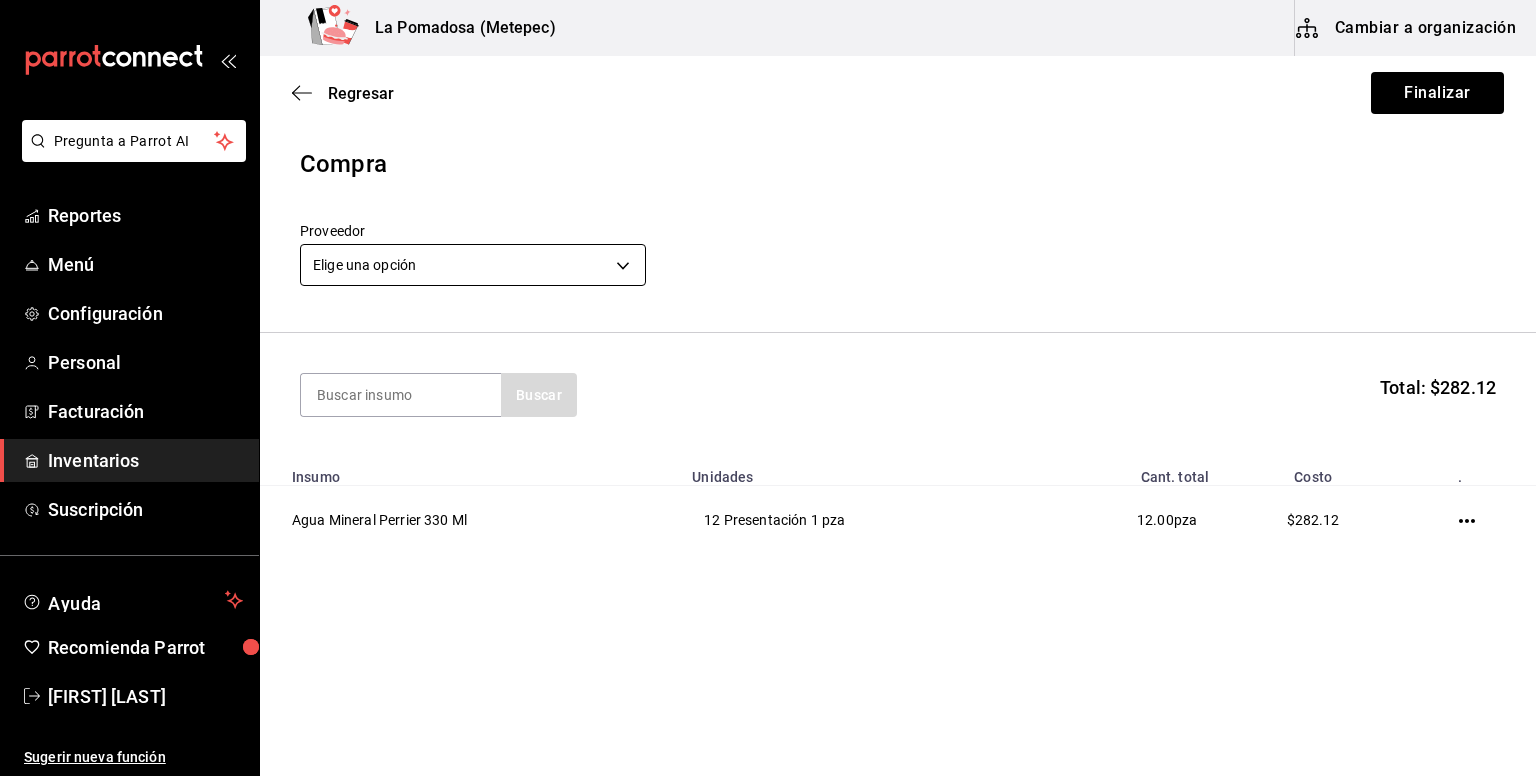 click on "Pregunta a Parrot AI Reportes   Menú   Configuración   Personal   Facturación   Inventarios   Suscripción   Ayuda Recomienda Parrot   [FIRST] [LAST]   Sugerir nueva función   La Pomadosa (Metepec) Cambiar a organización Regresar Finalizar Compra Proveedor Elige una opción default Buscar Total: $[PRICE] Insumo Unidades Cant. total Costo  .  Agua Mineral Perrier 330Ml 12 Presentación 1 pza 12.00  pza $[PRICE] GANA 1 MES GRATIS EN TU SUSCRIPCIÓN AQUÍ ¿Recuerdas cómo empezó tu restaurante?
Hoy puedes ayudar a un colega a tener el mismo cambio que tú viviste.
Recomienda Parrot directamente desde tu Portal Administrador.
Es fácil y rápido.
🎁 Por cada restaurante que se una, ganas 1 mes gratis. Ver video tutorial Ir a video Pregunta a Parrot AI Reportes   Menú   Configuración   Personal   Facturación   Inventarios   Suscripción   Ayuda Recomienda Parrot   [FIRST] [LAST]   Sugerir nueva función   Editar Eliminar Visitar centro de ayuda ([PHONE])" at bounding box center [768, 331] 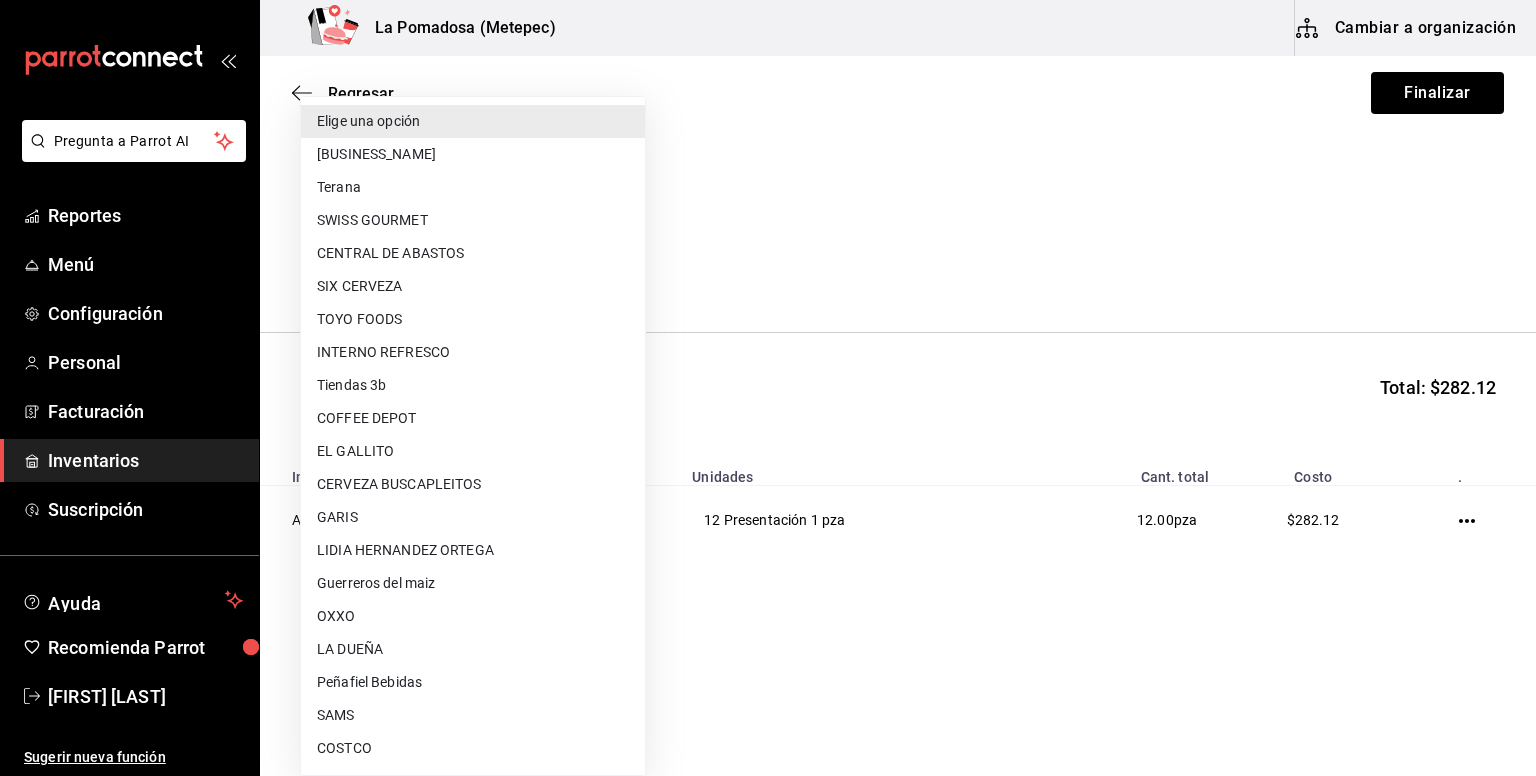 type 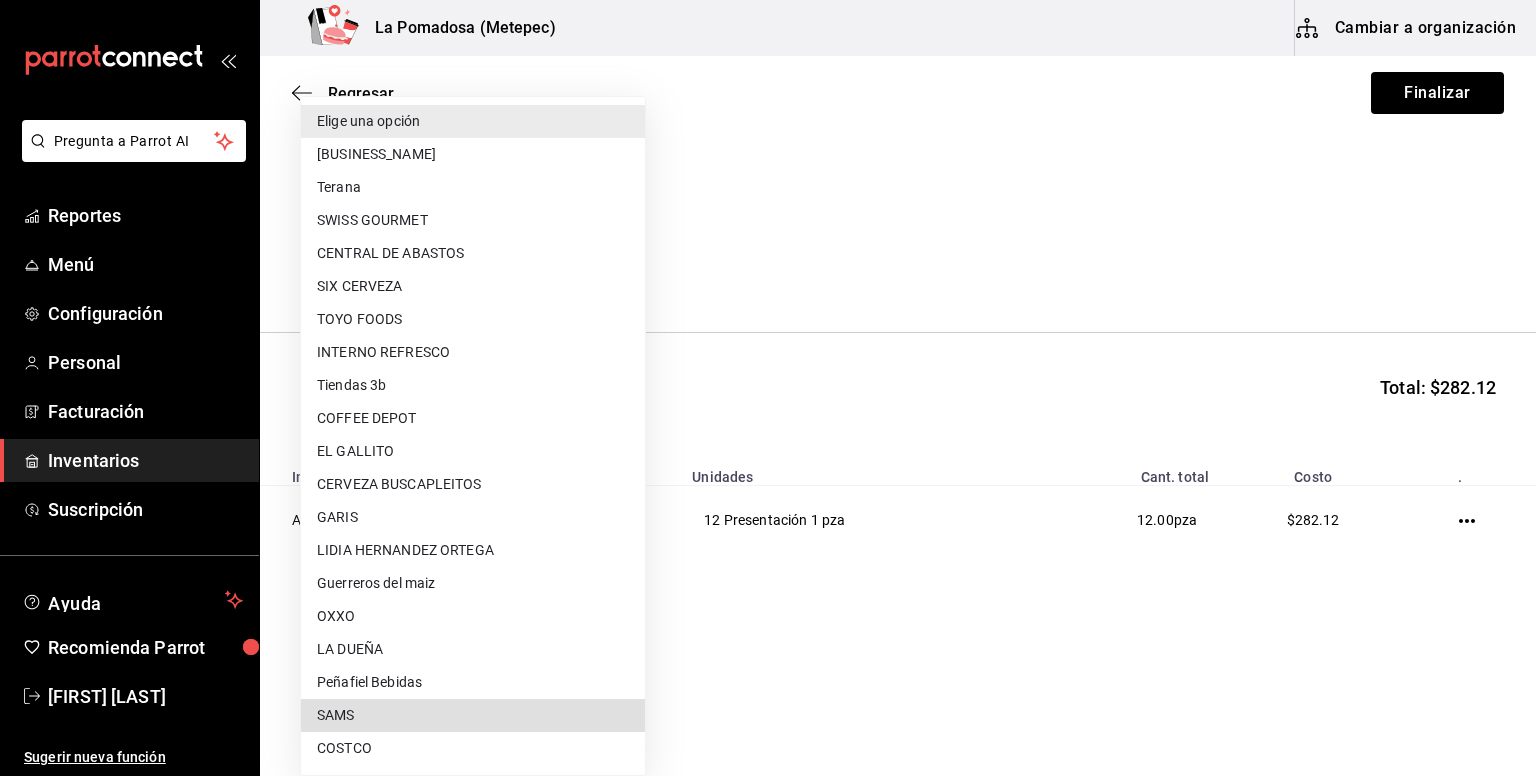 type on "5feff204-c414-4be0-b118-8bdfd1fcaed5" 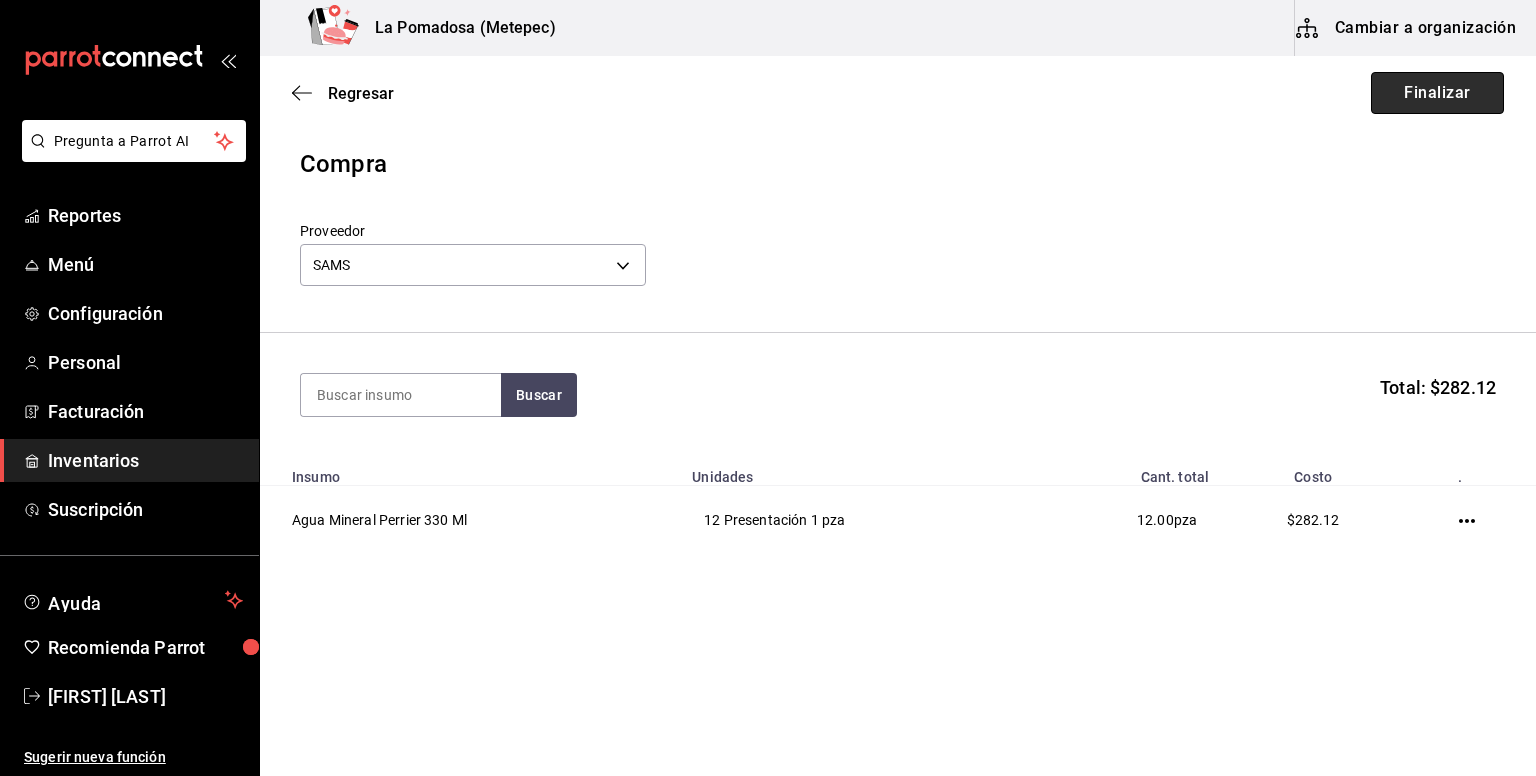 click on "Finalizar" at bounding box center (1437, 93) 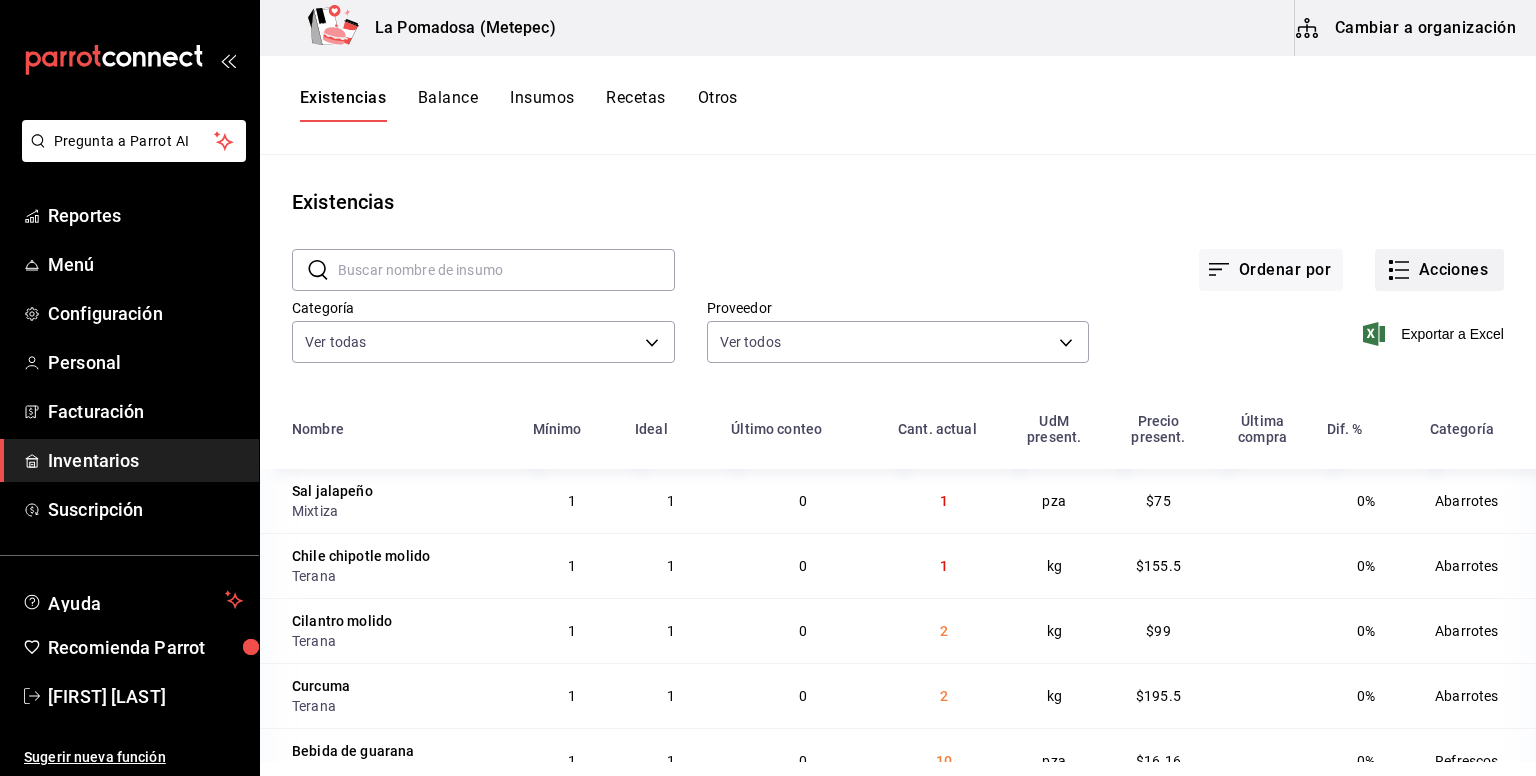 click on "Acciones" at bounding box center [1439, 270] 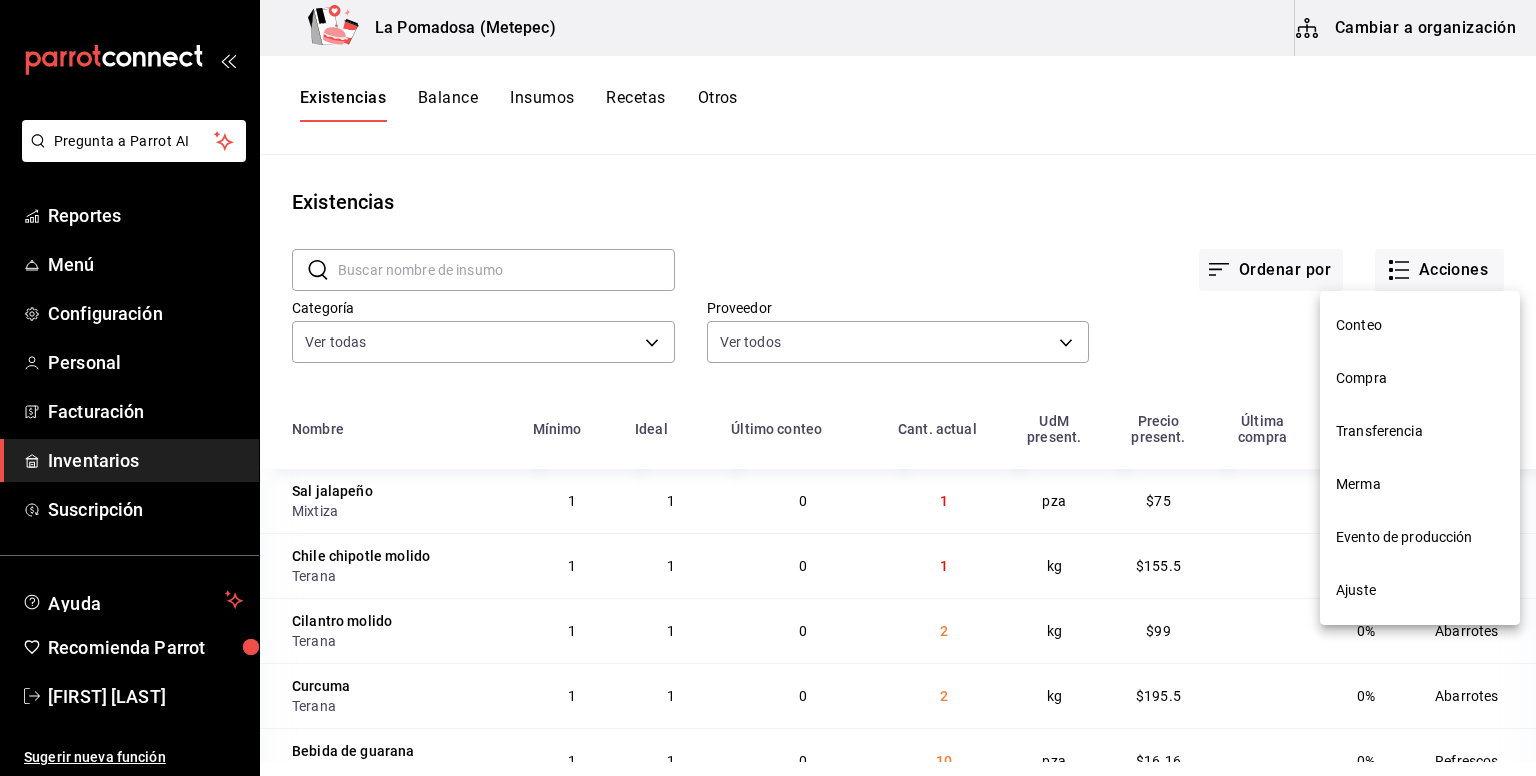 click on "Compra" at bounding box center [1420, 378] 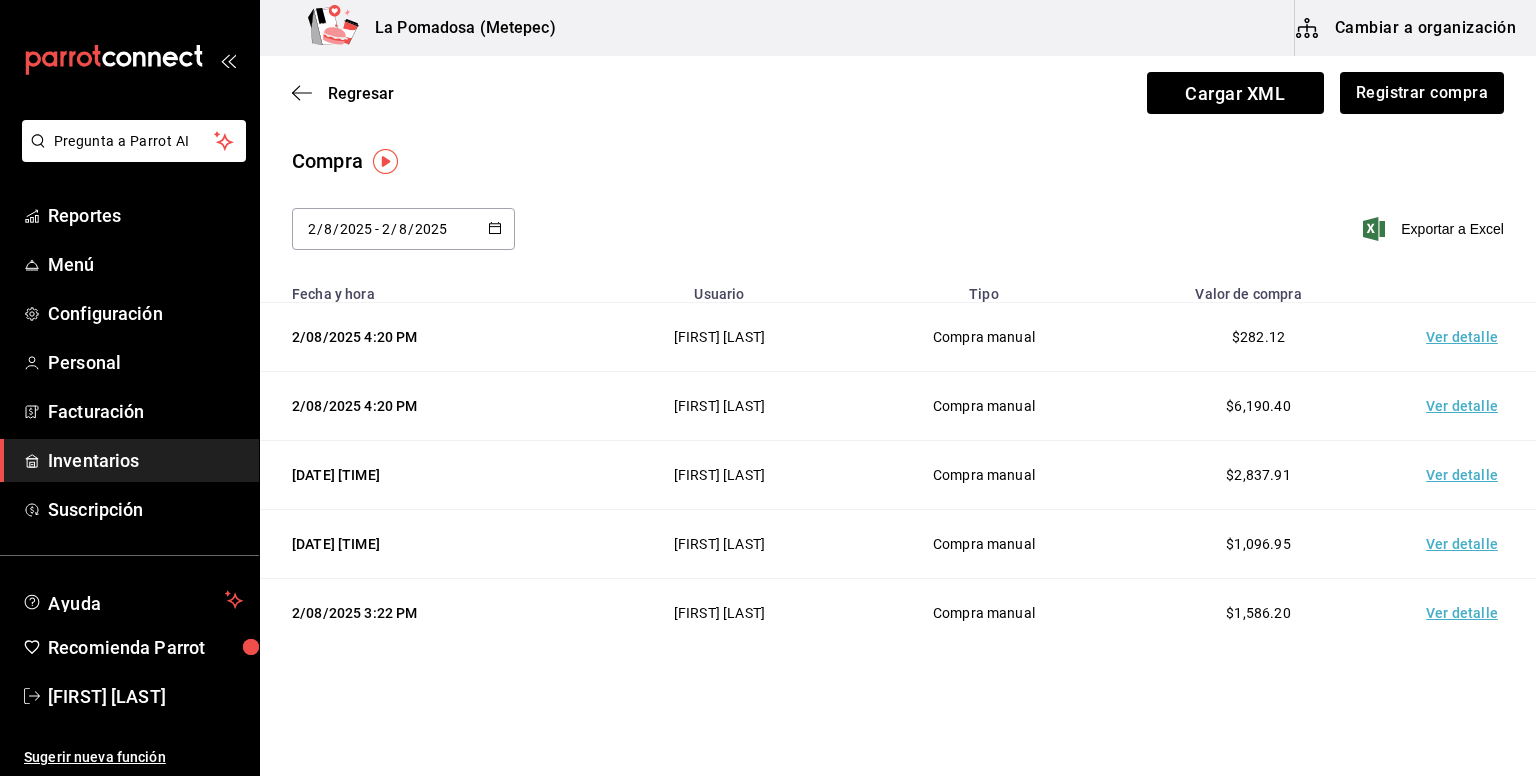 click on "Regresar Cargar XML Registrar compra" at bounding box center [898, 93] 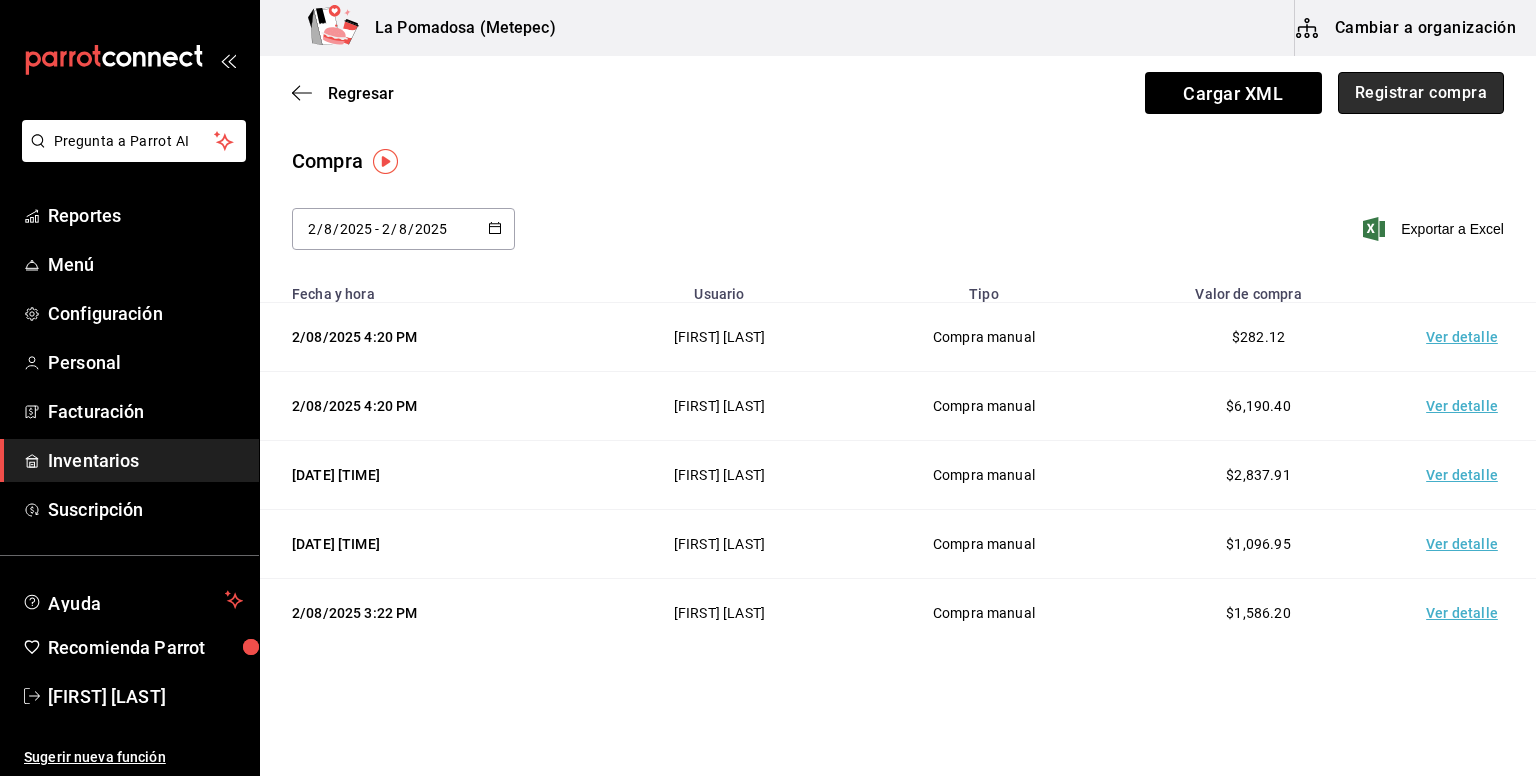 click on "Registrar compra" at bounding box center [1421, 93] 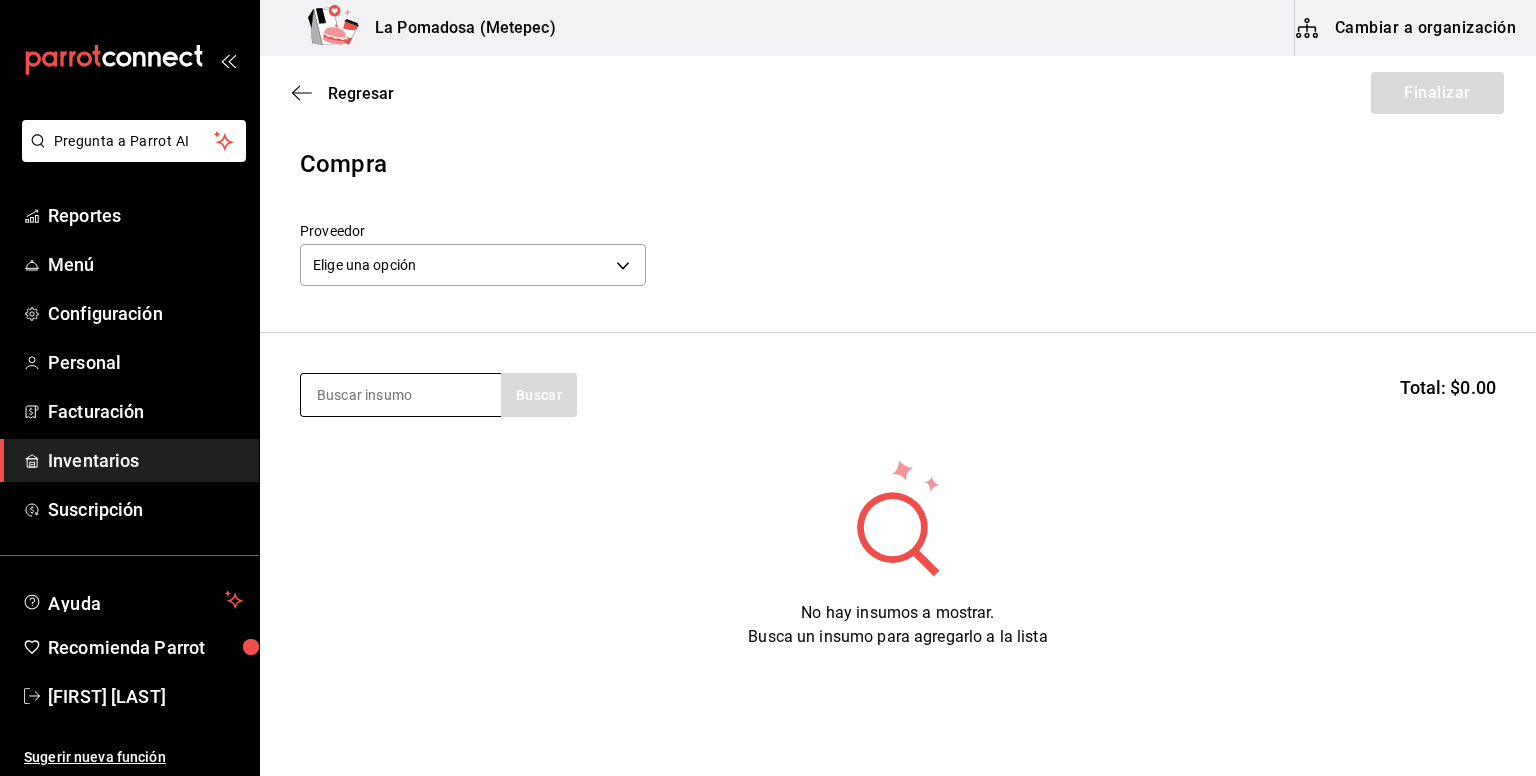 click at bounding box center [401, 395] 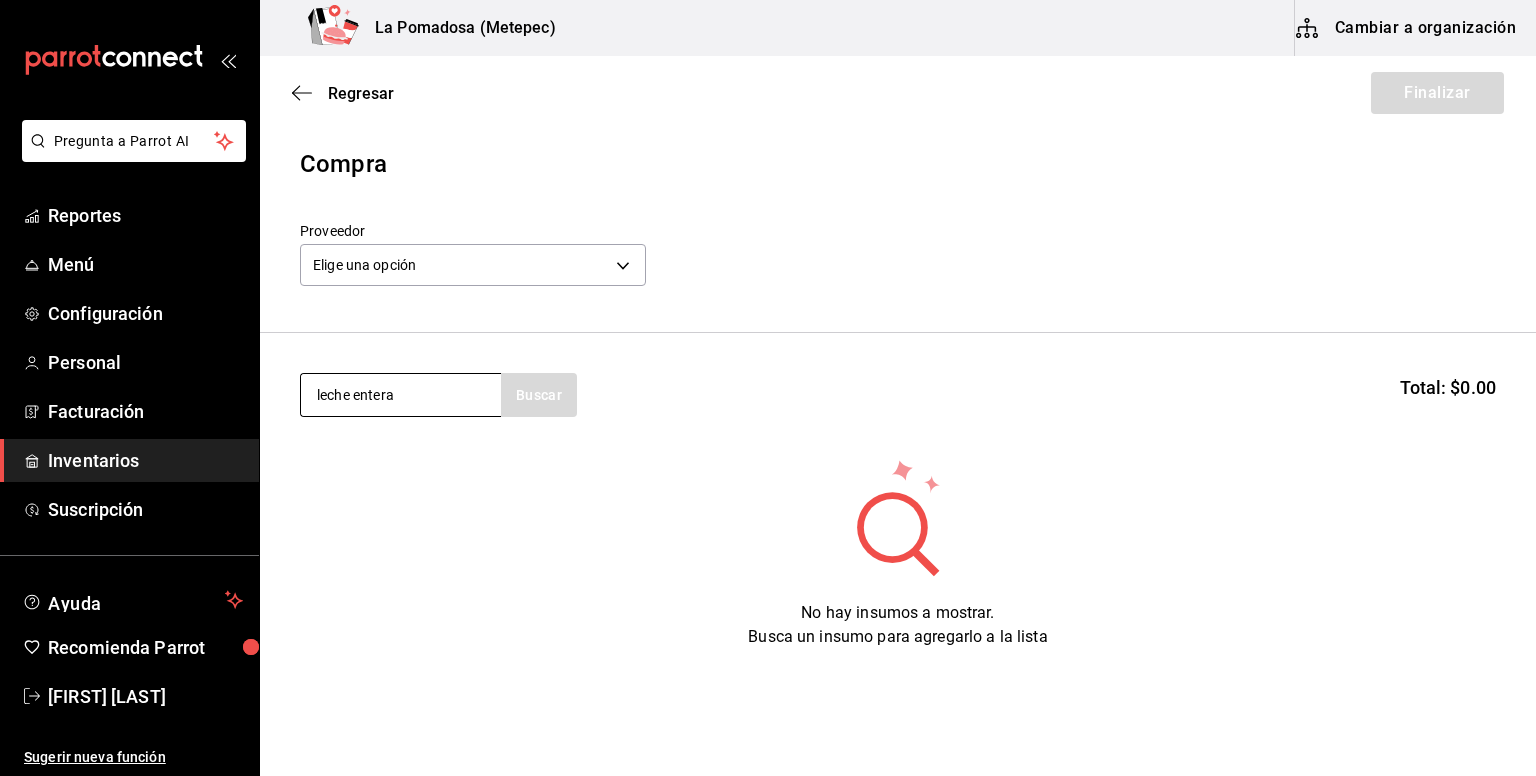 type on "leche entera" 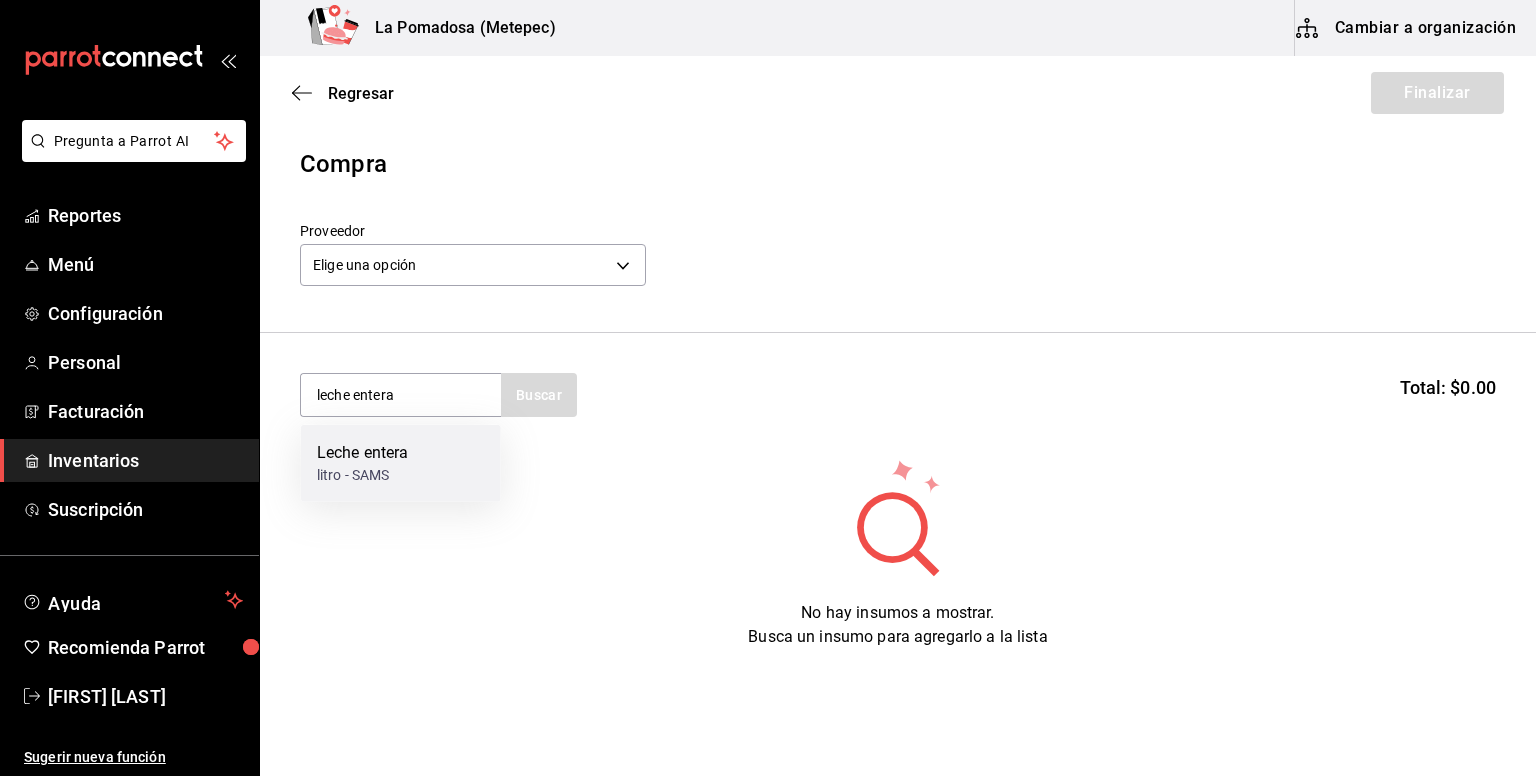 click on "litro  - SAMS" at bounding box center (363, 475) 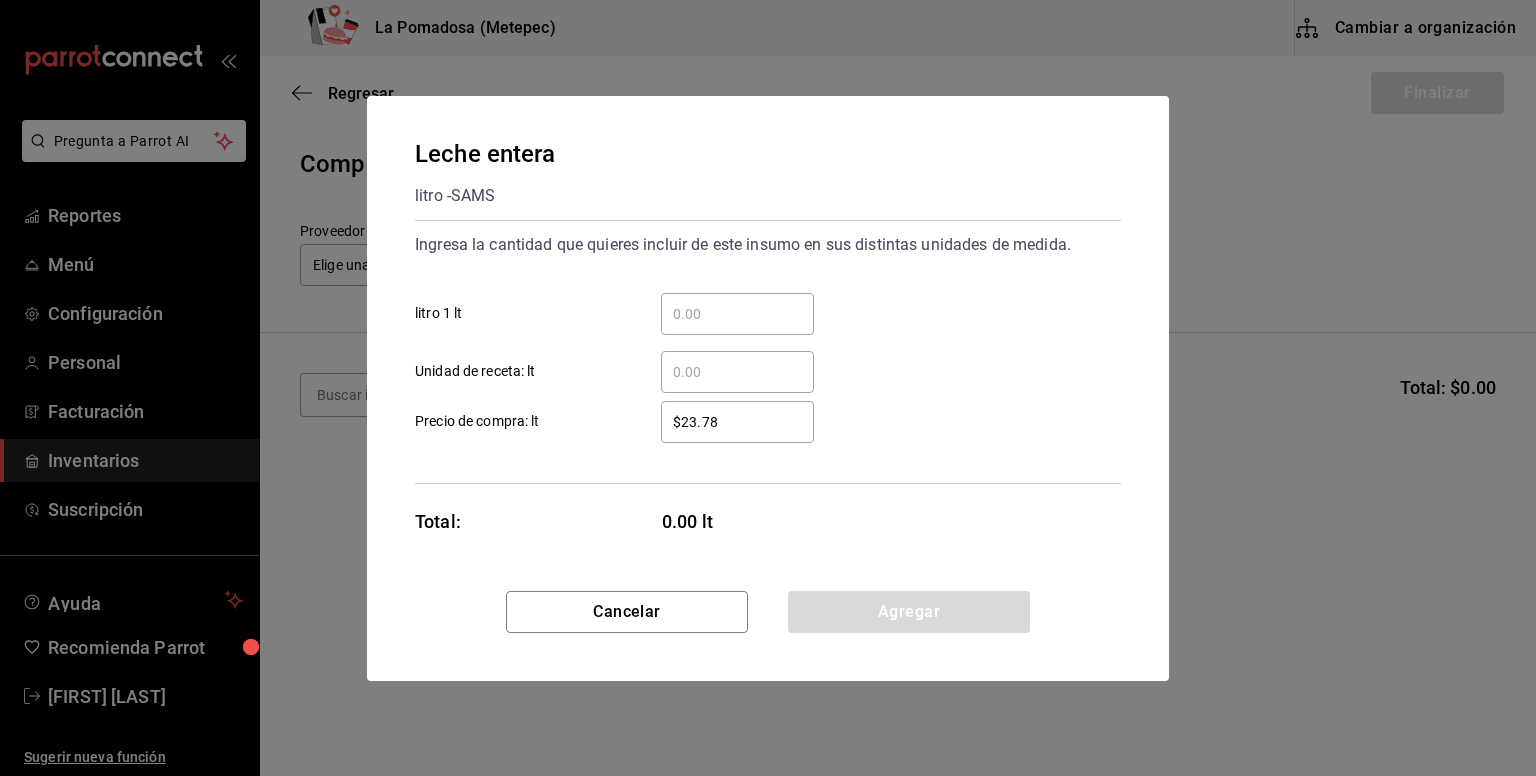 click on "​ litro  1 lt" at bounding box center (737, 314) 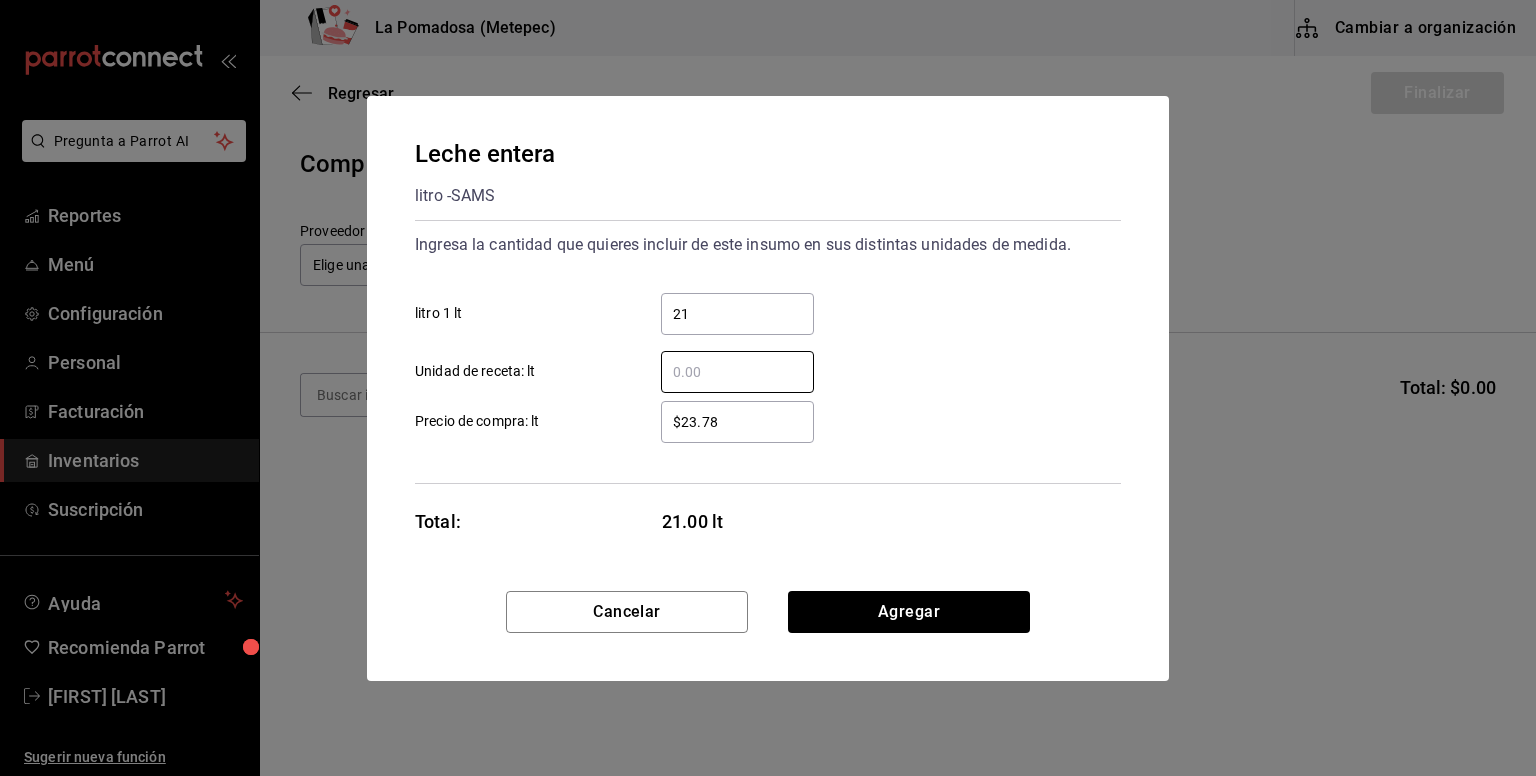 click on "21" at bounding box center [737, 314] 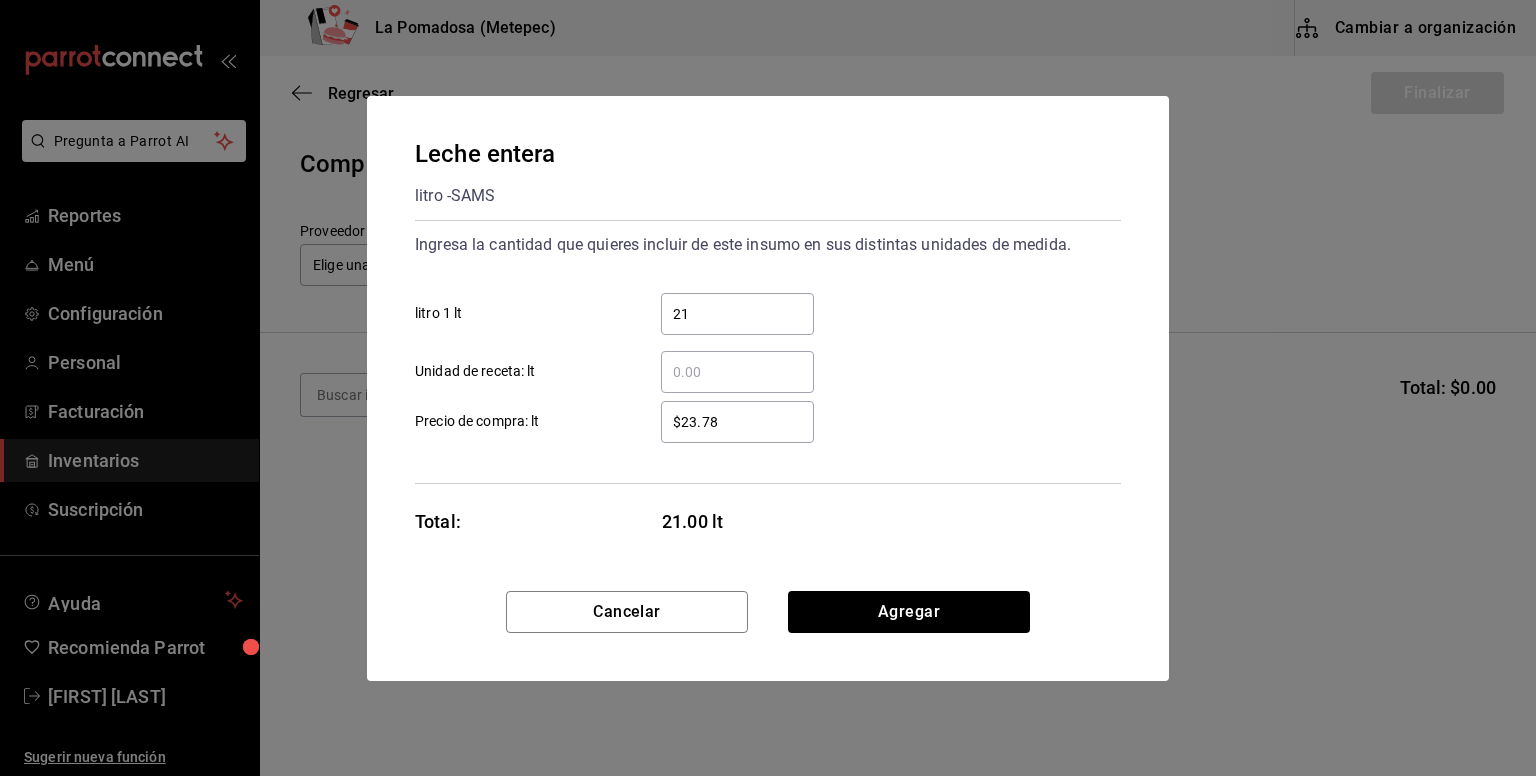 type on "2" 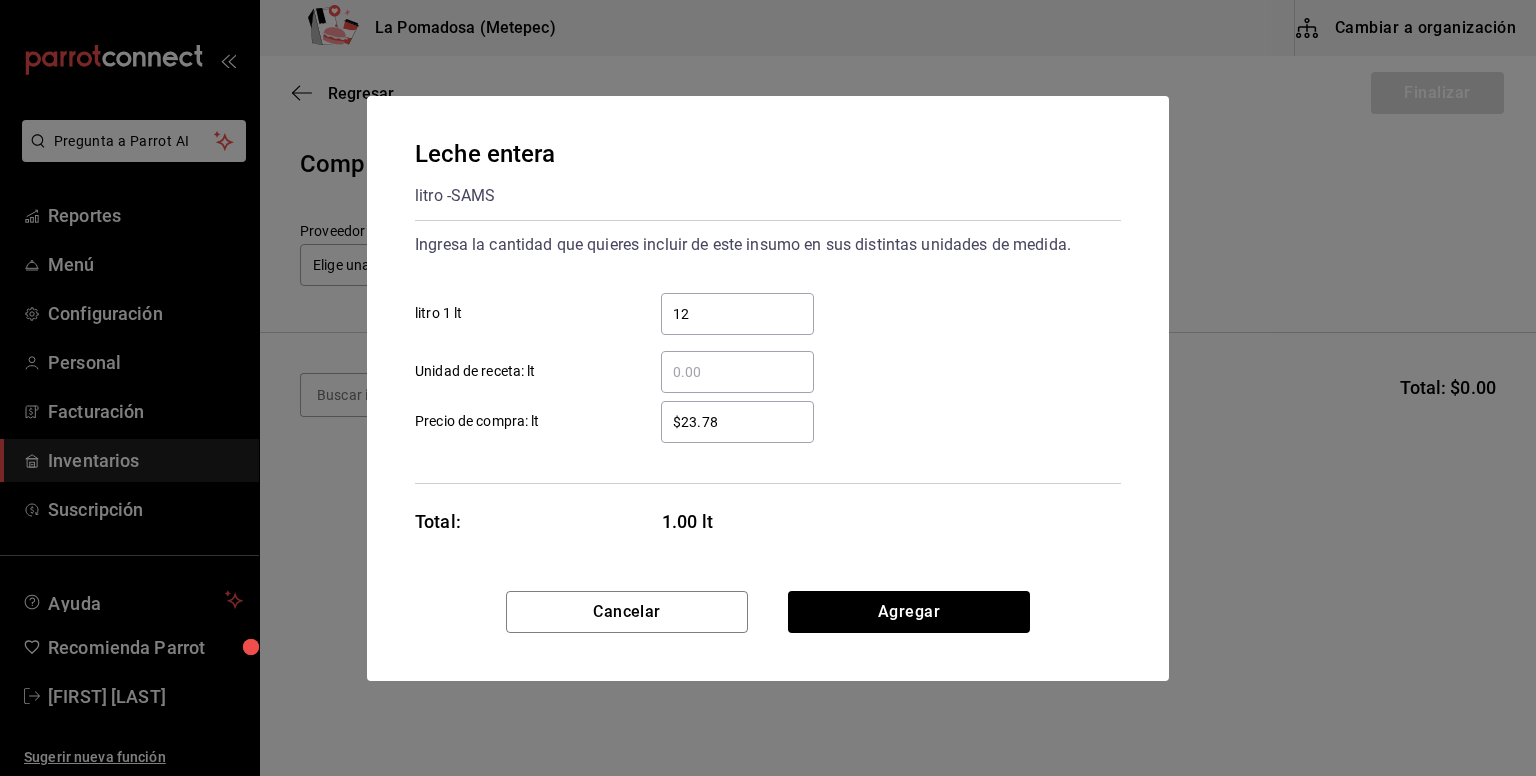 type on "12" 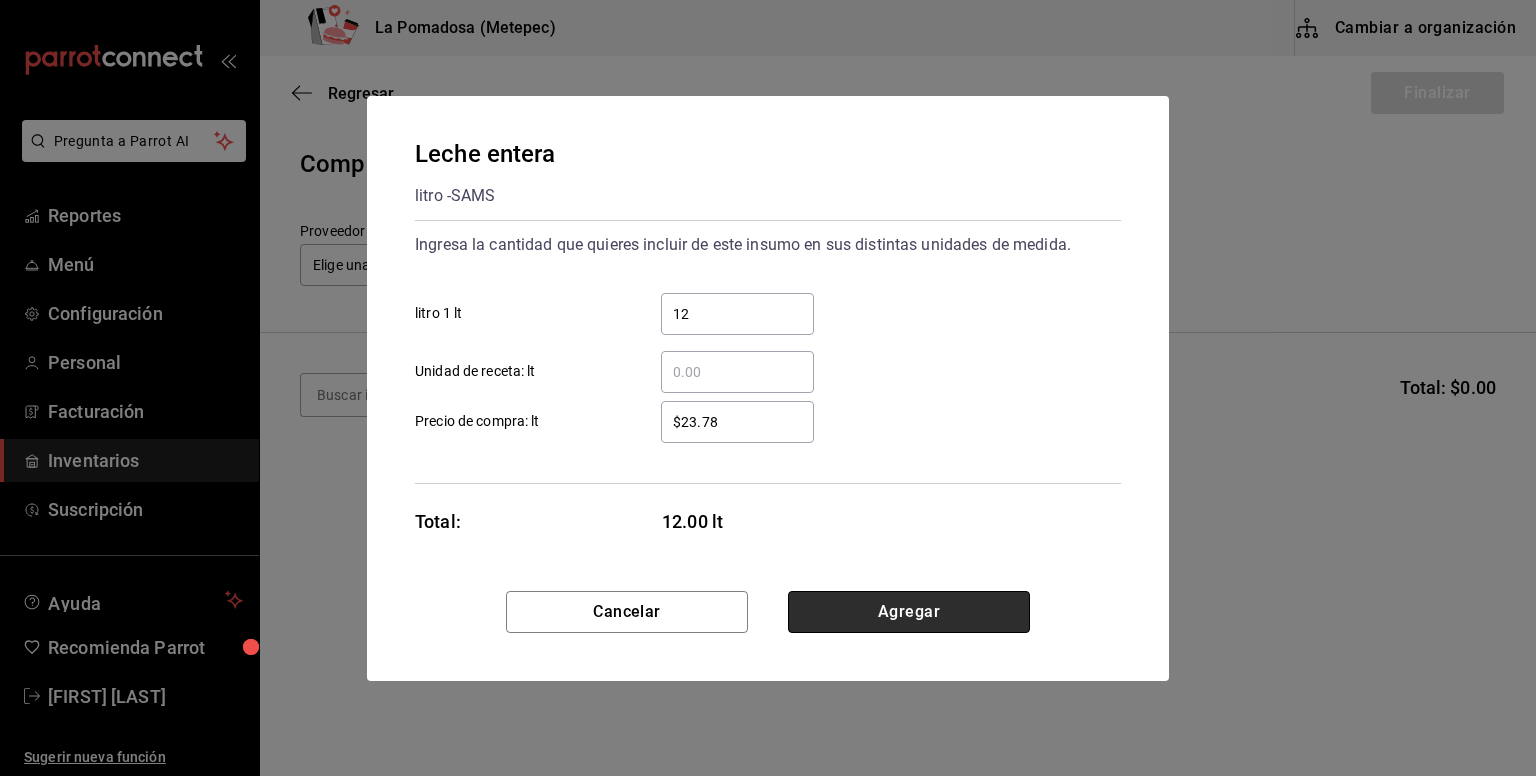 click on "Agregar" at bounding box center (909, 612) 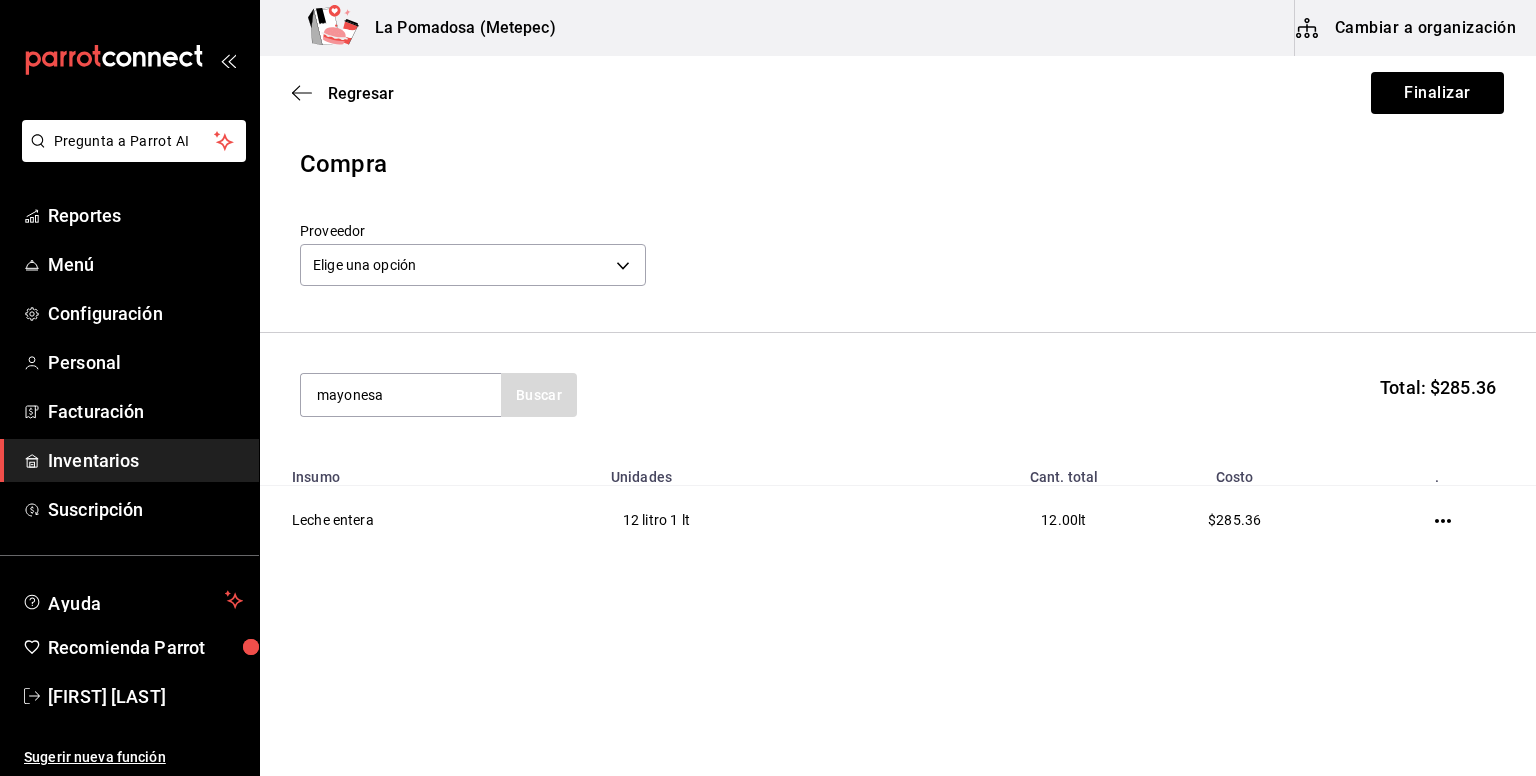 type on "mayonesa" 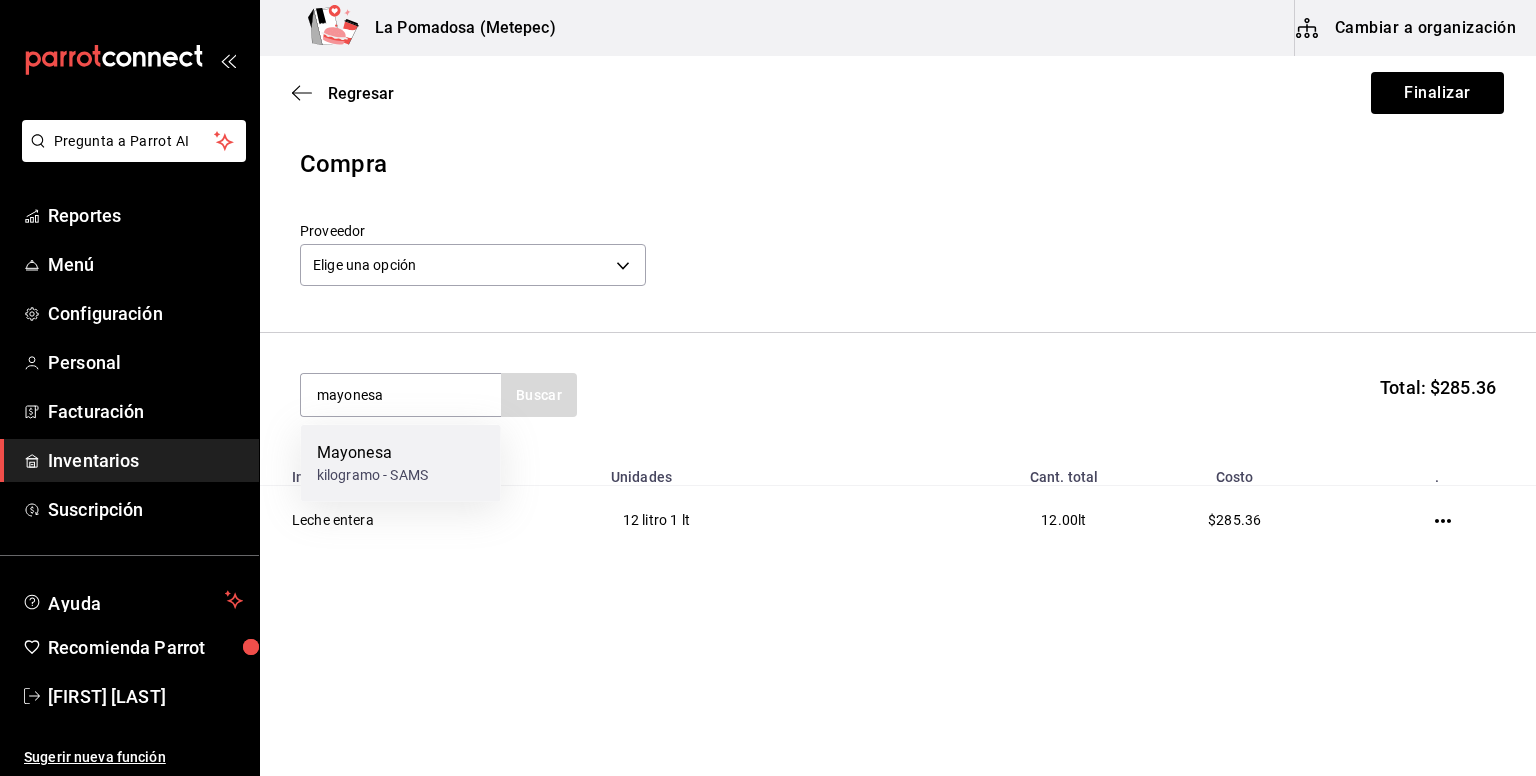 click on "kilogramo  - SAMS" at bounding box center [372, 475] 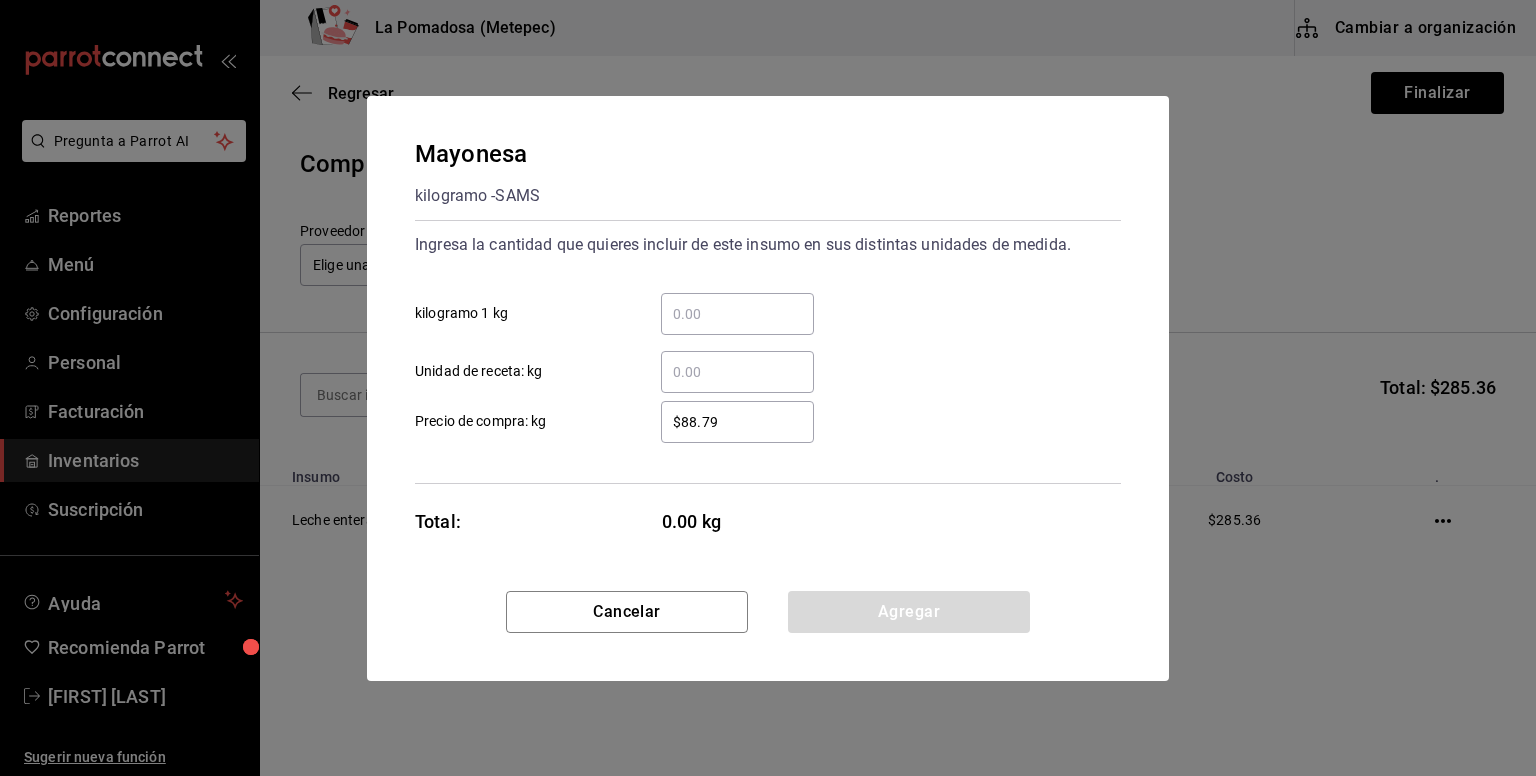 click on "​ kilogramo  1 kg" at bounding box center [737, 314] 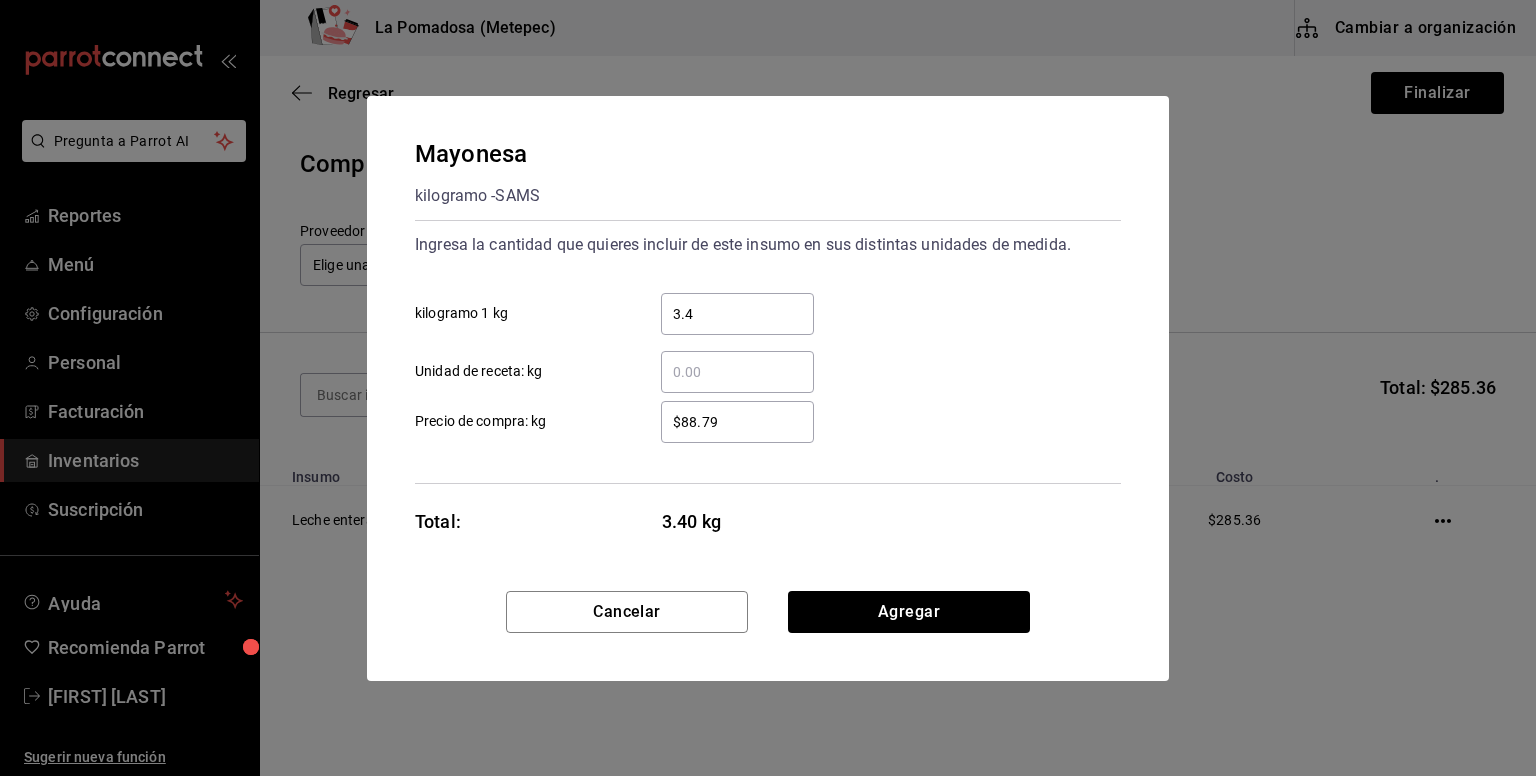 type on "3.4" 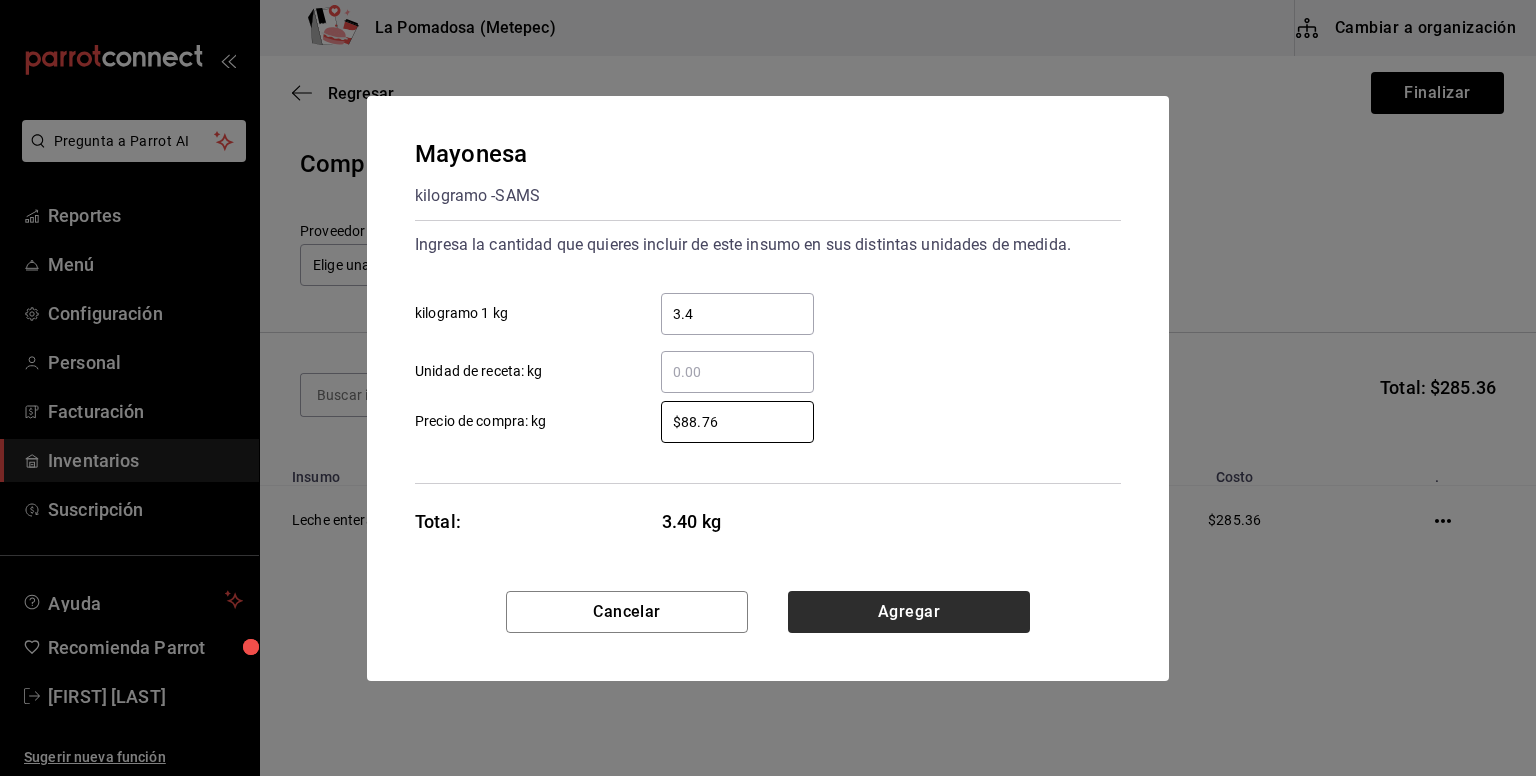 type on "$88.76" 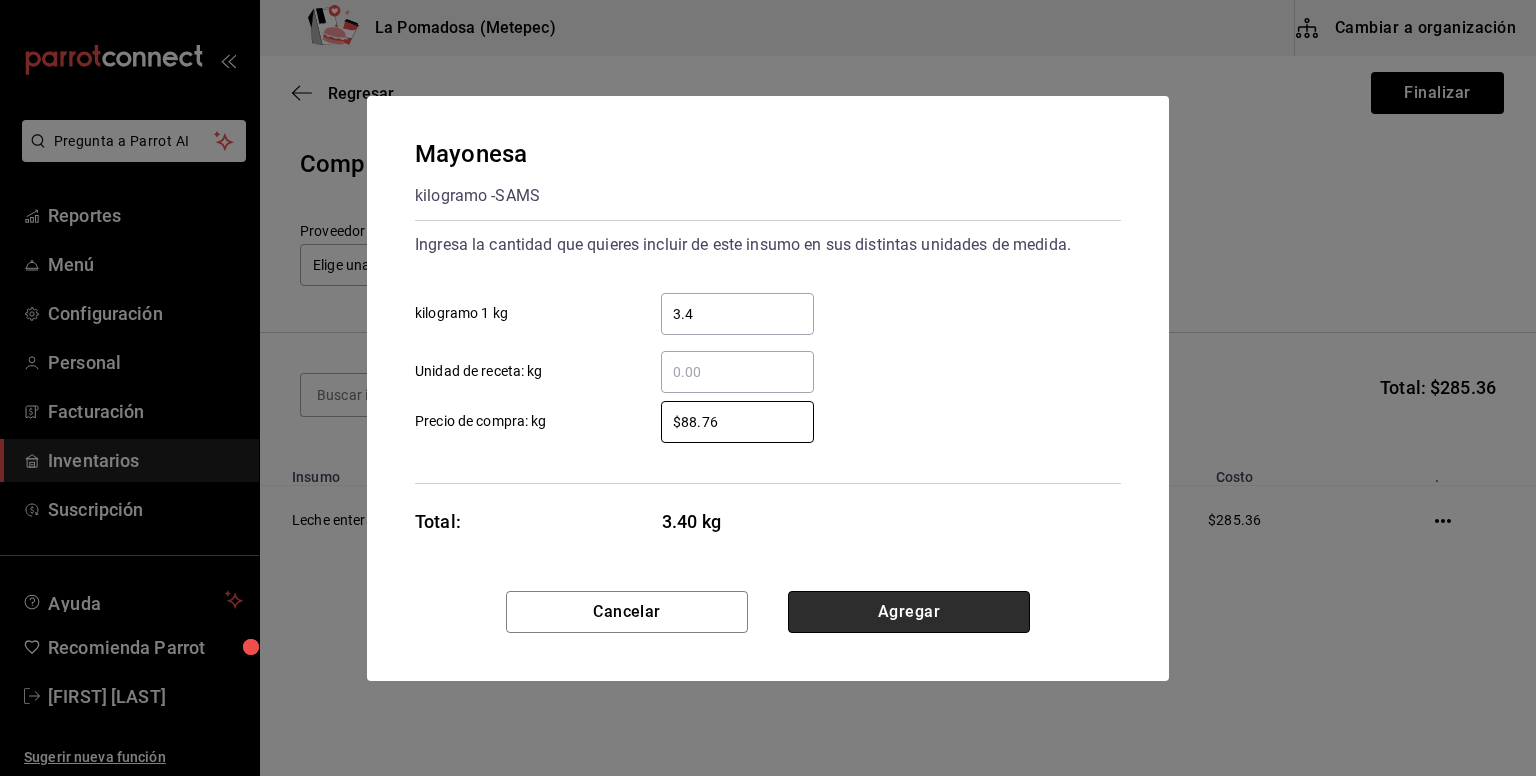 click on "Agregar" at bounding box center (909, 612) 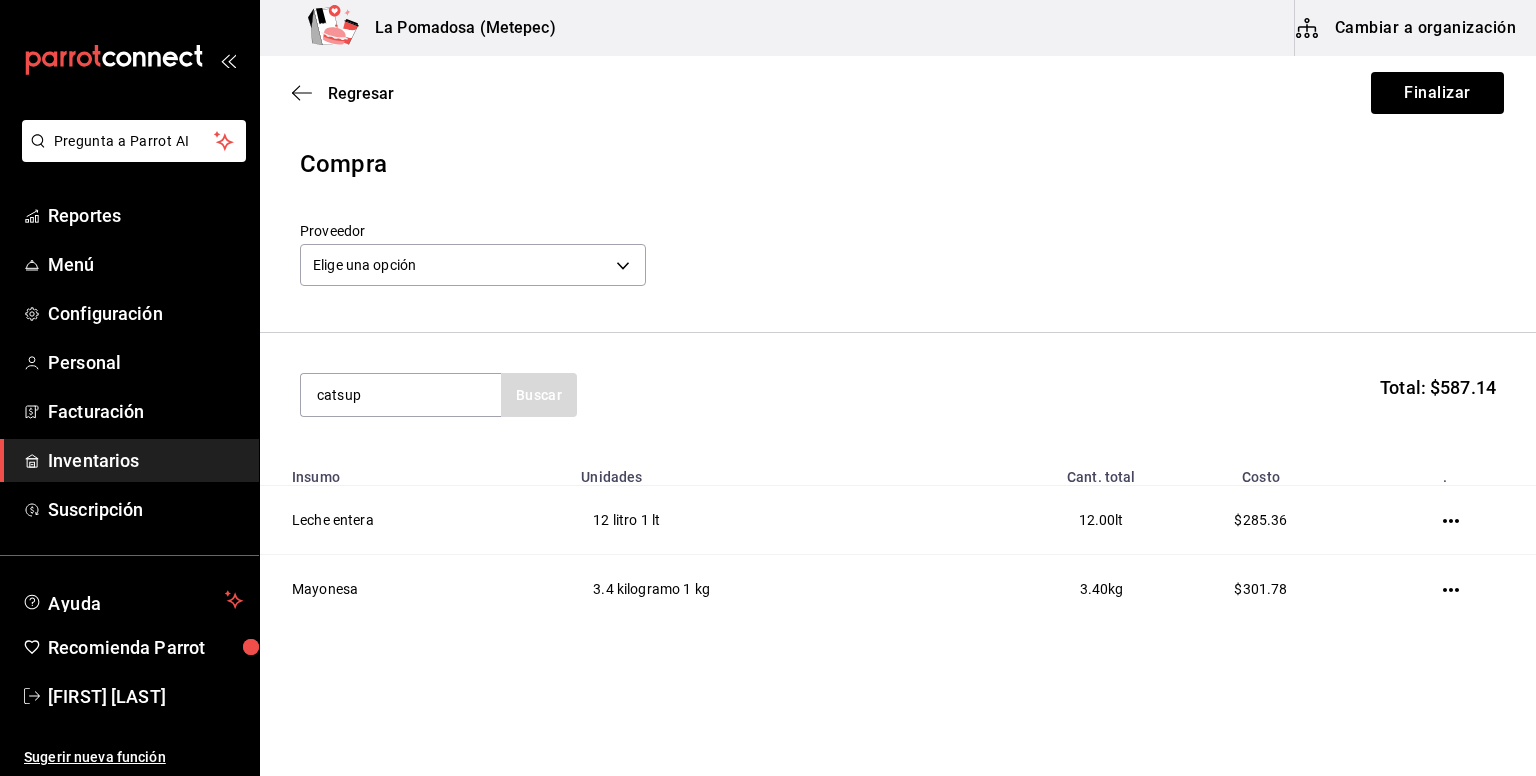 type on "catsup" 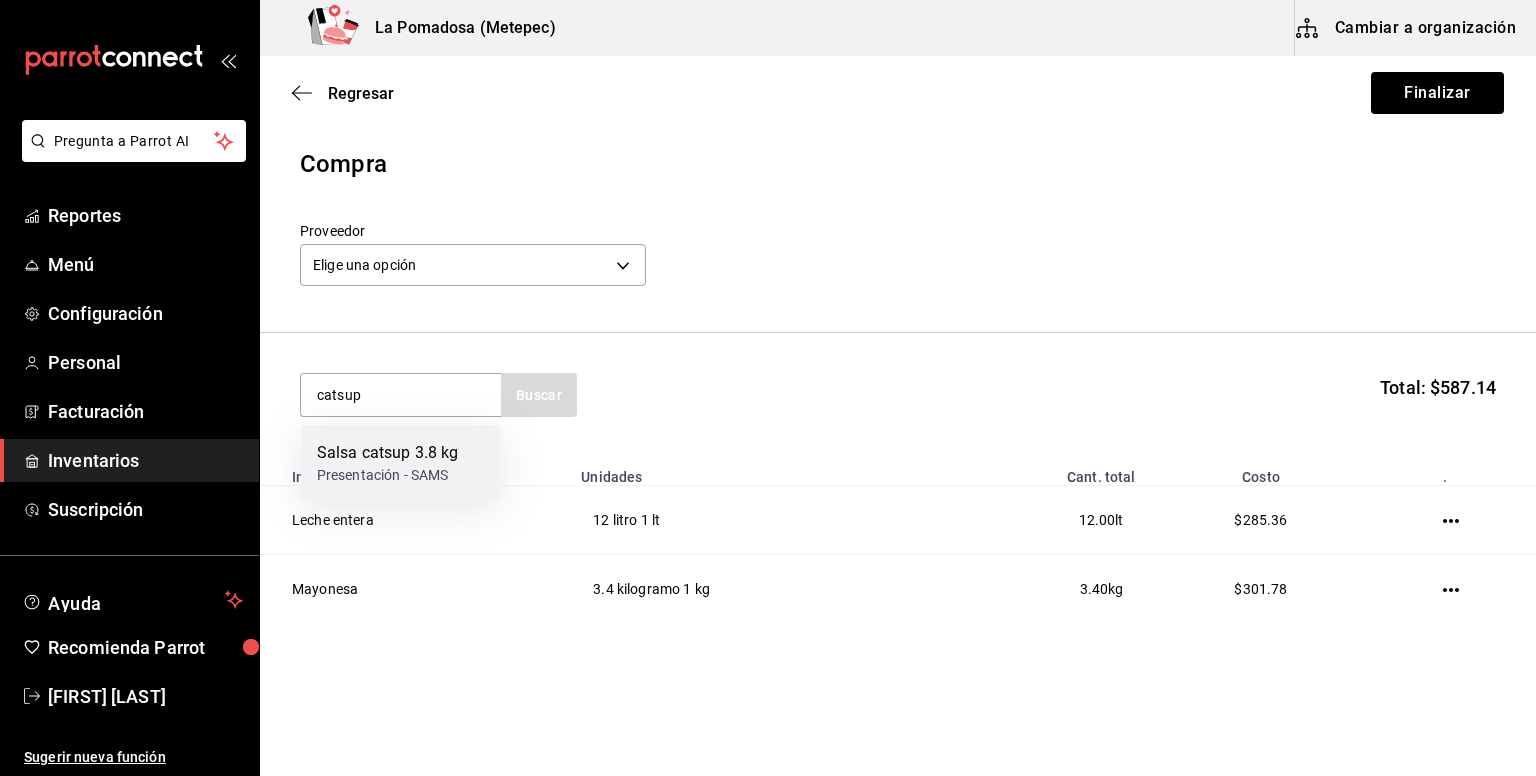 click on "Salsa catsup 3.8 kg Presentación - SAMS" at bounding box center [401, 463] 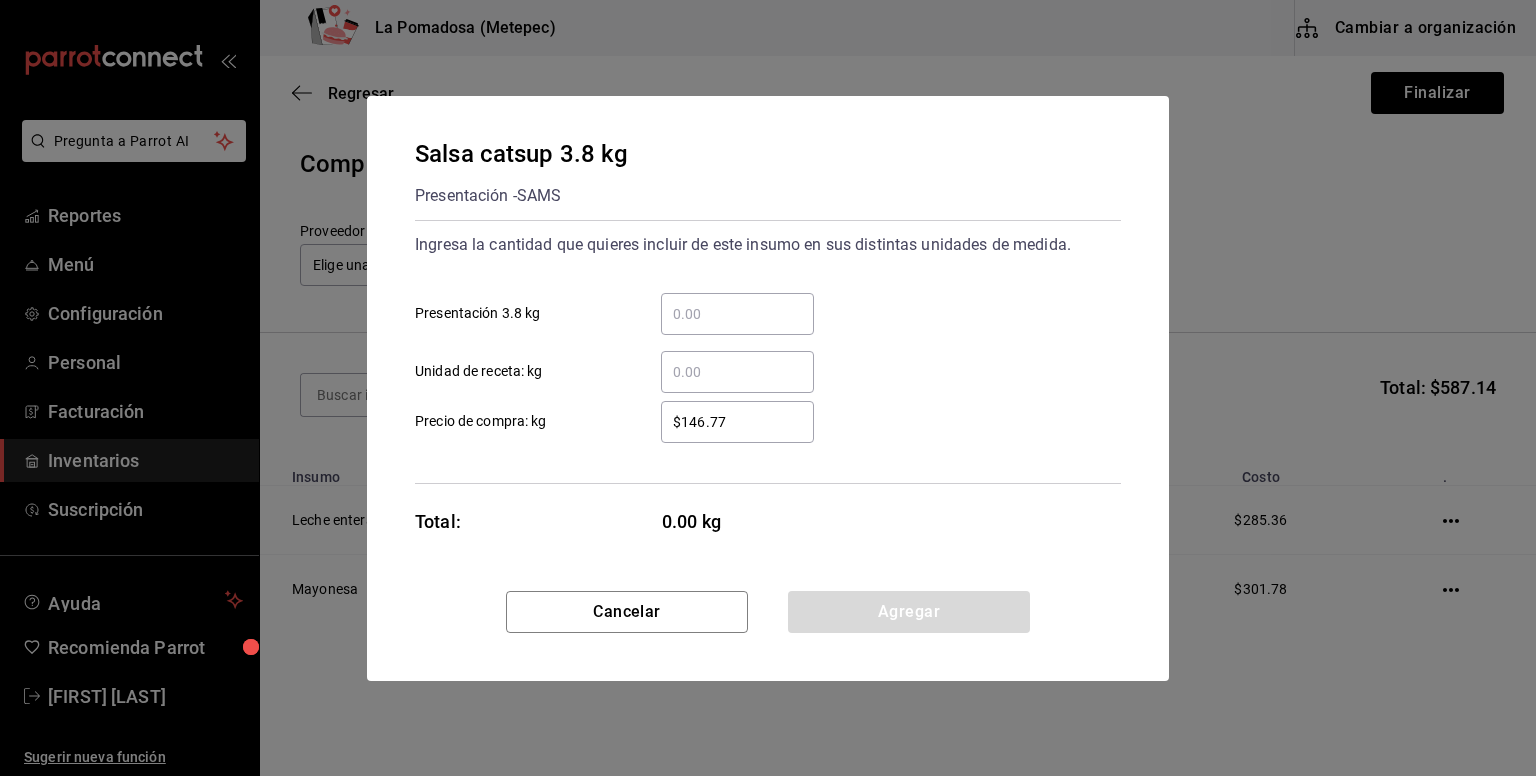 click on "​ Presentación 3.8 kg" at bounding box center [737, 314] 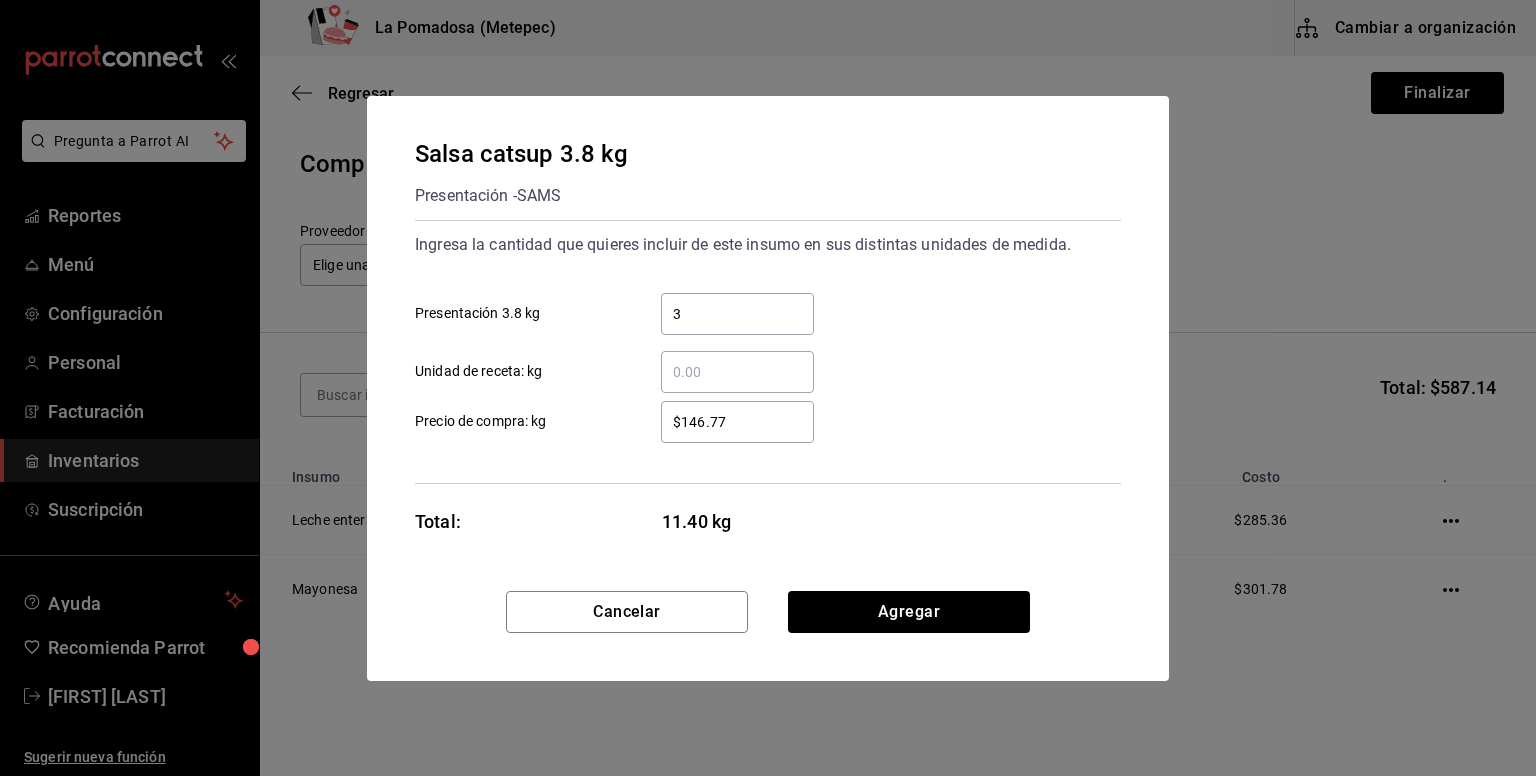 type on "3" 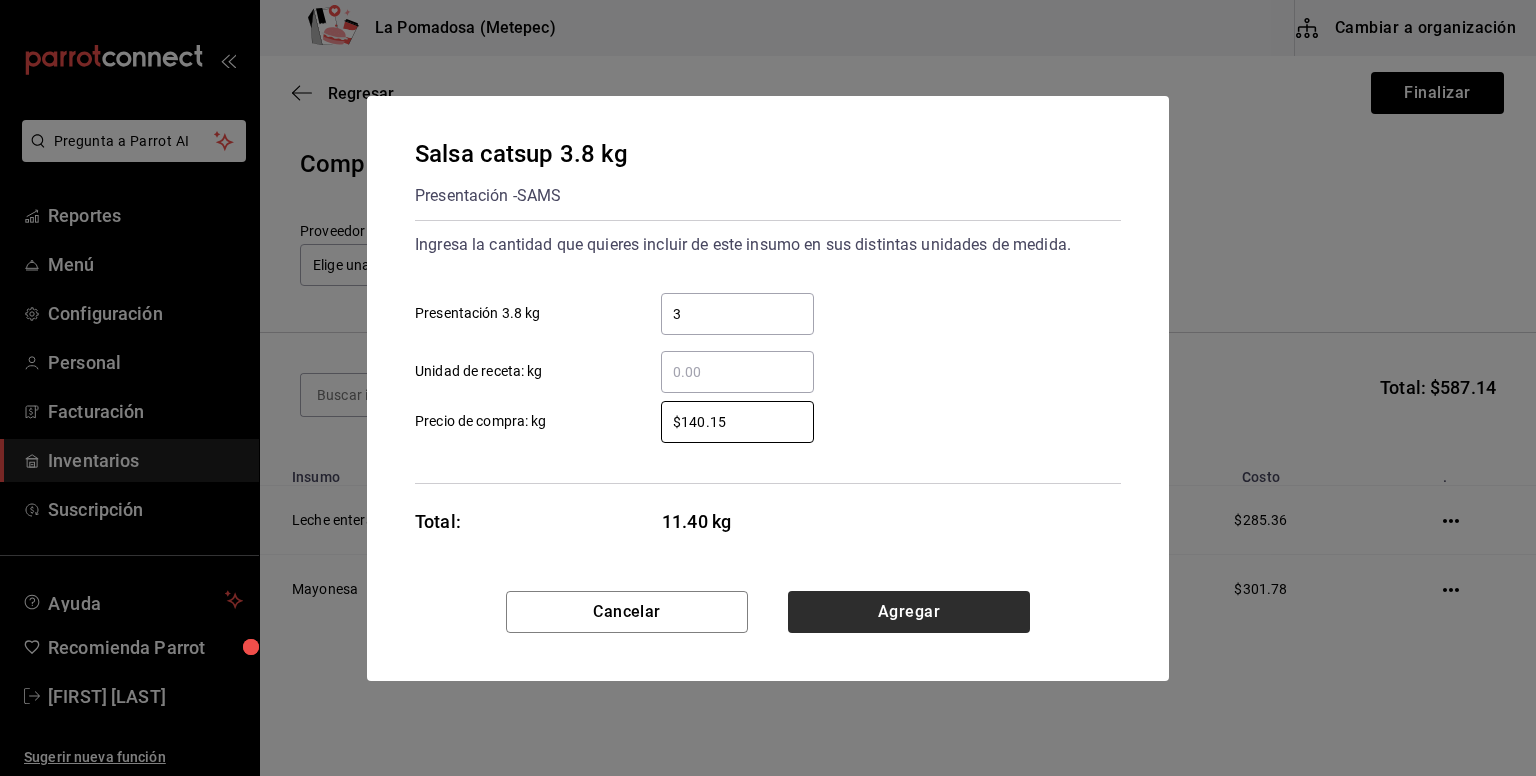 type on "$140.15" 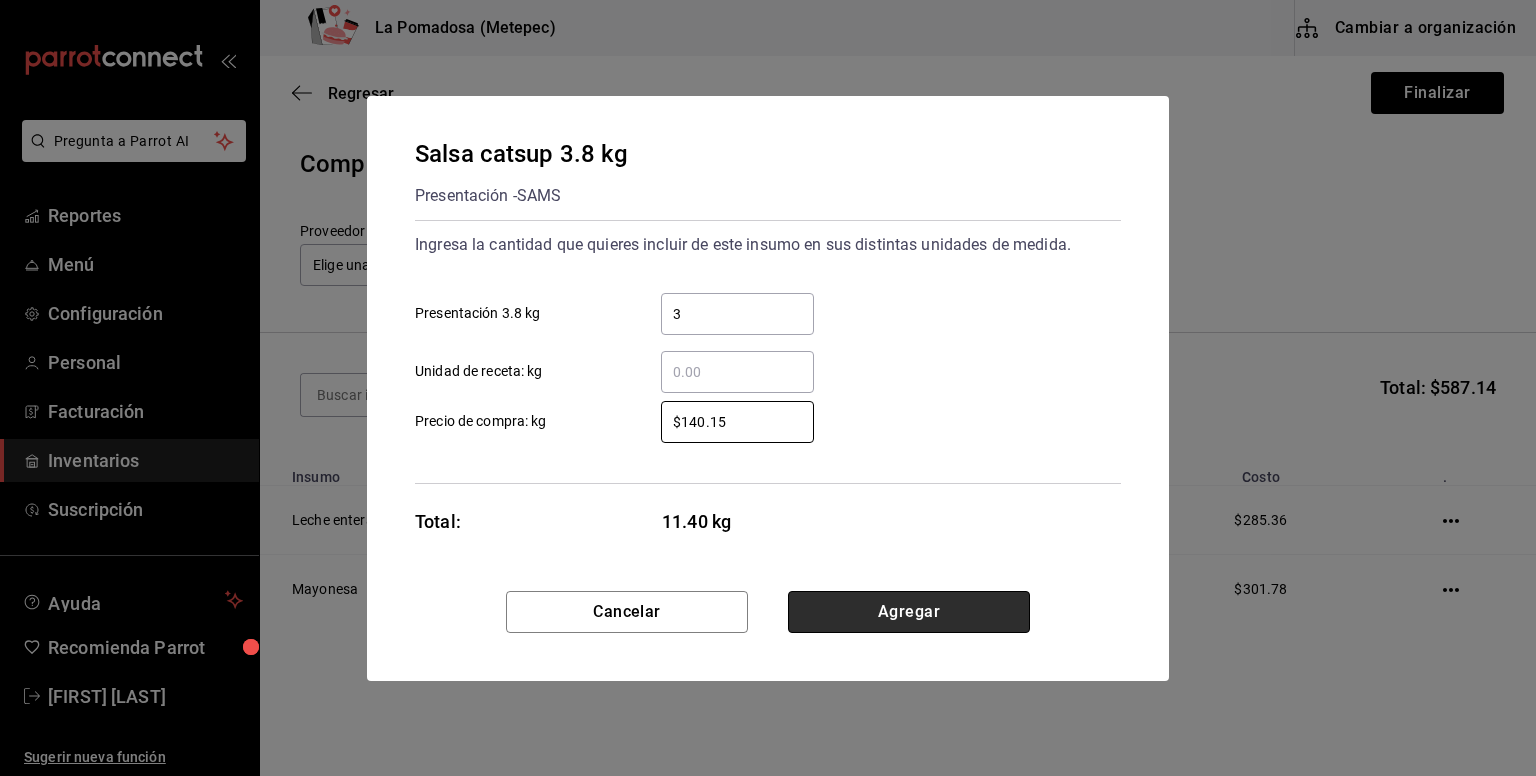 click on "Agregar" at bounding box center (909, 612) 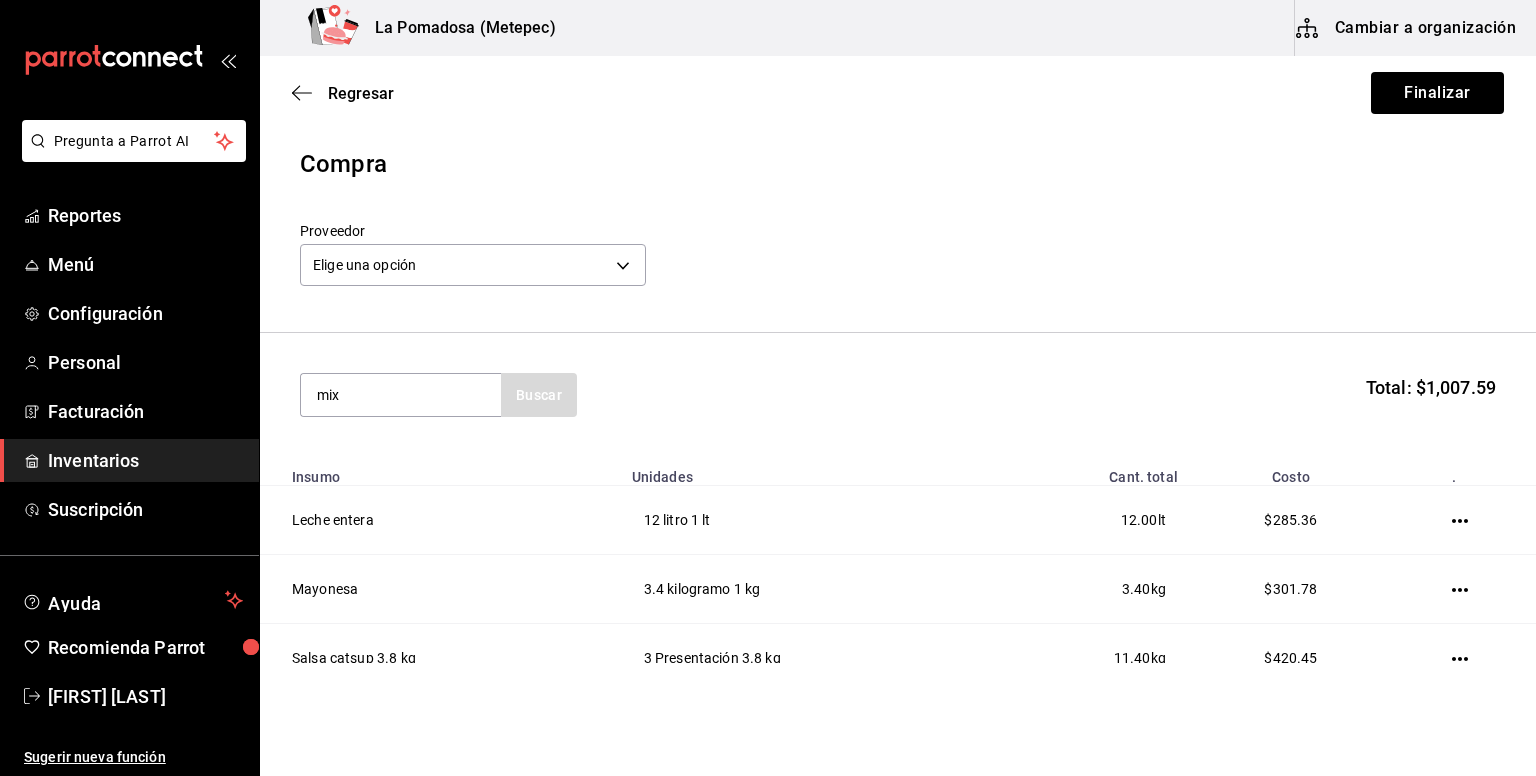 type on "mix" 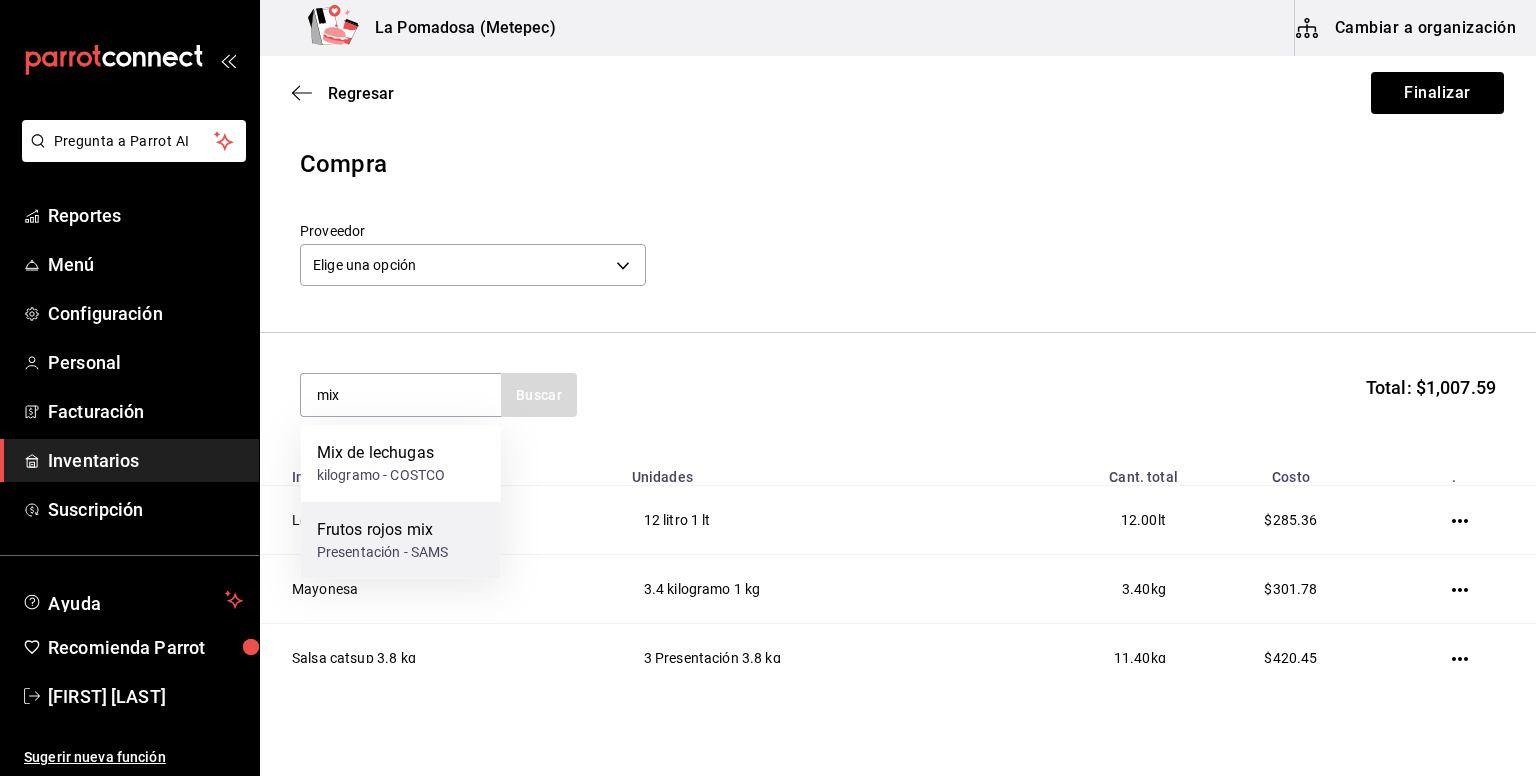 click on "Presentación - SAMS" at bounding box center (383, 552) 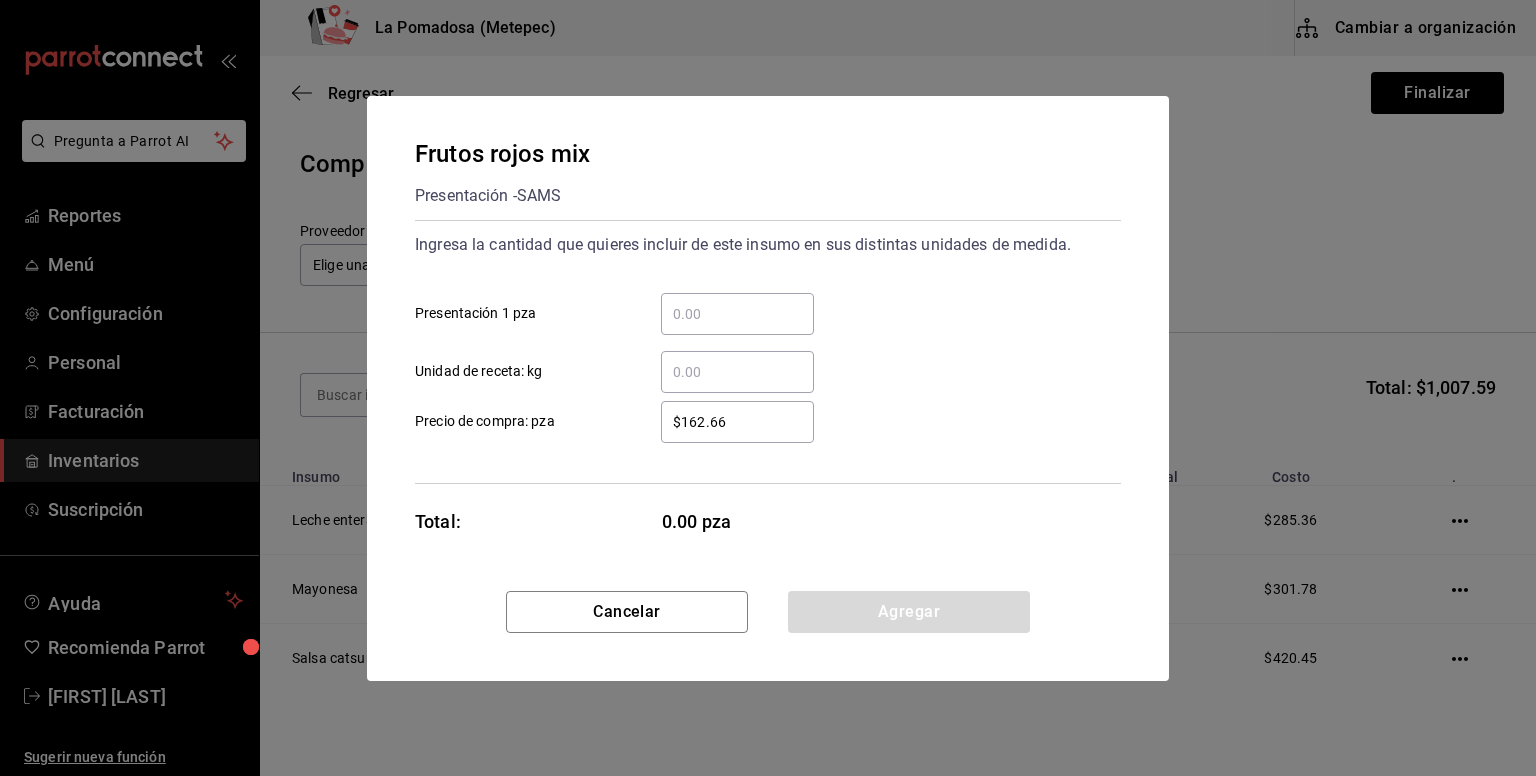 click on "​ Presentación 1 pza" at bounding box center [737, 314] 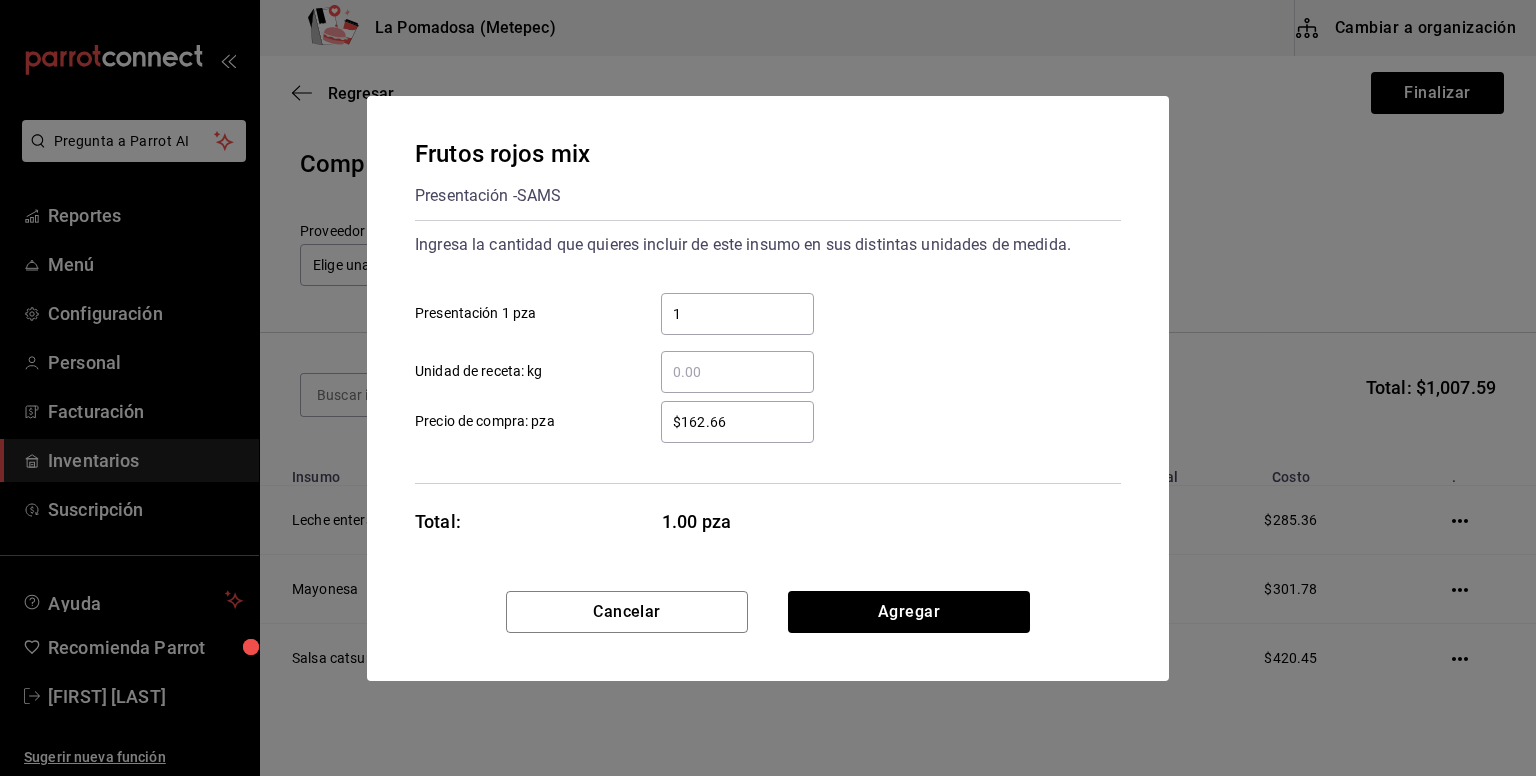 type on "1" 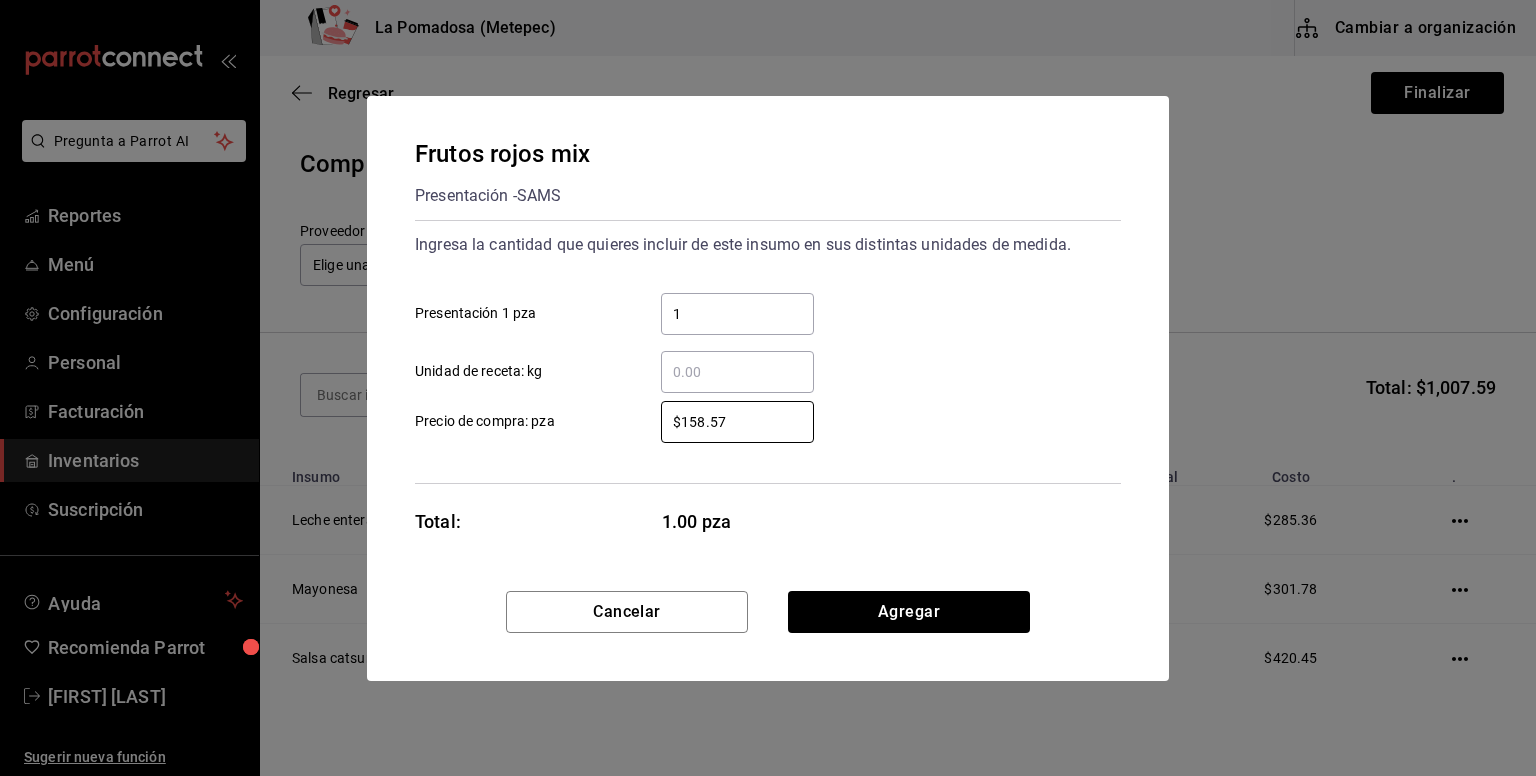 type on "$158.57" 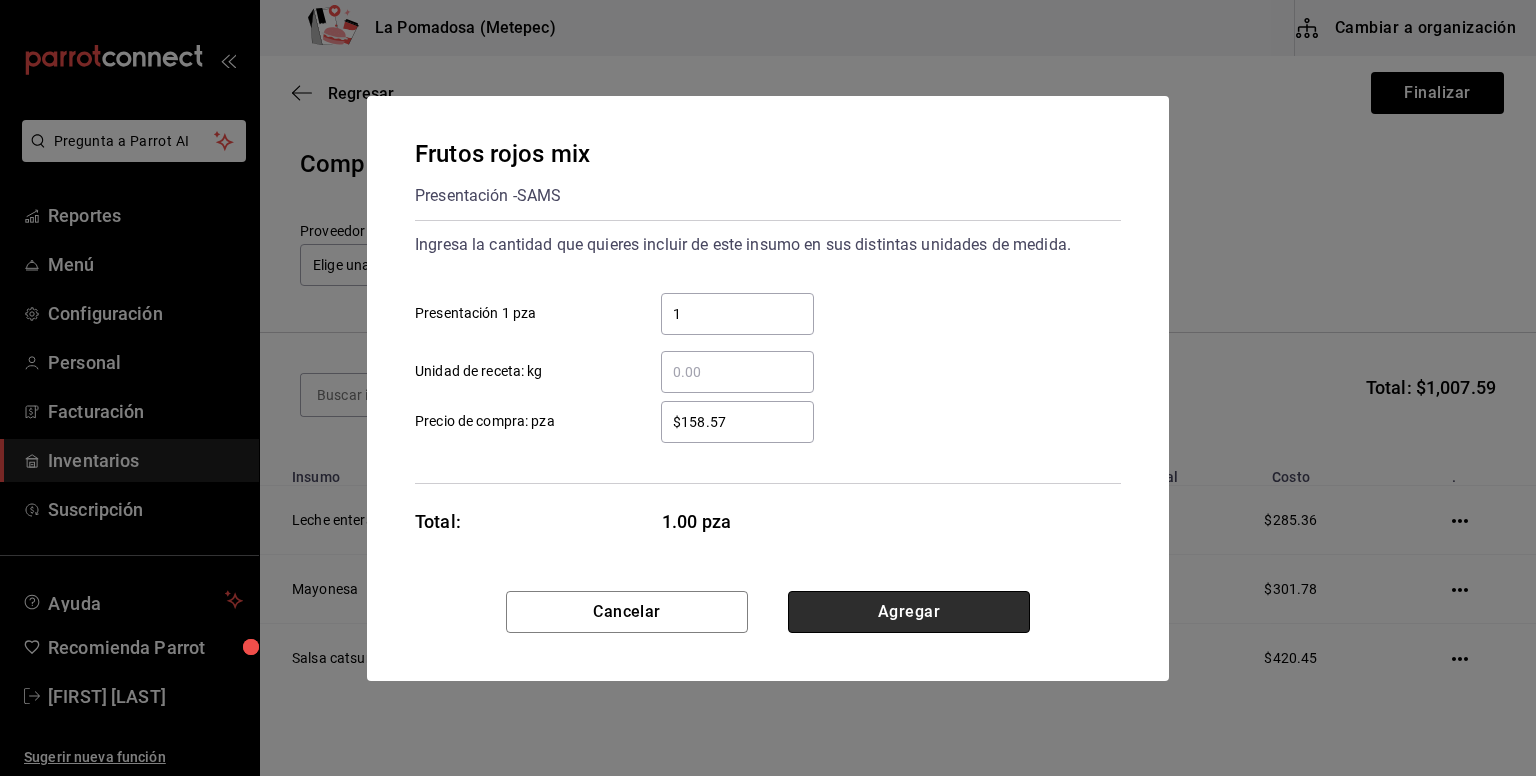 click on "Agregar" at bounding box center [909, 612] 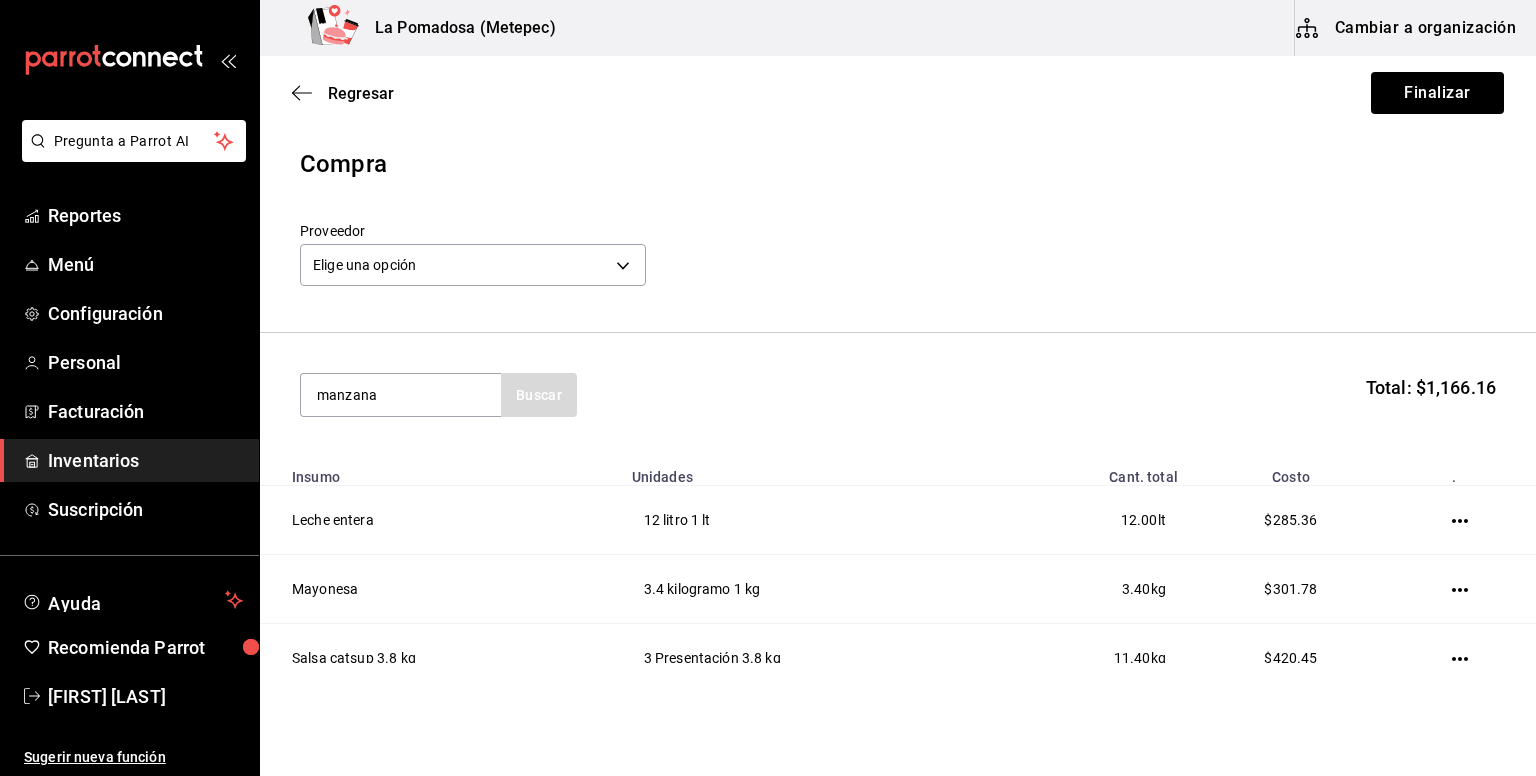 type on "manzana" 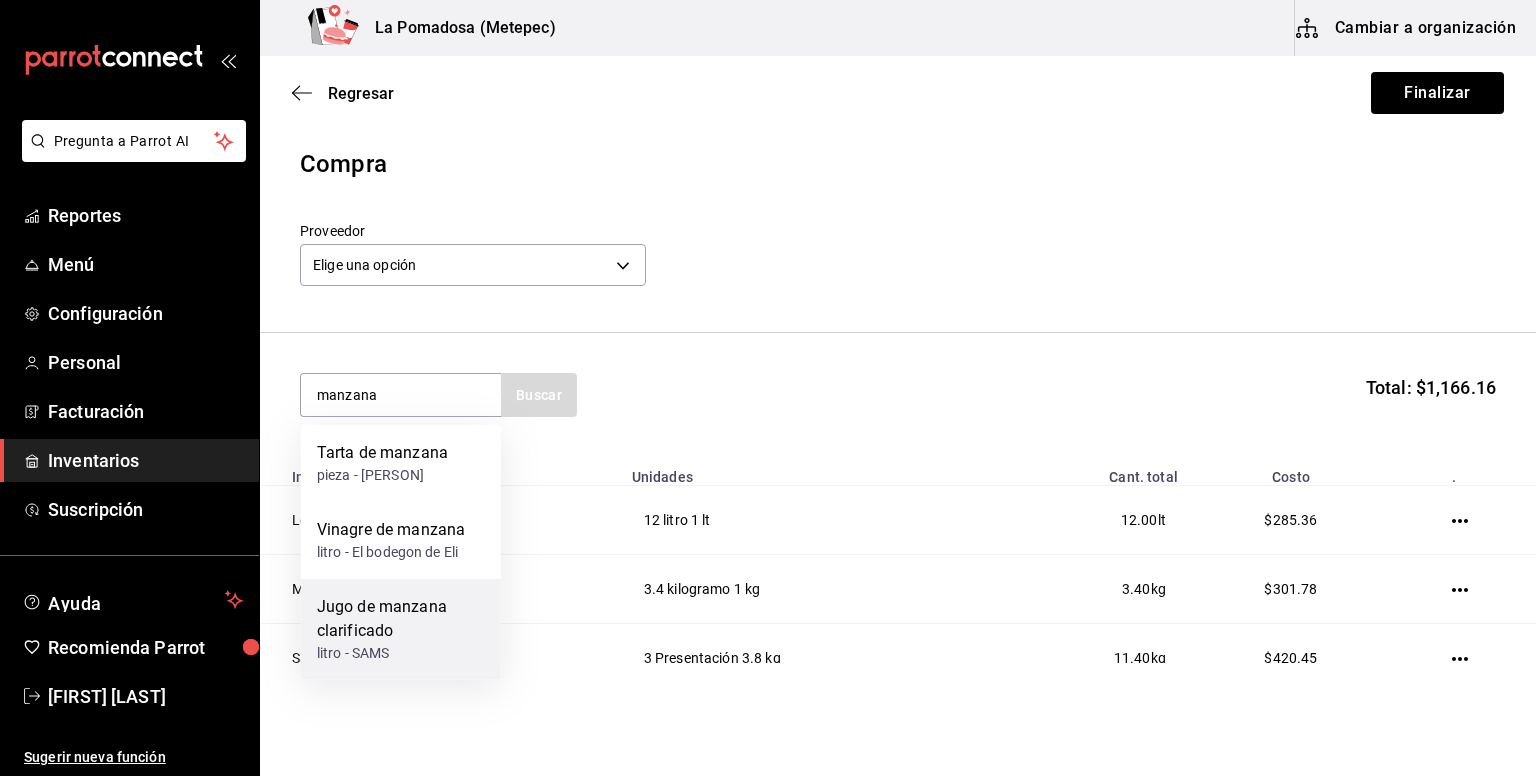 click on "Jugo de manzana clarificado" at bounding box center (401, 619) 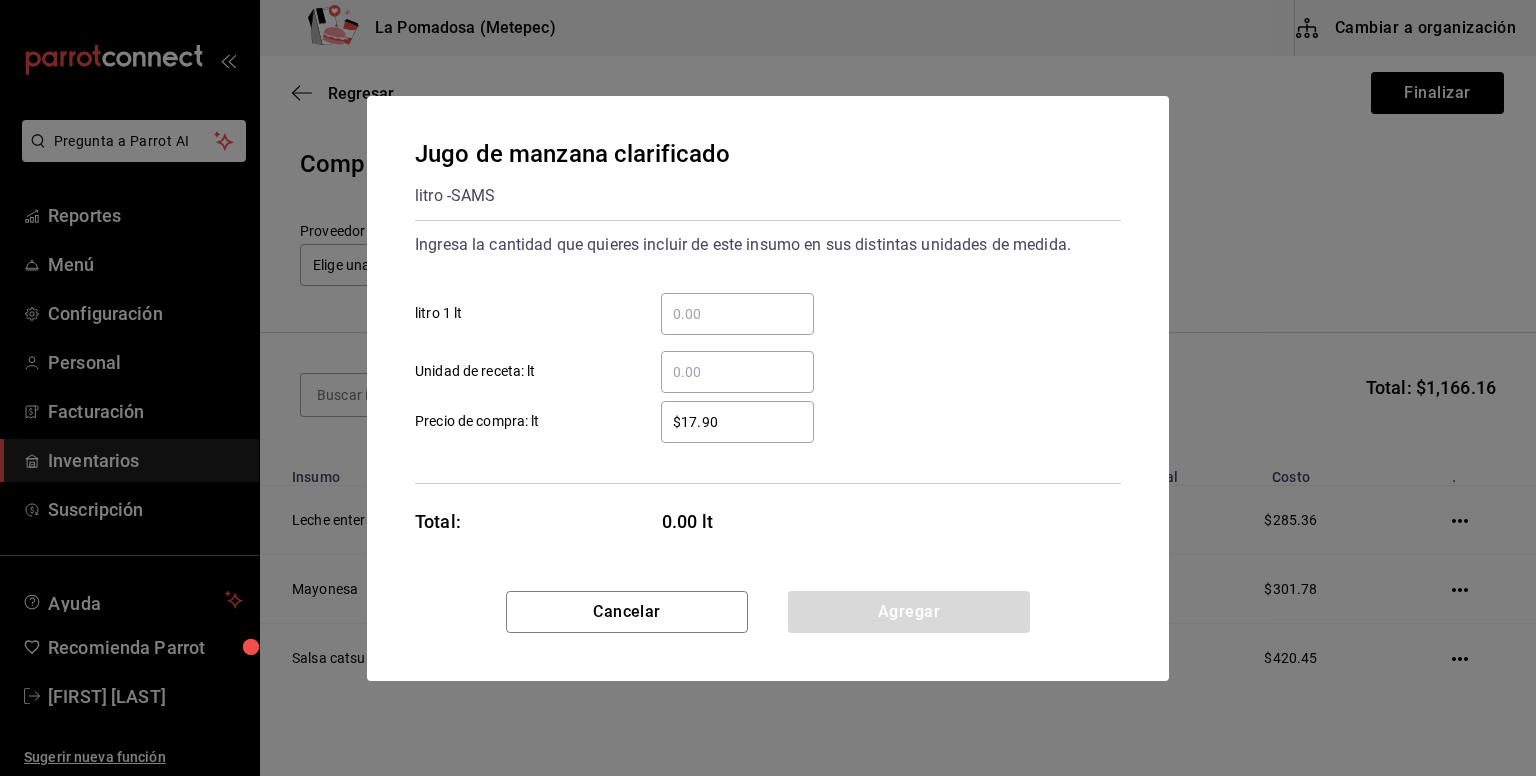 click on "​ litro  1 lt" at bounding box center (737, 314) 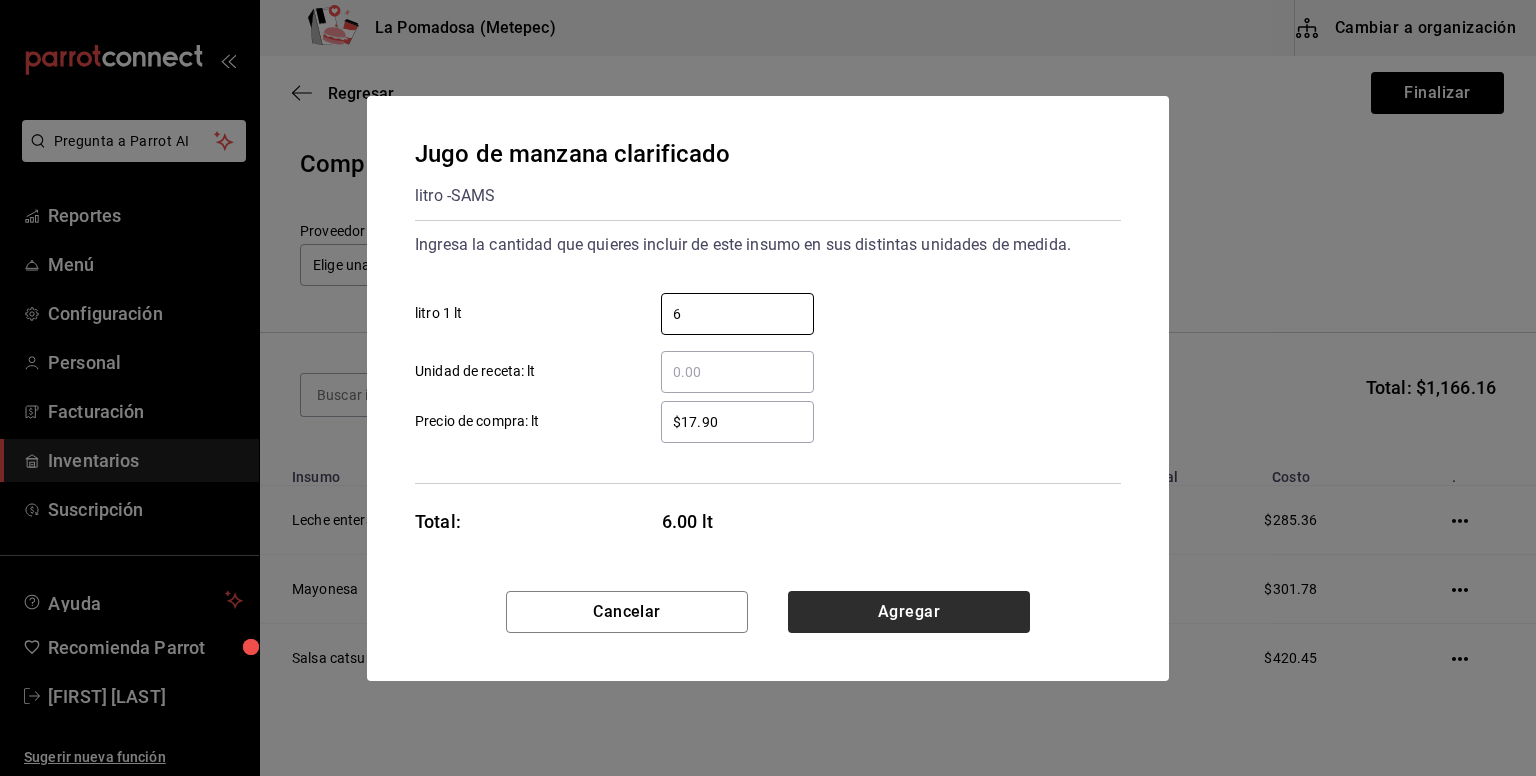 type on "6" 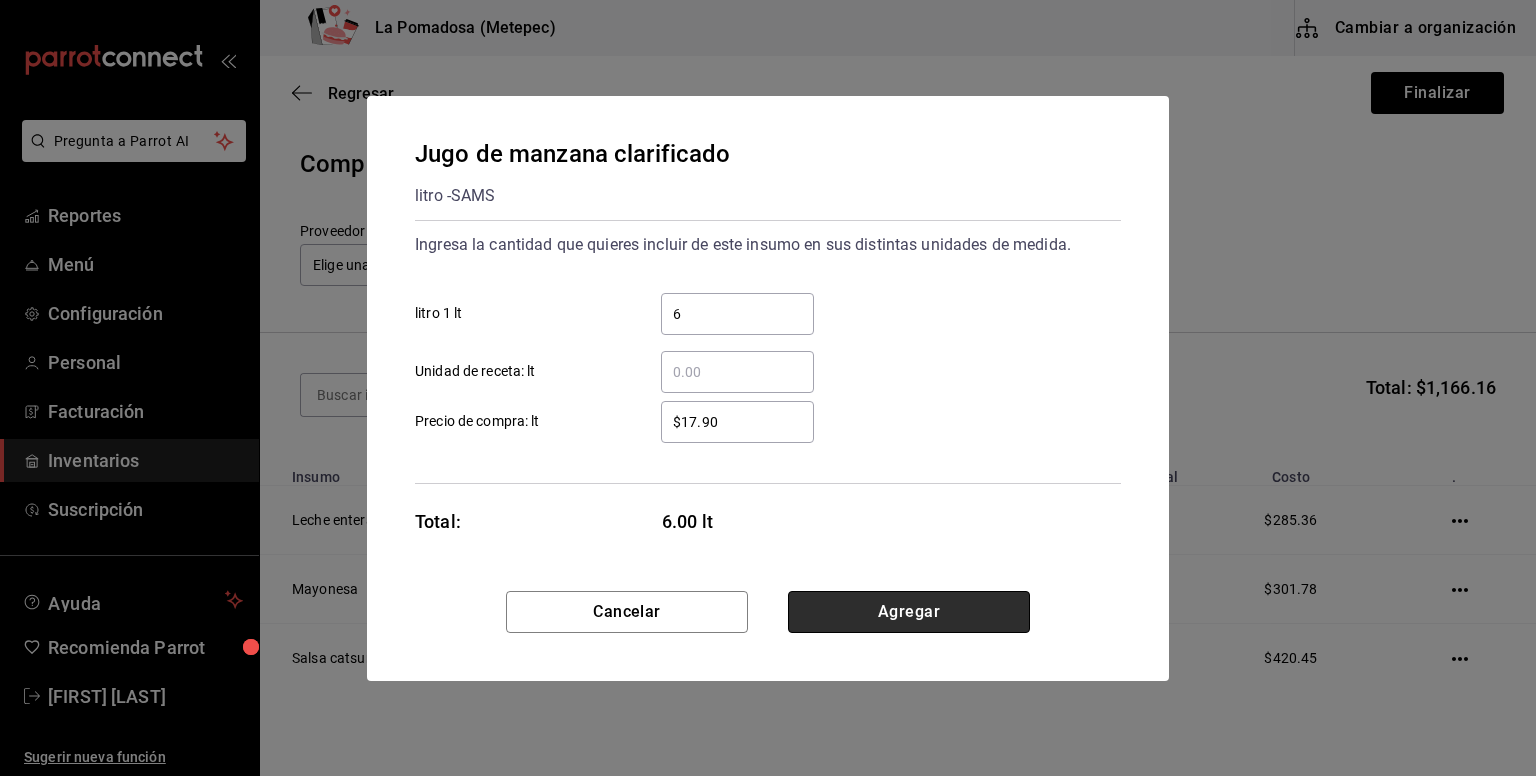 click on "Agregar" at bounding box center [909, 612] 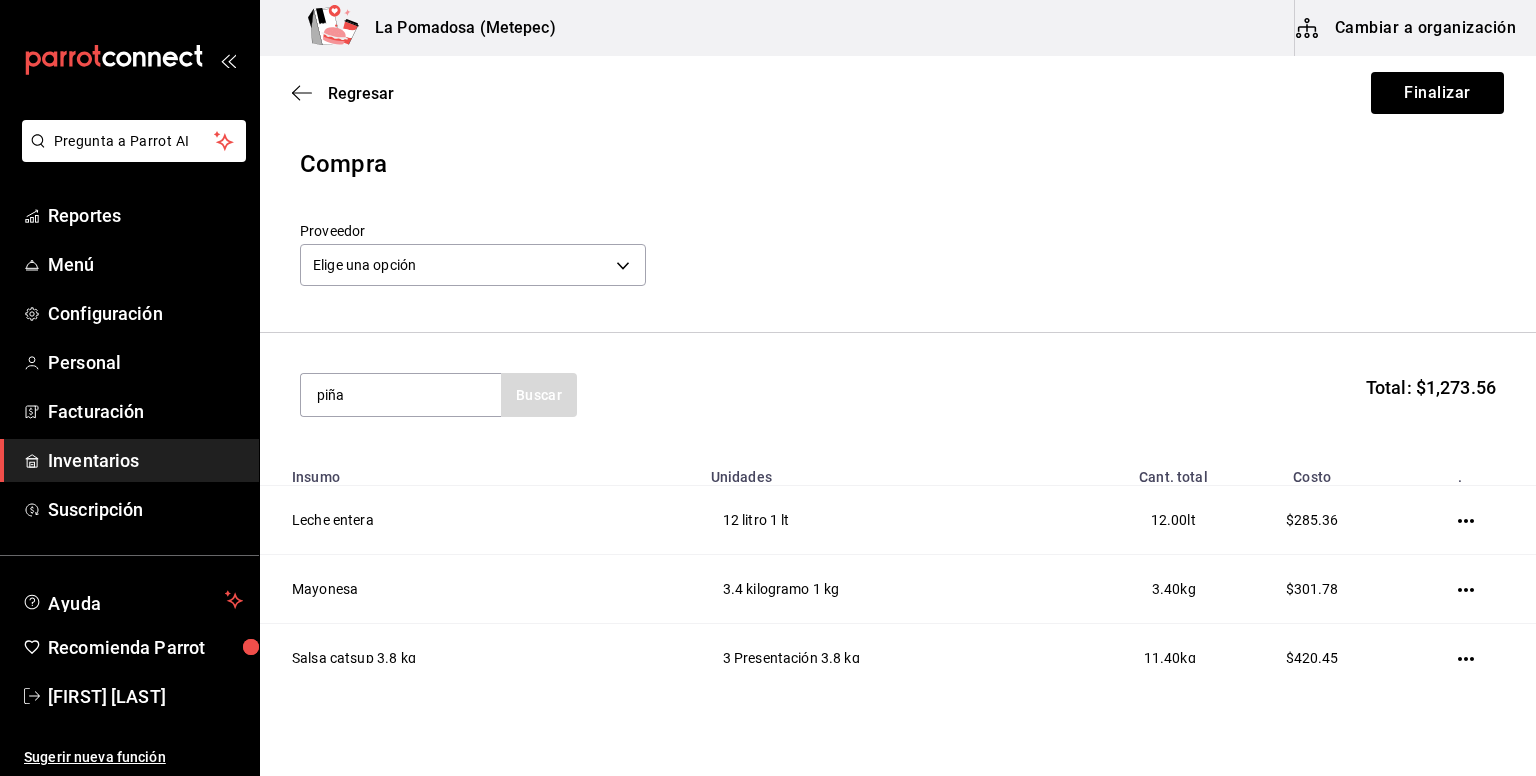 type on "piña" 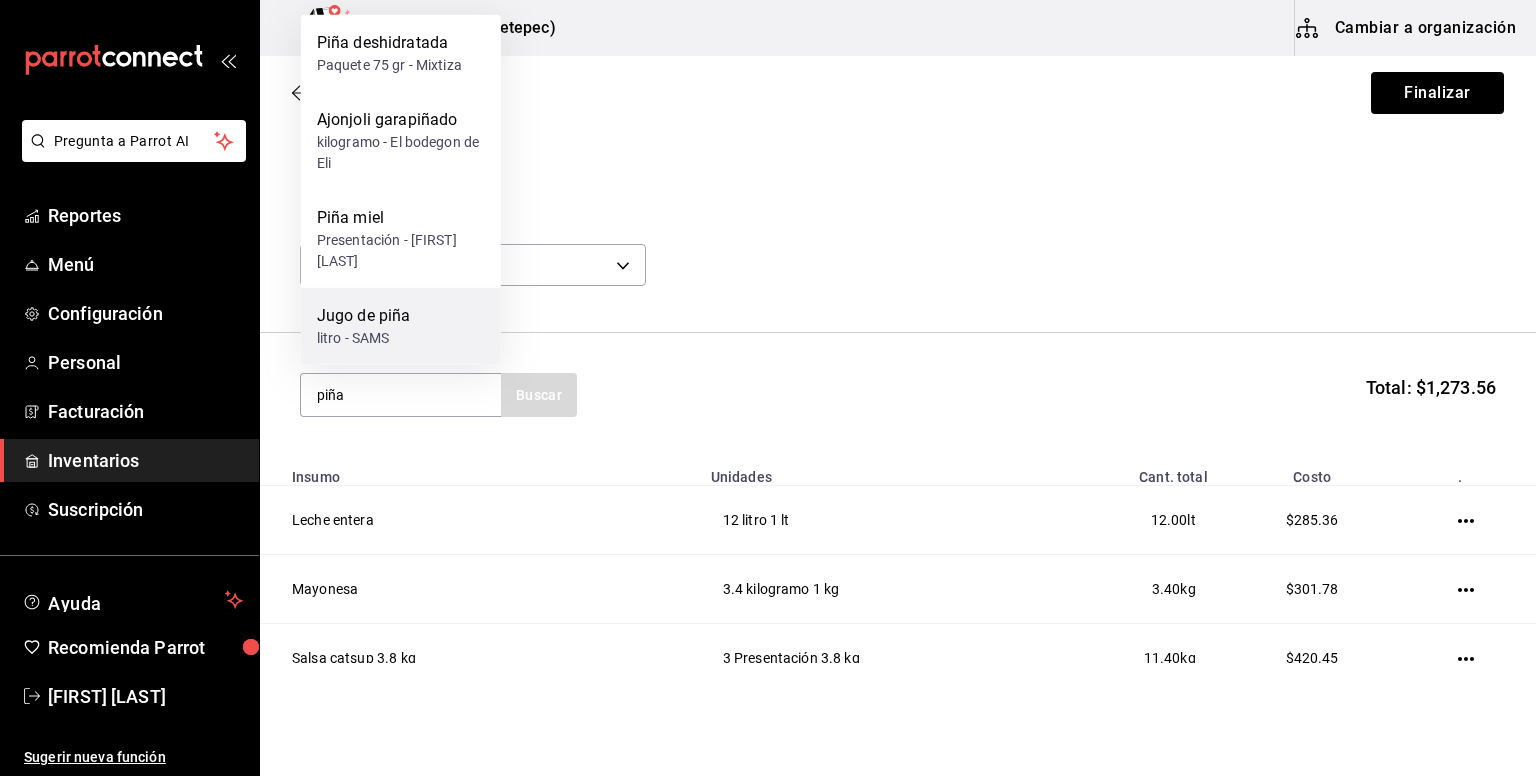 click on "litro  - SAMS" at bounding box center (364, 338) 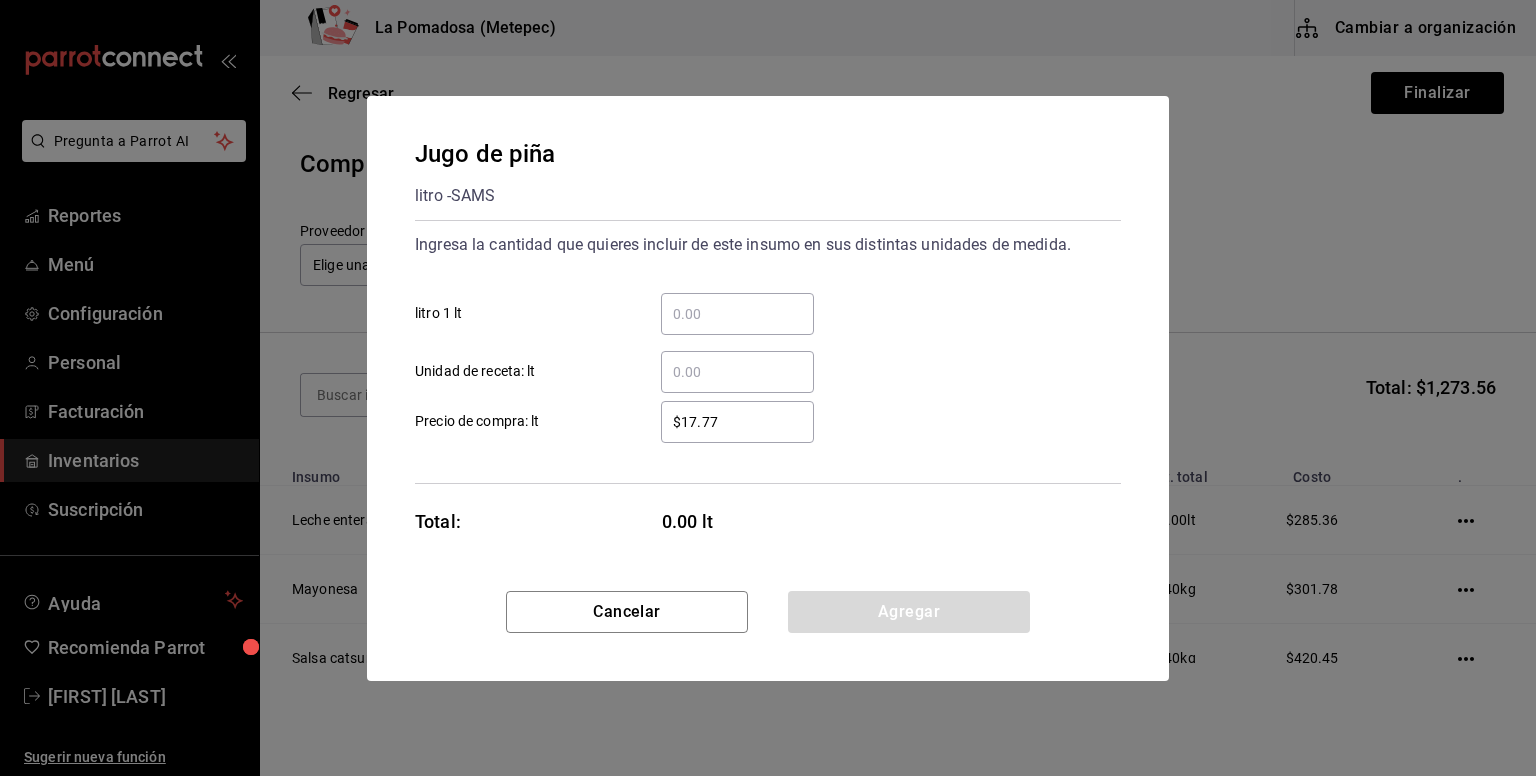 click on "​ litro  1 lt" at bounding box center (737, 314) 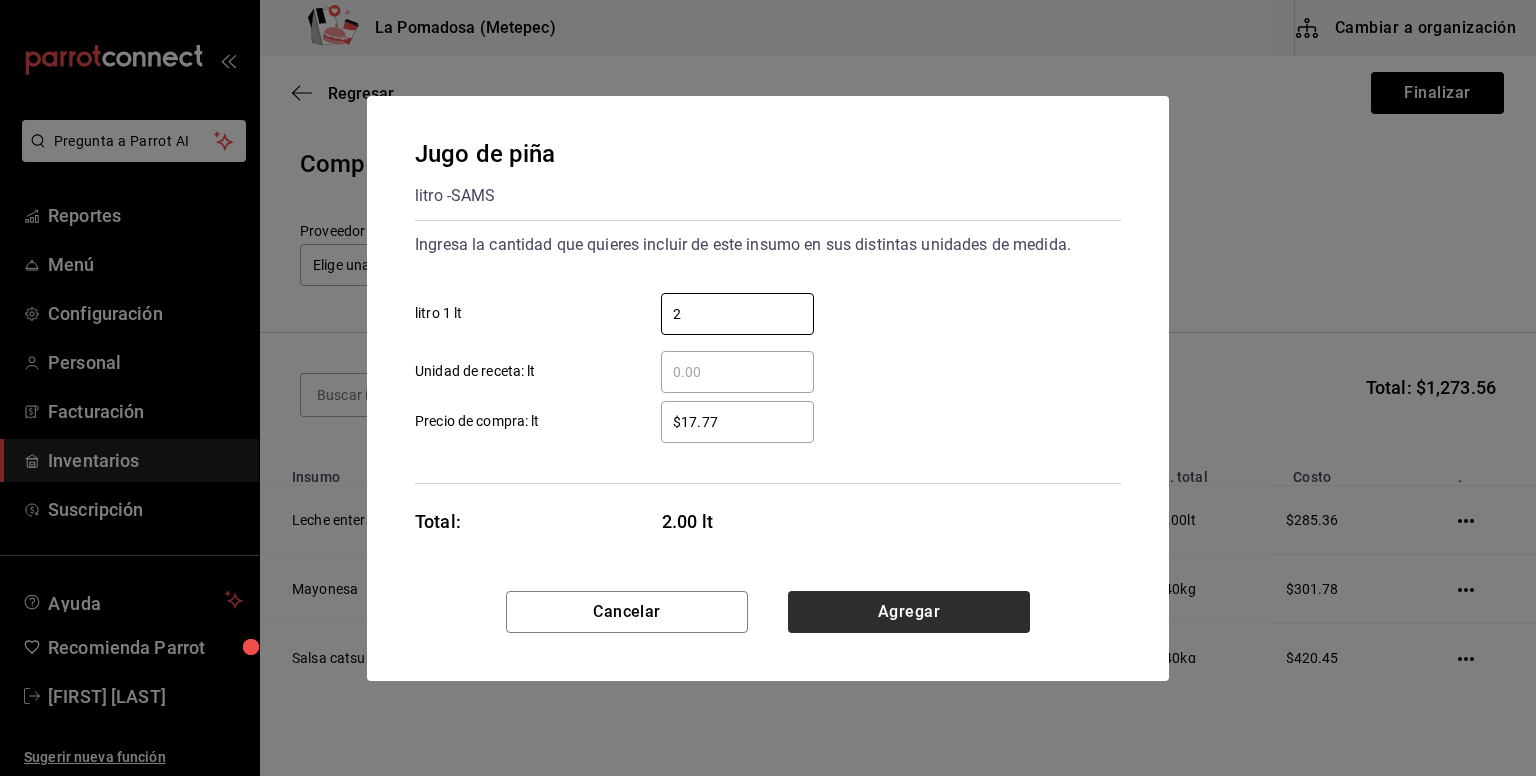 type on "2" 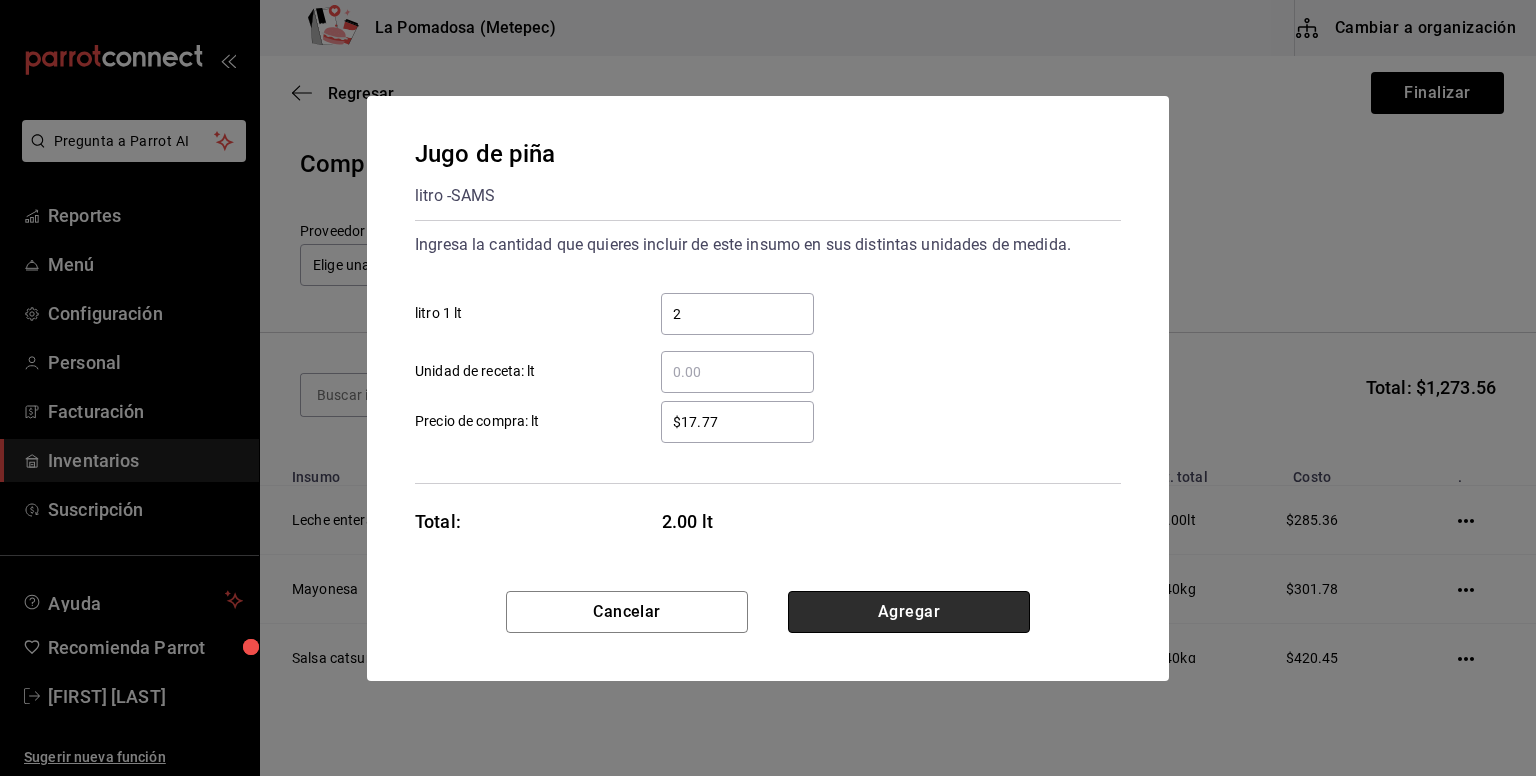 click on "Agregar" at bounding box center [909, 612] 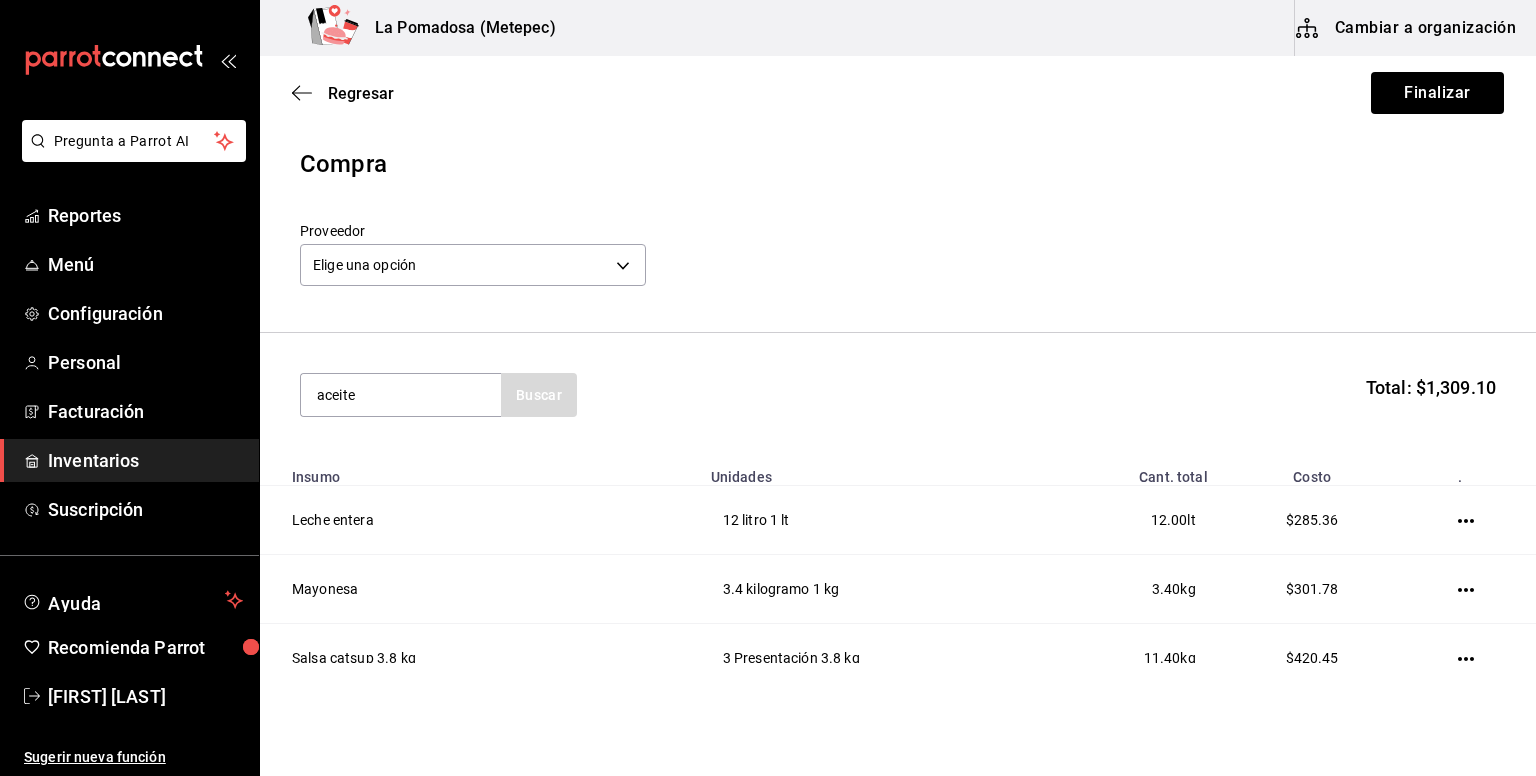type on "aceite" 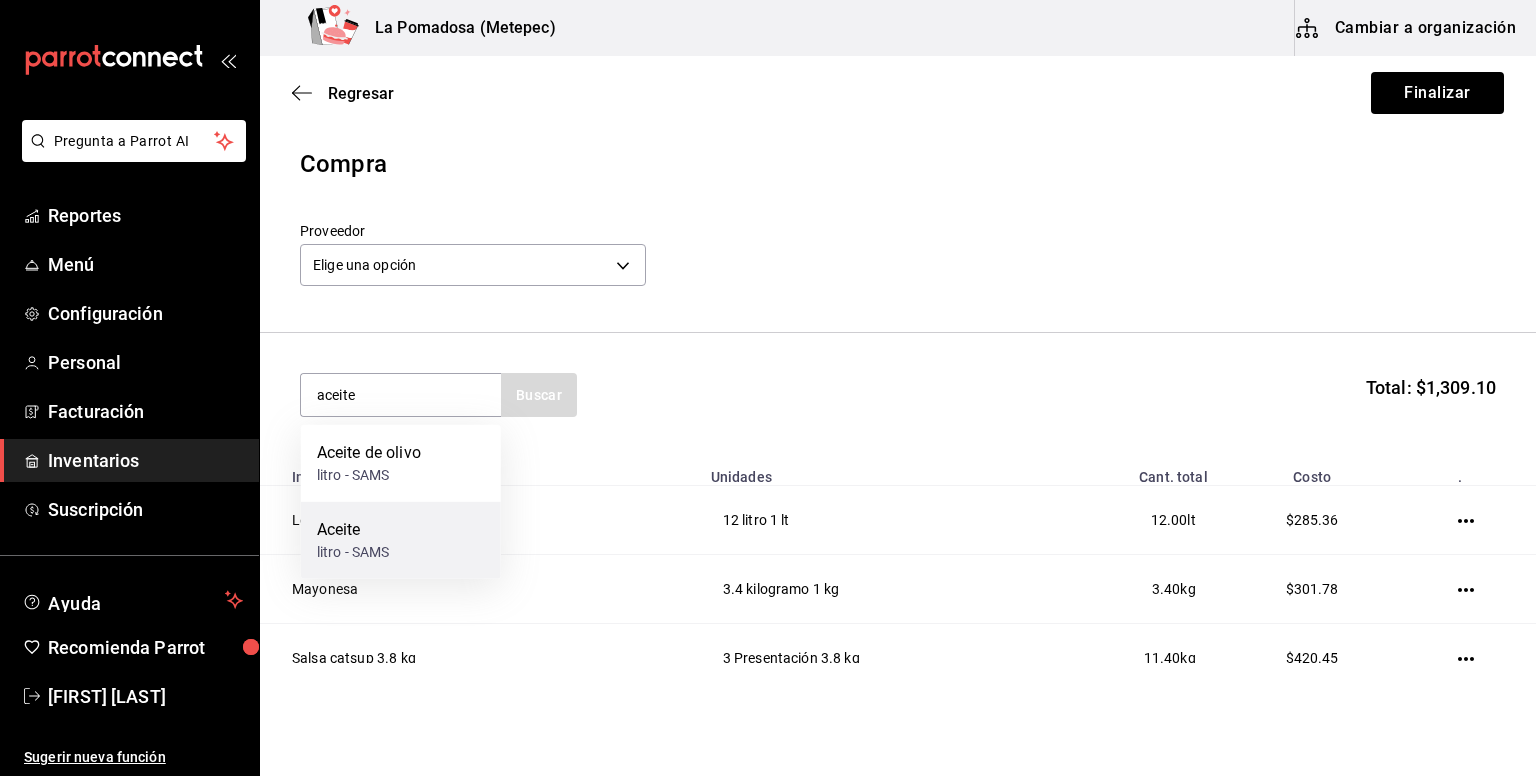 click on "Aceite  litro  - SAMS" at bounding box center [401, 540] 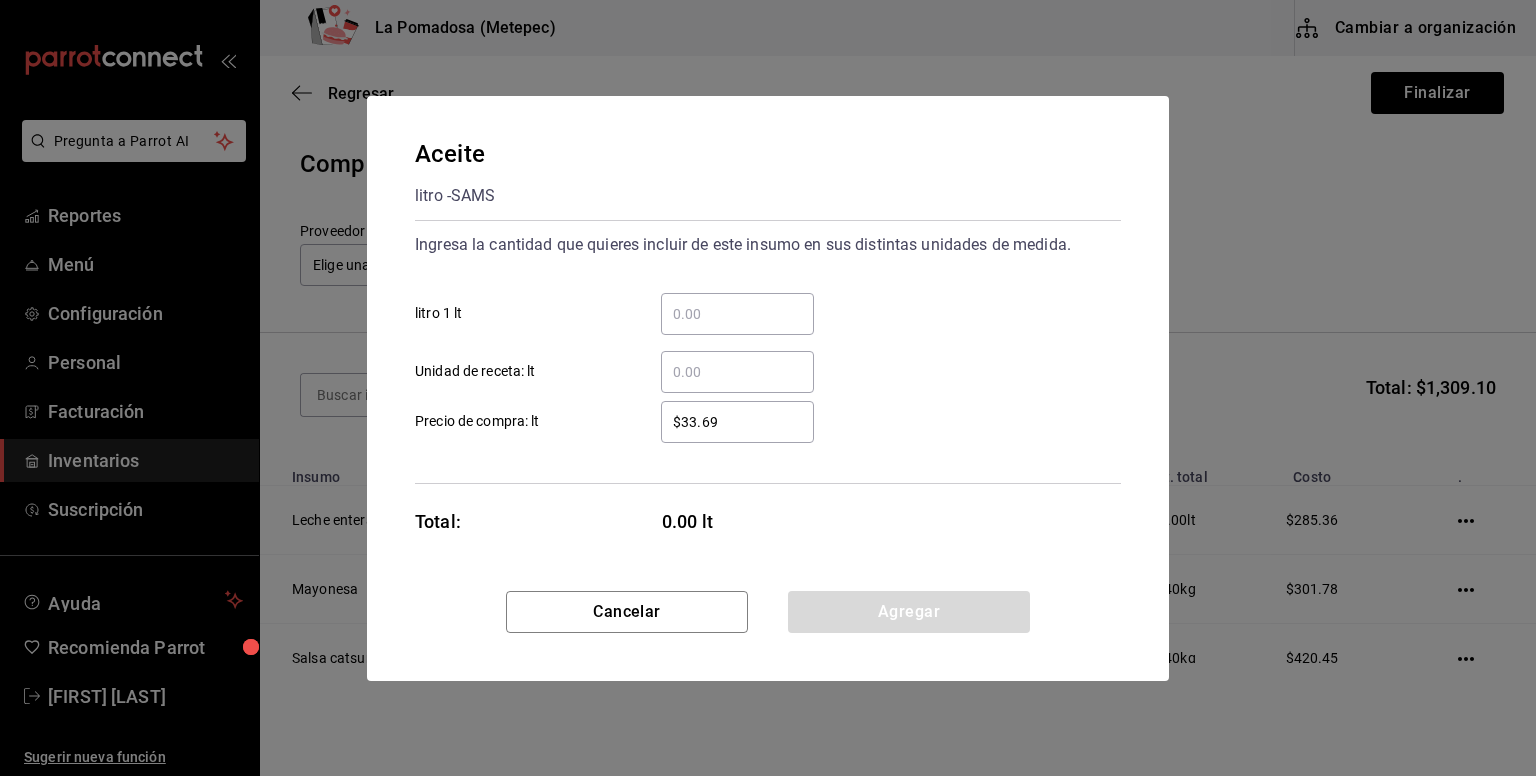 click on "​ litro  1 lt" at bounding box center [737, 314] 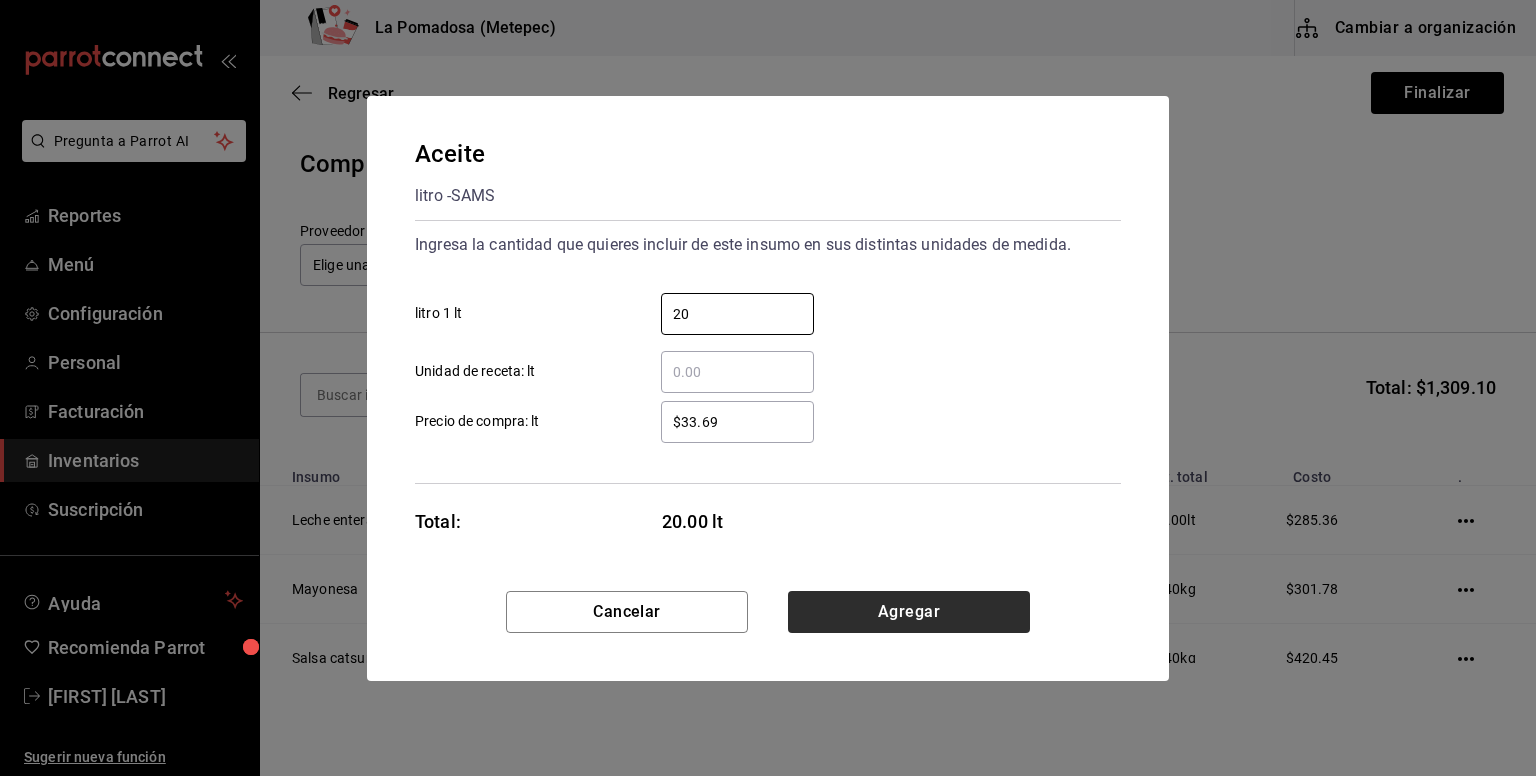 type on "20" 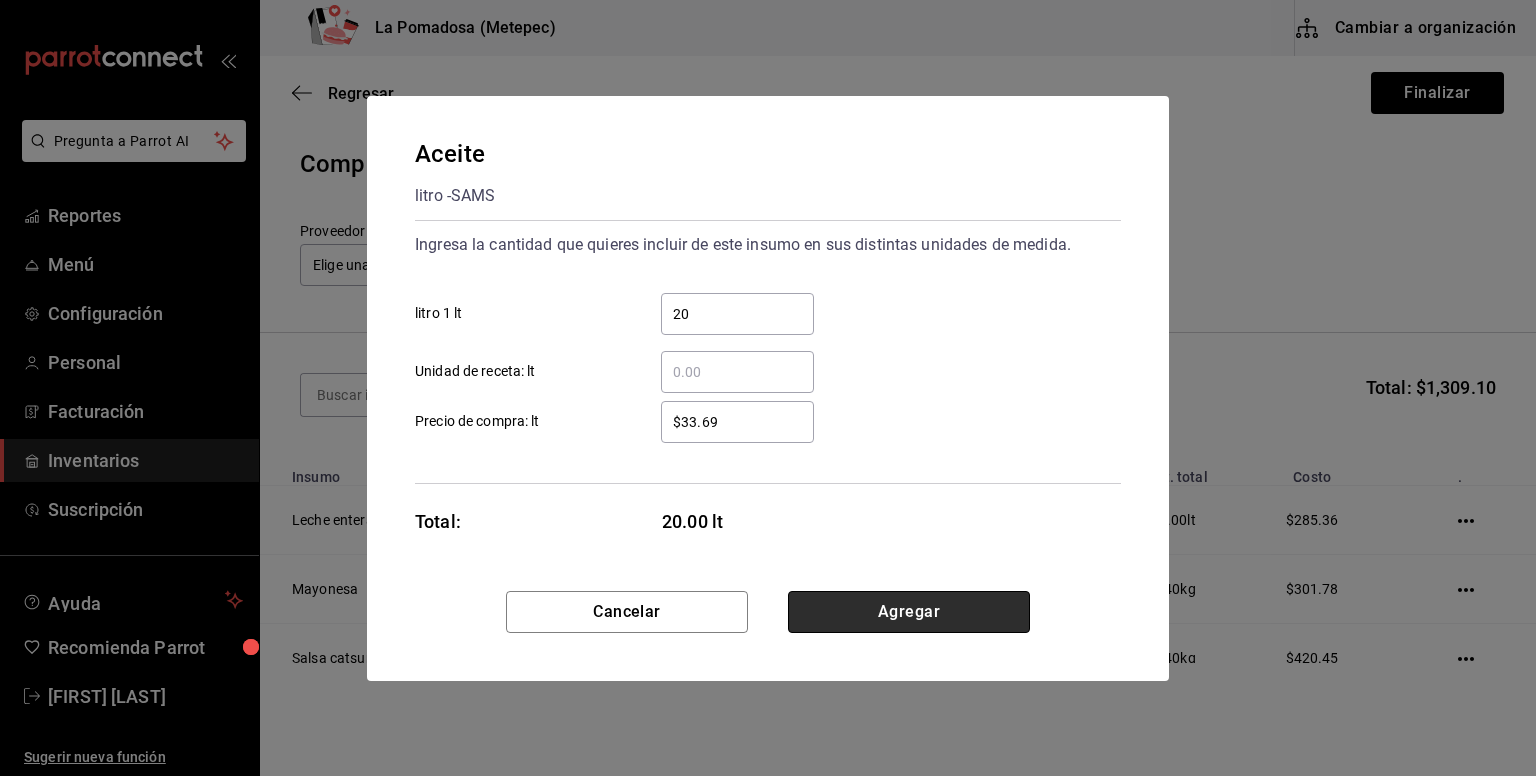 click on "Agregar" at bounding box center [909, 612] 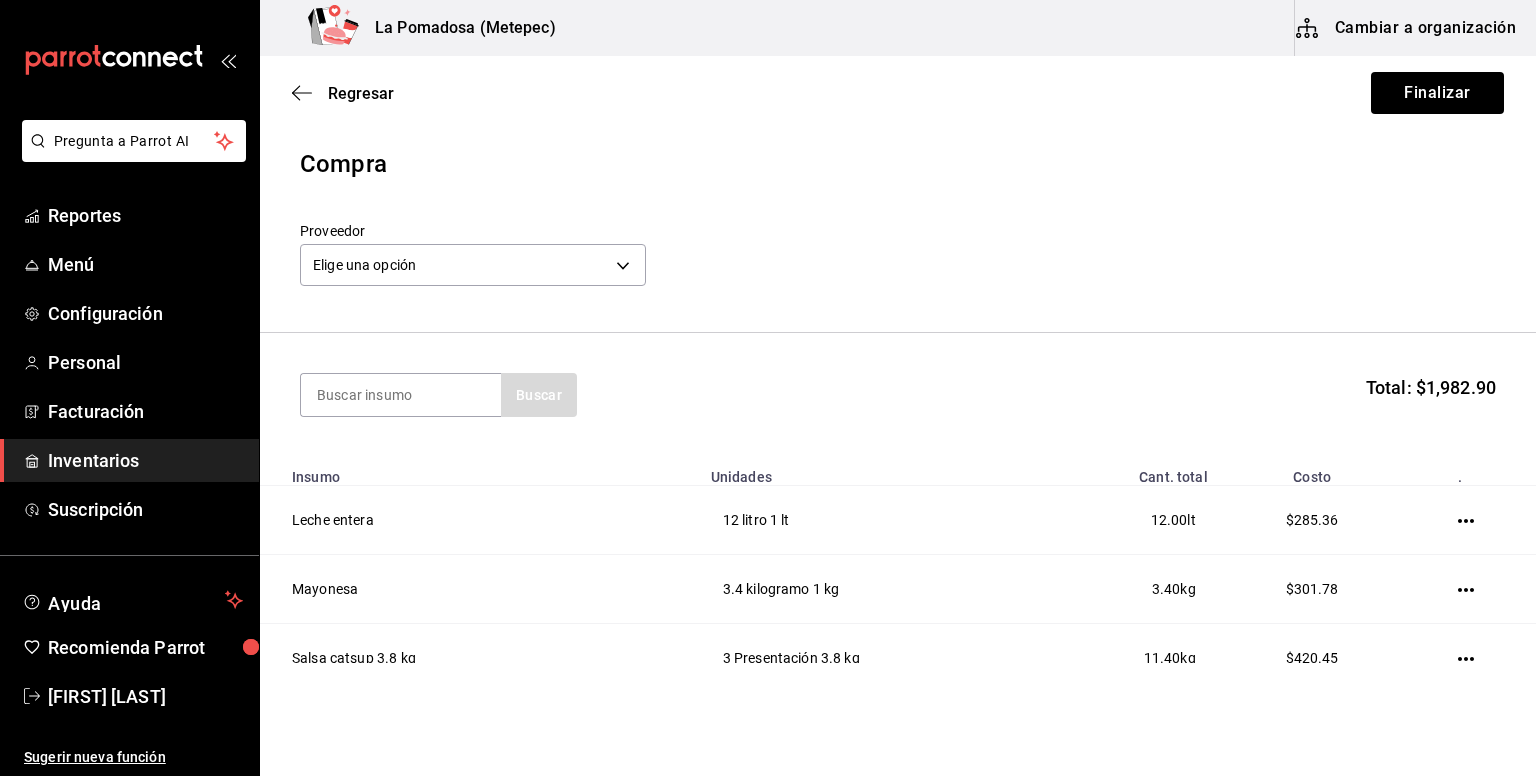 type on "o" 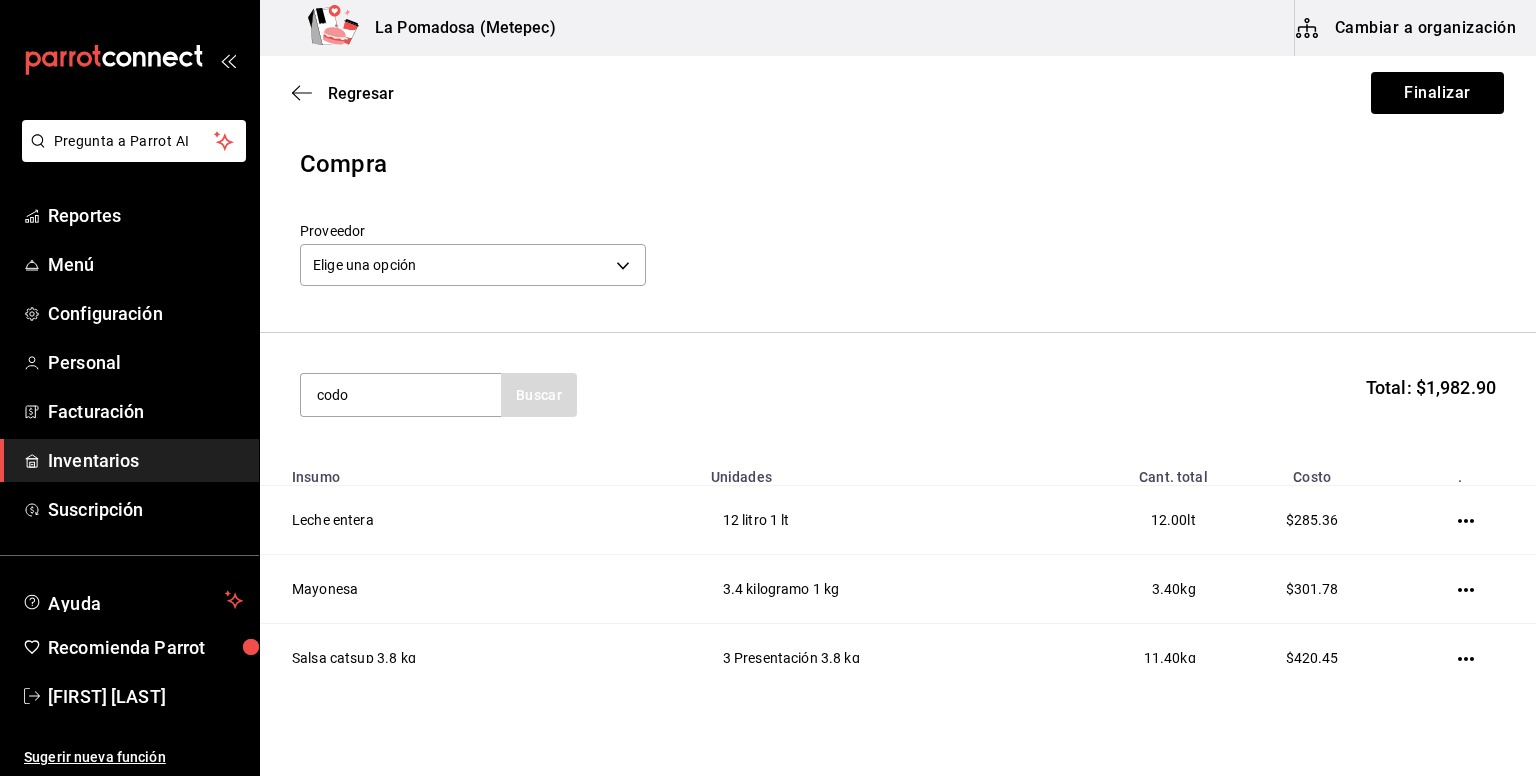 type on "codo" 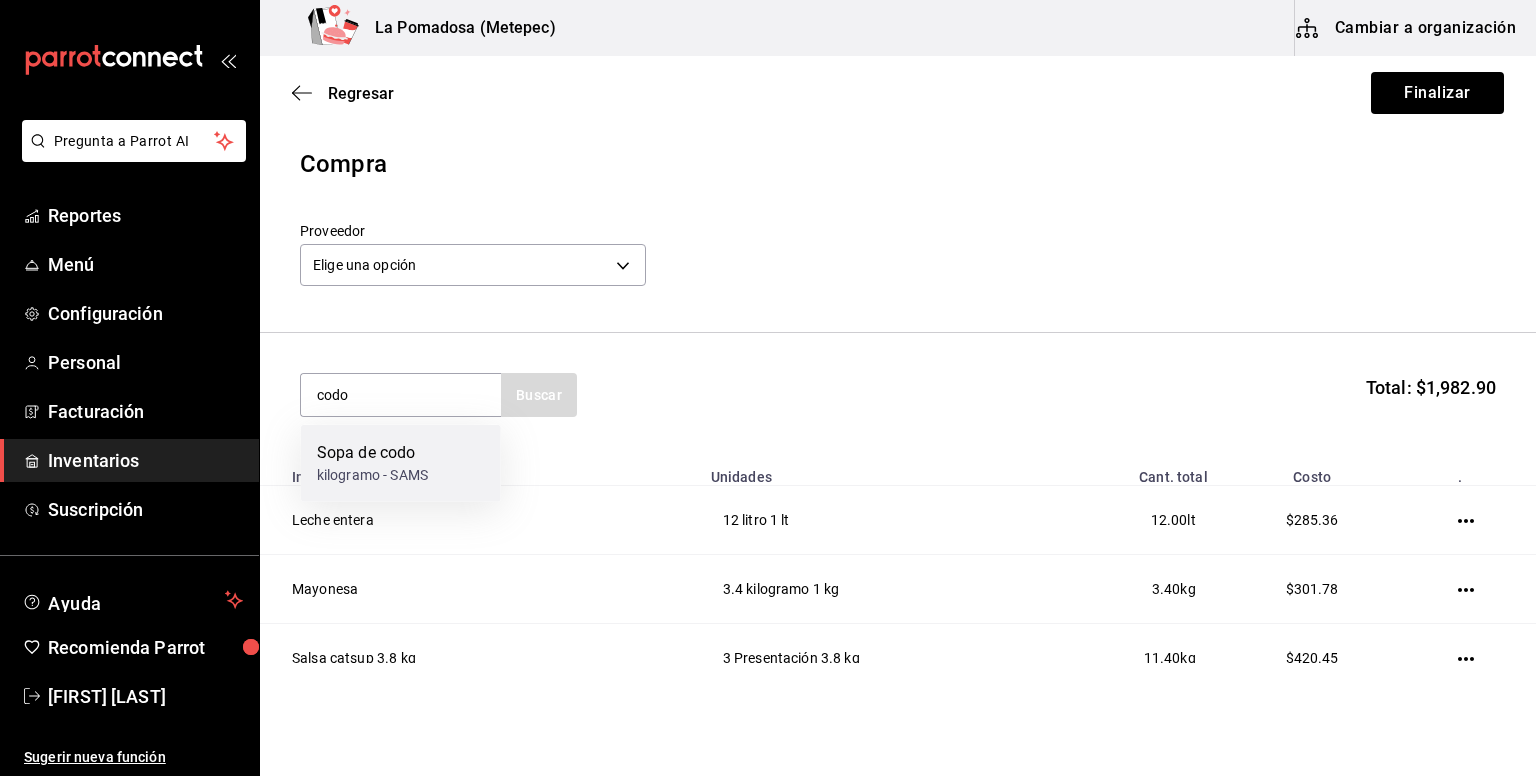 click on "Sopa de codo  kilogramo  - SAMS" at bounding box center [401, 463] 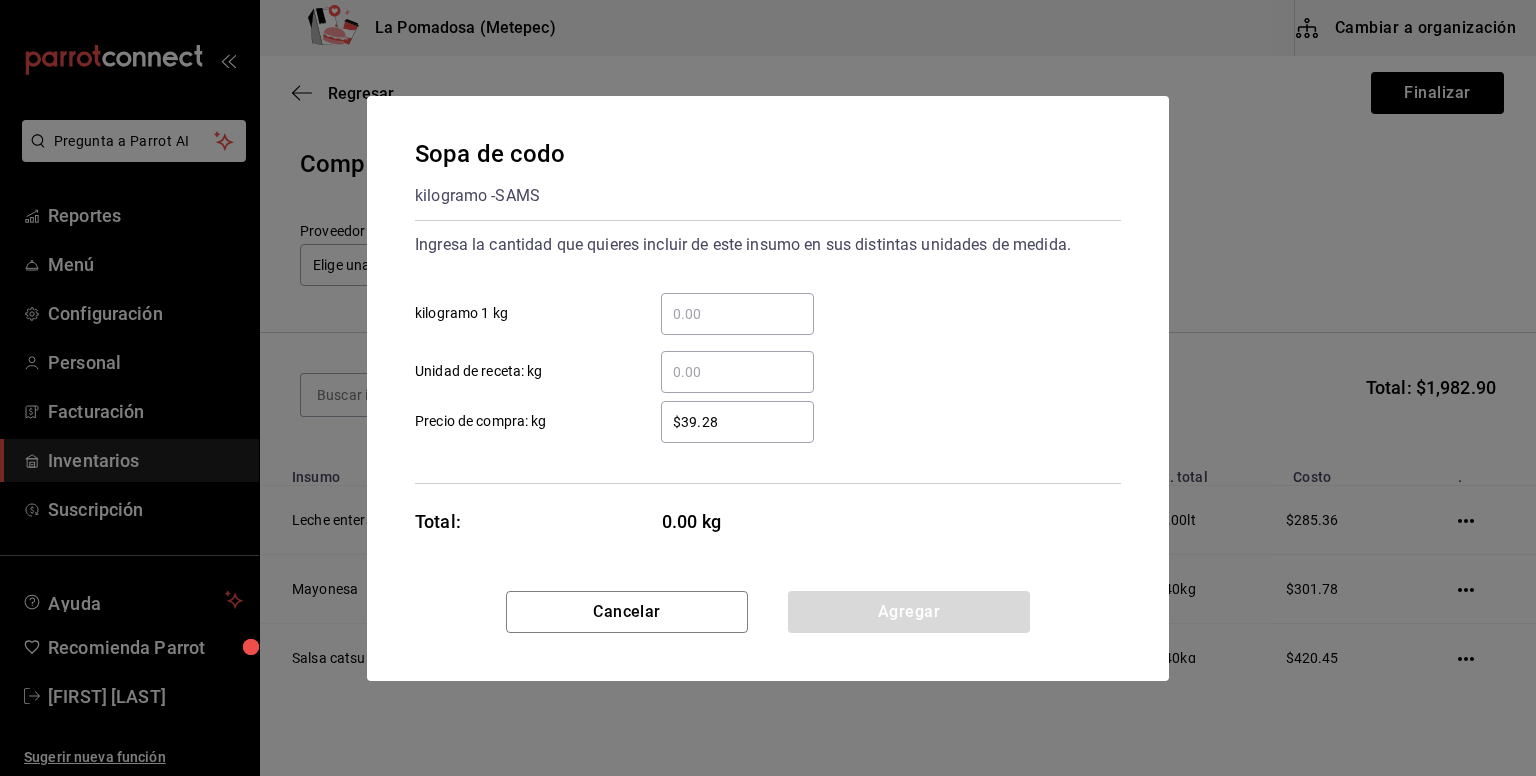 click on "​" at bounding box center [737, 314] 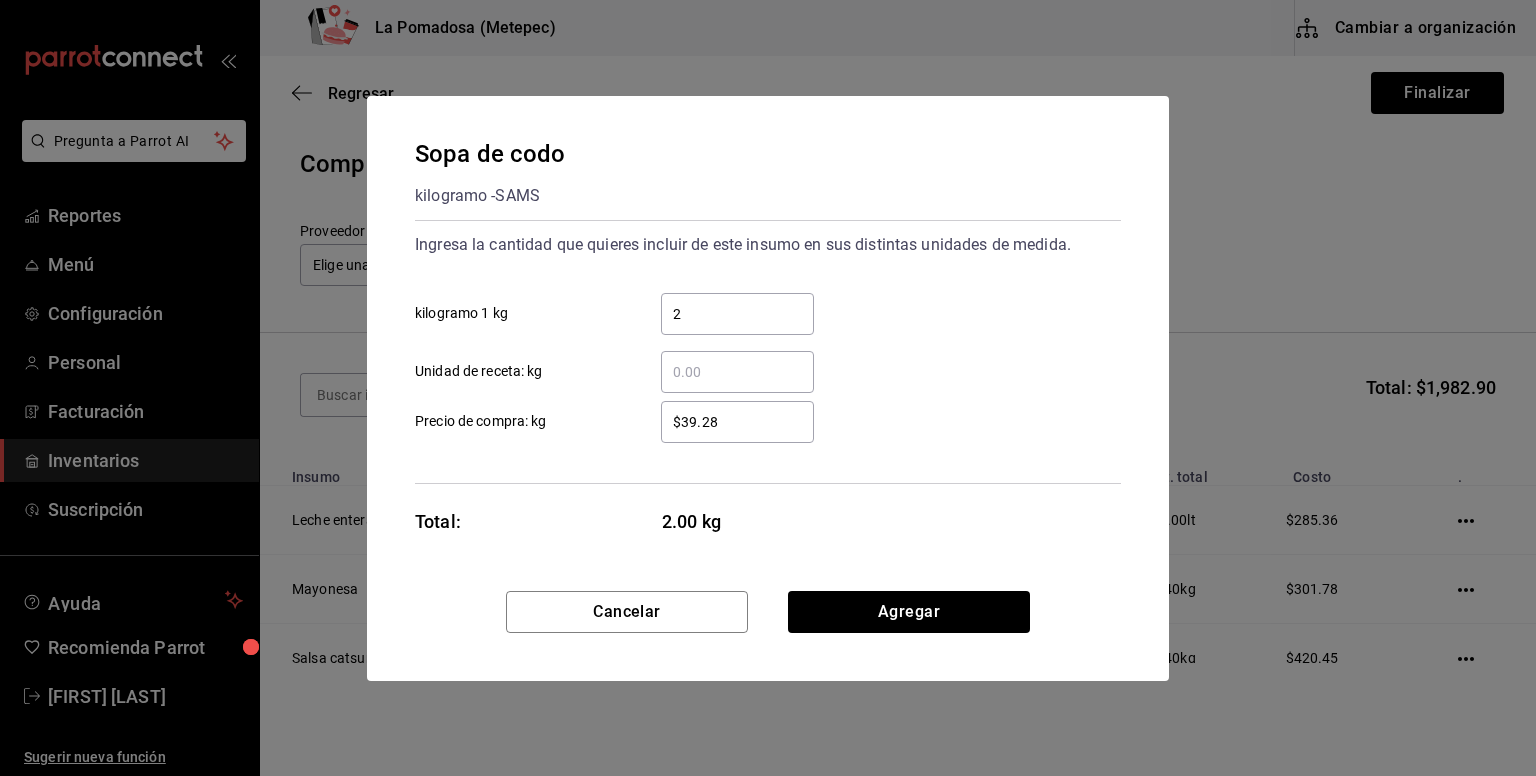 type on "2" 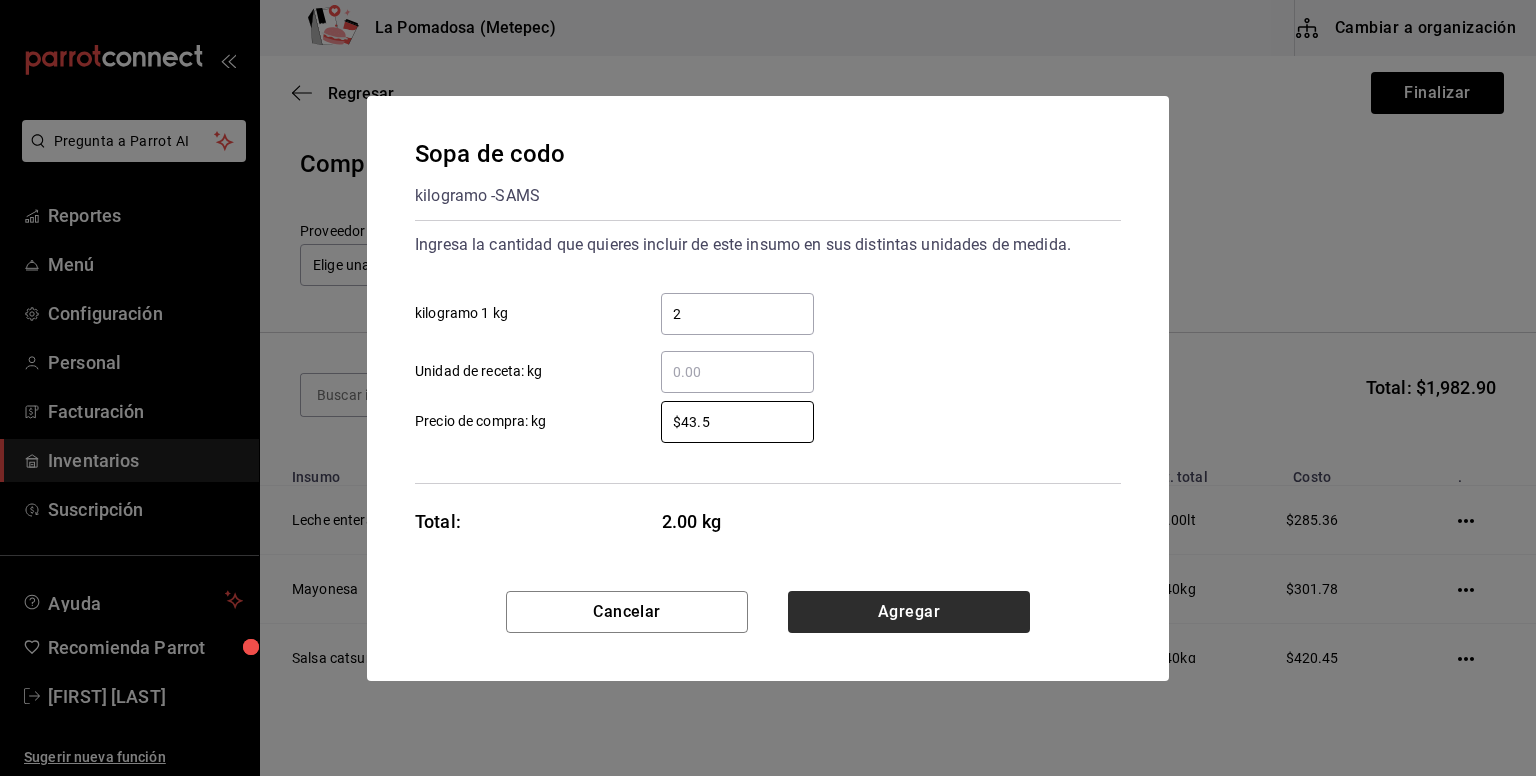 type on "$43.5" 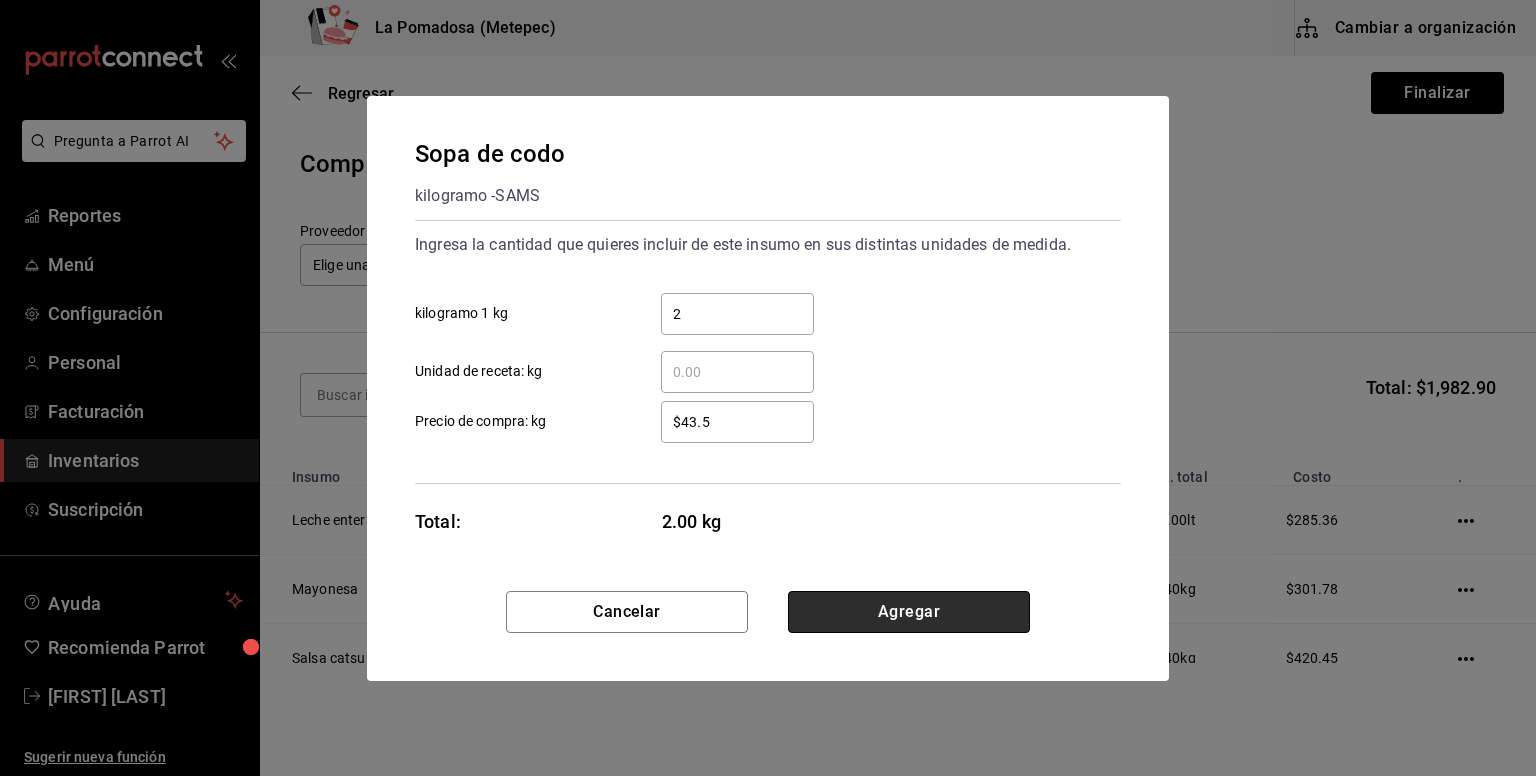 click on "Agregar" at bounding box center (909, 612) 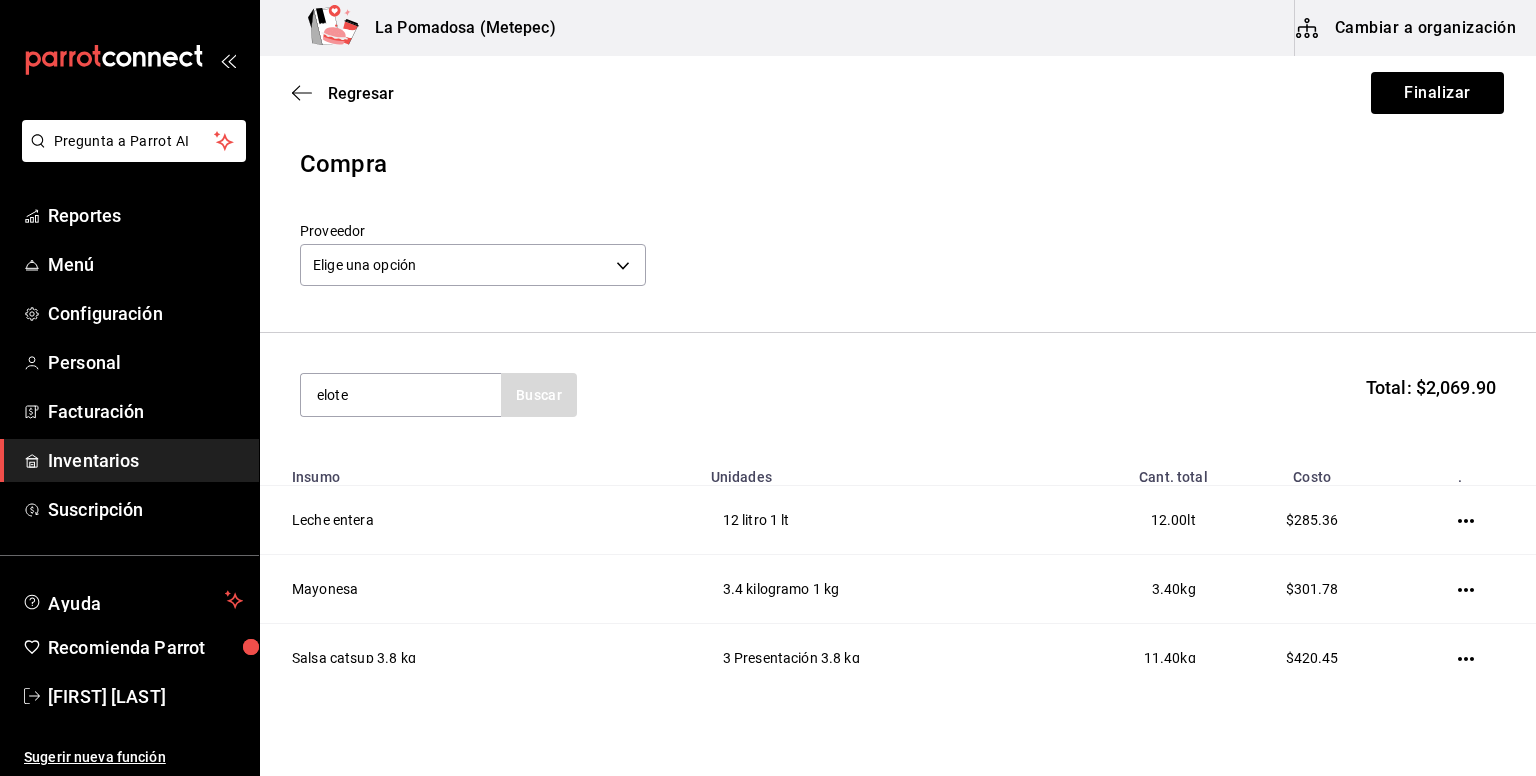 type on "elote" 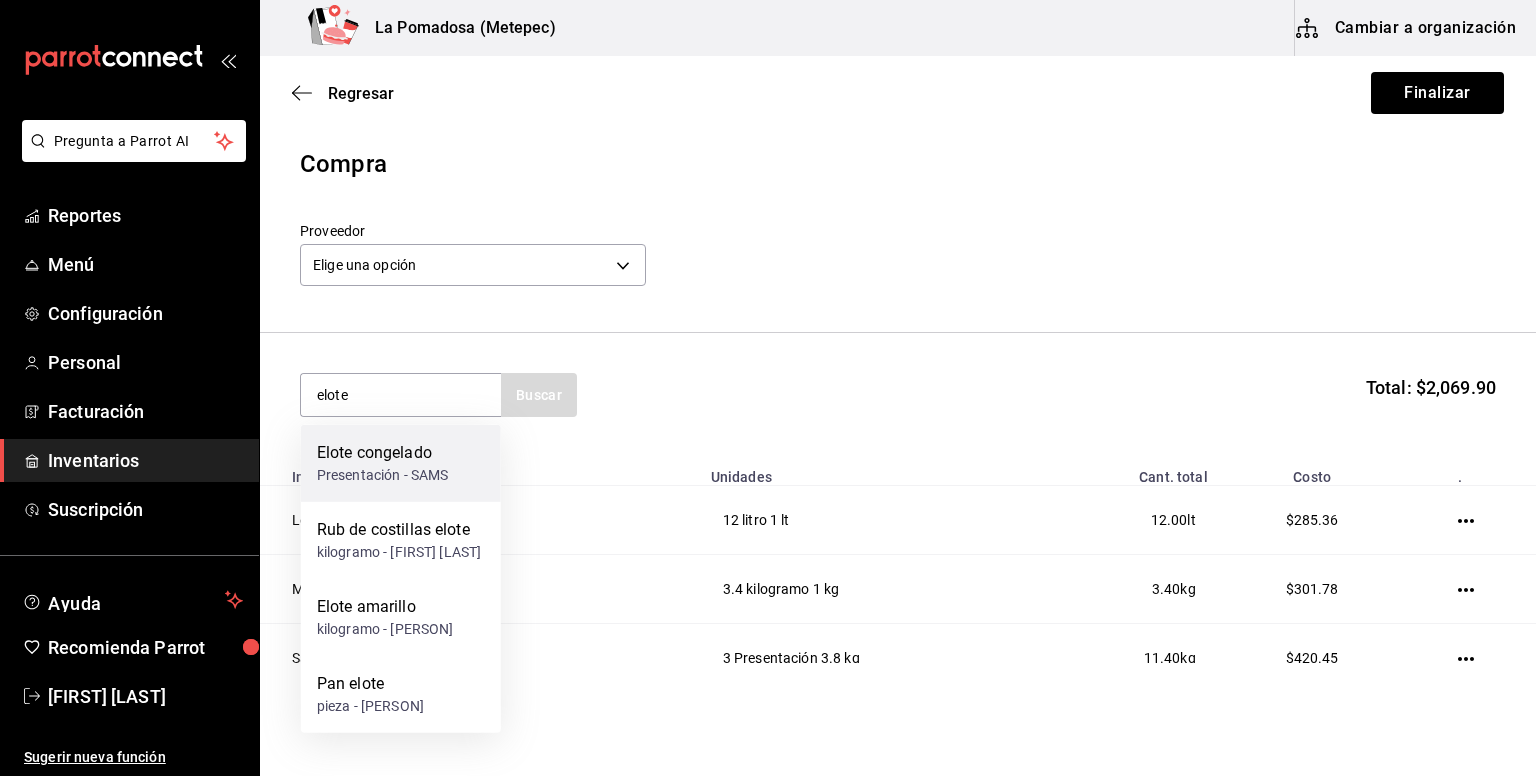 click on "Elote congelado" at bounding box center [383, 453] 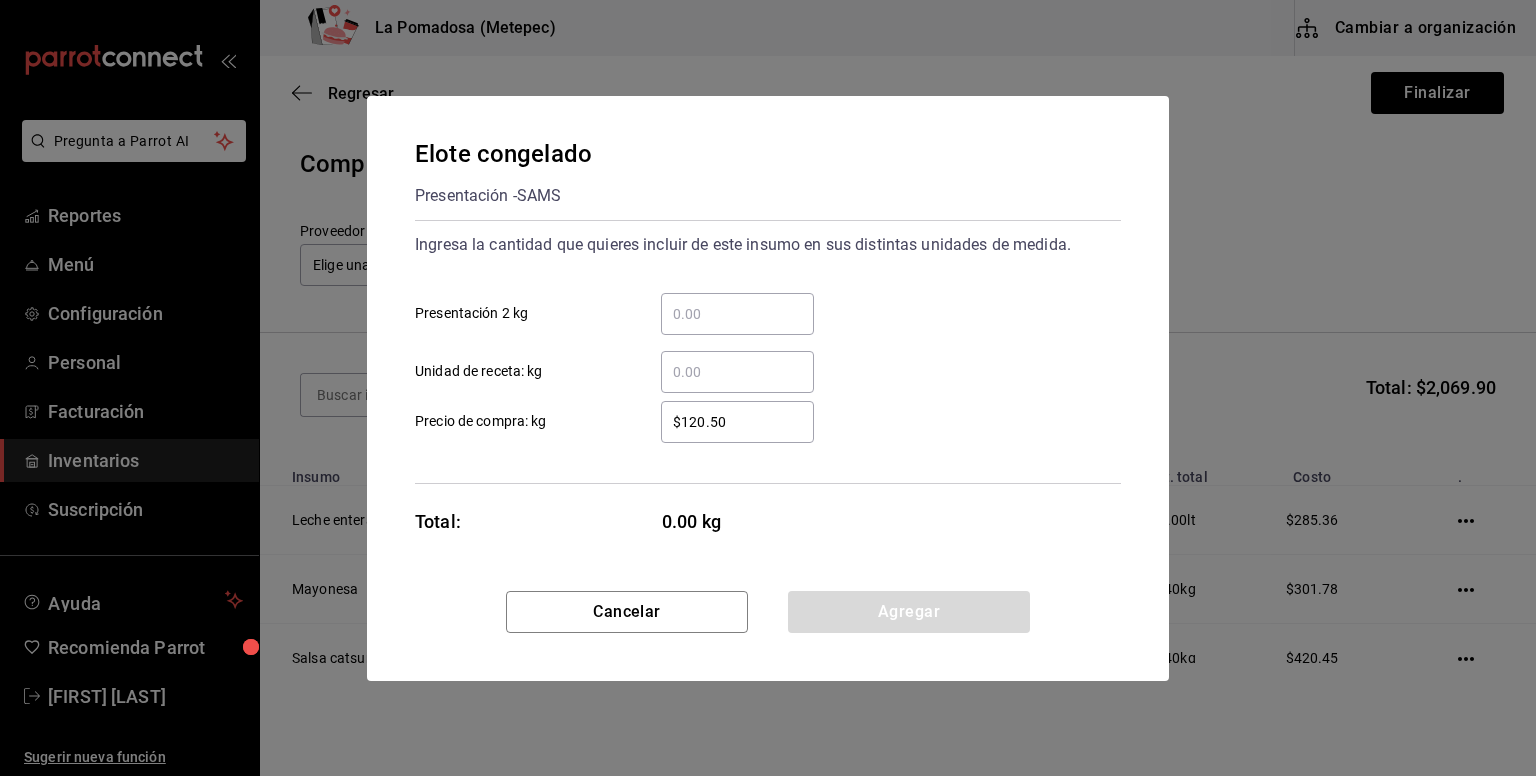 click on "​ Presentación 2 kg" at bounding box center (737, 314) 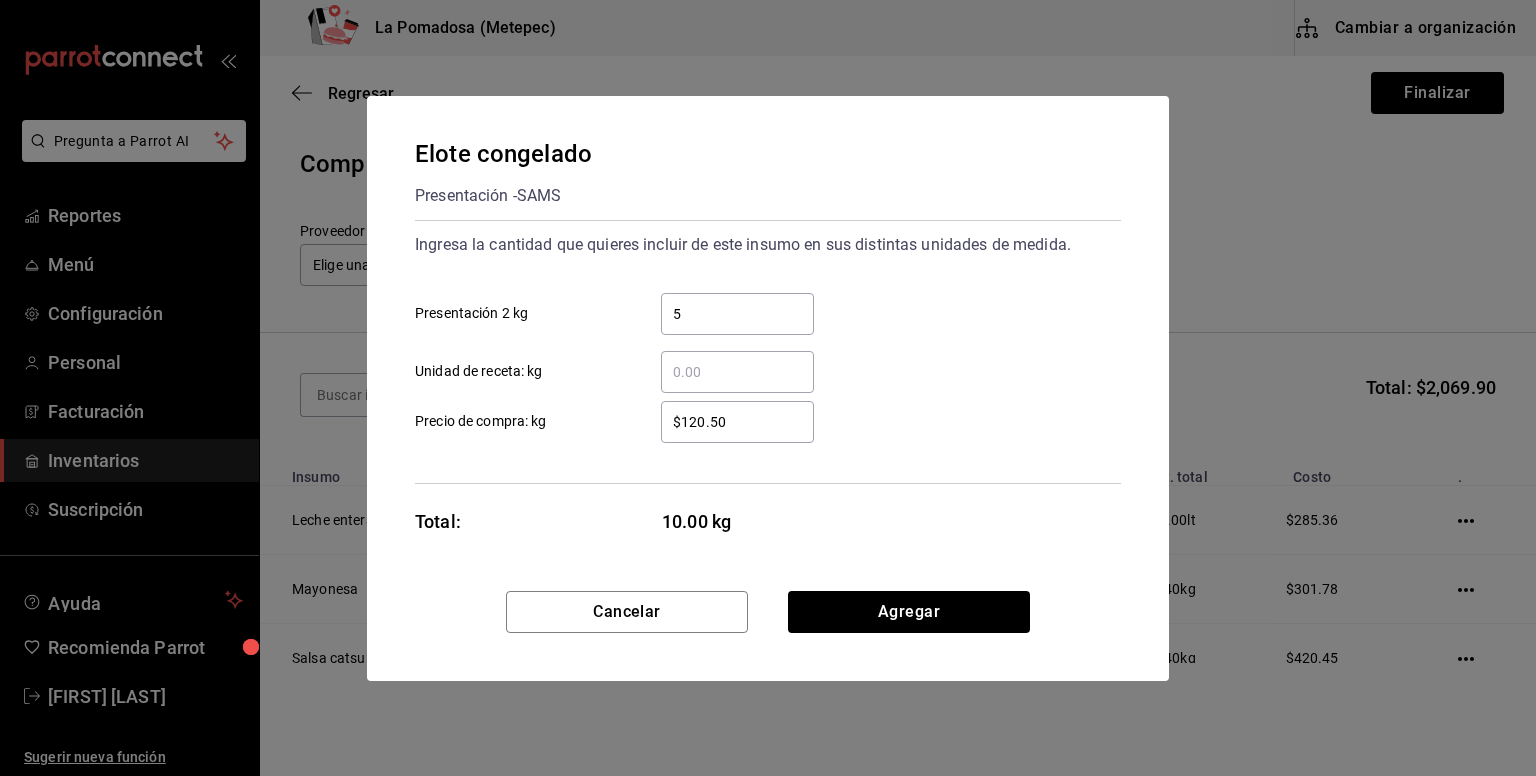 type on "5" 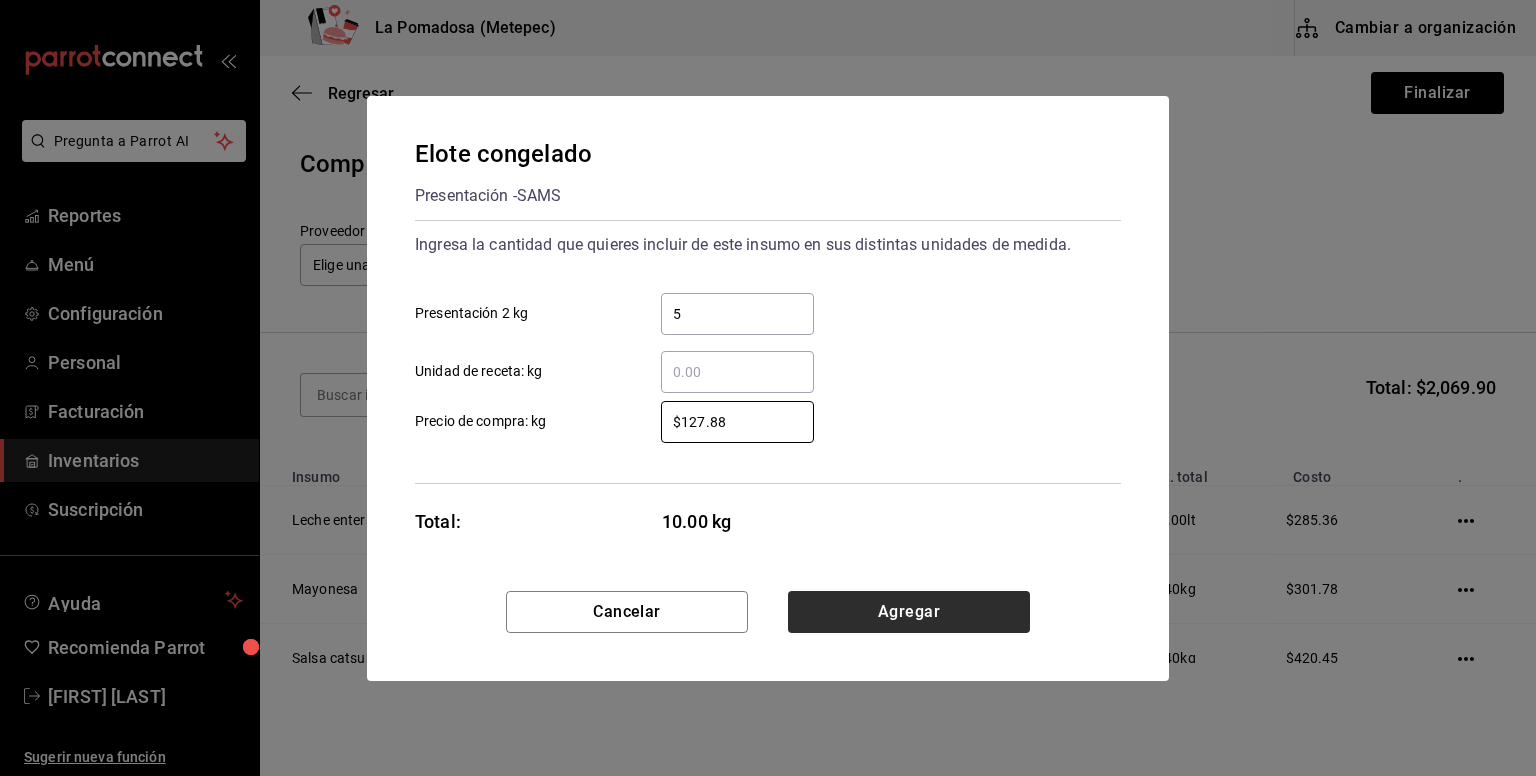 type on "$127.88" 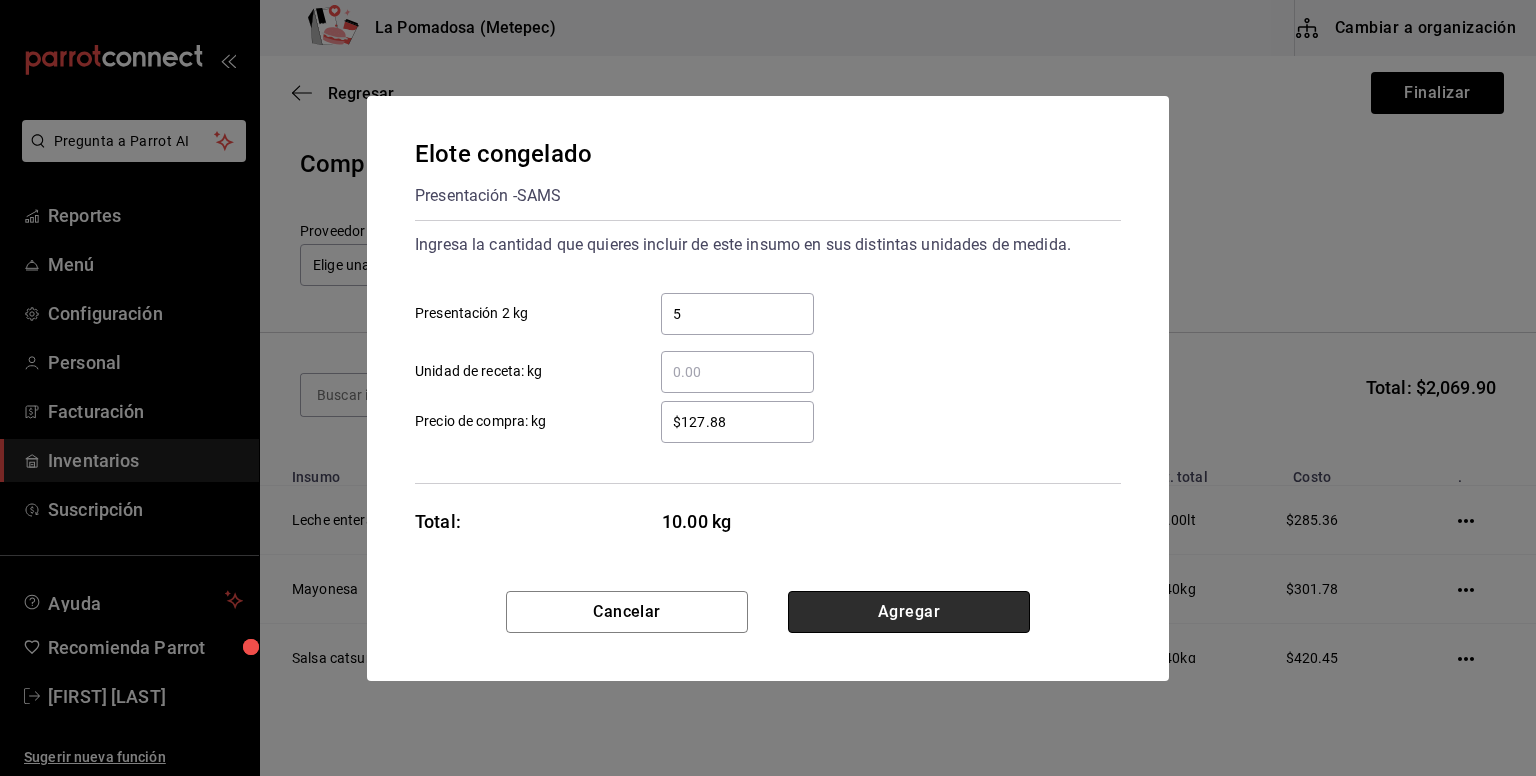 click on "Agregar" at bounding box center [909, 612] 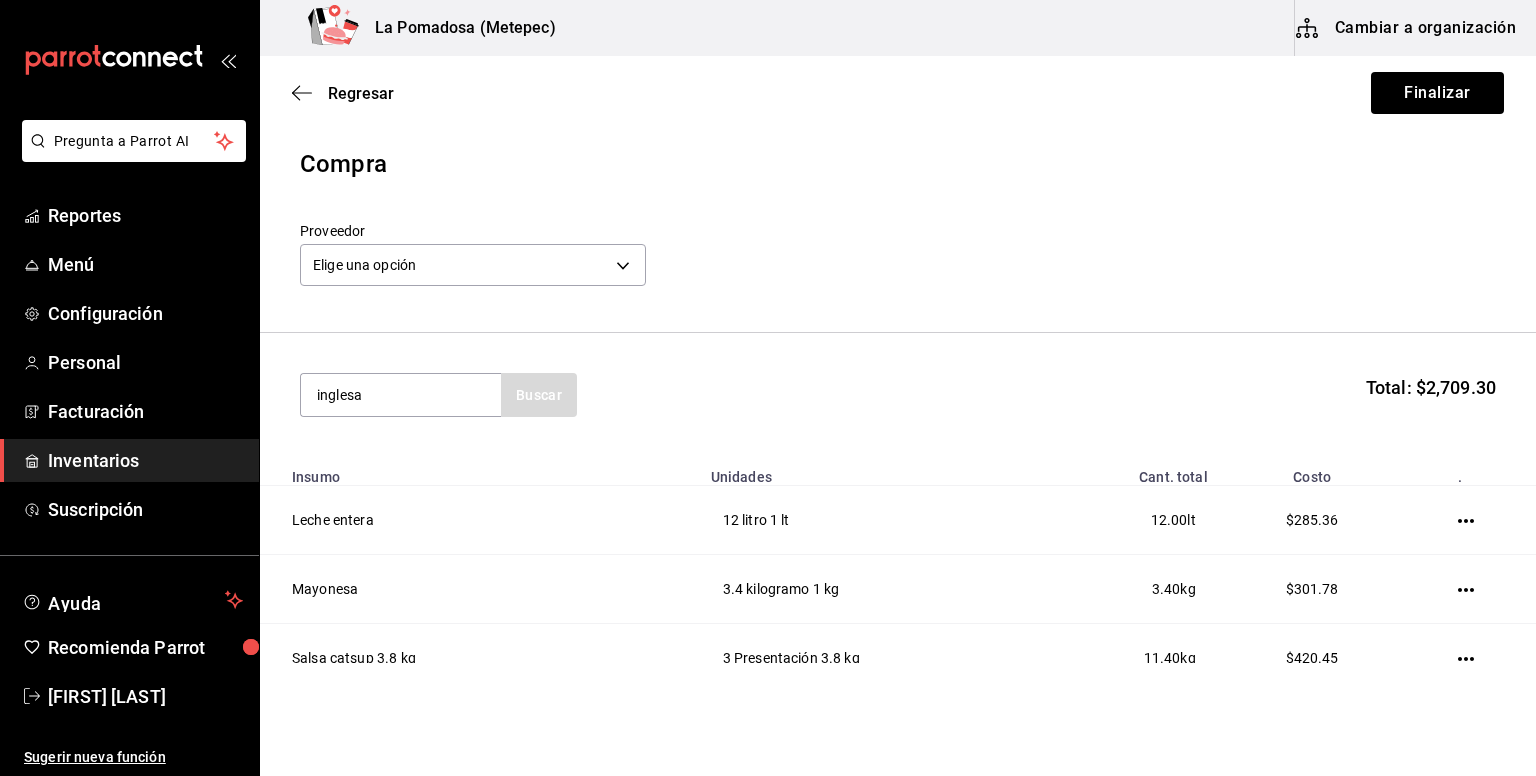 type on "inglesa" 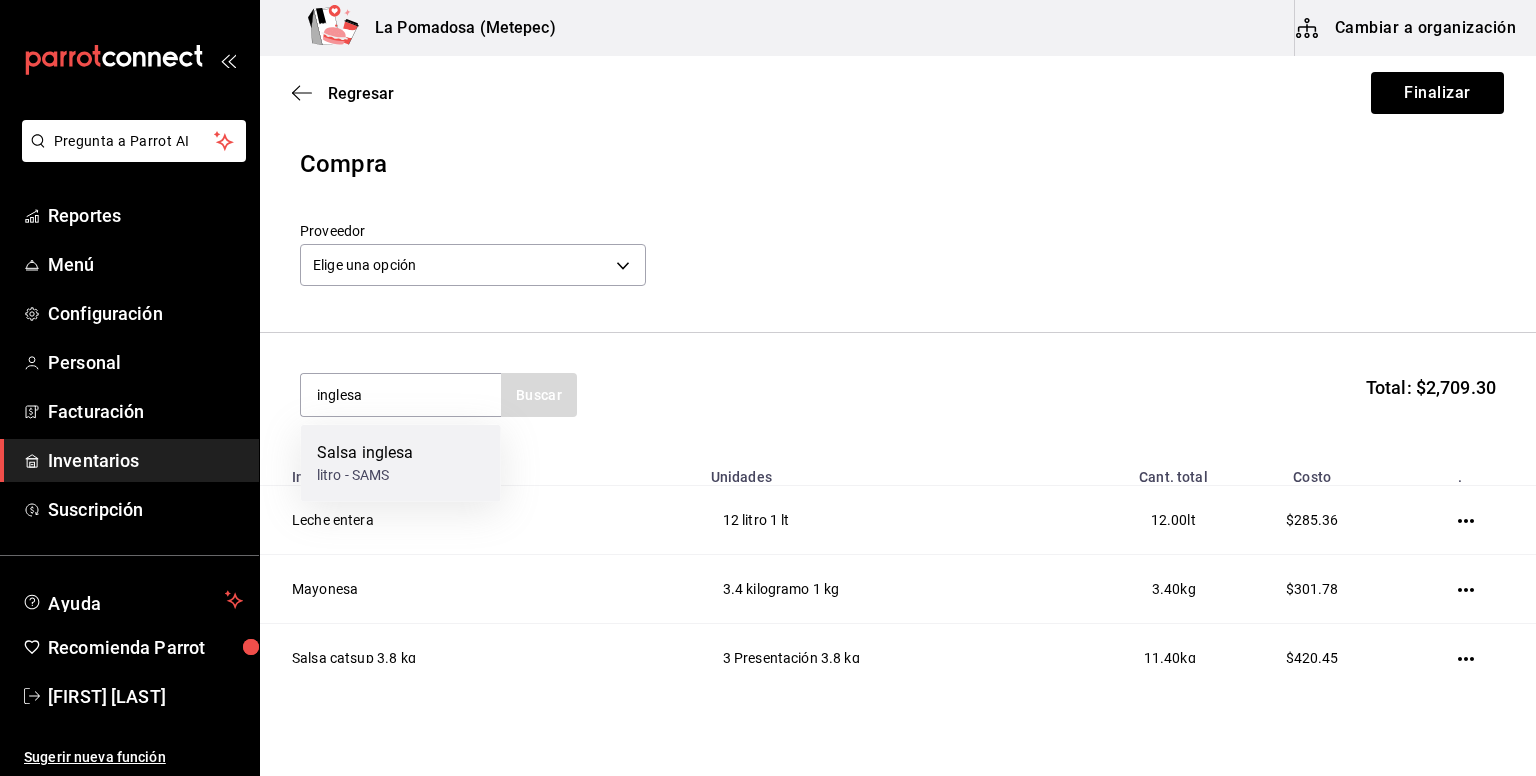 click on "Salsa inglesa litro  - SAMS" at bounding box center [401, 463] 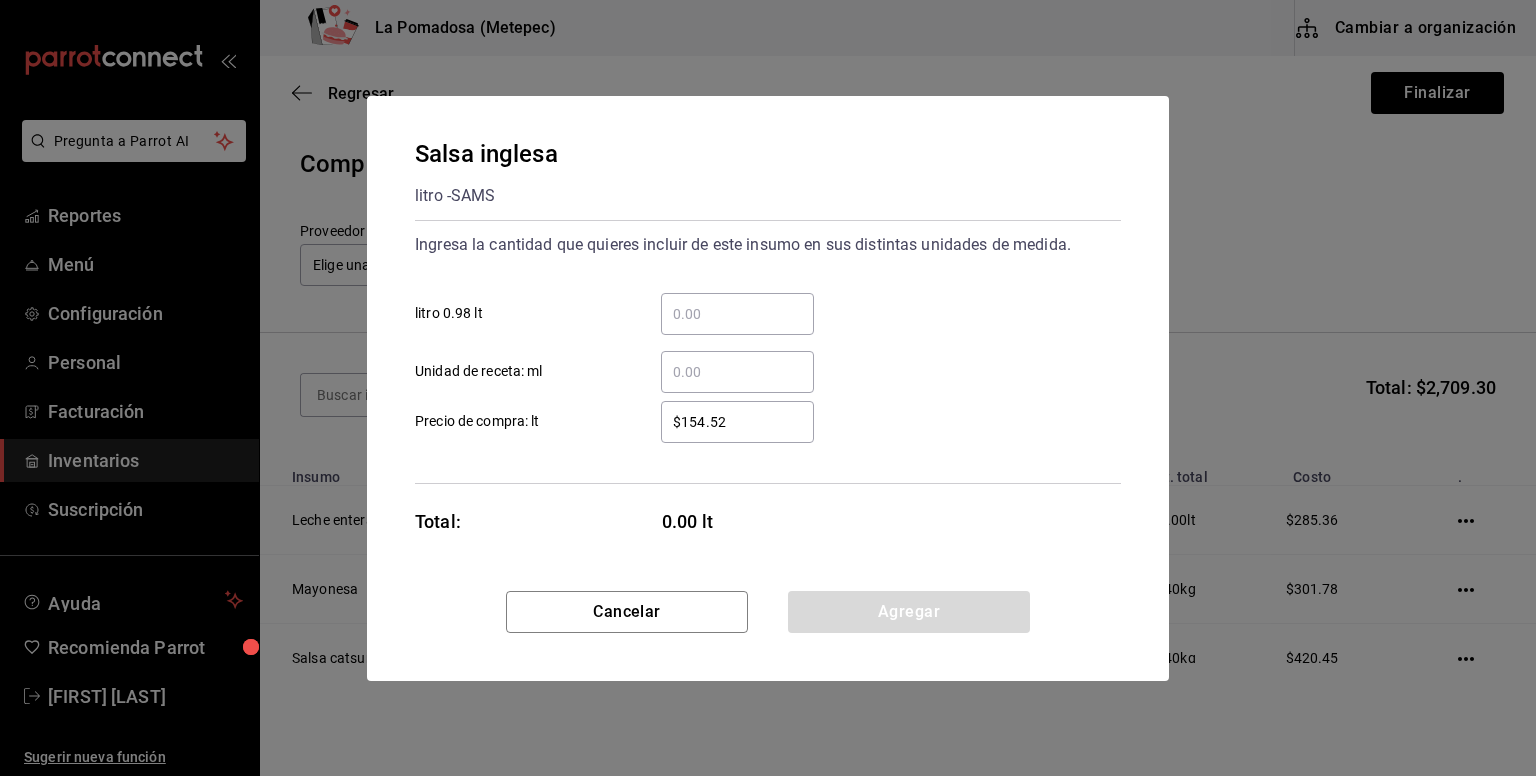 click on "​" at bounding box center (737, 314) 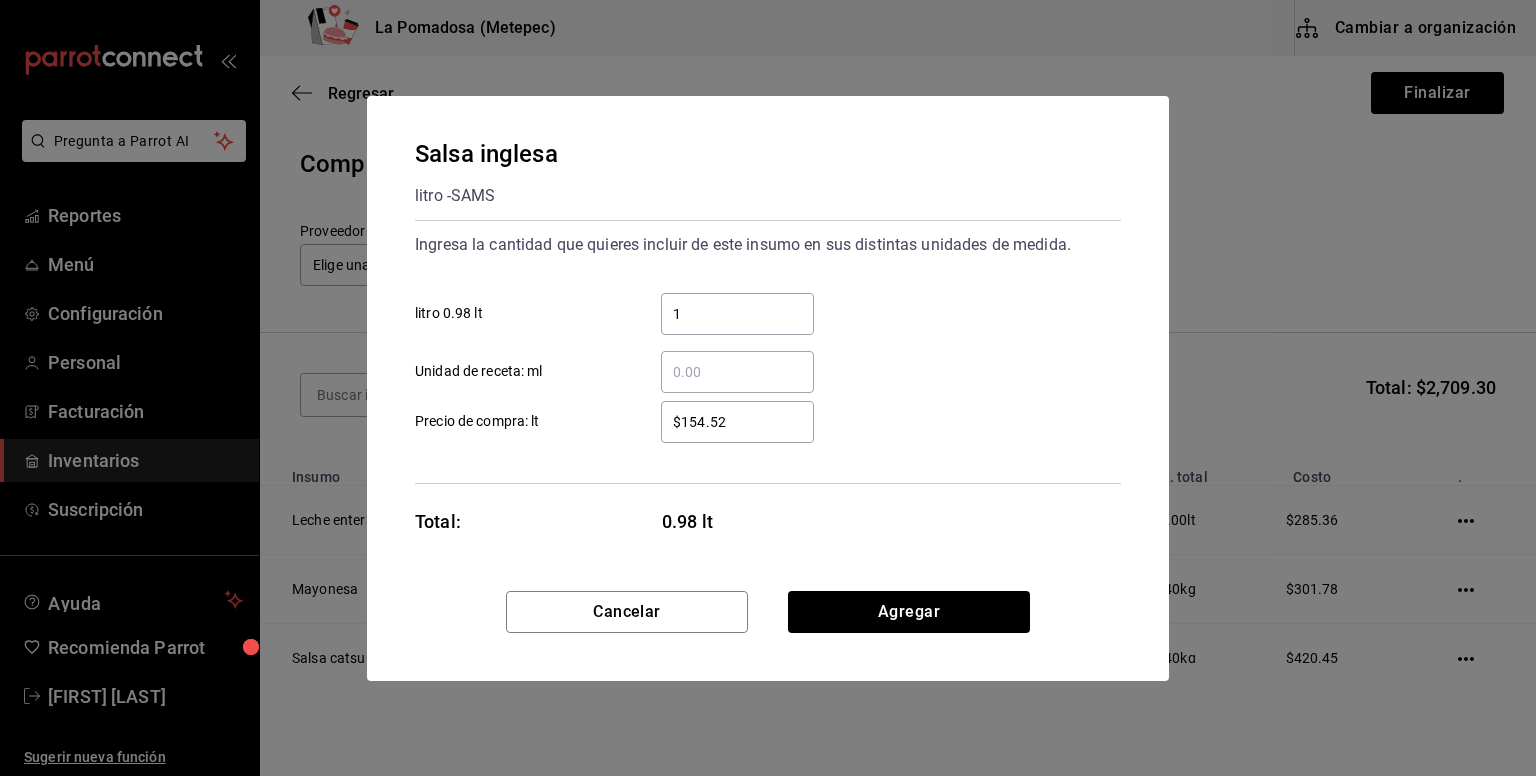 type on "1" 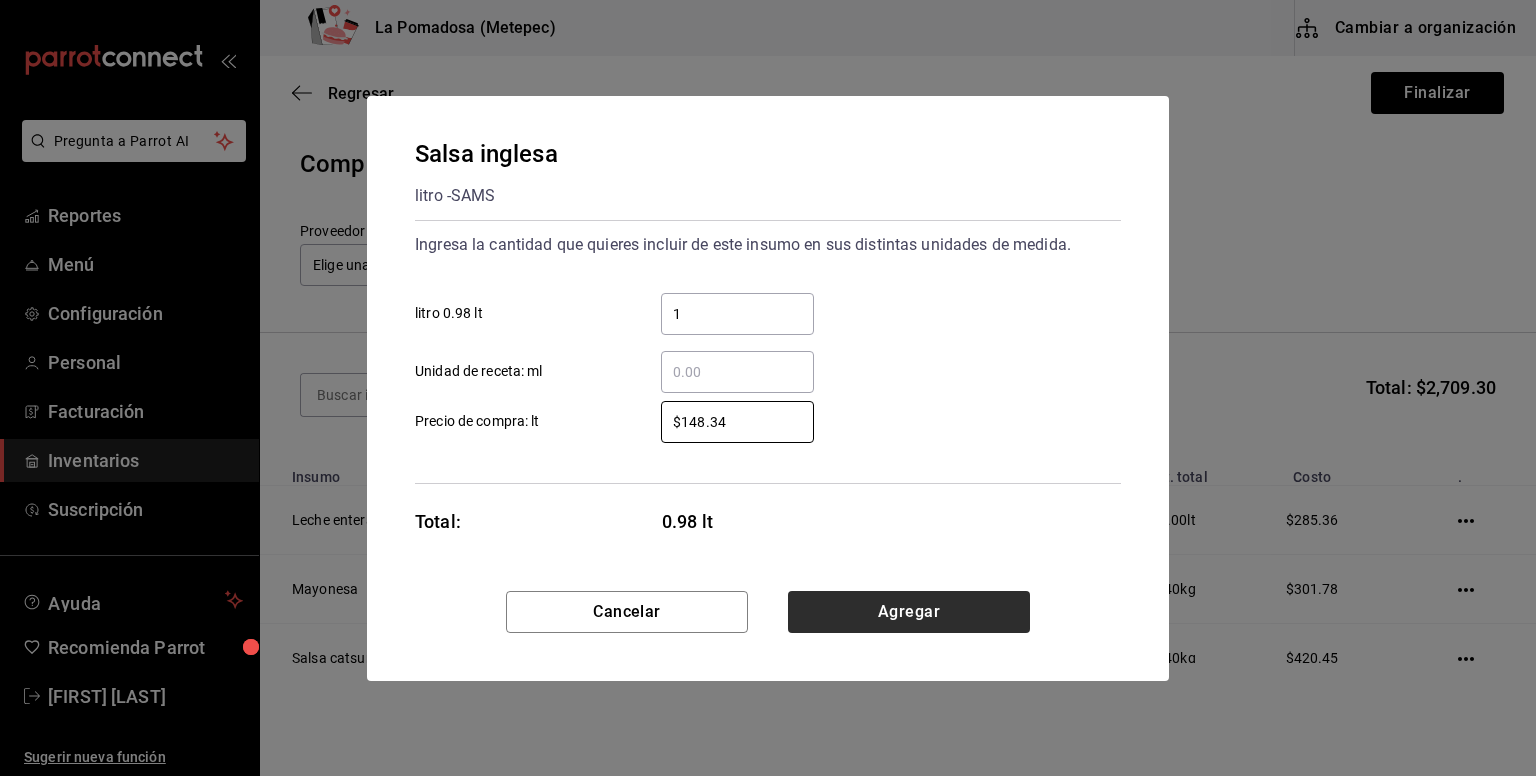 type on "$148.34" 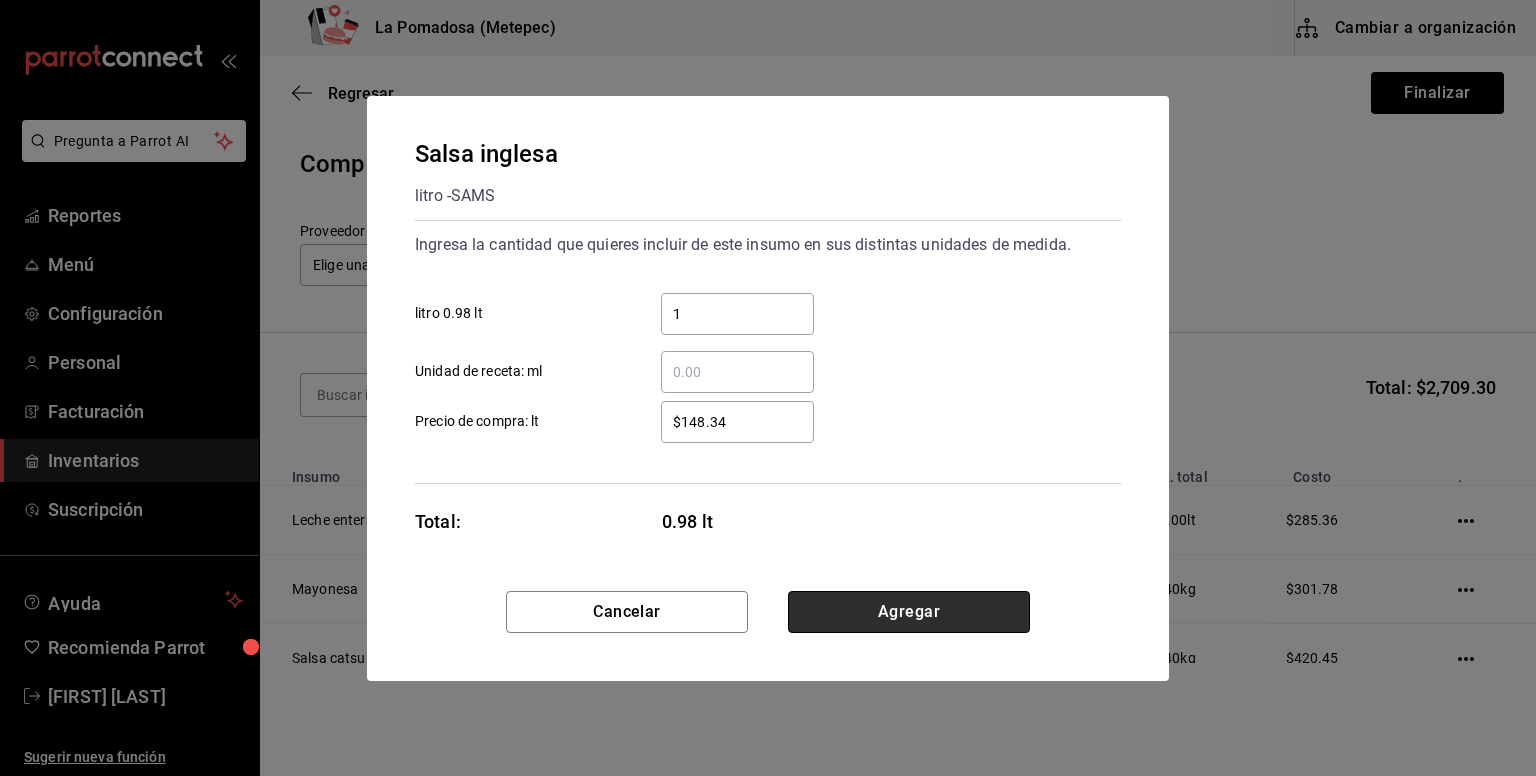 click on "Agregar" at bounding box center [909, 612] 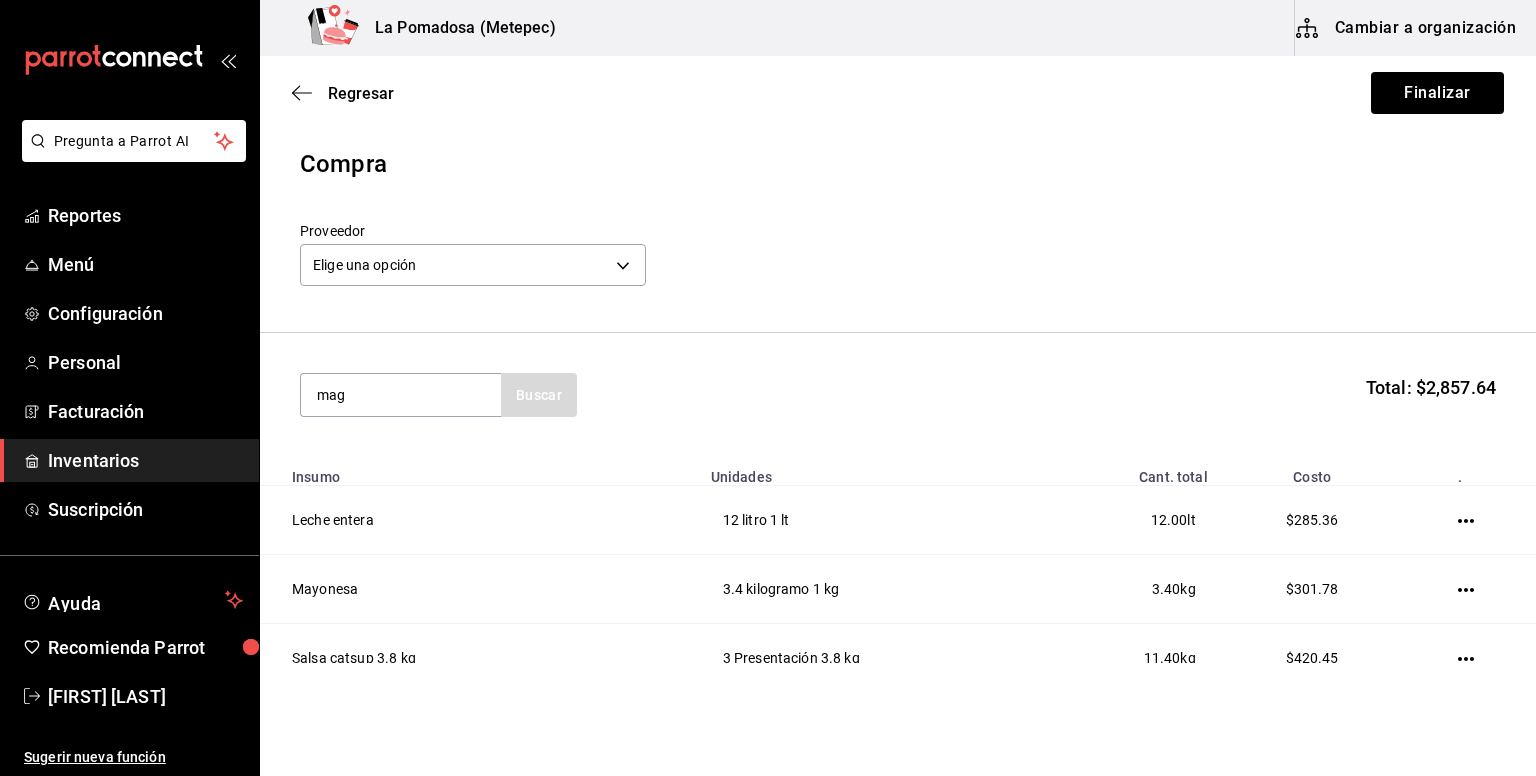 type on "mag" 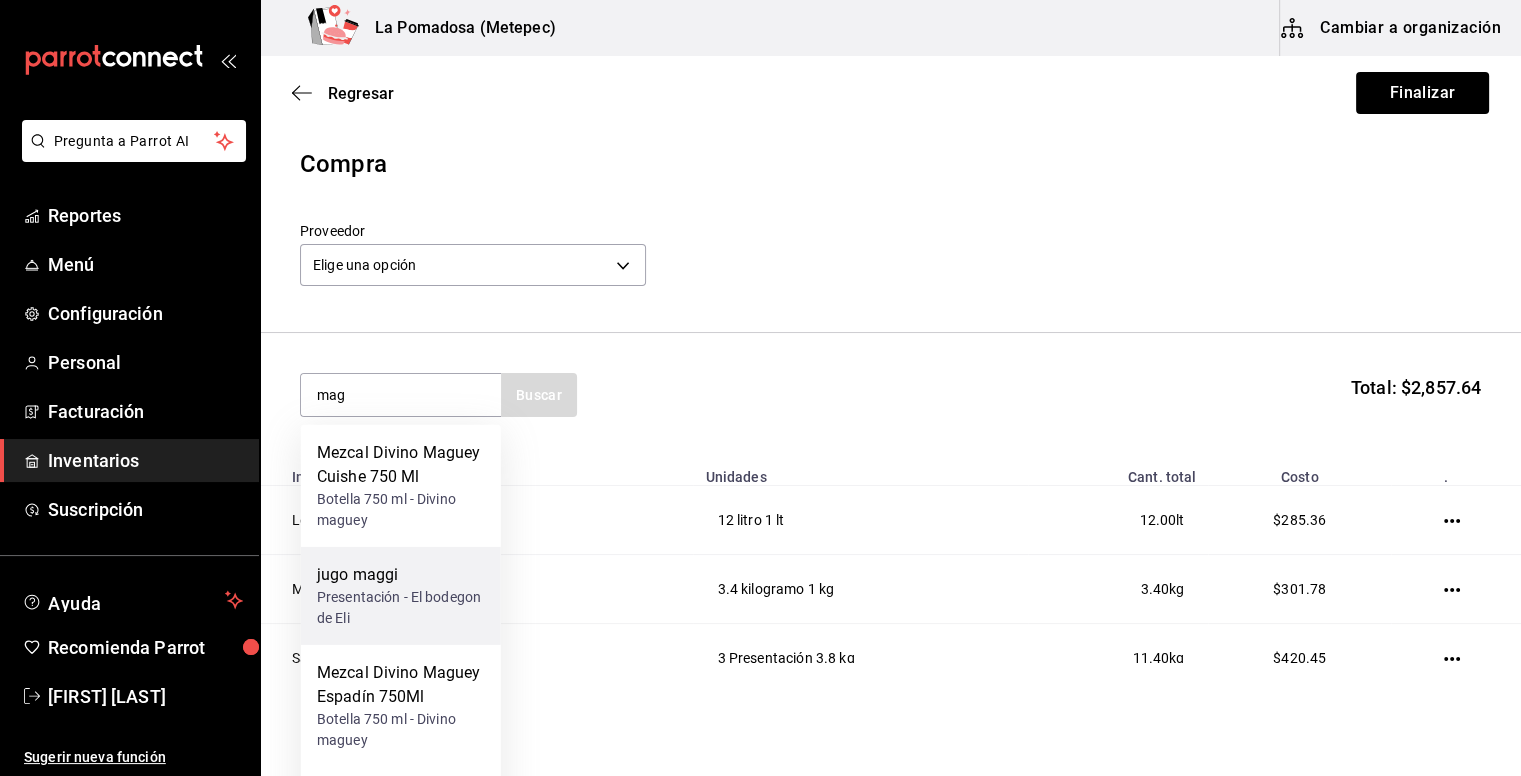 click on "Presentación - El bodegon de Eli" at bounding box center [401, 608] 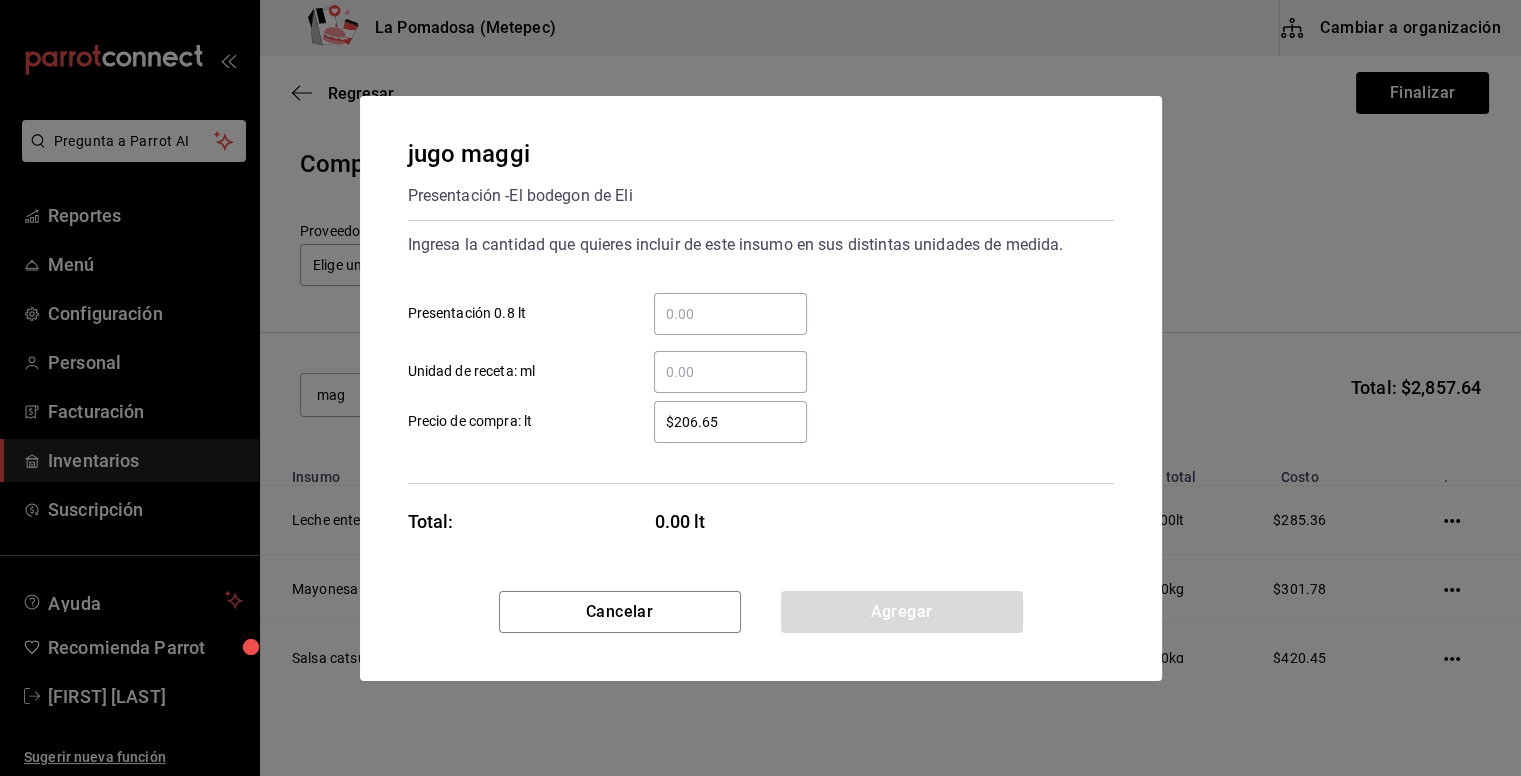 type 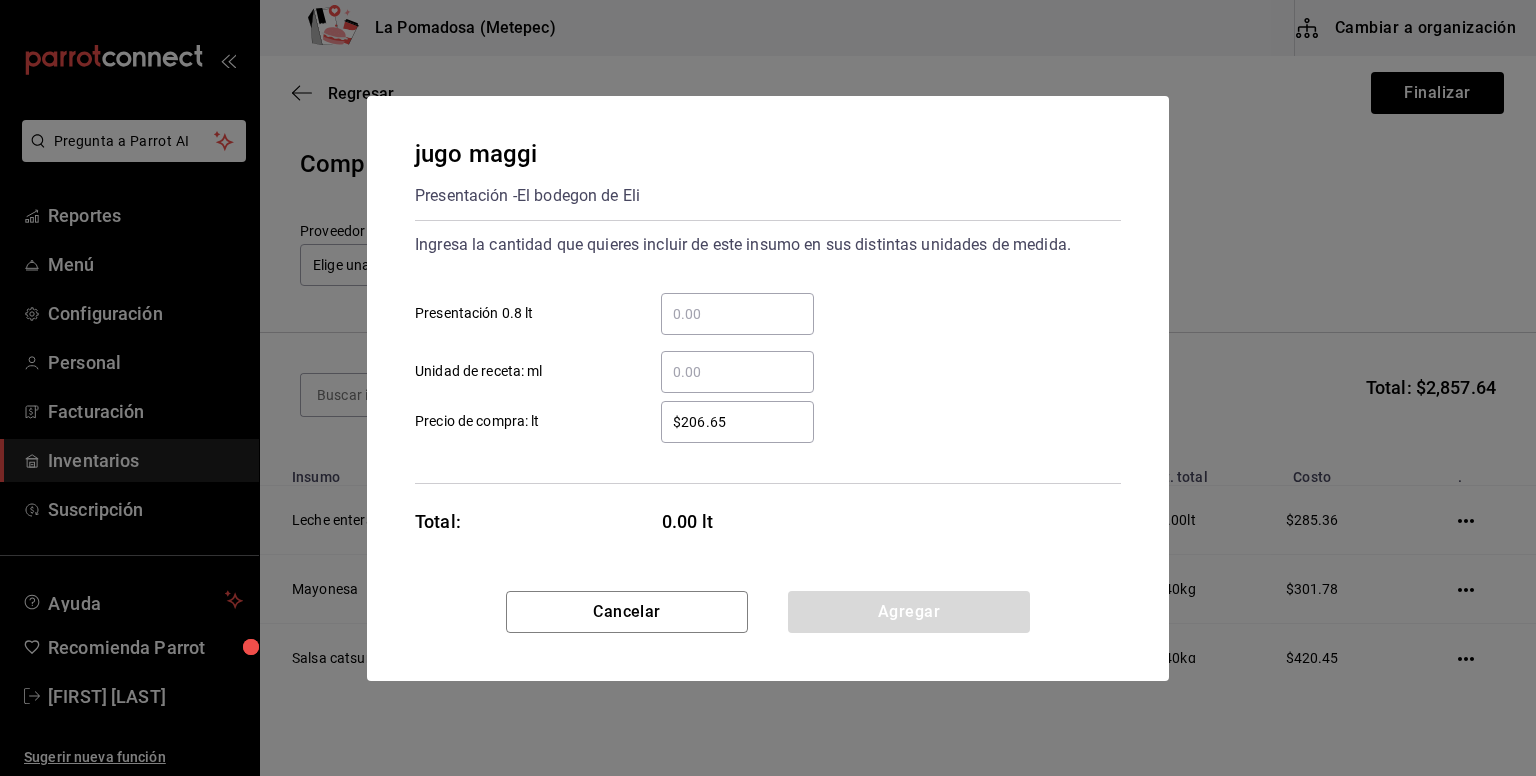 click on "​ Presentación 0.8 lt" at bounding box center (737, 314) 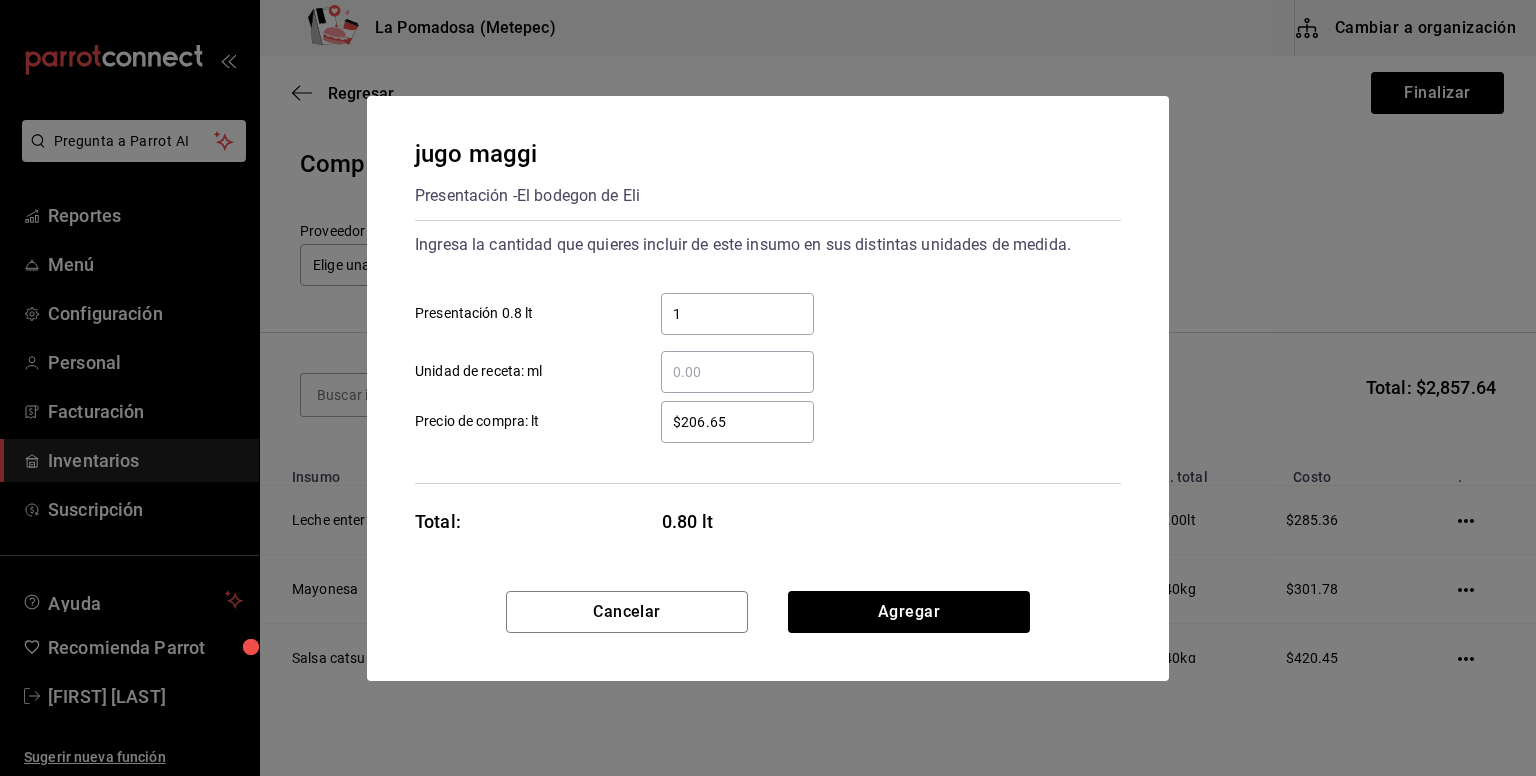 type on "1" 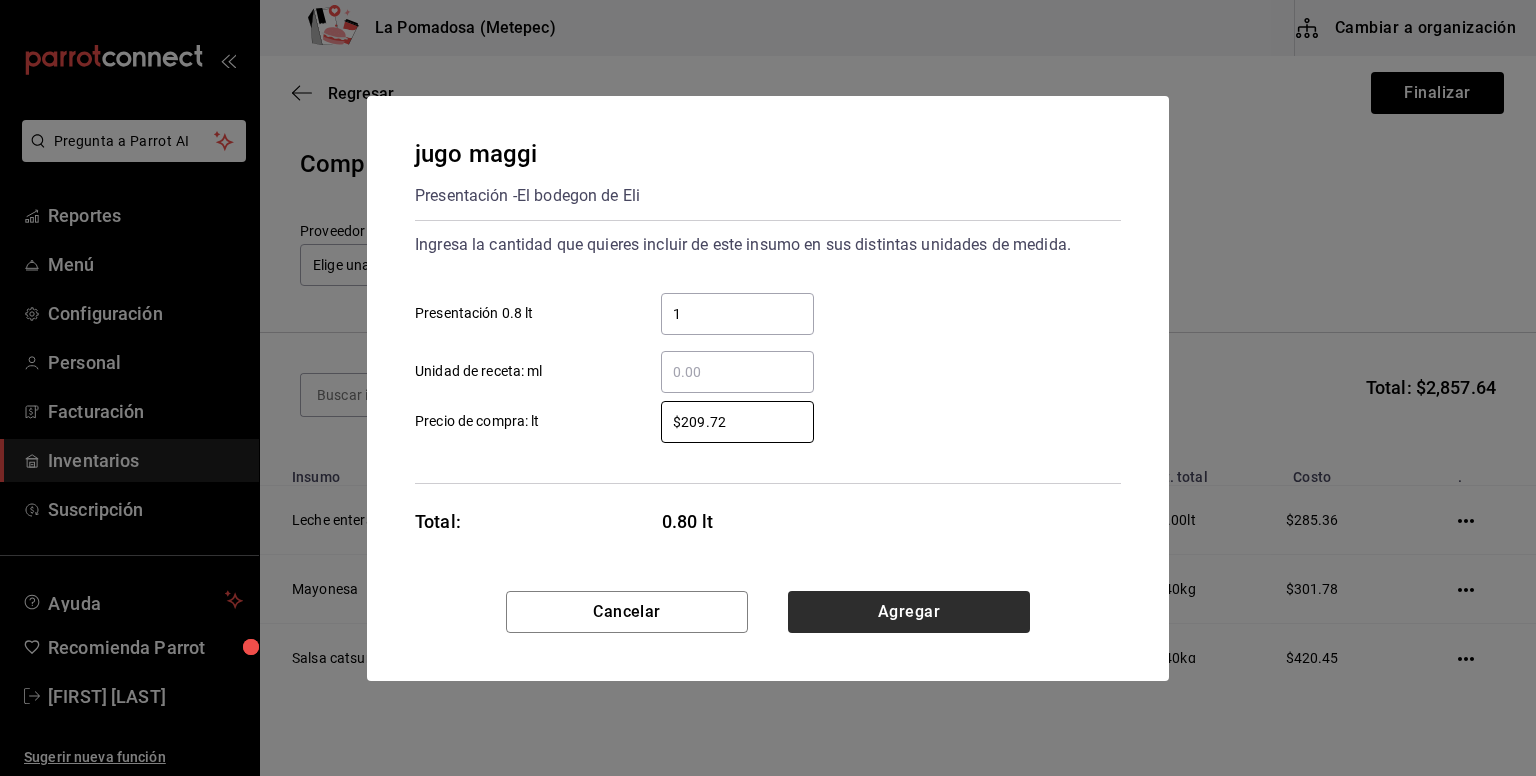 type on "$209.72" 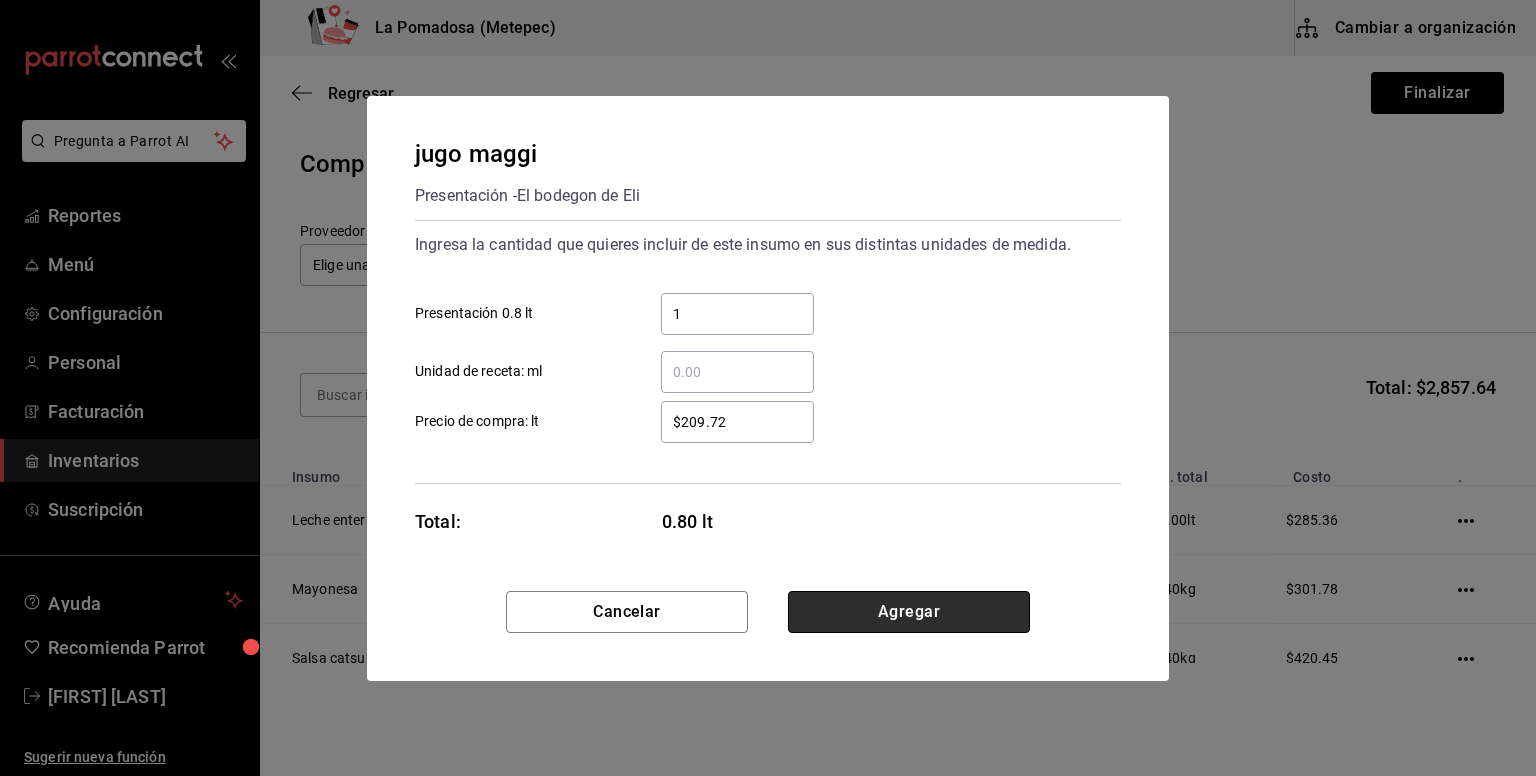 click on "Agregar" at bounding box center (909, 612) 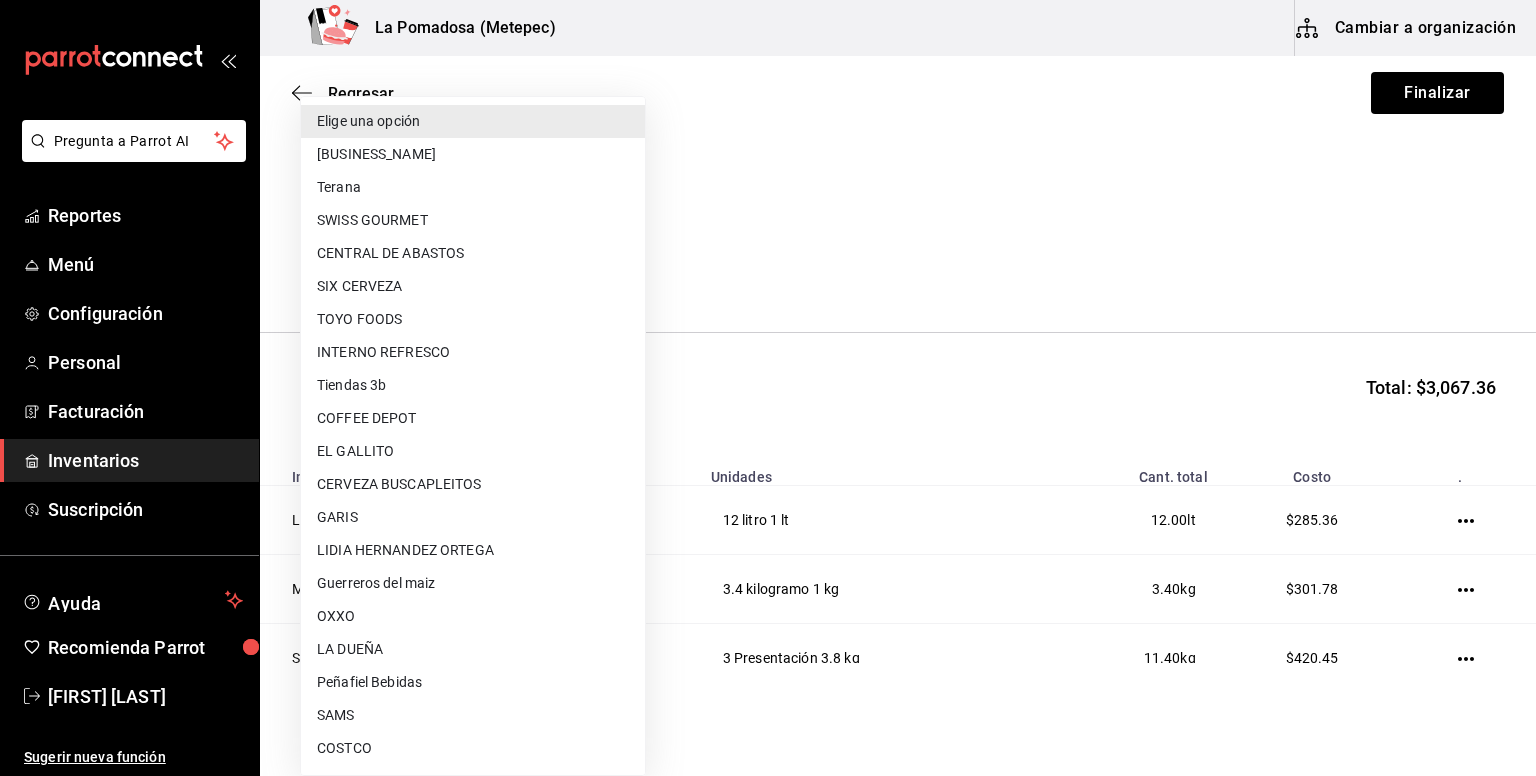 click on "Pregunta a Parrot AI Reportes   Menú   Configuración   Personal   Facturación   Inventarios   Suscripción   Ayuda Recomienda Parrot   [FIRST] [LAST]   Sugerir nueva función   La Pomadosa ([CITY]) Cambiar a organización Regresar Finalizar Compra Proveedor Elige una opción default Buscar Total: $3,067.36 Insumo Unidades Cant. total Costo  .  Leche entera 12 litro  1 lt 12.00  lt $285.36 Mayonesa 3.4 kilogramo  1 kg 3.40  kg $301.78 Salsa catsup 3.8 kg 3 Presentación 3.8 kg 11.40  kg $420.45 Frutos rojos mix  1 Presentación 1 pza 1.00  pza $158.57 Jugo de manzana clarificado  6 litro  1 lt 6.00  lt $107.40 Jugo de piña  2 litro  1 lt 2.00  lt $35.54 Aceite  20 litro  1 lt 20.00  lt $673.80 Sopa de codo  2 kilogramo  1 kg 2.00  kg $87.00 Elote congelado  5 Presentación 2 kg 10.00  kg $639.40 Salsa inglesa 1 litro  0.98 lt 0.98  lt $148.34 jugo maggi 1 Presentación 0.8 lt 0.80  lt $209.72 GANA 1 MES GRATIS EN TU SUSCRIPCIÓN AQUÍ Ver video tutorial Ir a video Pregunta a Parrot AI" at bounding box center (768, 331) 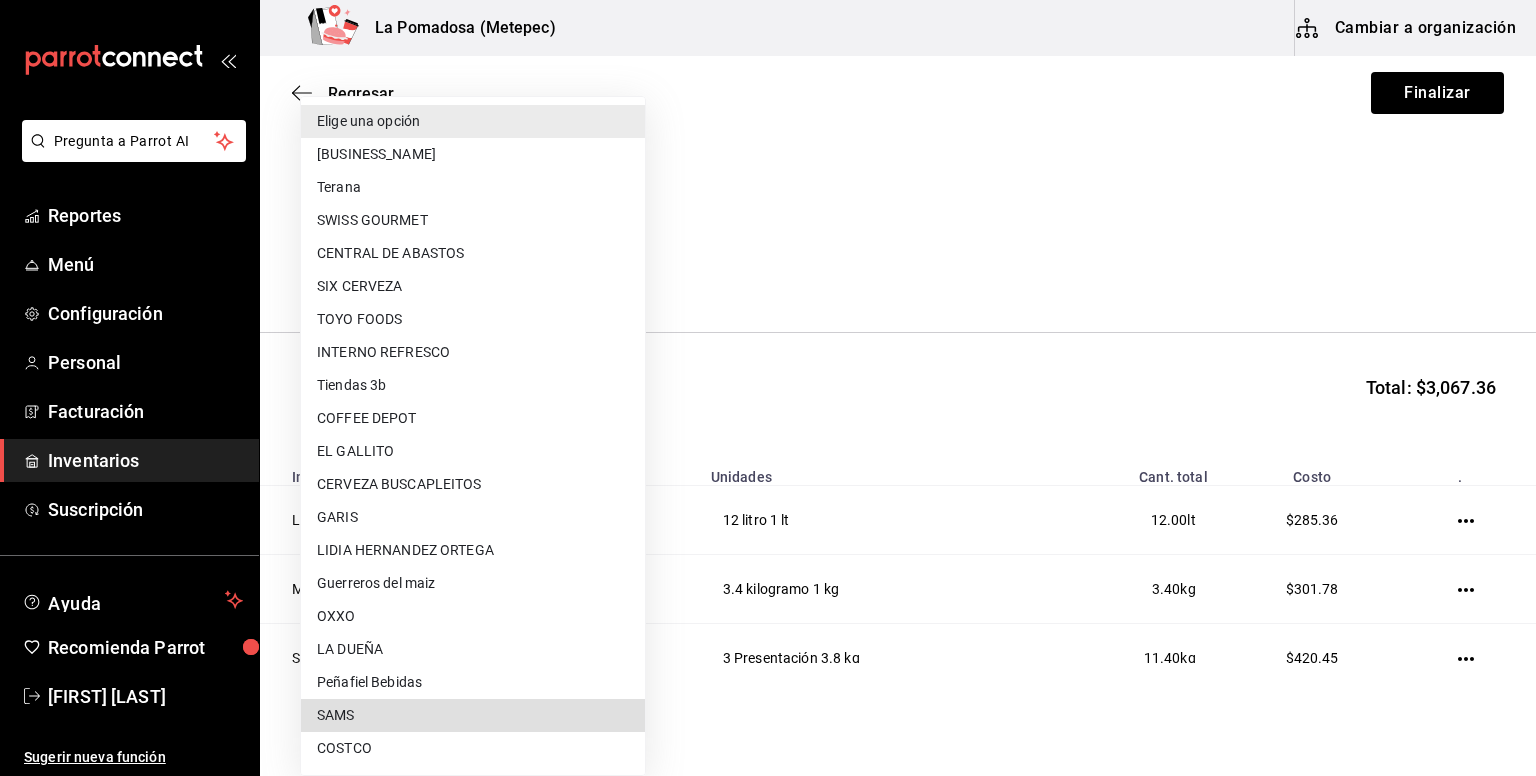 type 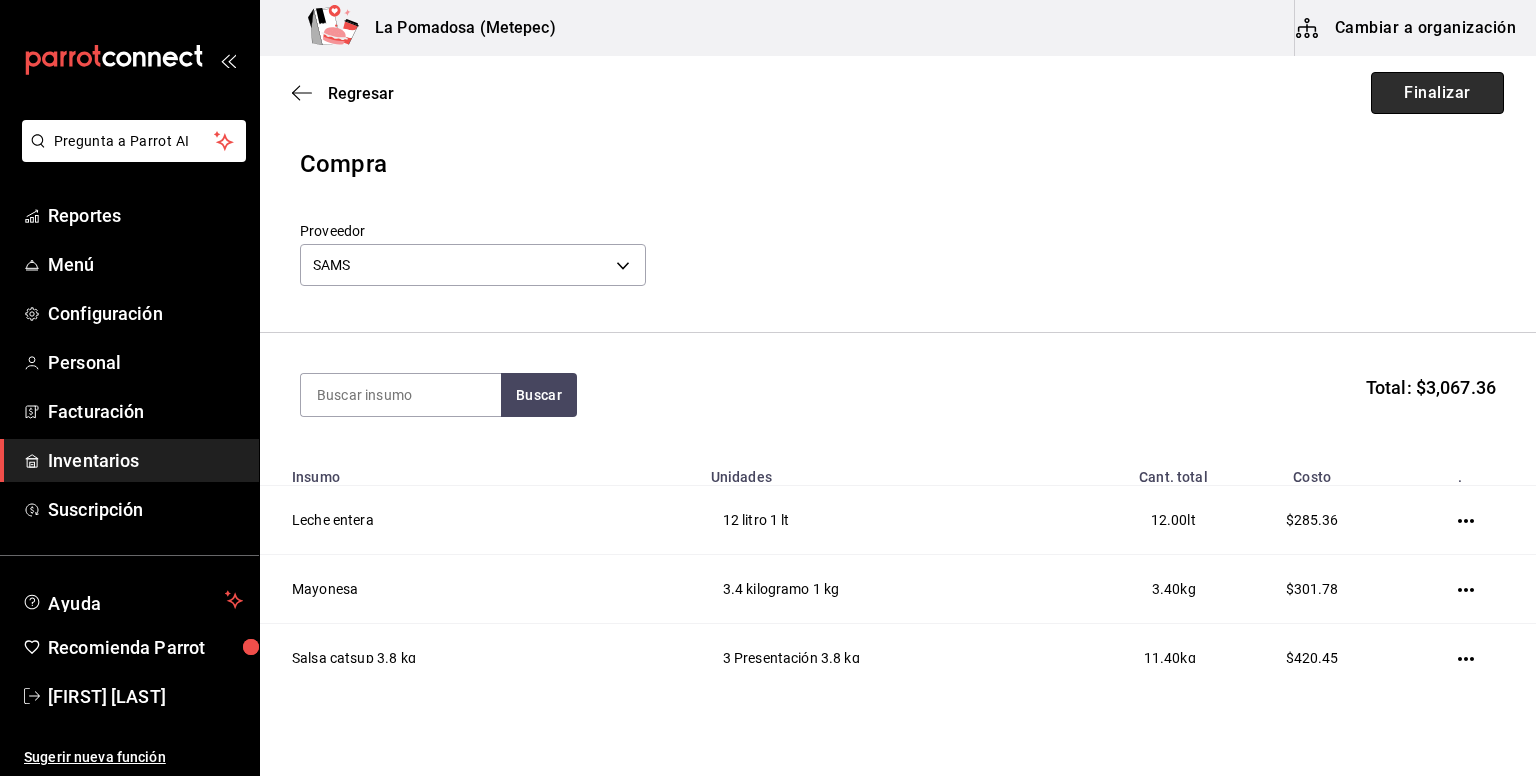 click on "Finalizar" at bounding box center [1437, 93] 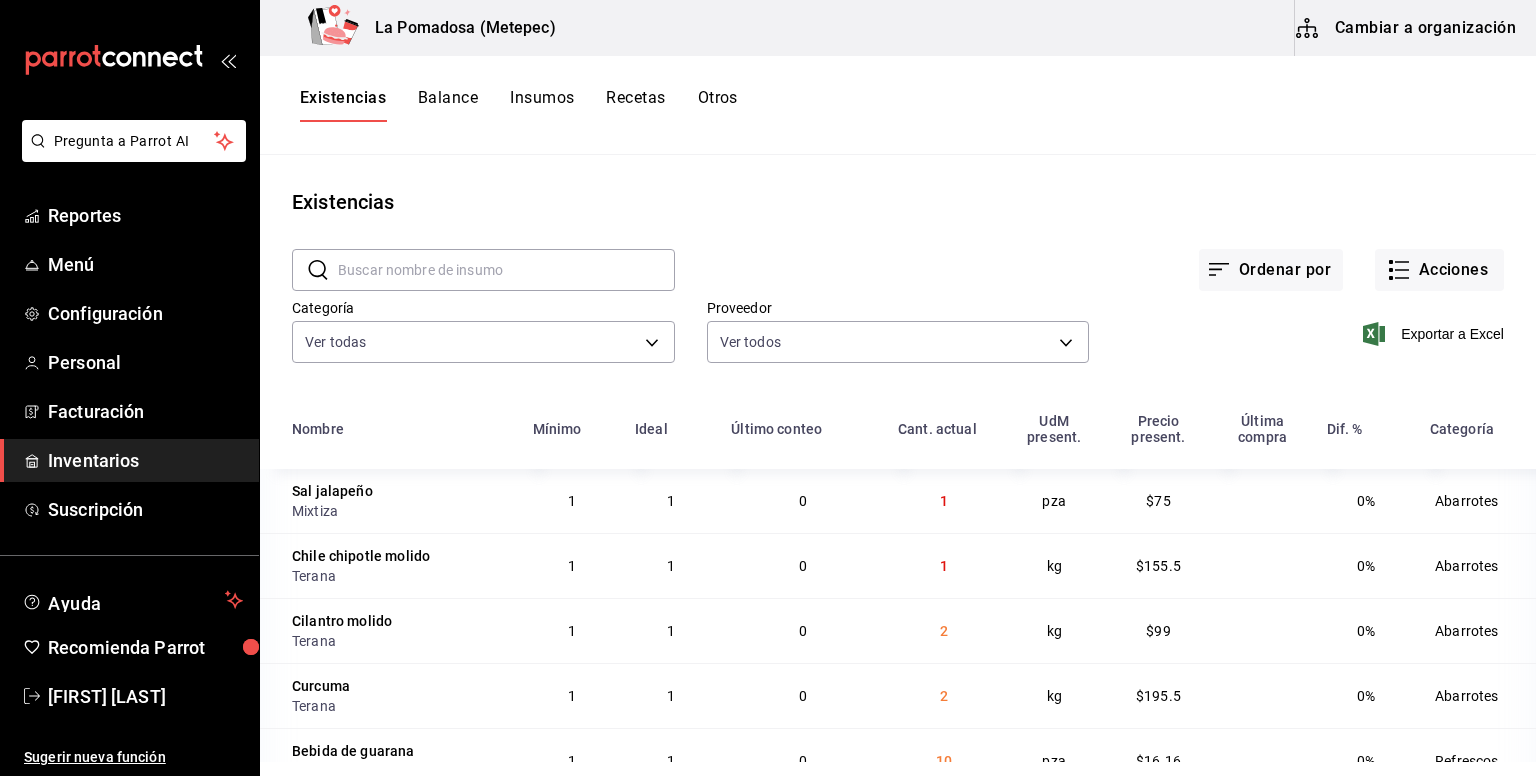 click on "Cambiar a organización" at bounding box center (1407, 28) 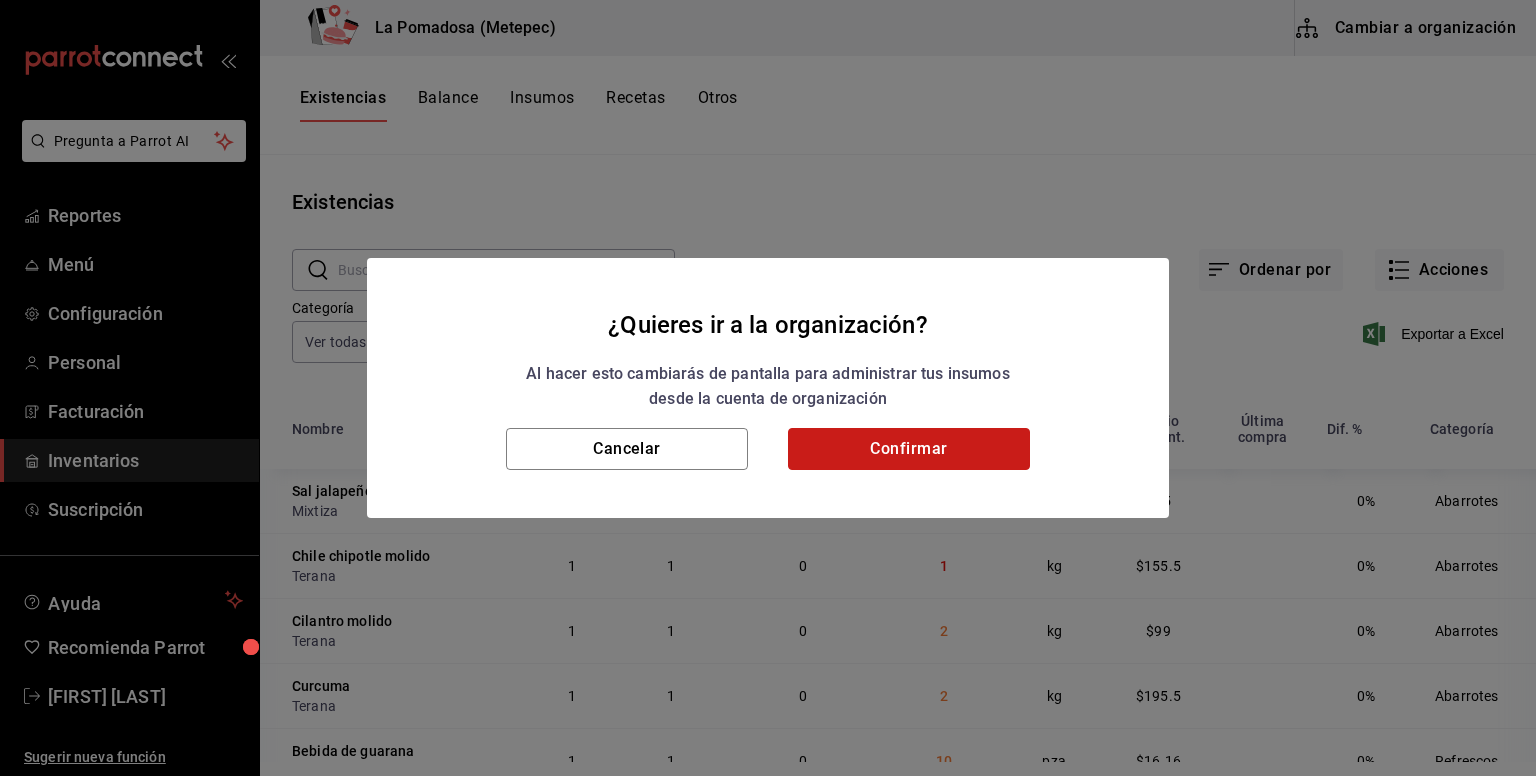 click on "Confirmar" at bounding box center [909, 449] 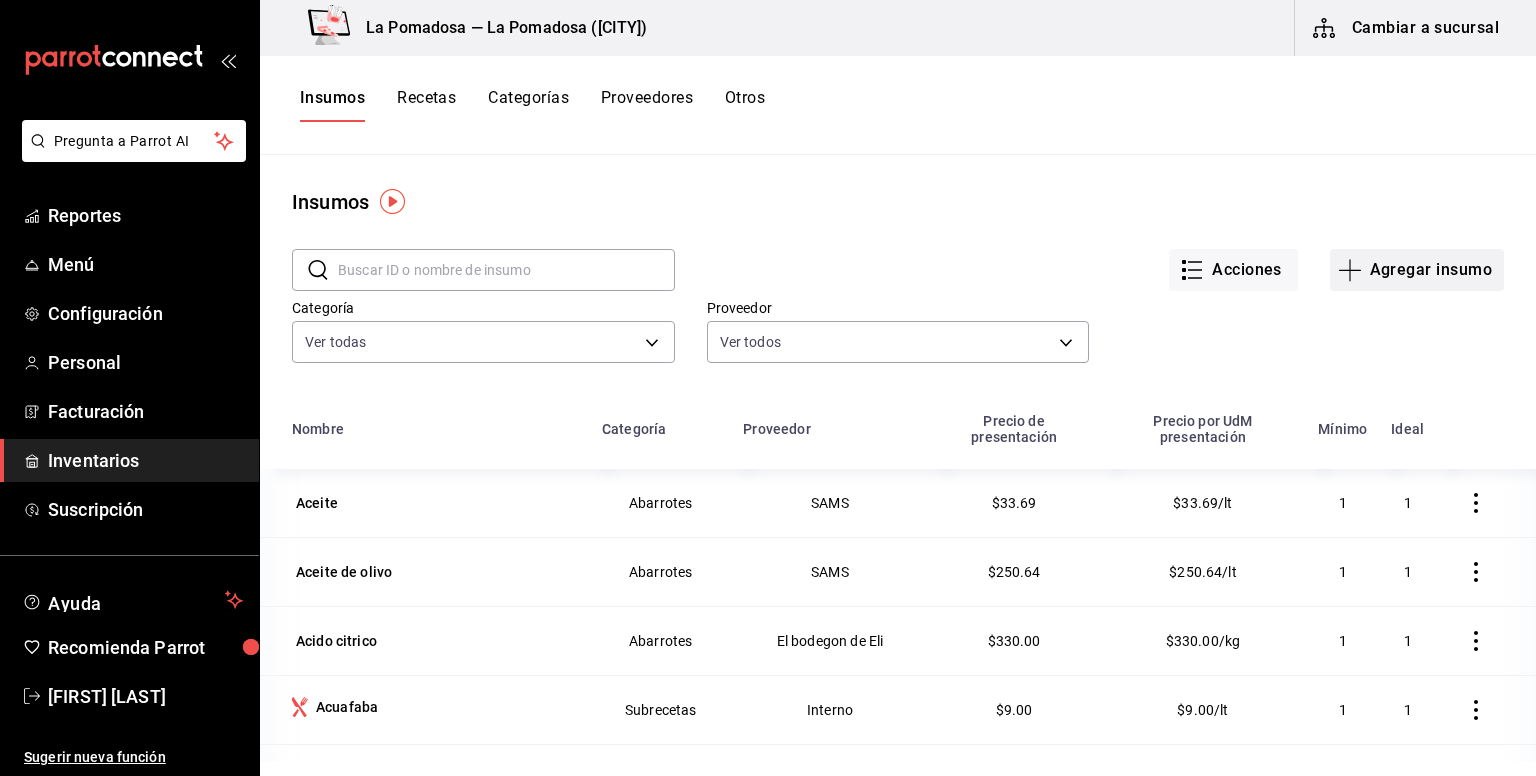 click on "Agregar insumo" at bounding box center (1417, 270) 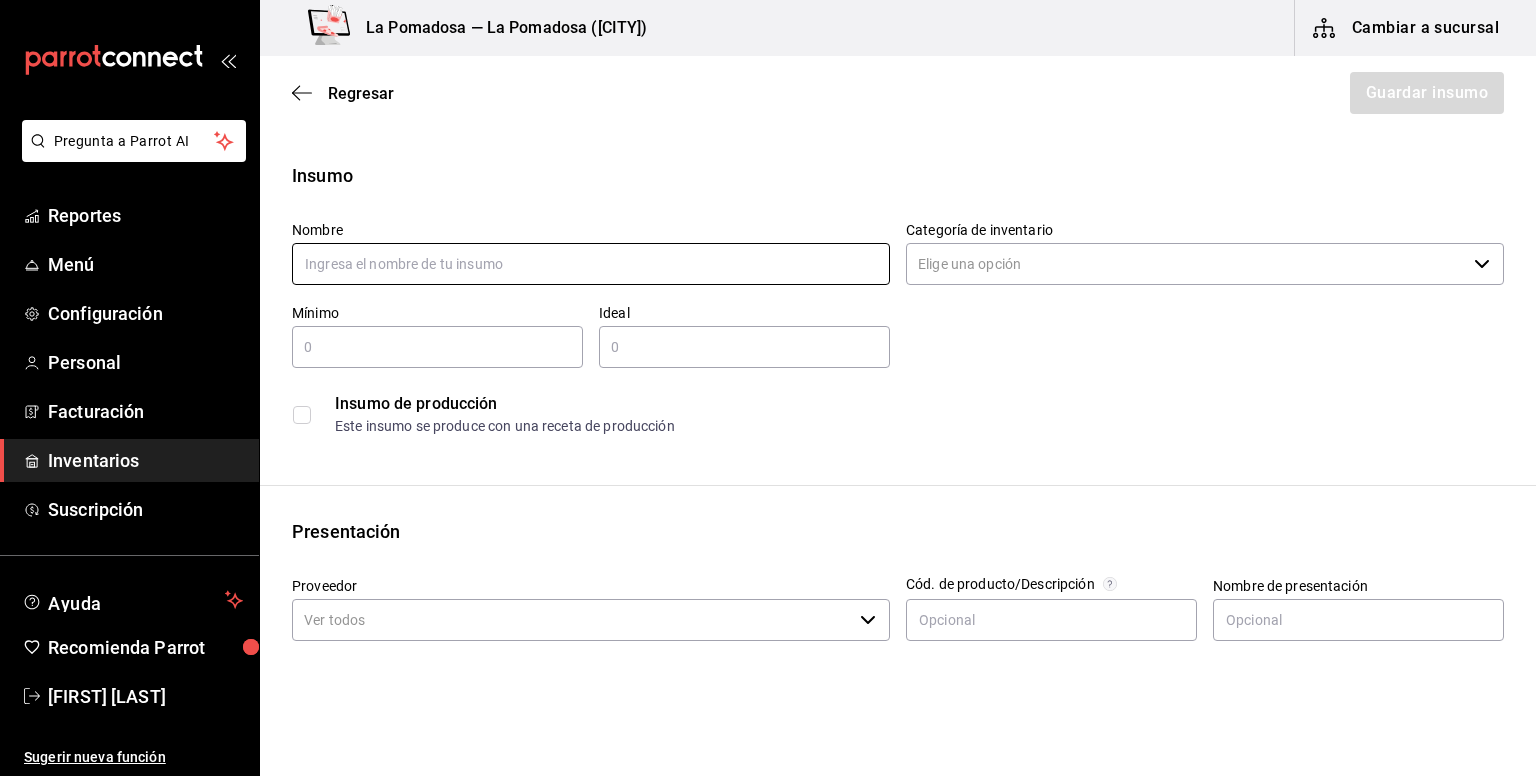 click at bounding box center [591, 264] 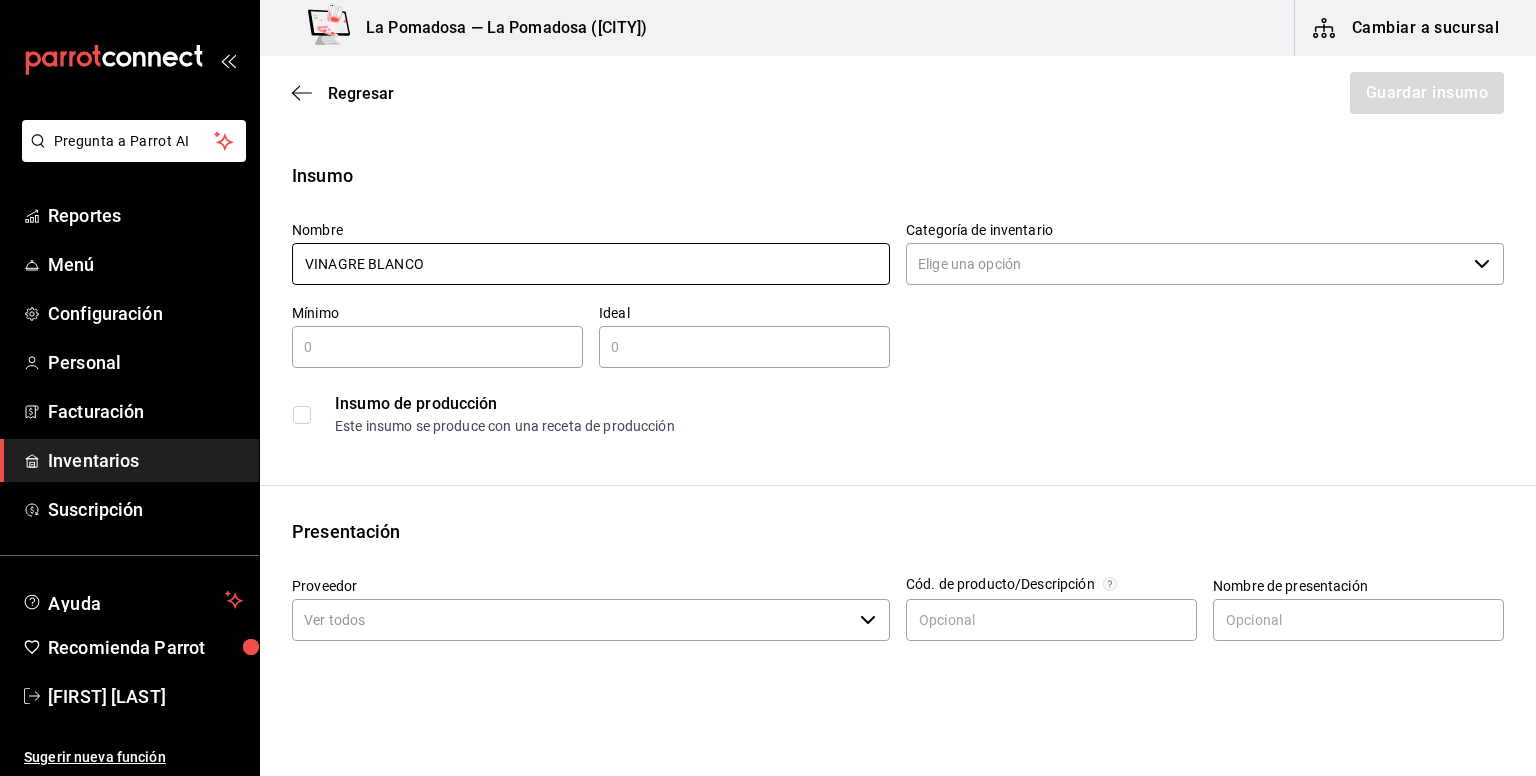 type on "VINAGRE BLANCO" 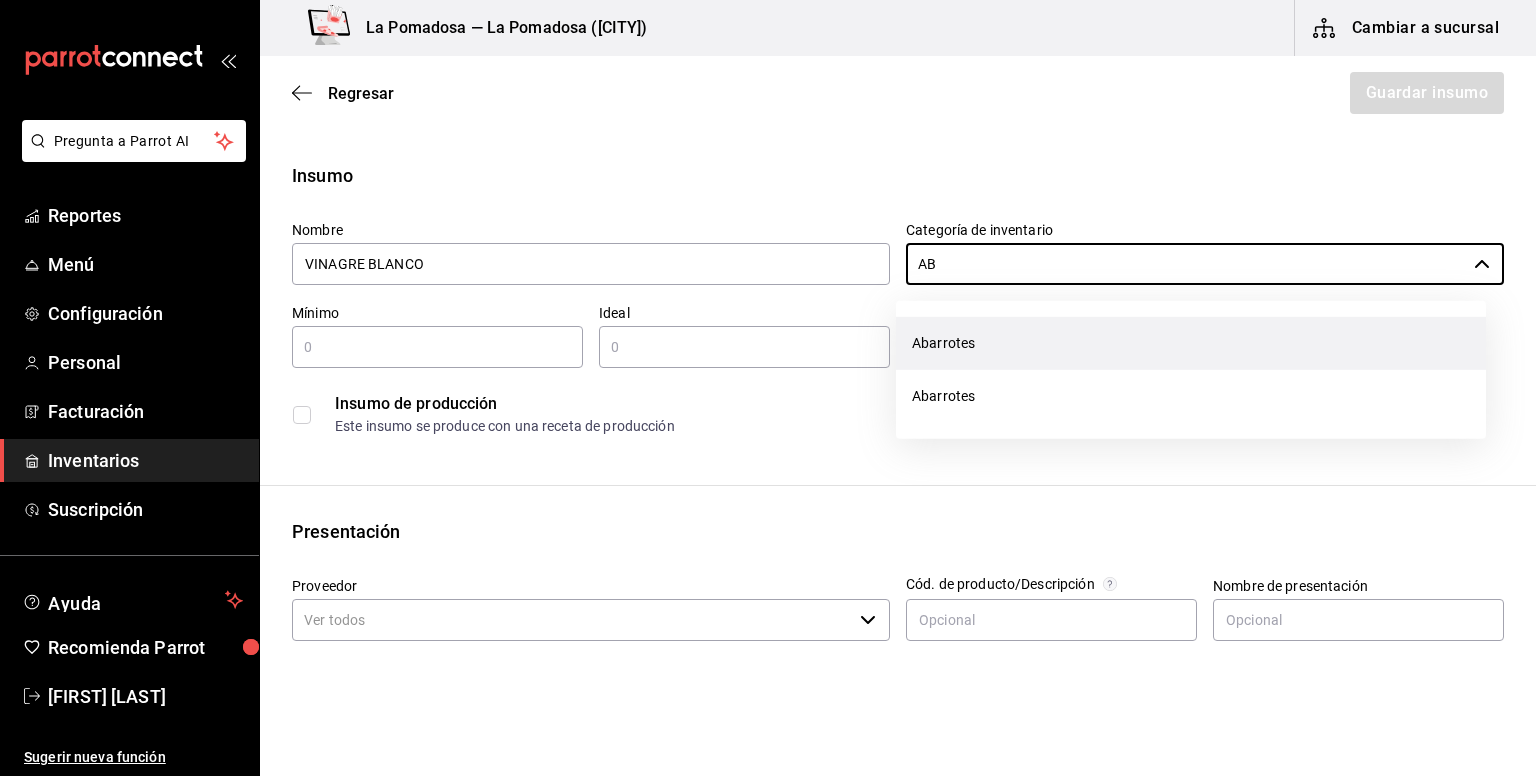 click on "Abarrotes" at bounding box center [1191, 343] 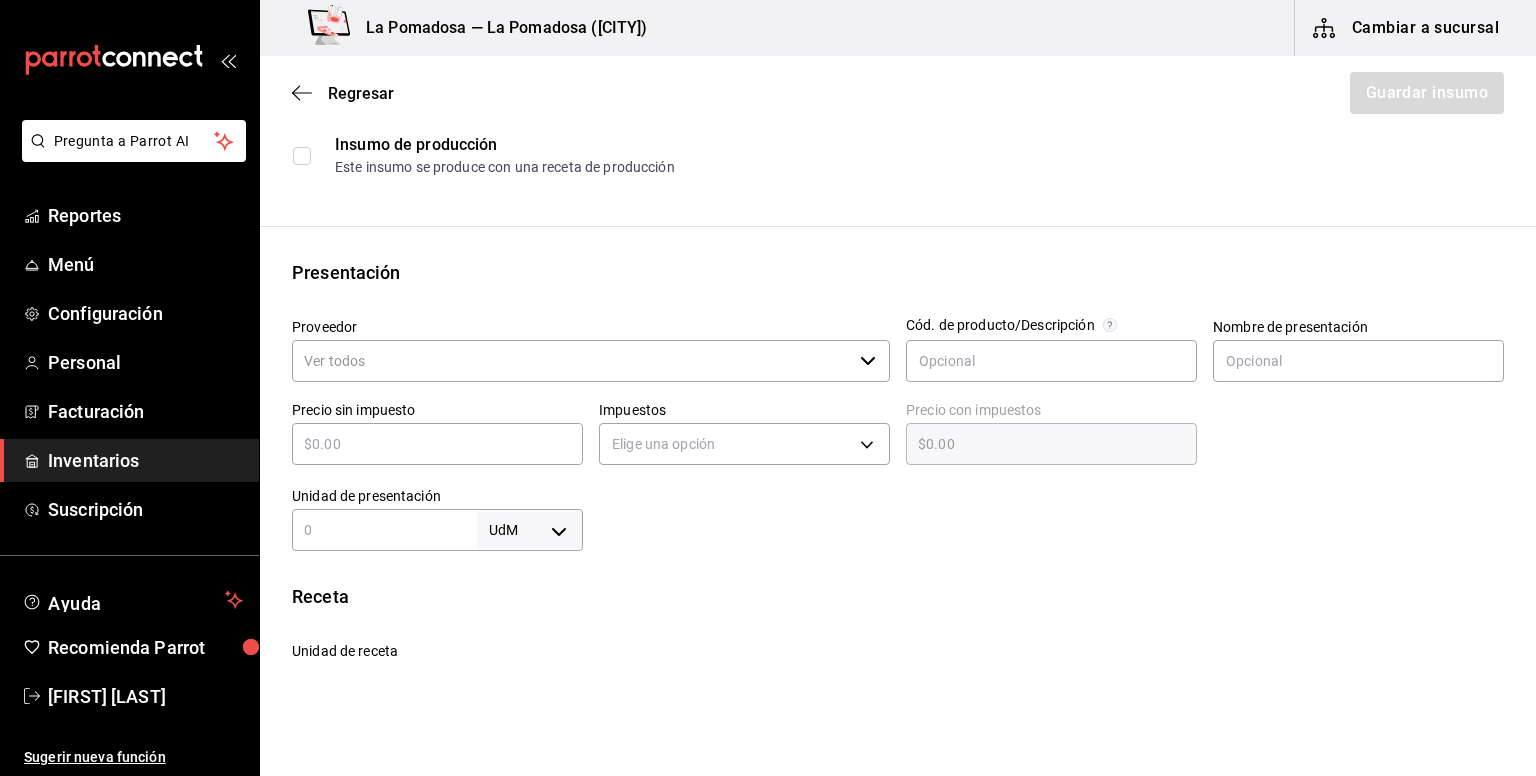 scroll, scrollTop: 260, scrollLeft: 0, axis: vertical 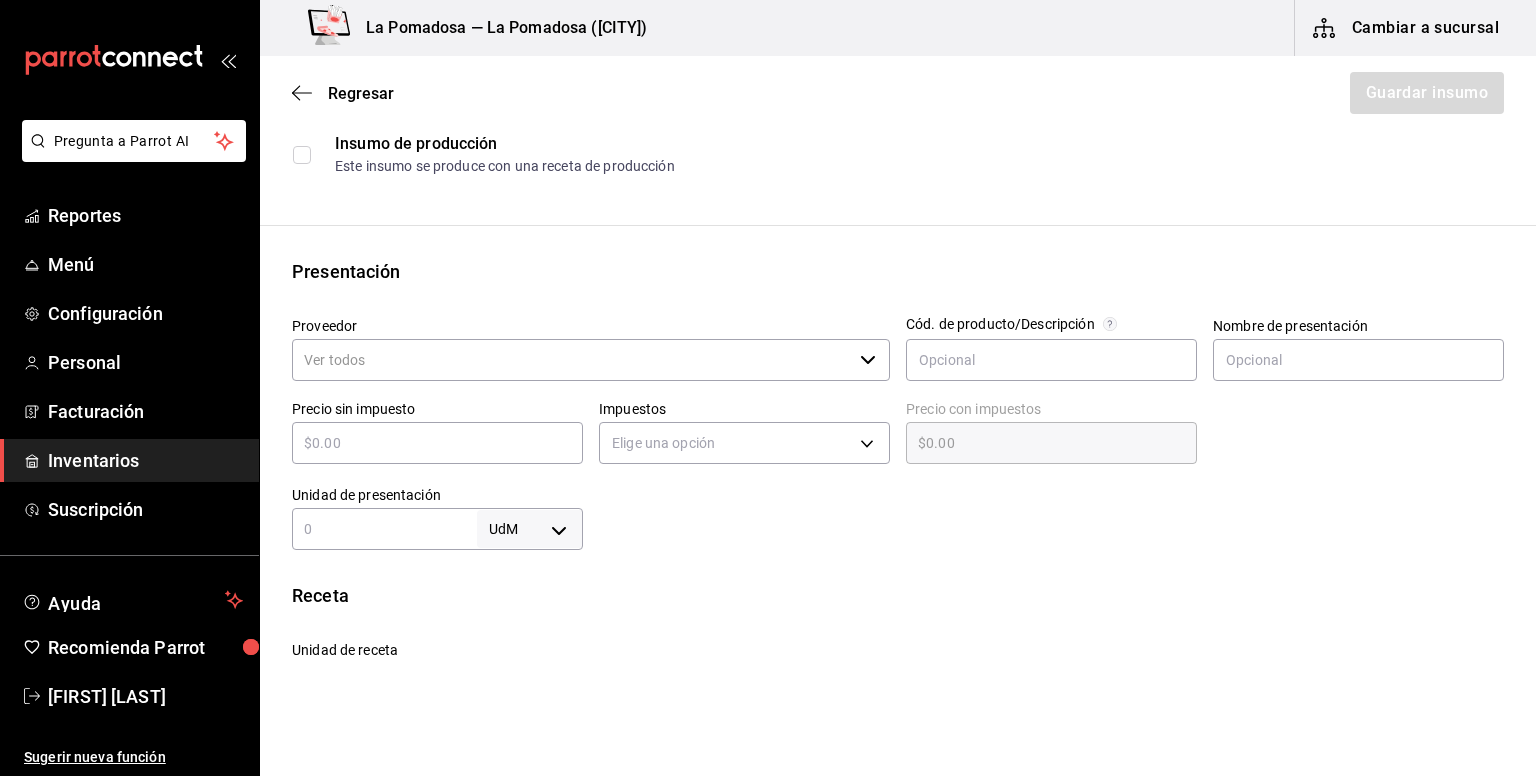type on "Abarrotes" 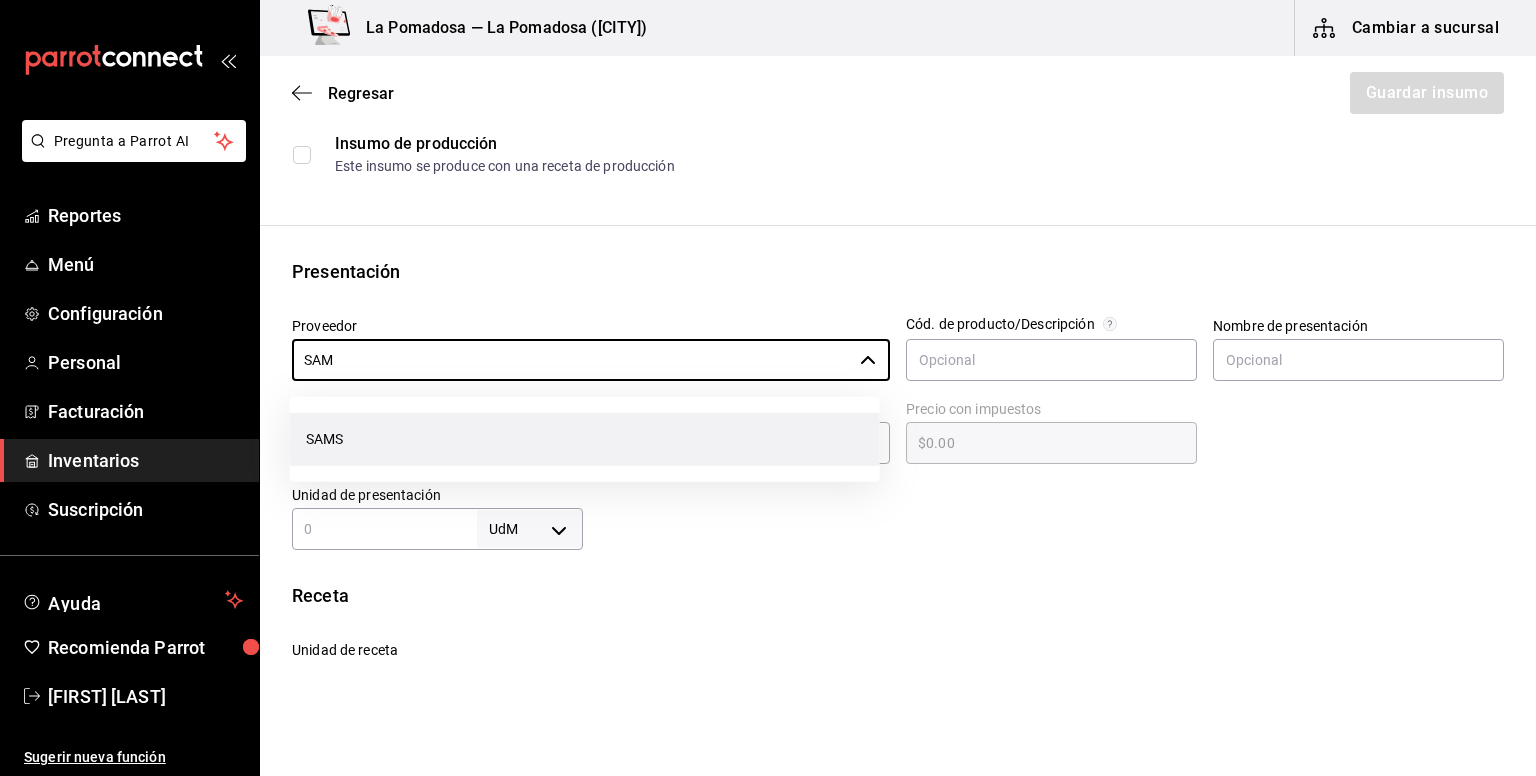 click on "SAMS" at bounding box center [585, 439] 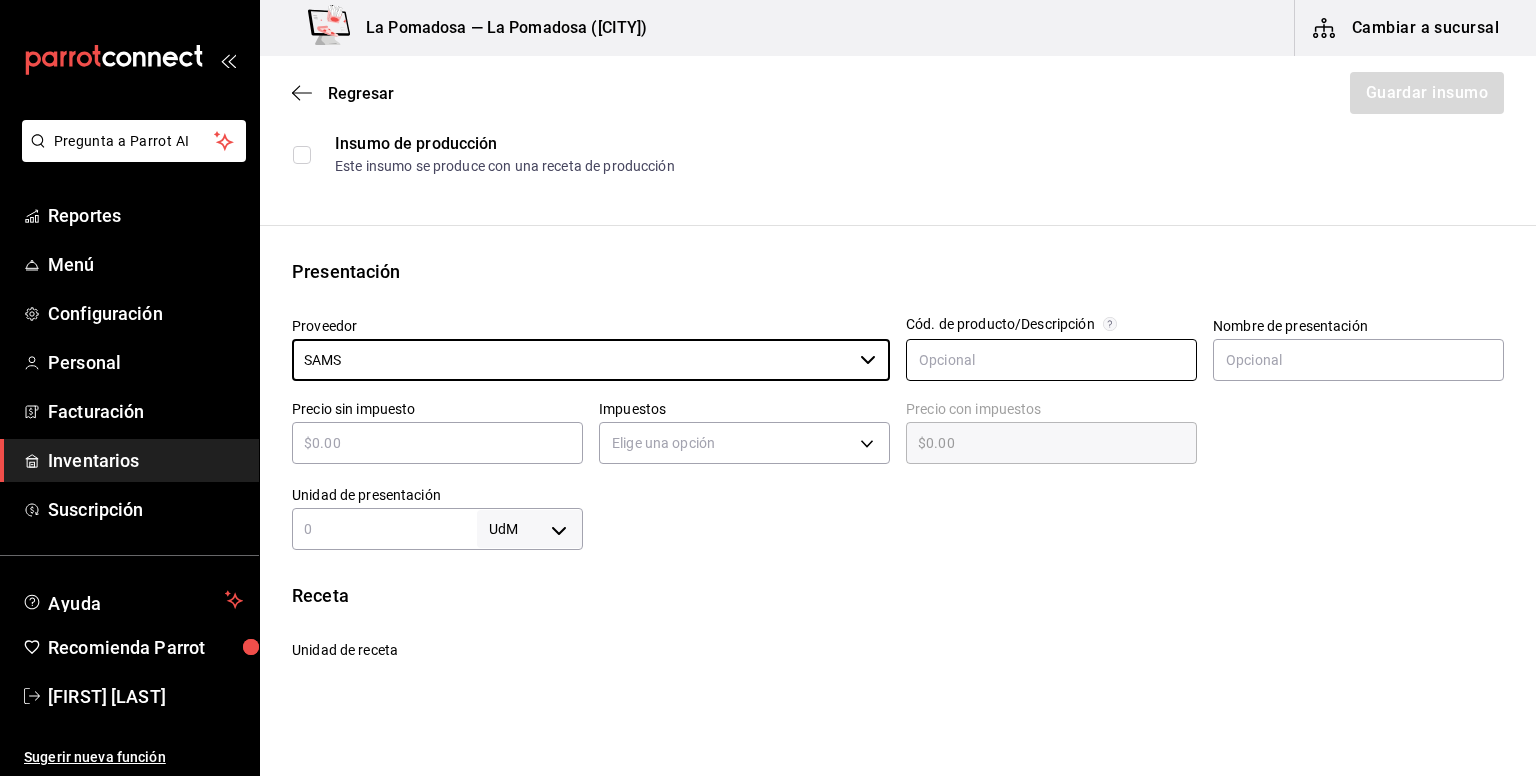 click at bounding box center (1051, 360) 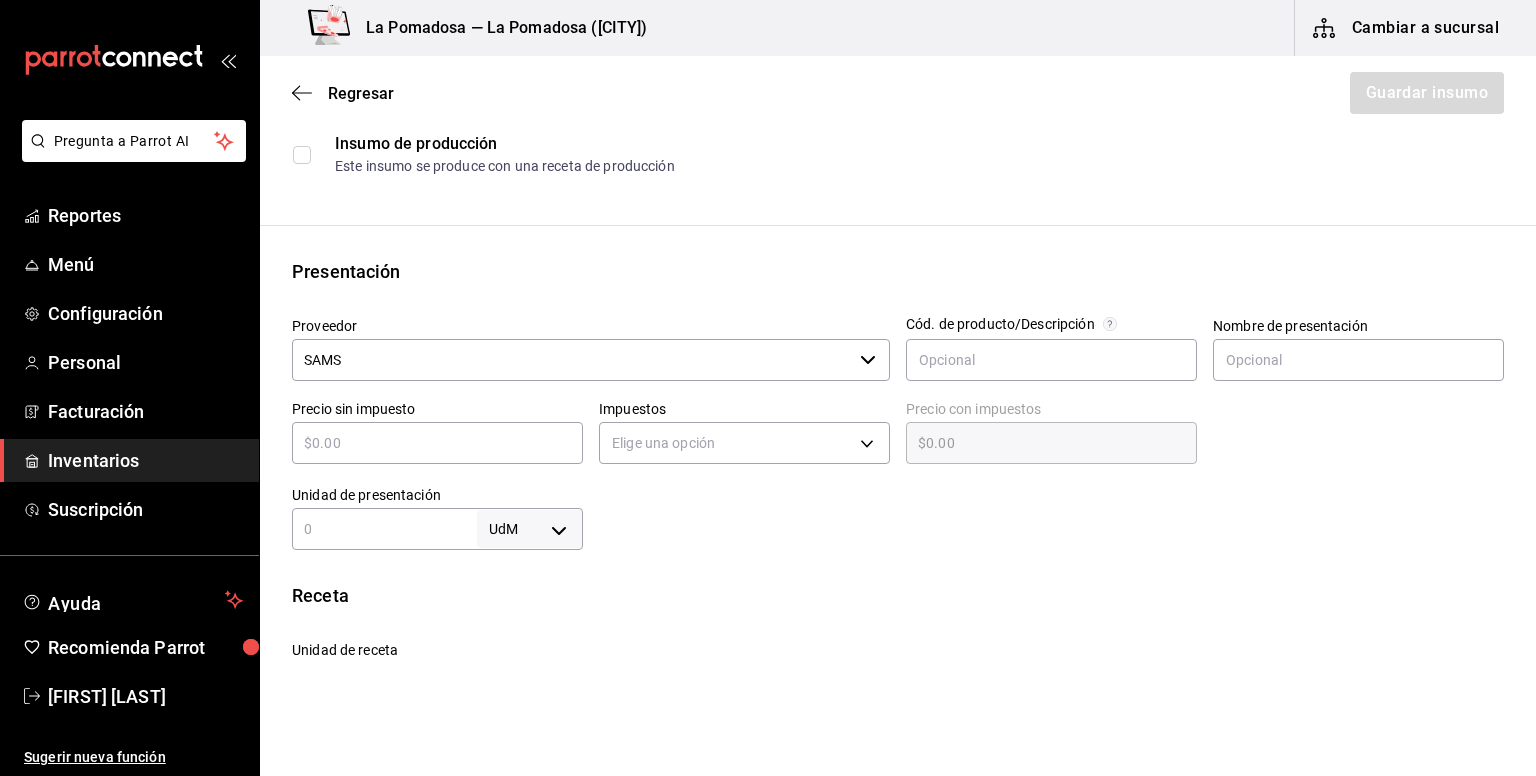 click at bounding box center [437, 443] 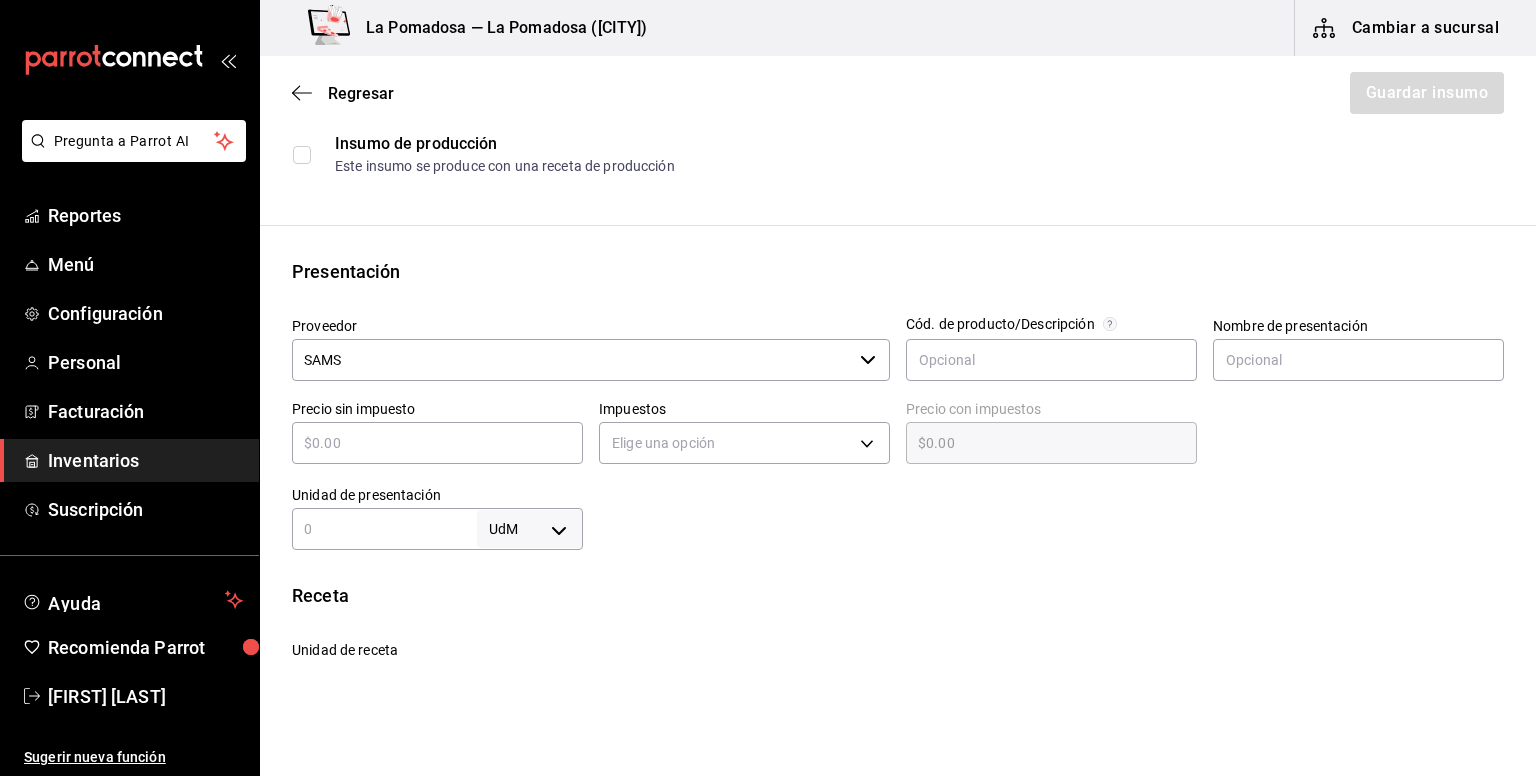 type on "$6" 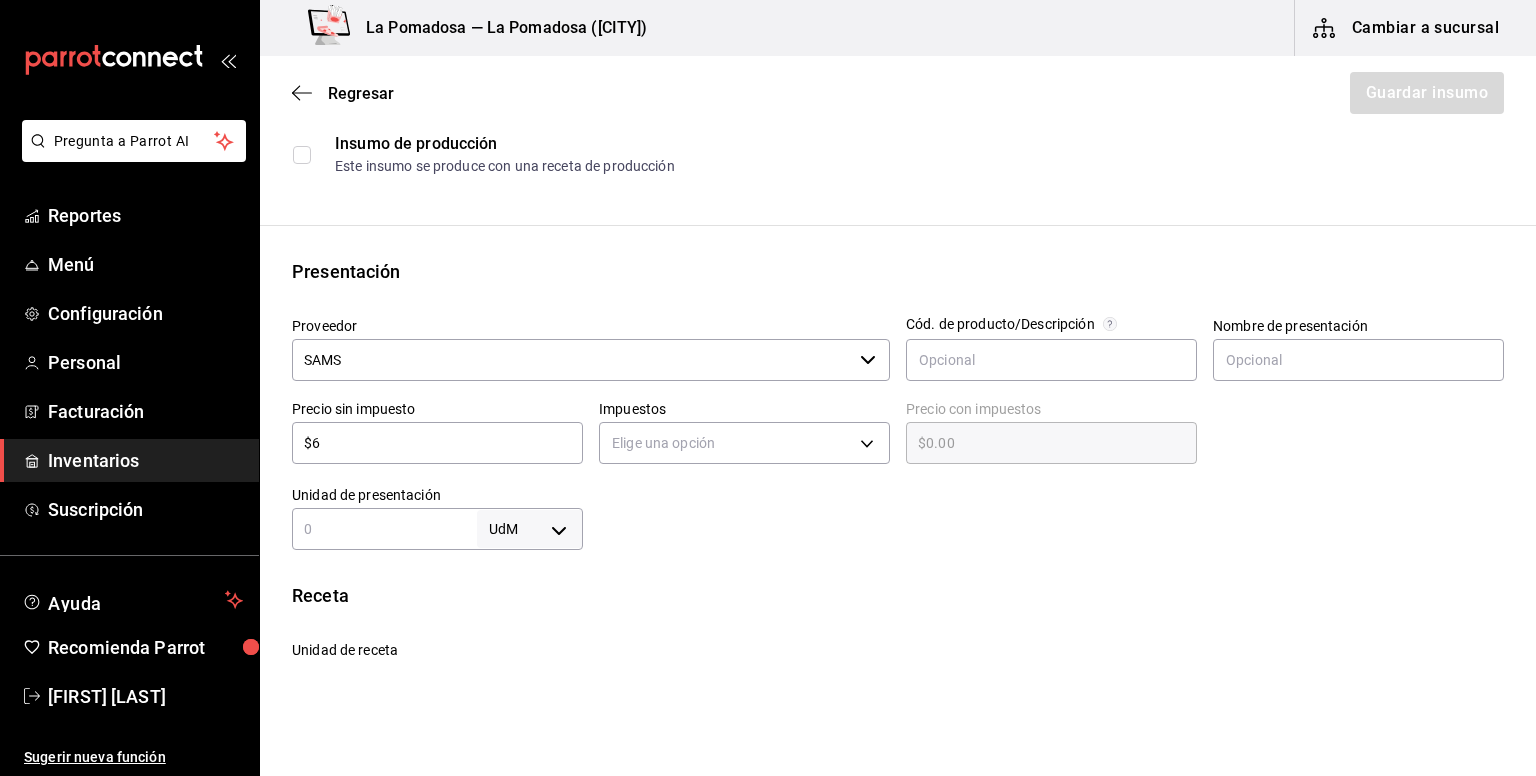 type on "$6.00" 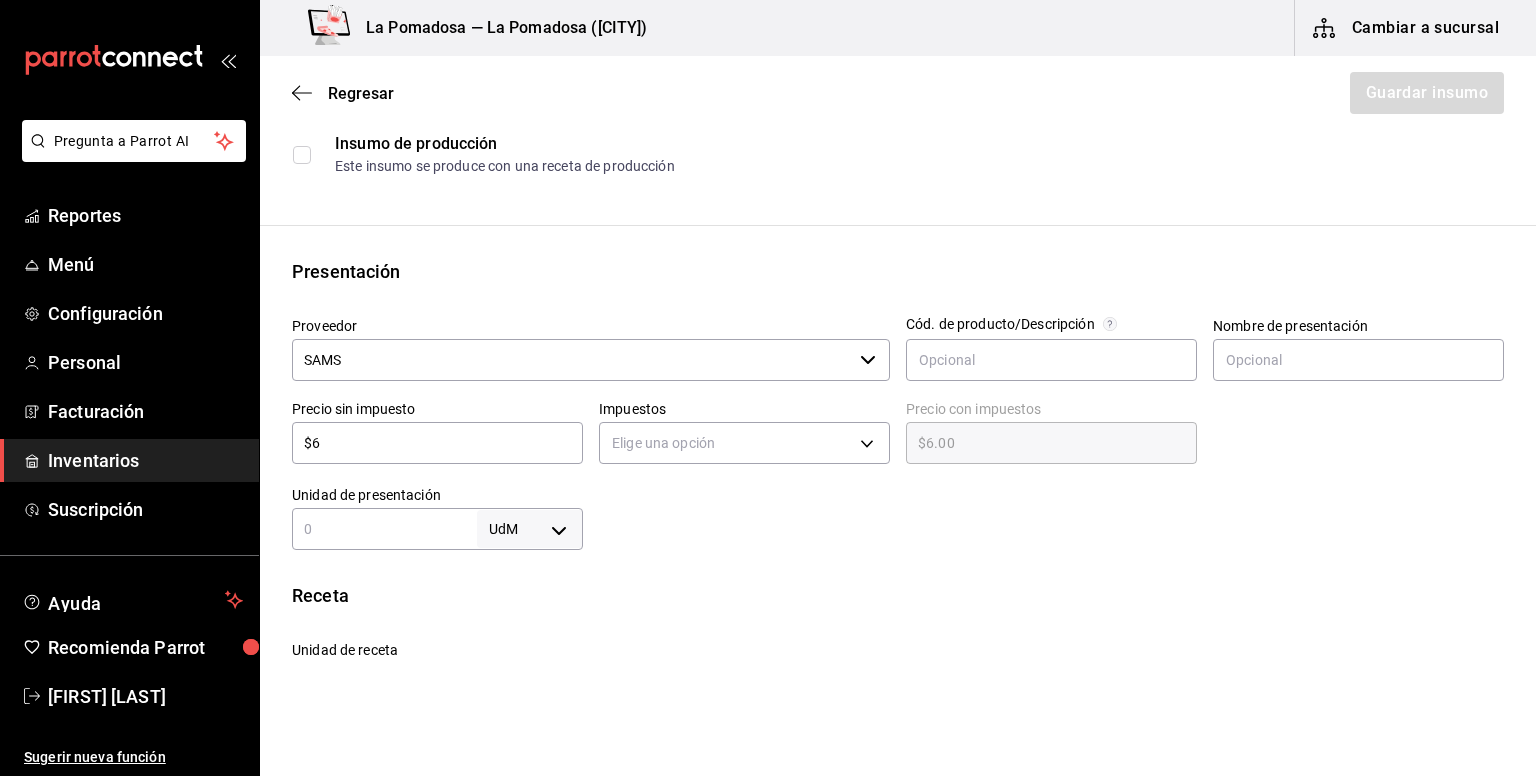 type on "$66" 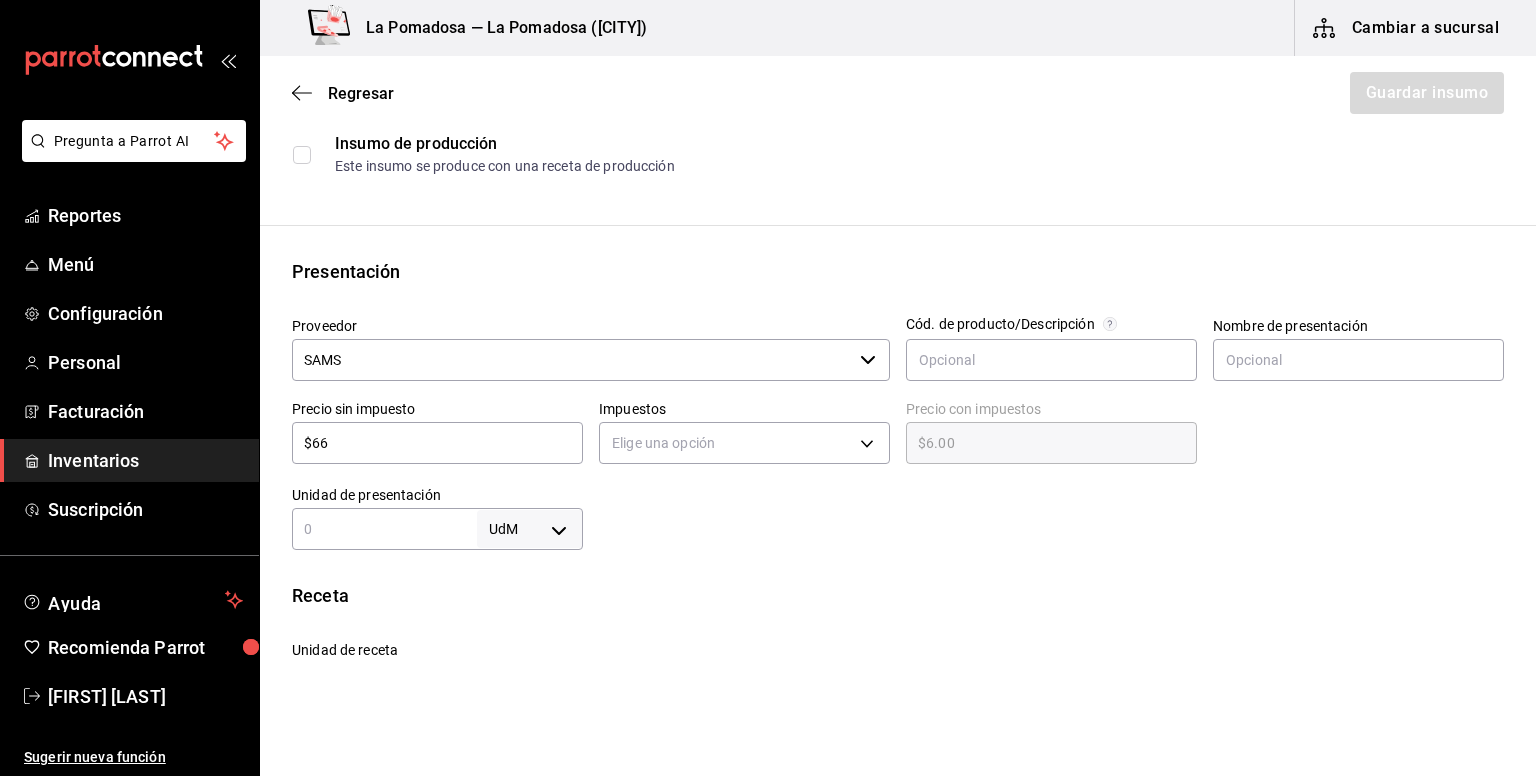 type on "$66.00" 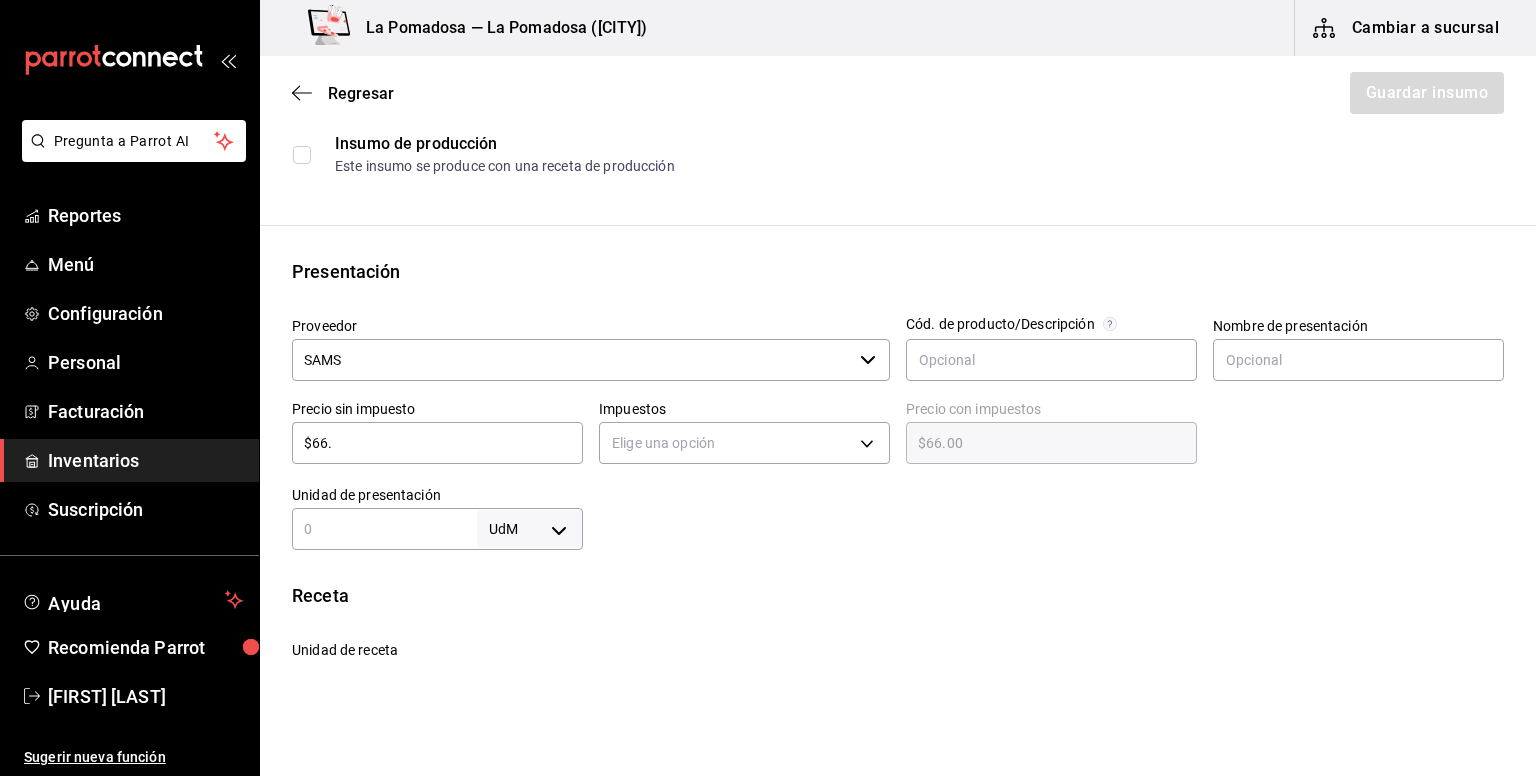 type on "$66.5" 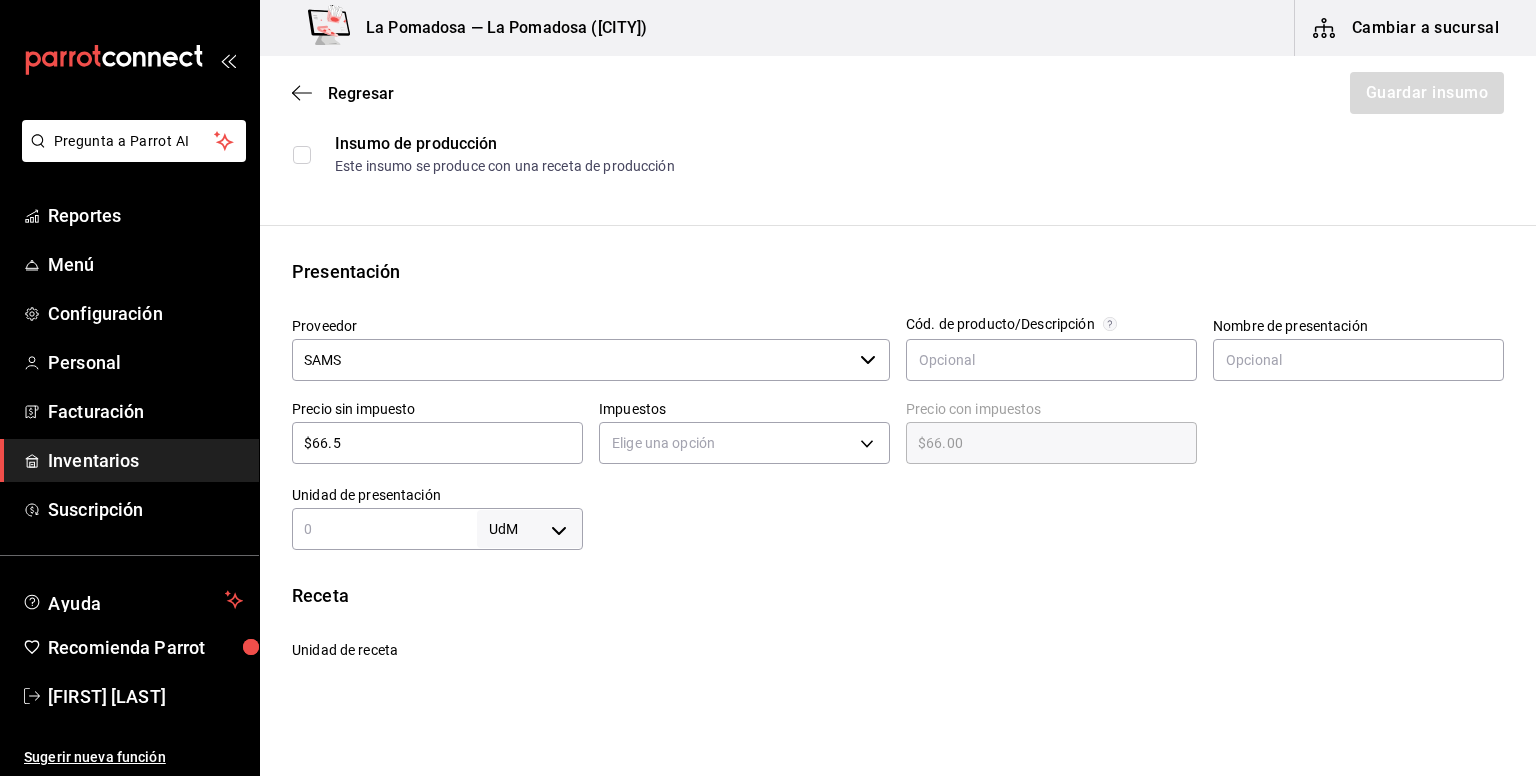 type on "$66.50" 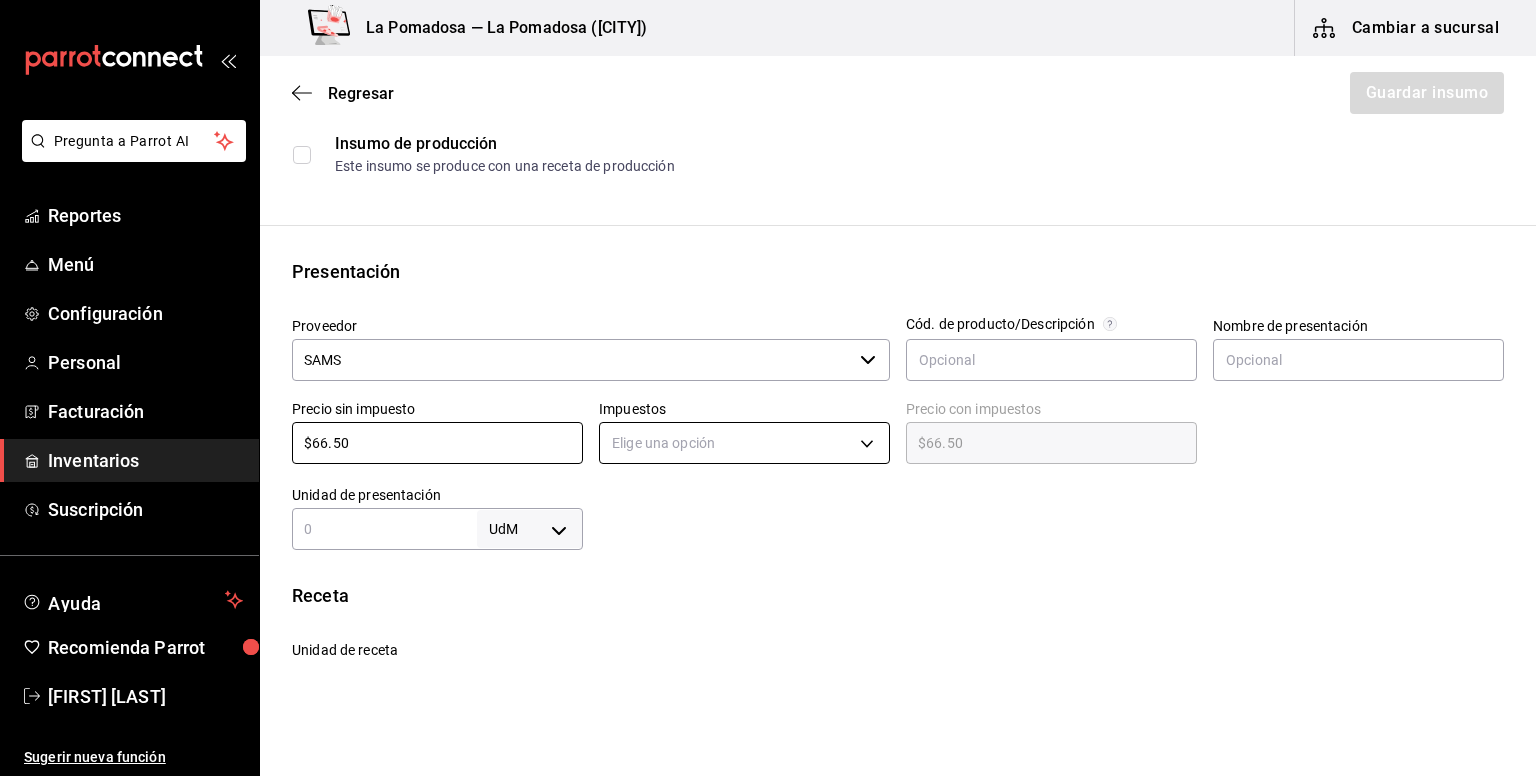 type on "$66.50" 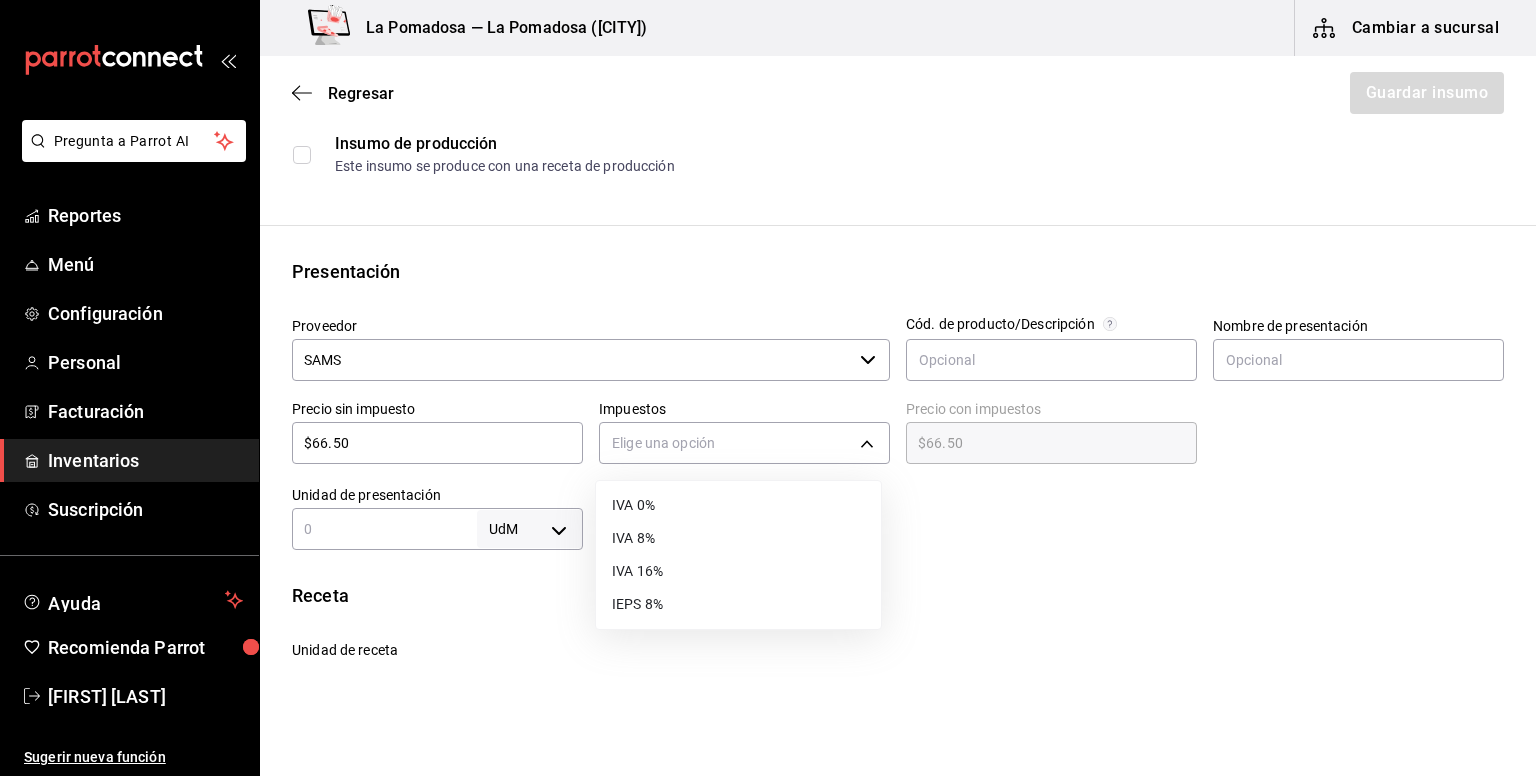 click on "IVA 16%" at bounding box center [738, 571] 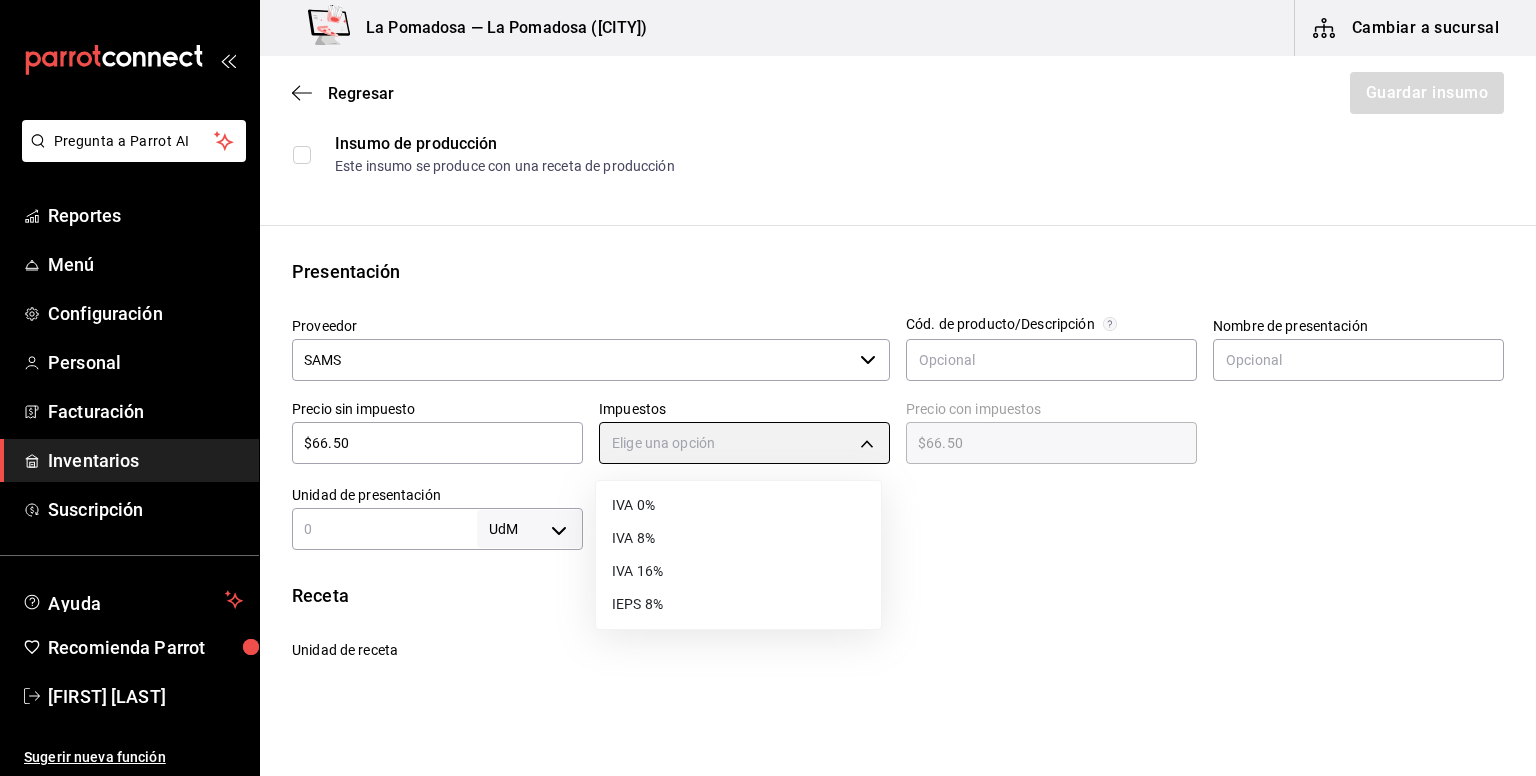 type on "IVA_16" 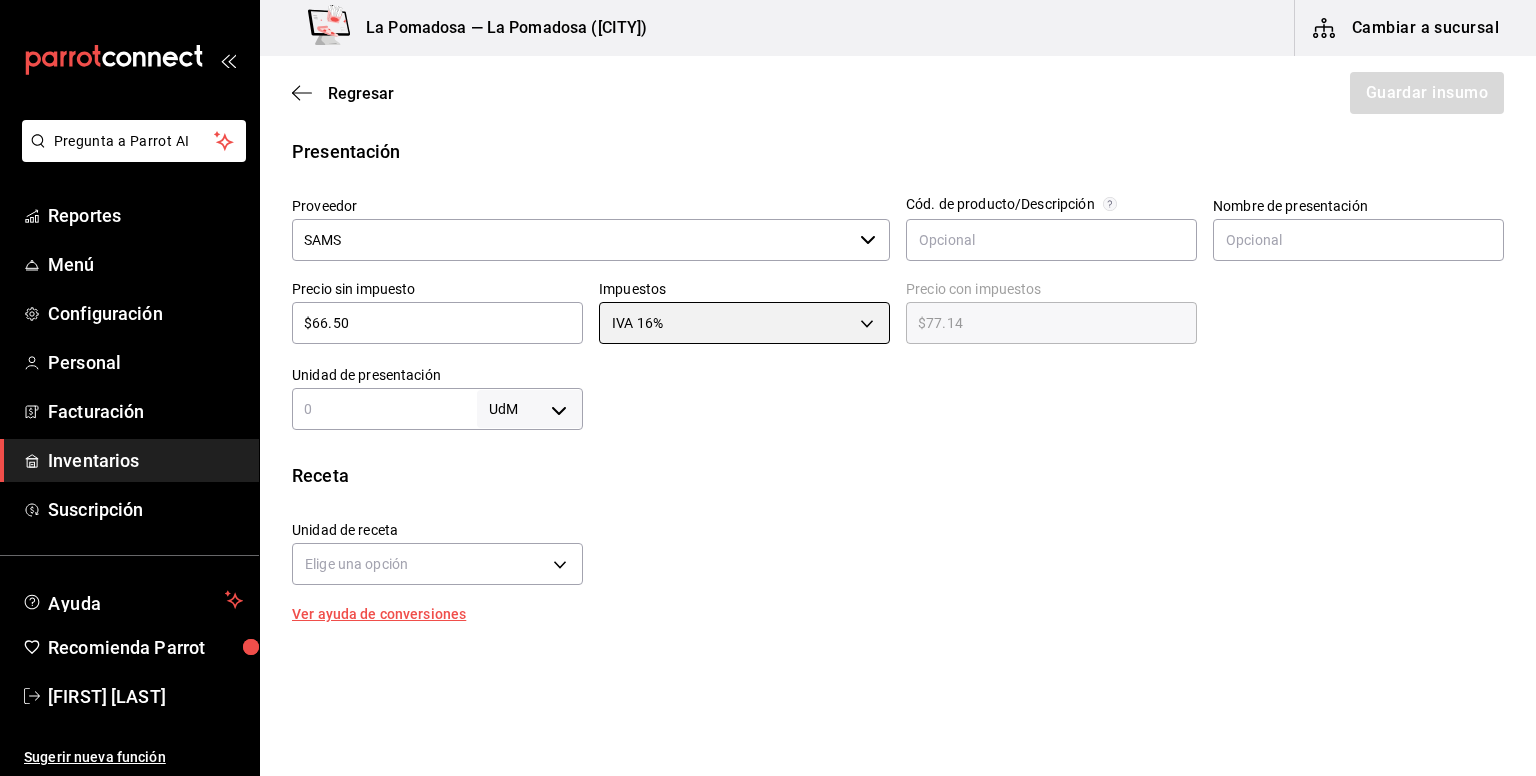 scroll, scrollTop: 386, scrollLeft: 0, axis: vertical 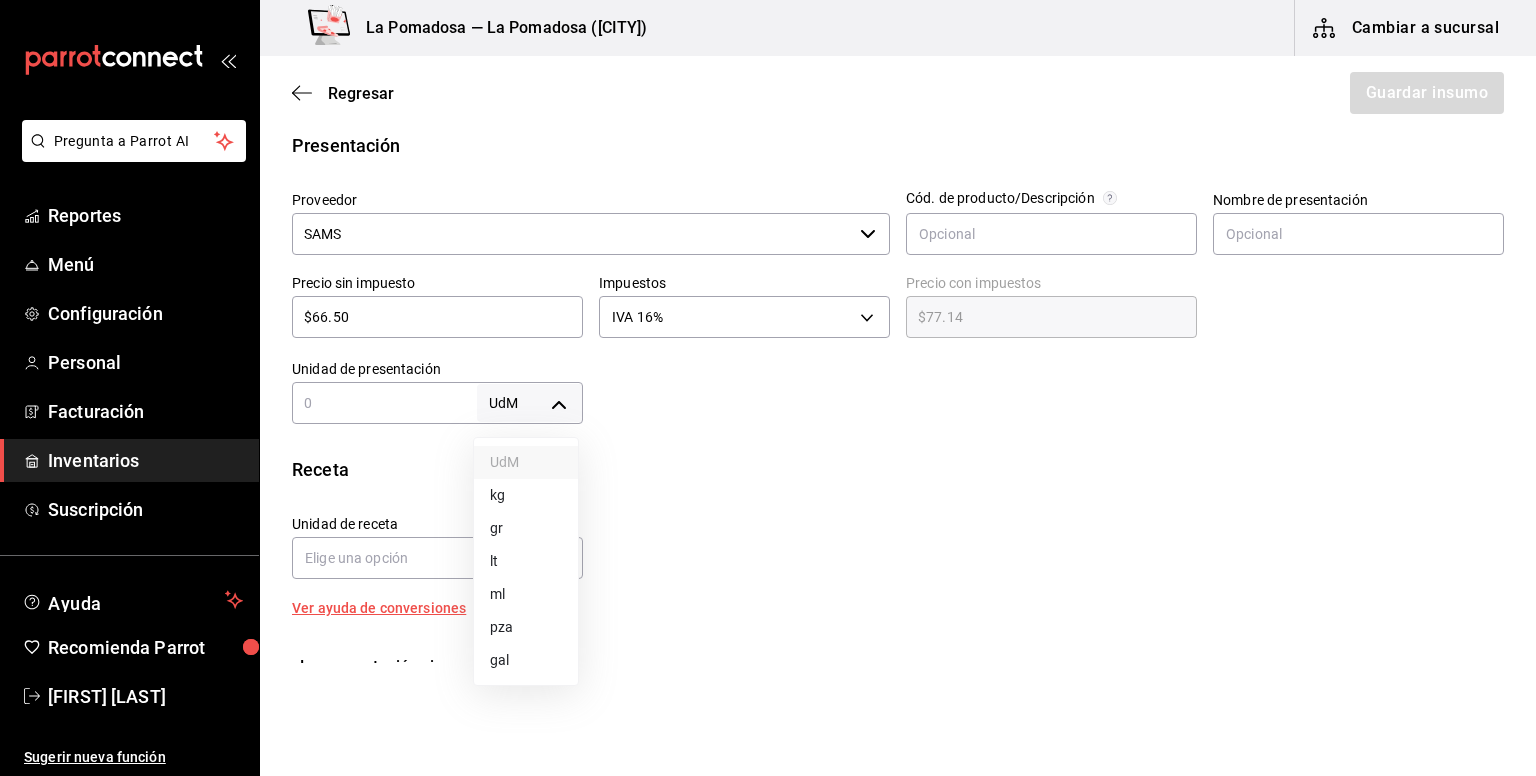 click on "Pregunta a Parrot AI Reportes   Menú   Configuración   Personal   Facturación   Inventarios   Suscripción   Ayuda Recomienda Parrot   [FIRST] [LAST]   Sugerir nueva función   La Pomadosa — La Pomadosa ([CITY]) Cambiar a sucursal Regresar Guardar insumo Insumo Nombre VINAGRE BLANCO Categoría de inventario Abarrotes ​ Mínimo ​ Ideal ​ Insumo de producción Este insumo se produce con una receta de producción Presentación Proveedor SAMS ​ Cód. de producto/Descripción Nombre de presentación Precio sin impuesto $66.50 ​ Impuestos IVA 16% IVA_16 Precio con impuestos $77.14 ​ Unidad de presentación UdM ​ Receta Unidad de receta Elige una opción Factor de conversión ​ Ver ayuda de conversiones ¿La presentación  viene en otra caja? Si No Presentaciones por caja ​ Sin definir Unidades de conteo GANA 1 MES GRATIS EN TU SUSCRIPCIÓN AQUÍ Pregunta a Parrot AI Reportes   Menú   Configuración   Personal   Facturación   Inventarios   Suscripción   Ayuda       UdM kg gr" at bounding box center (768, 331) 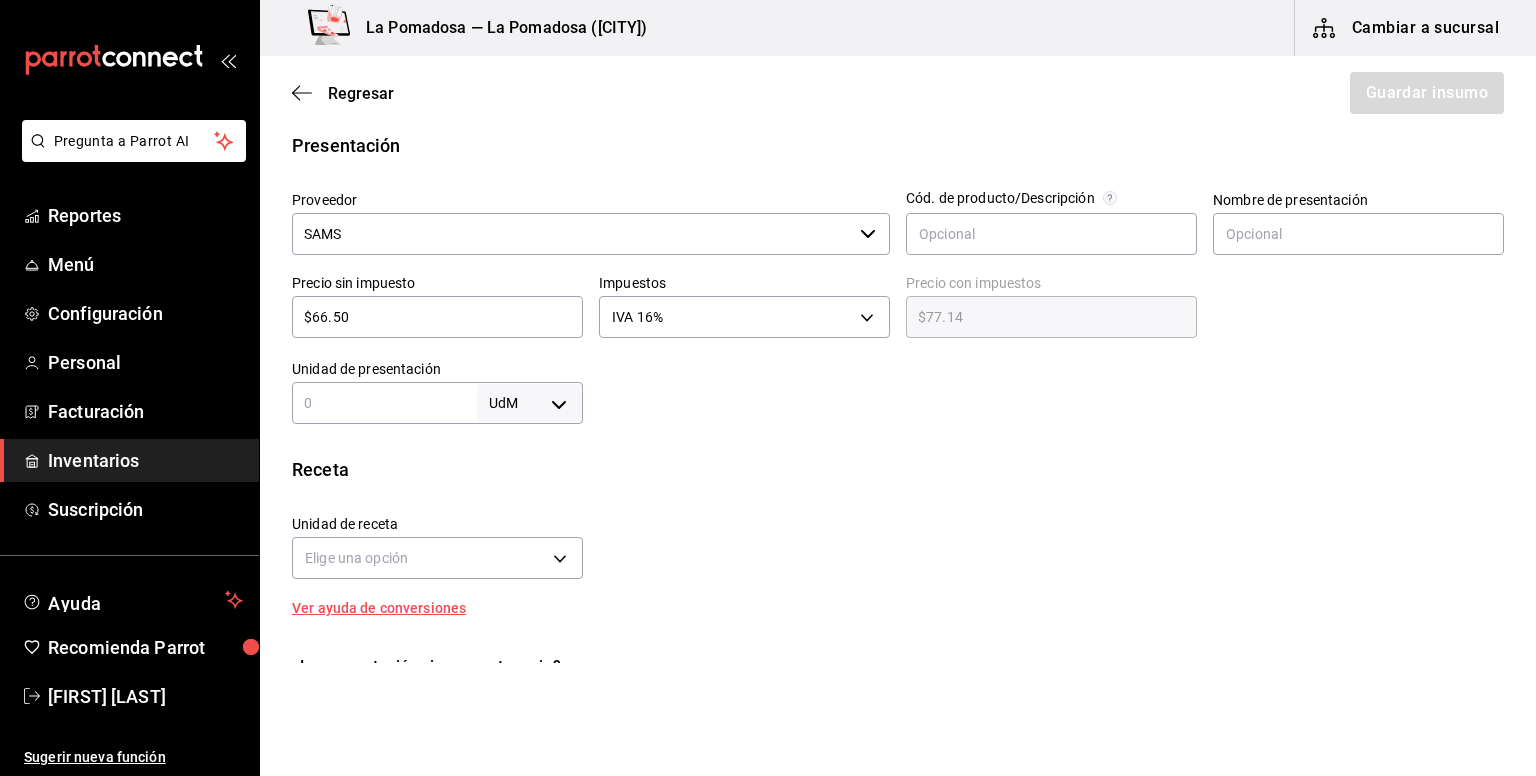 click at bounding box center (384, 403) 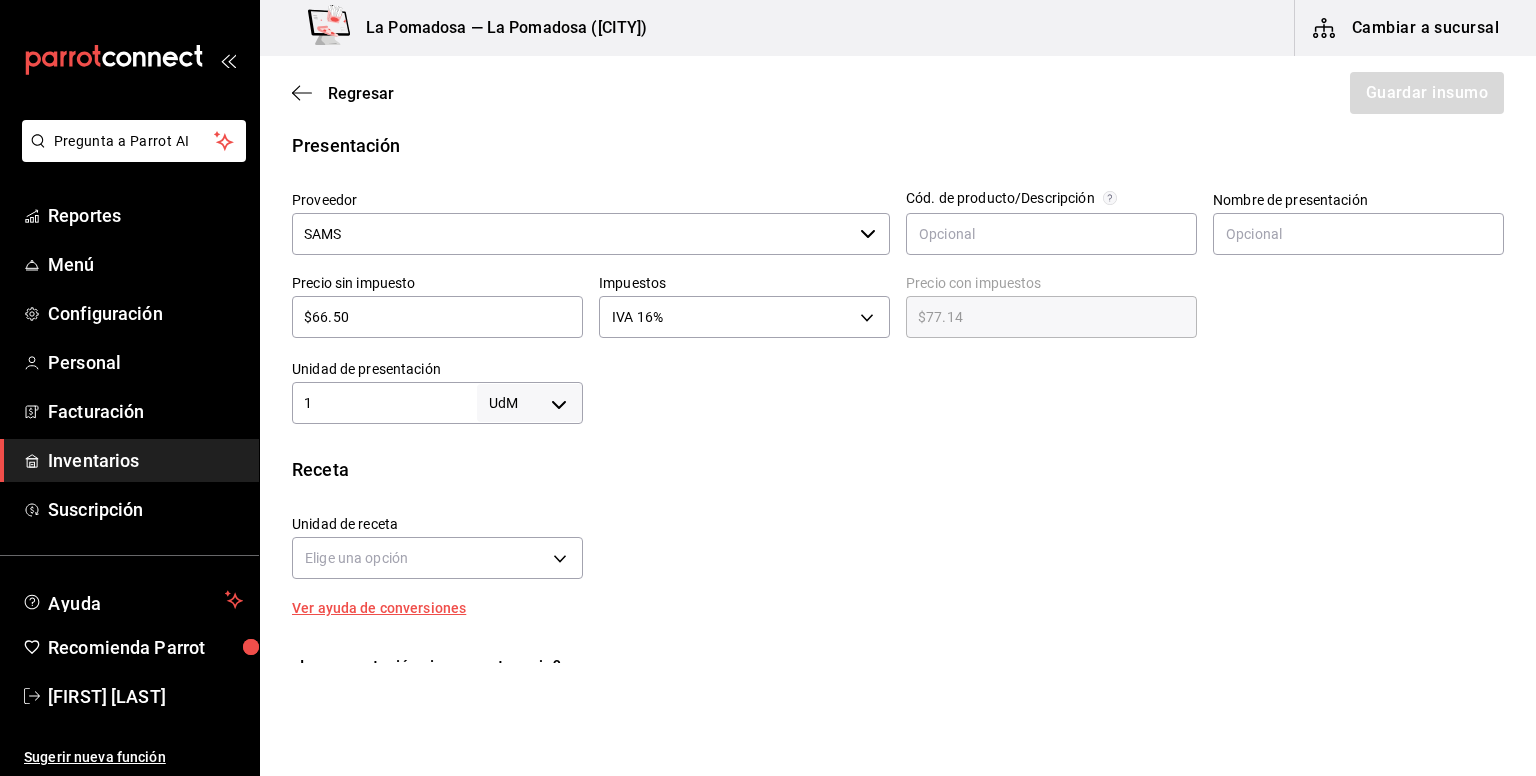 type on "1" 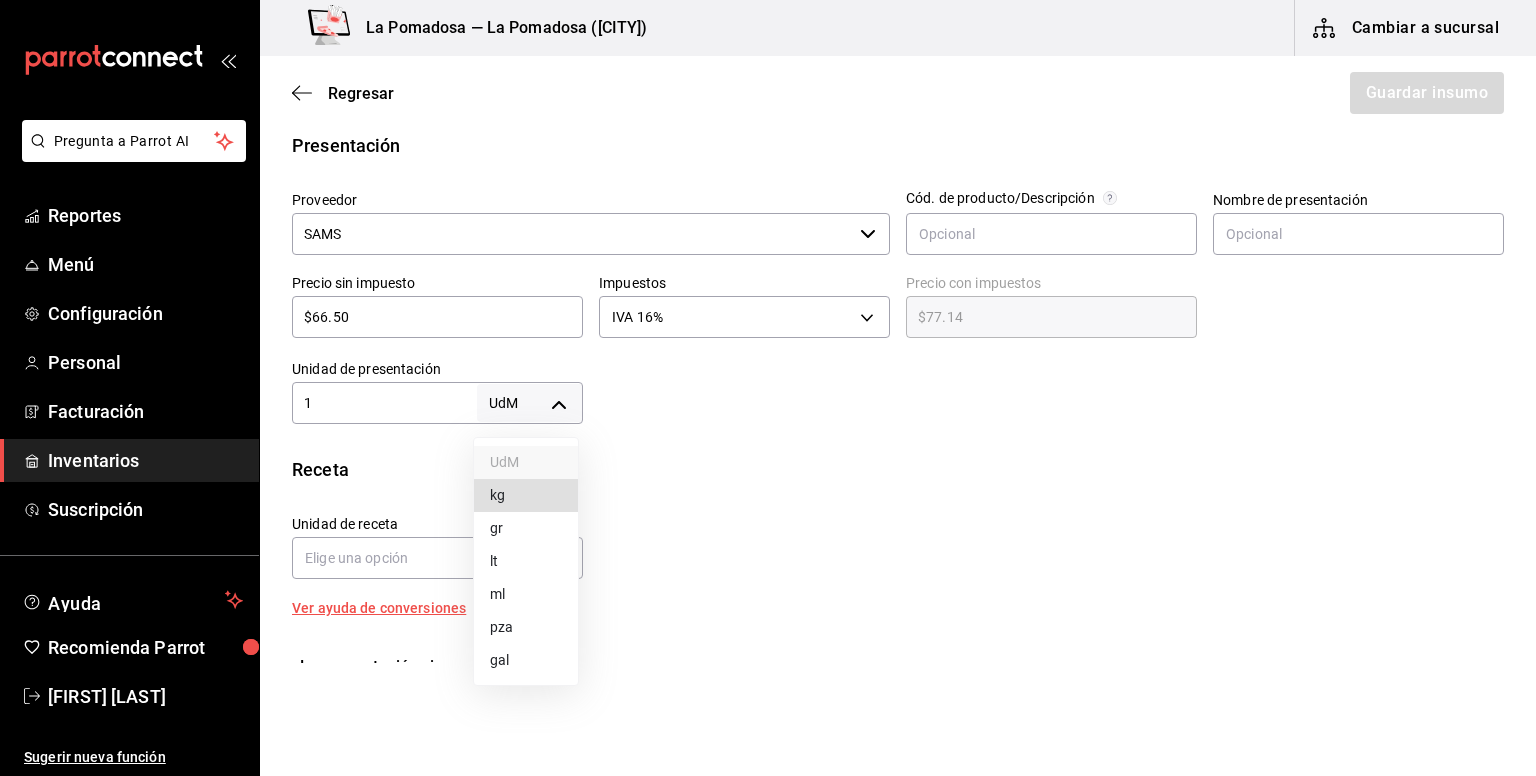 click on "Pregunta a Parrot AI Reportes   Menú   Configuración   Personal   Facturación   Inventarios   Suscripción   Ayuda Recomienda Parrot   [FIRST] [LAST]   Sugerir nueva función   La Pomadosa — La Pomadosa (Metepec) Cambiar a sucursal Regresar Guardar insumo Insumo Nombre VINAGRE BLANCO Categoría de inventario Abarrotes ​ Mínimo ​ Ideal ​ Insumo de producción Este insumo se produce con una receta de producción Presentación Proveedor SAMS ​ Cód. de producto/Descripción Nombre de presentación Precio sin impuesto $[PRICE] ​ Impuestos IVA 16% IVA_16 Precio con impuestos $[PRICE] ​ Unidad de presentación 1 UdM ​ Receta Unidad de receta Elige una opción Factor de conversión ​ Ver ayuda de conversiones ¿La presentación  viene en otra caja? Si No Presentaciones por caja ​ Sin definir Unidades de conteo GANA 1 MES GRATIS EN TU SUSCRIPCIÓN AQUÍ Pregunta a Parrot AI Reportes   Menú   Configuración   Personal   Facturación   Inventarios   Suscripción   Ayuda       UdM kg" at bounding box center (768, 331) 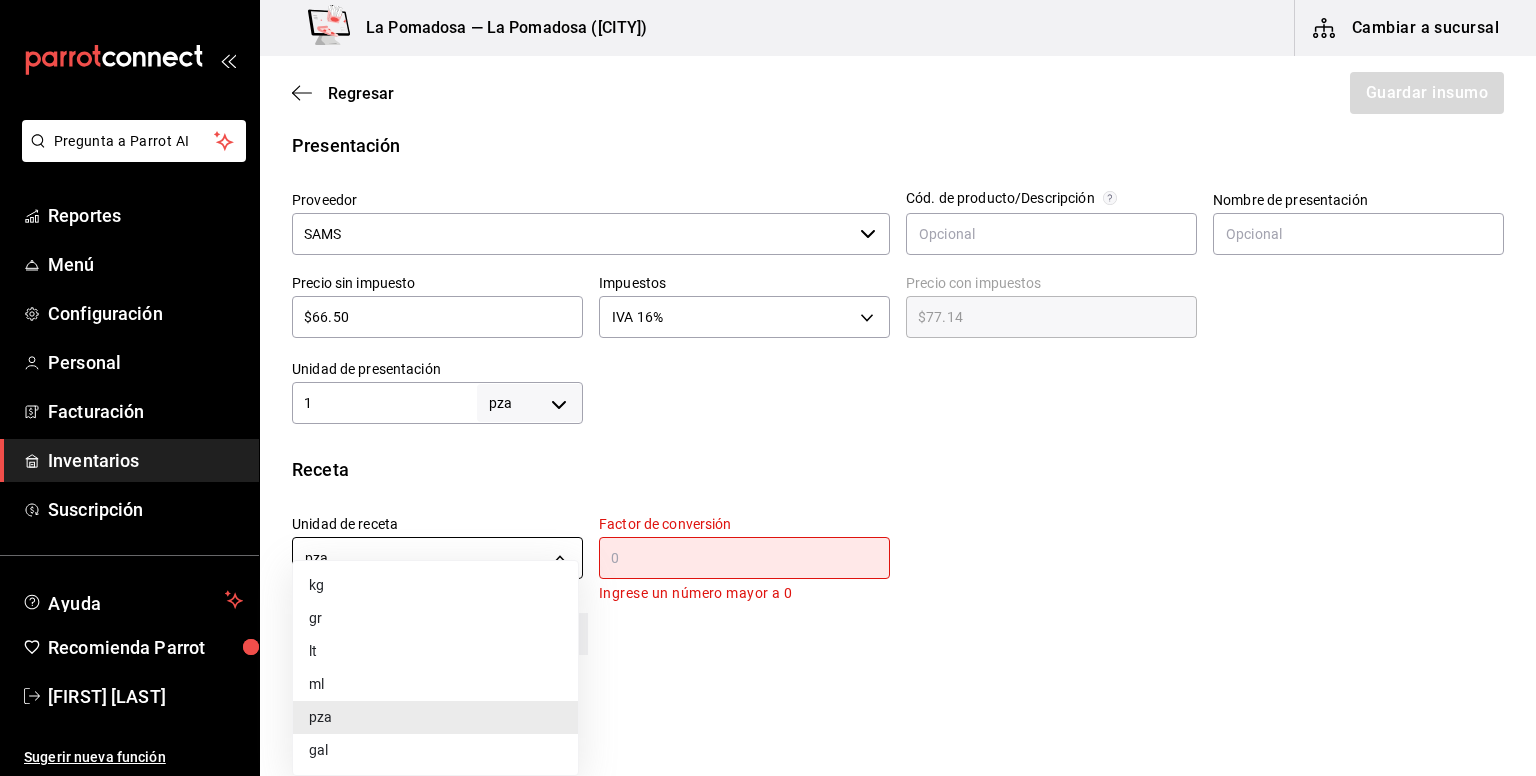 click on "Pregunta a Parrot AI Reportes   Menú   Configuración   Personal   Facturación   Inventarios   Suscripción   Ayuda Recomienda Parrot   [FIRST] [LAST]   Sugerir nueva función   La Pomadosa — La Pomadosa ([CITY]) Cambiar a sucursal Regresar Guardar insumo Insumo Nombre VINAGRE BLANCO Categoría de inventario Abarrotes ​ Mínimo ​ Ideal ​ Insumo de producción Este insumo se produce con una receta de producción Presentación Proveedor SAMS ​ Cód. de producto/Descripción Nombre de presentación Precio sin impuesto $66.50 ​ Impuestos IVA 16% IVA_16 Precio con impuestos $77.14 ​ Unidad de presentación 1 pza UNIT ​ Receta Unidad de receta pza UNIT Factor de conversión ​ Ingrese un número mayor a 0 1 pza de Presentación = 0 pza receta Ver ayuda de conversiones ¿La presentación  viene en otra caja? Si No Presentaciones por caja ​   de 1 pza Unidades de conteo pza Presentación (1 pza) GANA 1 MES GRATIS EN TU SUSCRIPCIÓN AQUÍ Pregunta a Parrot AI Reportes   Menú" at bounding box center (768, 331) 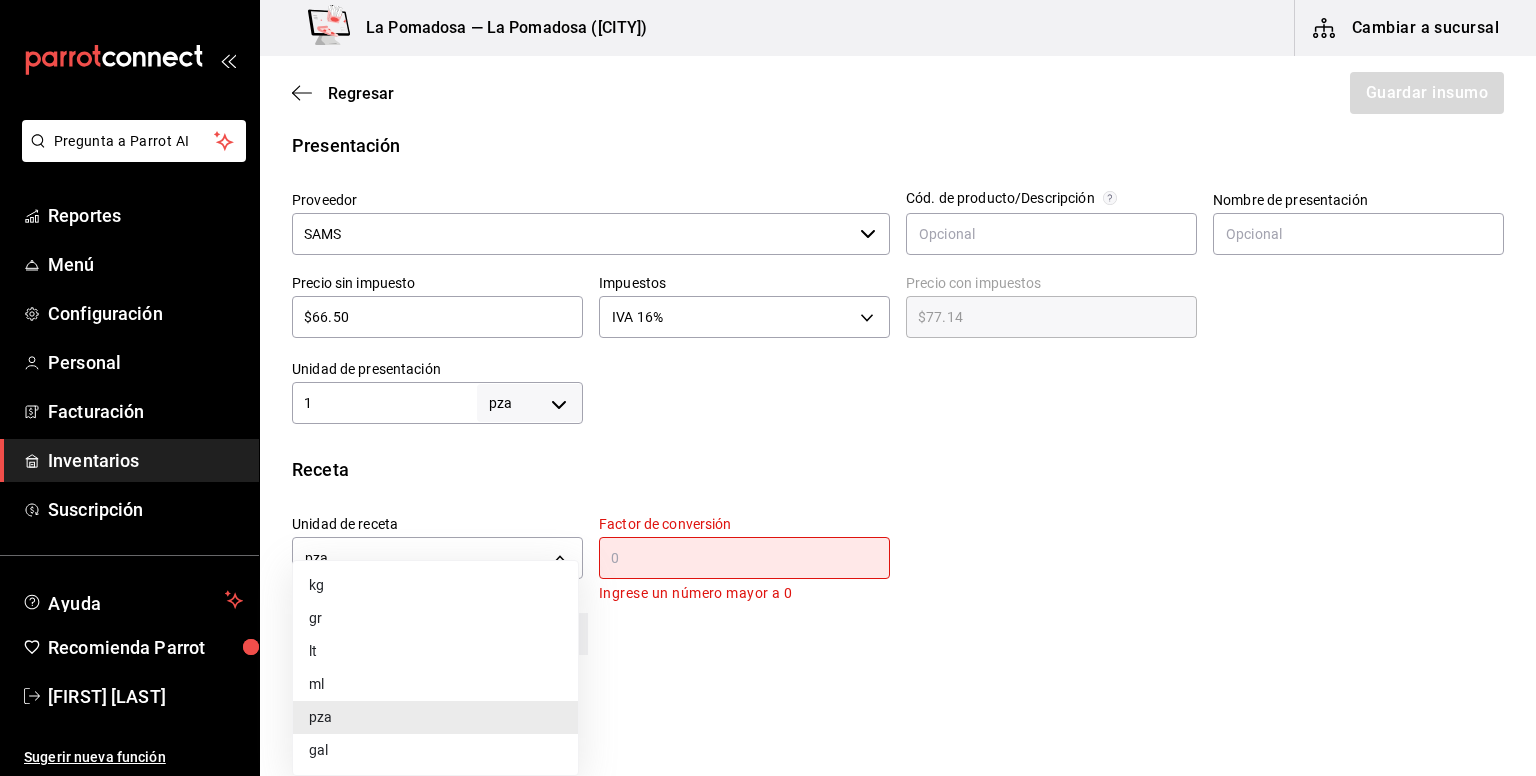 click on "lt" at bounding box center [435, 651] 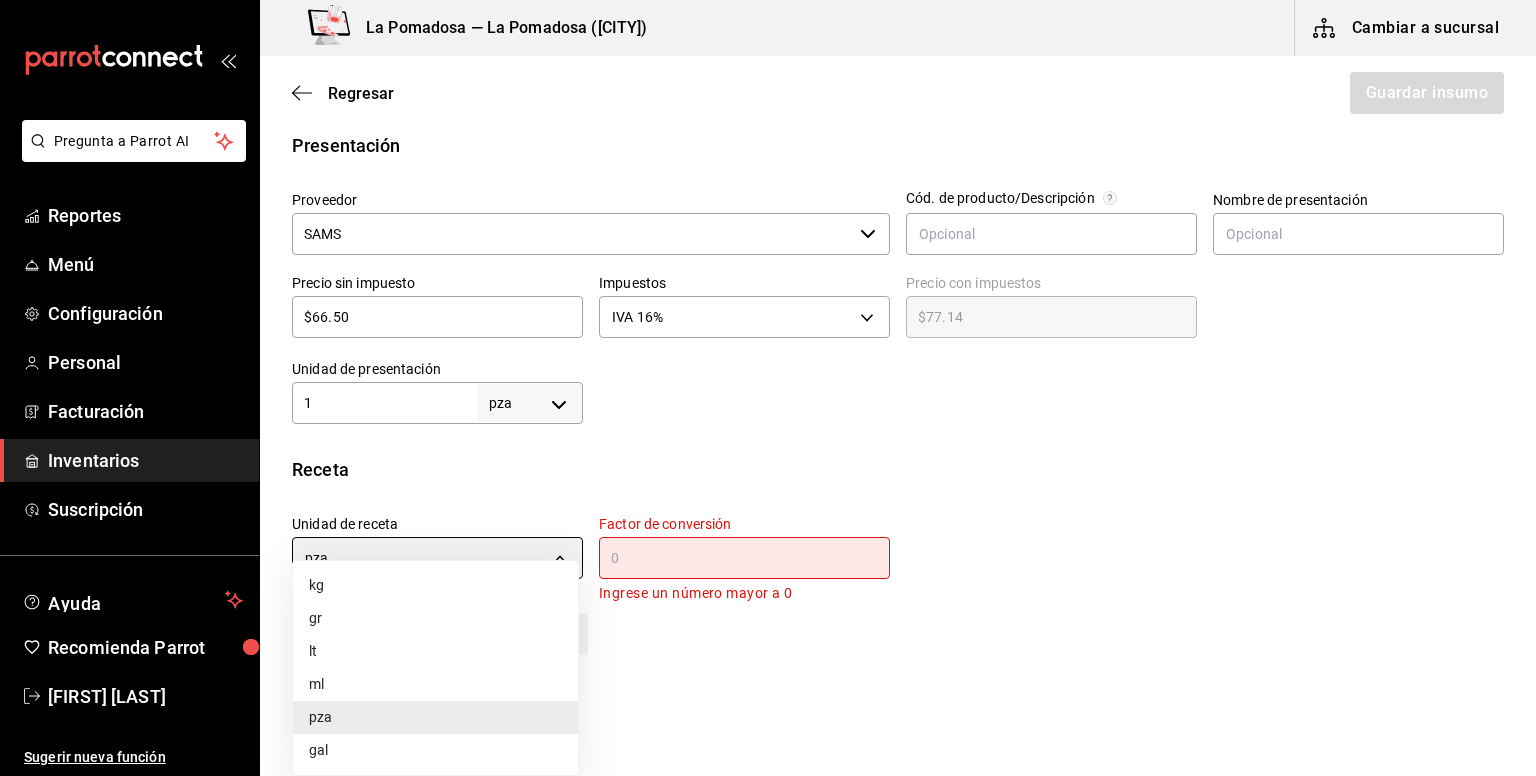 type on "LITER" 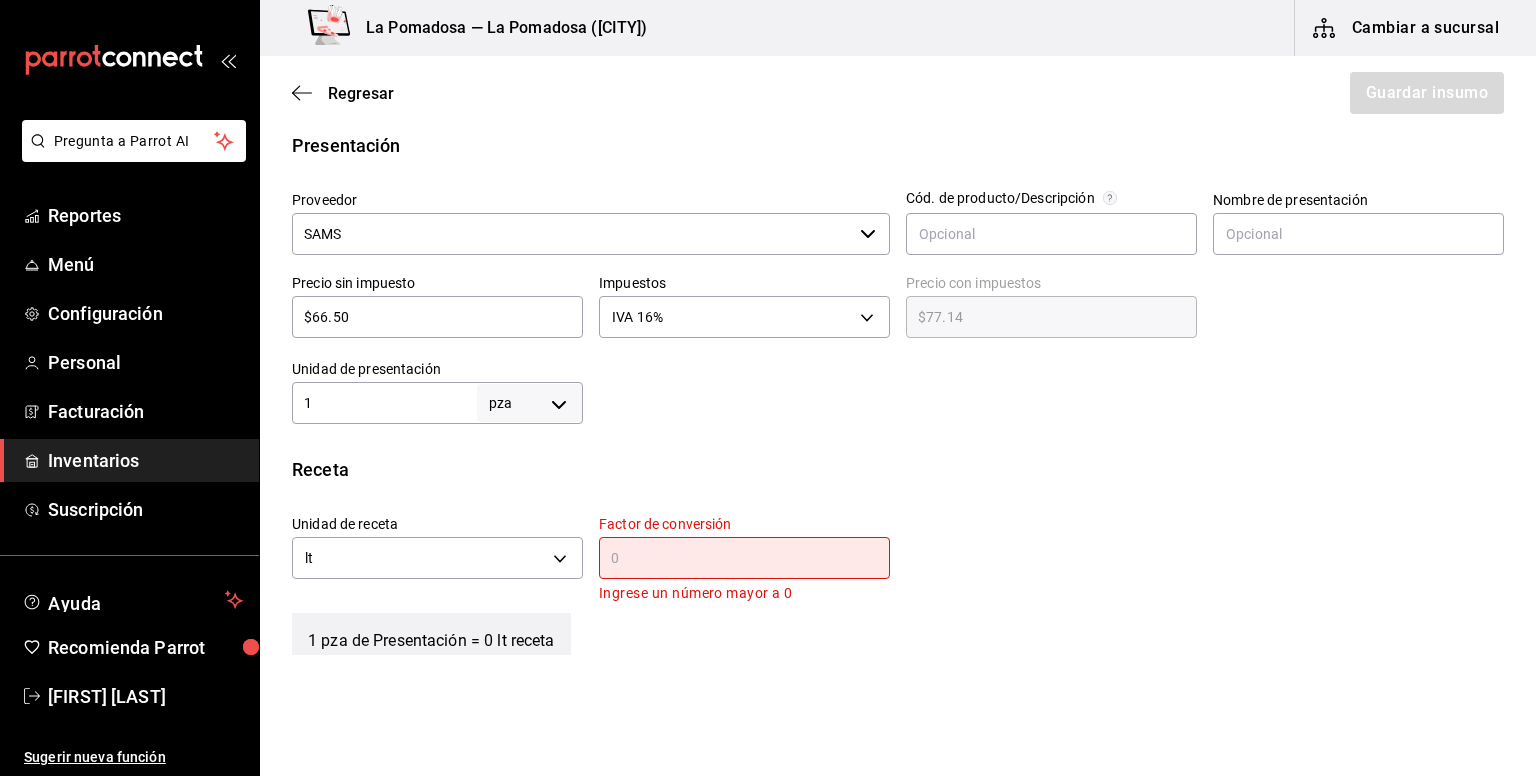 click on "​" at bounding box center (744, 558) 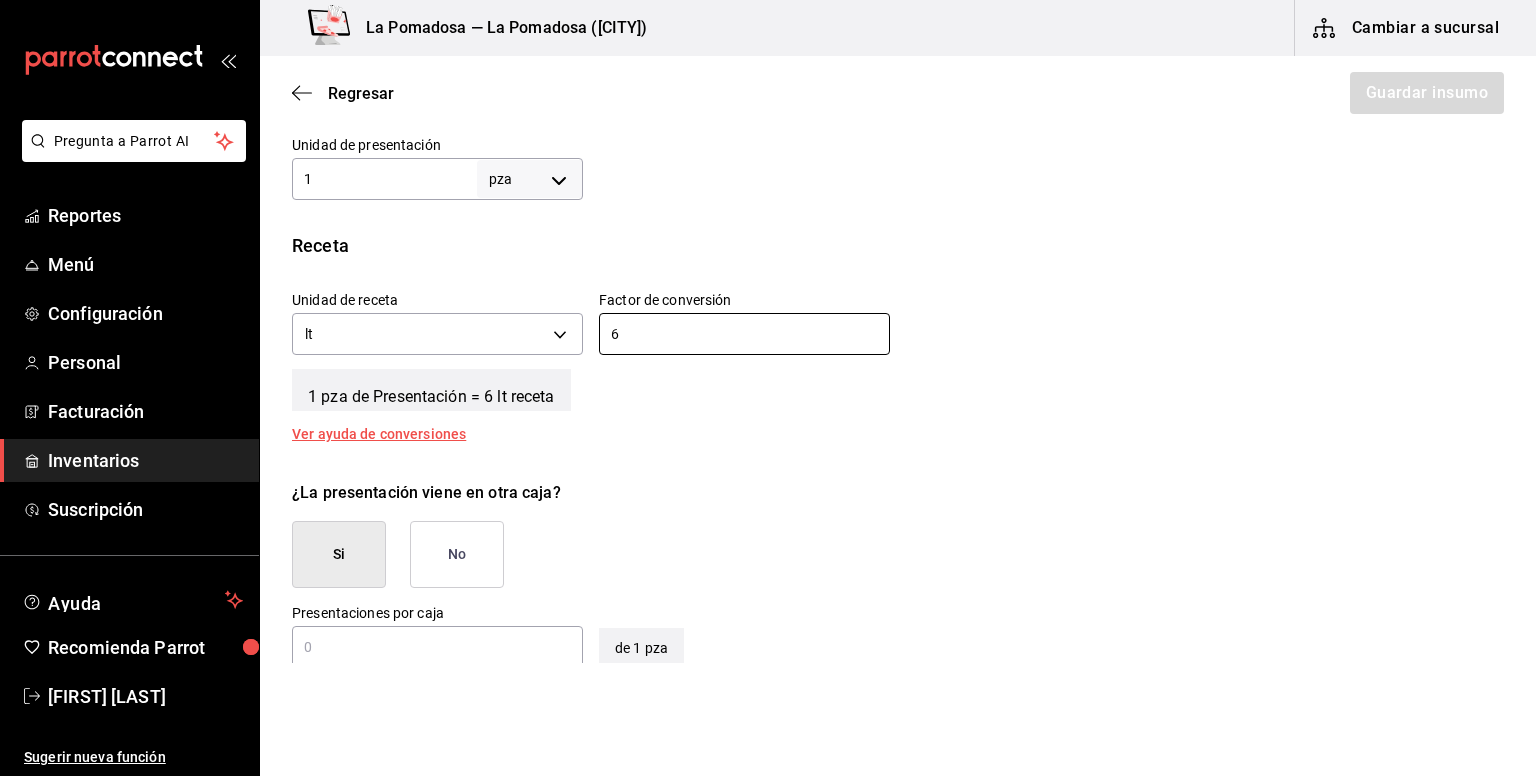 scroll, scrollTop: 708, scrollLeft: 0, axis: vertical 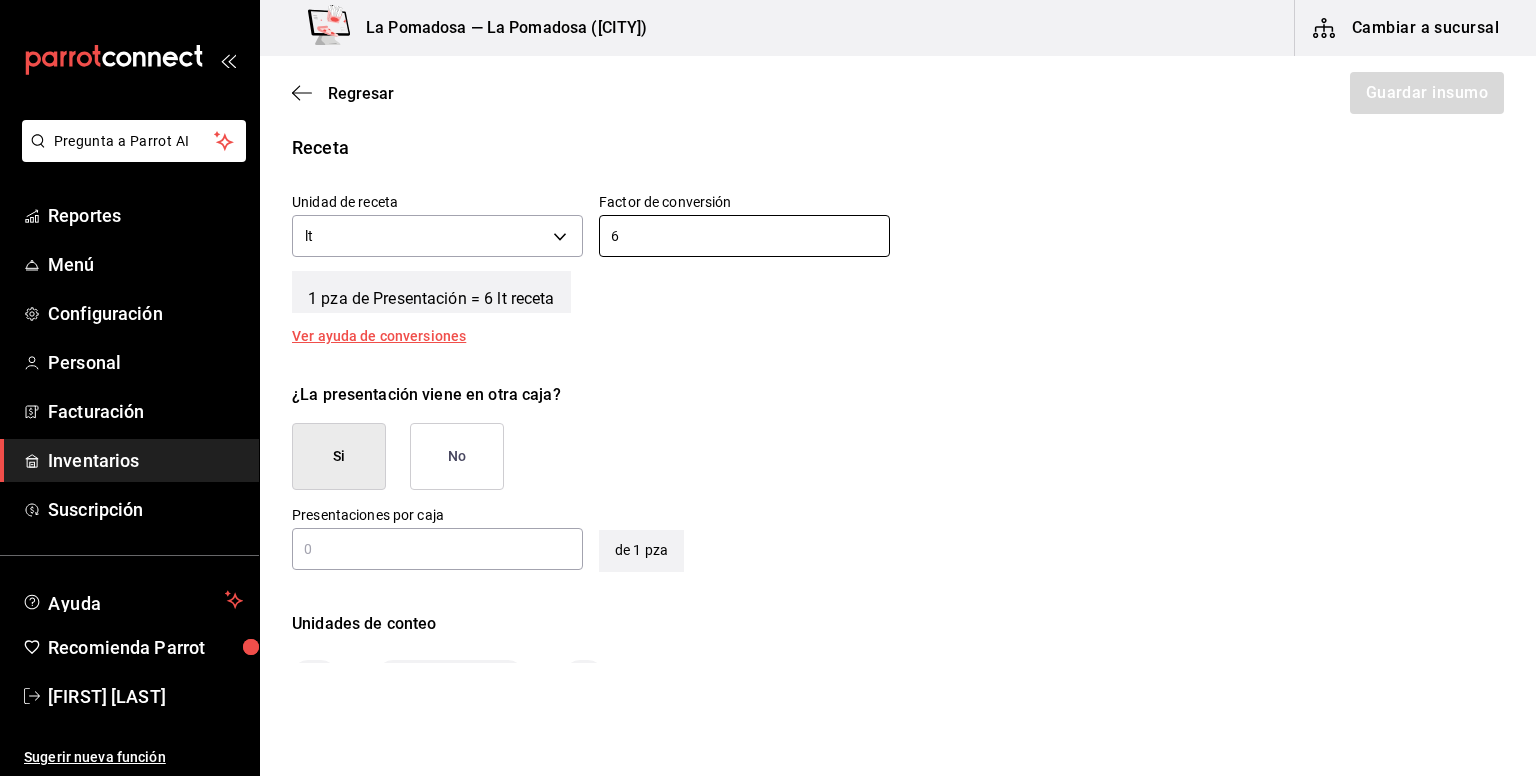 type on "6" 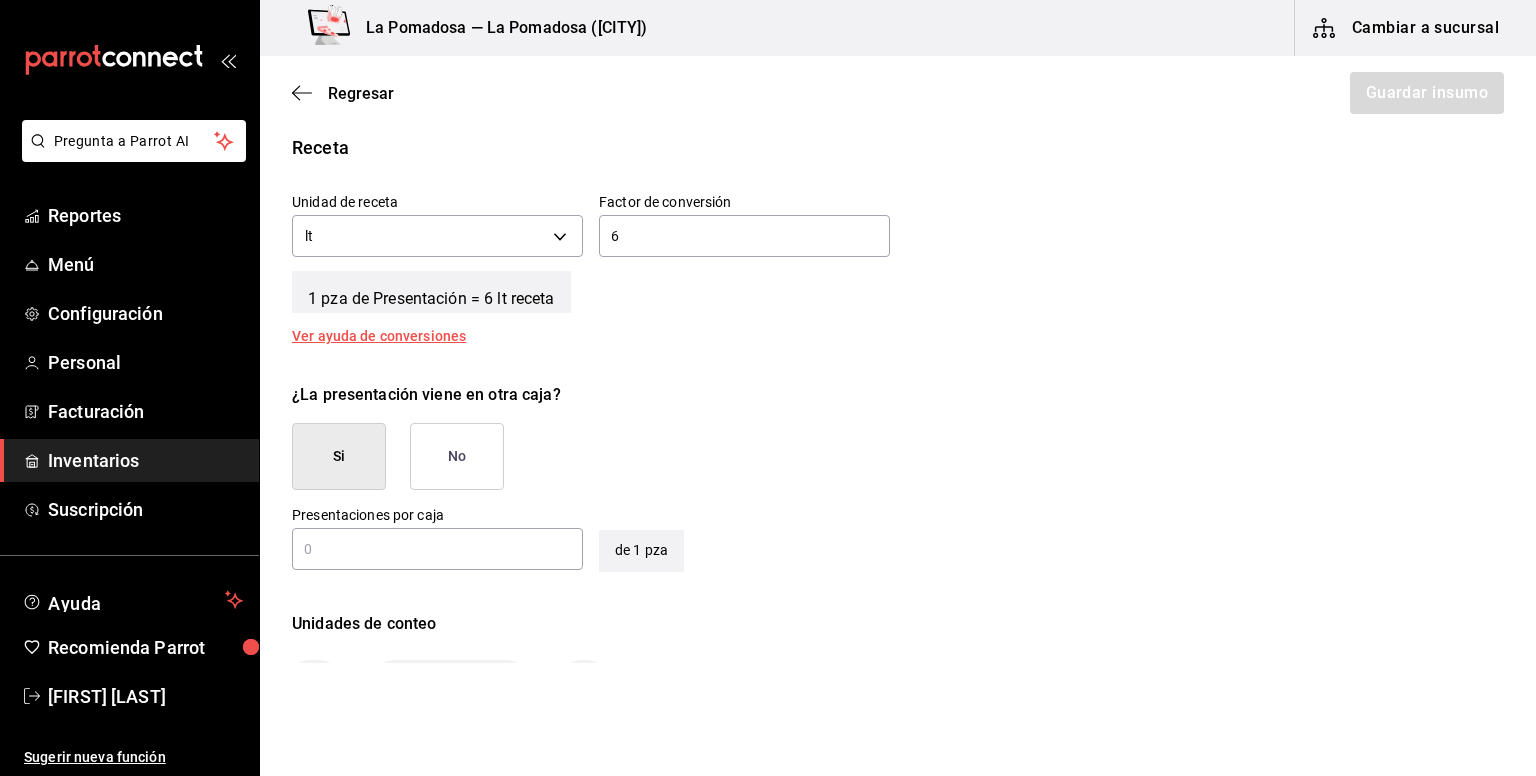 click on "No" at bounding box center [457, 456] 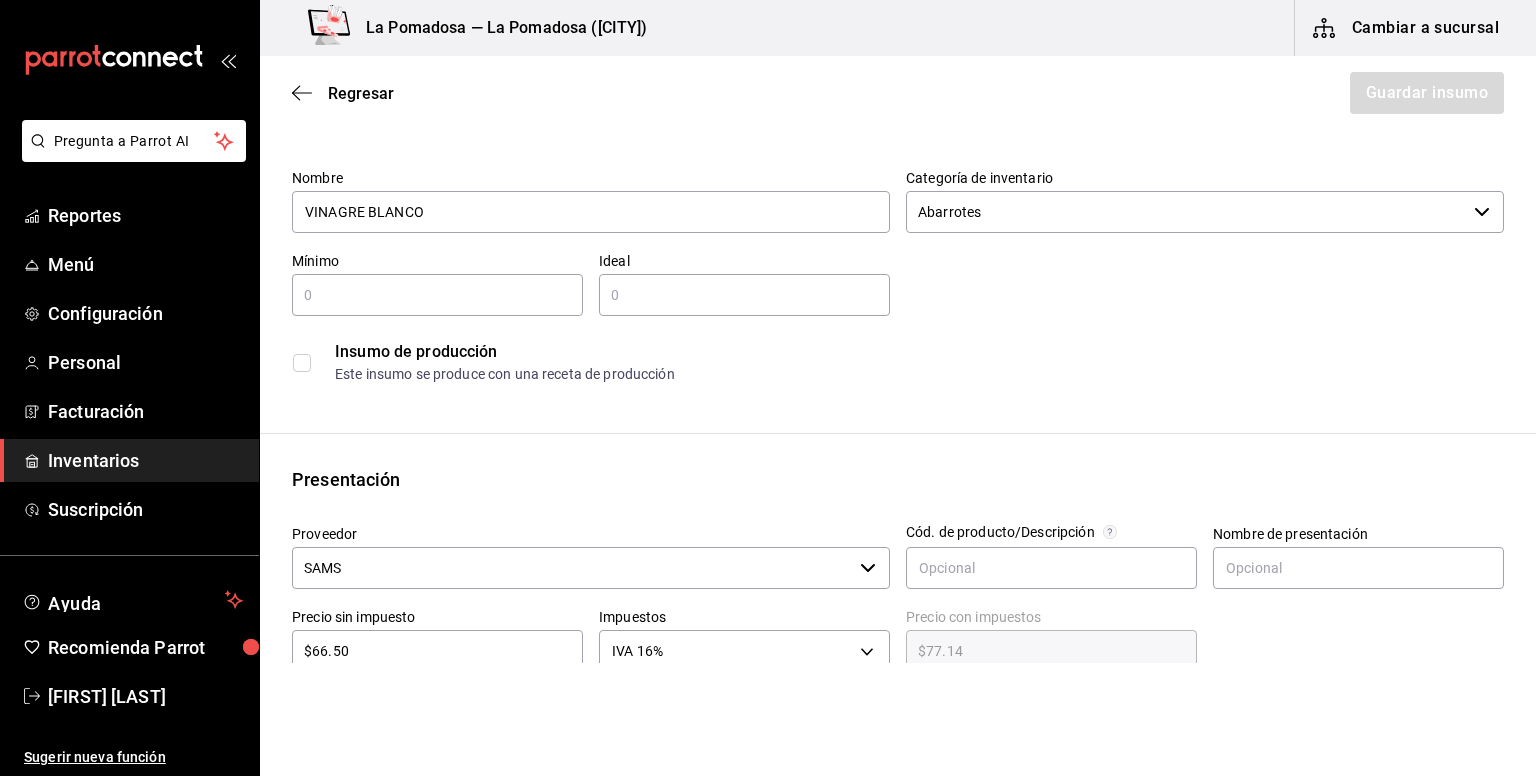 scroll, scrollTop: 0, scrollLeft: 0, axis: both 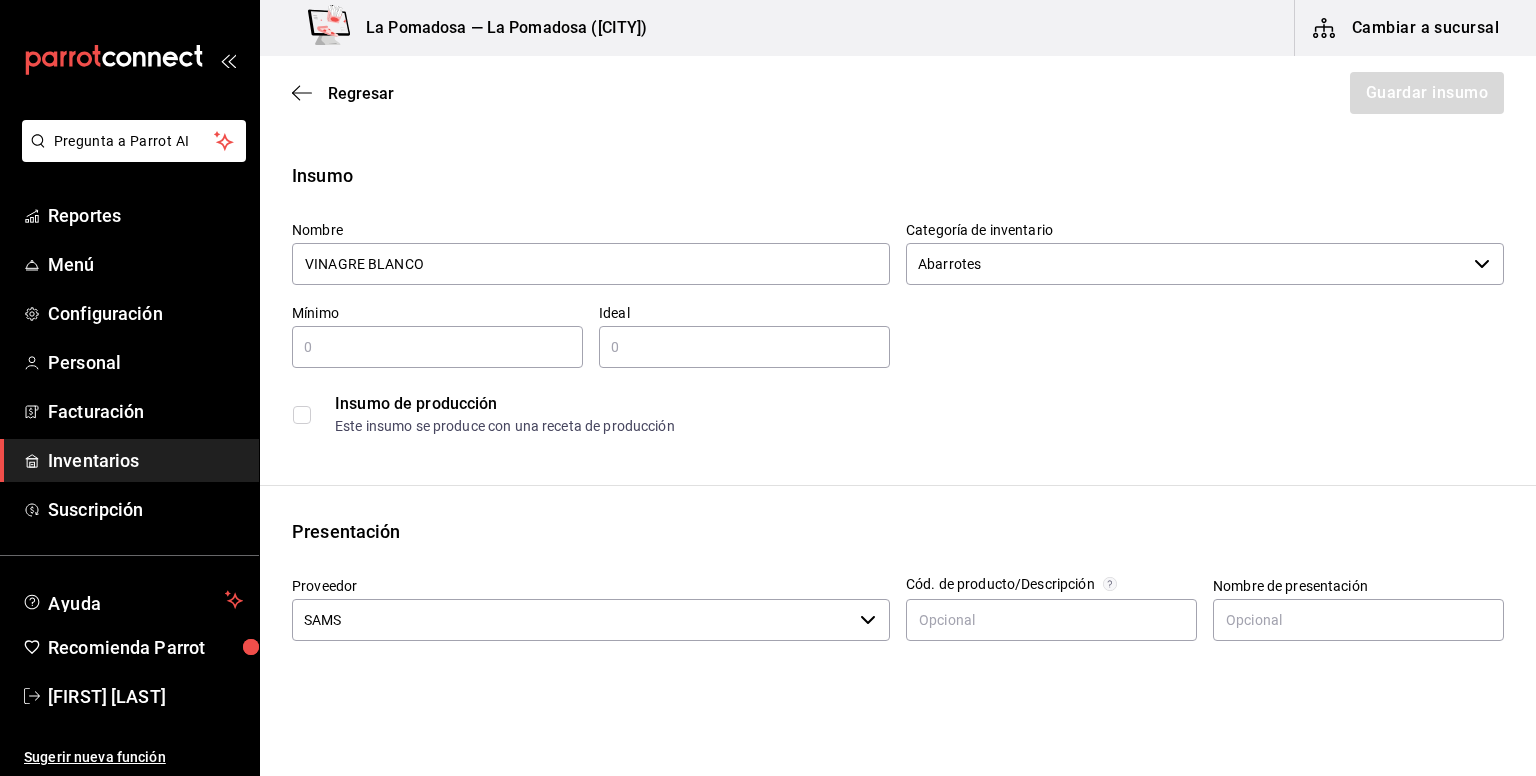 click at bounding box center [437, 347] 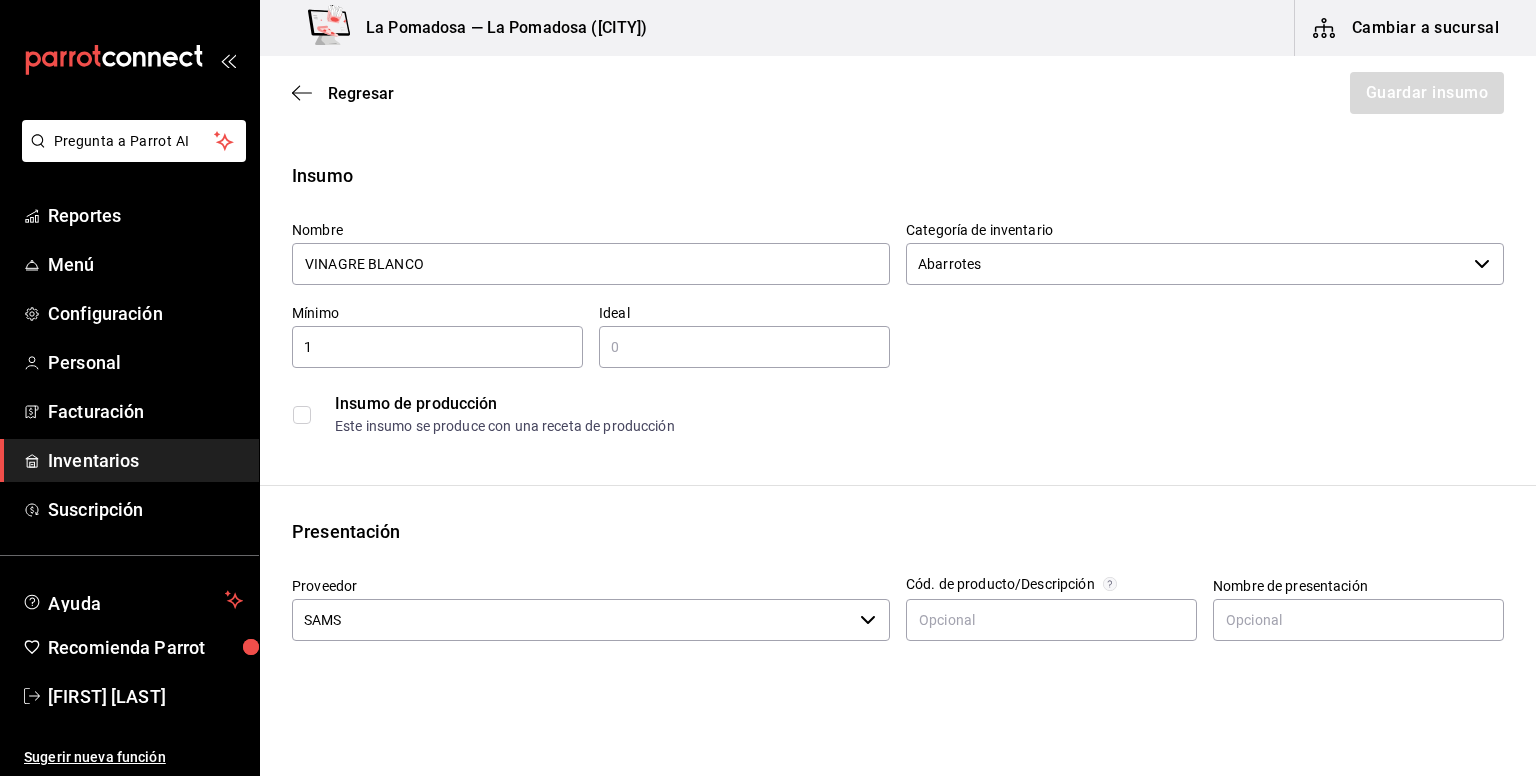 type on "1" 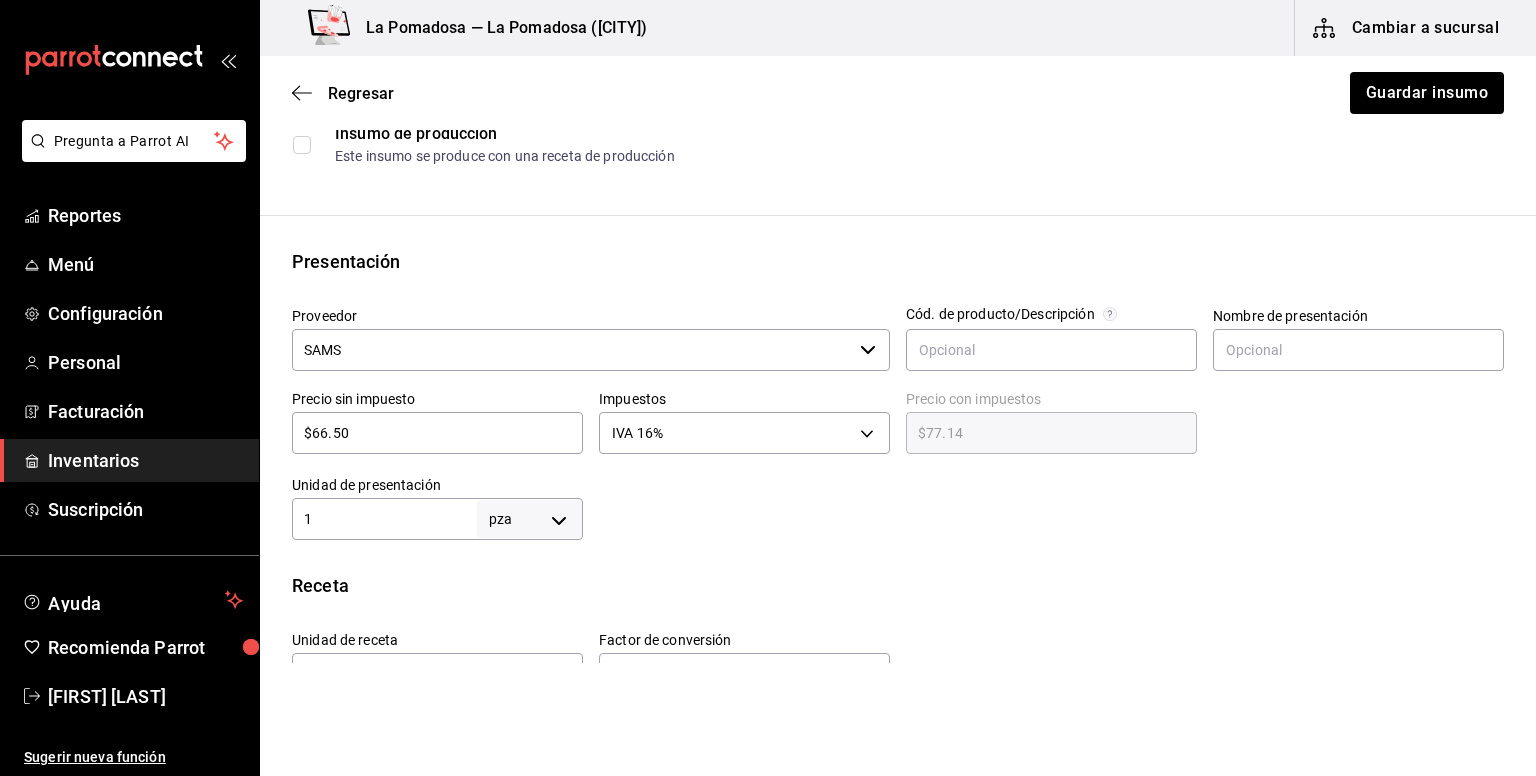 scroll, scrollTop: 132, scrollLeft: 0, axis: vertical 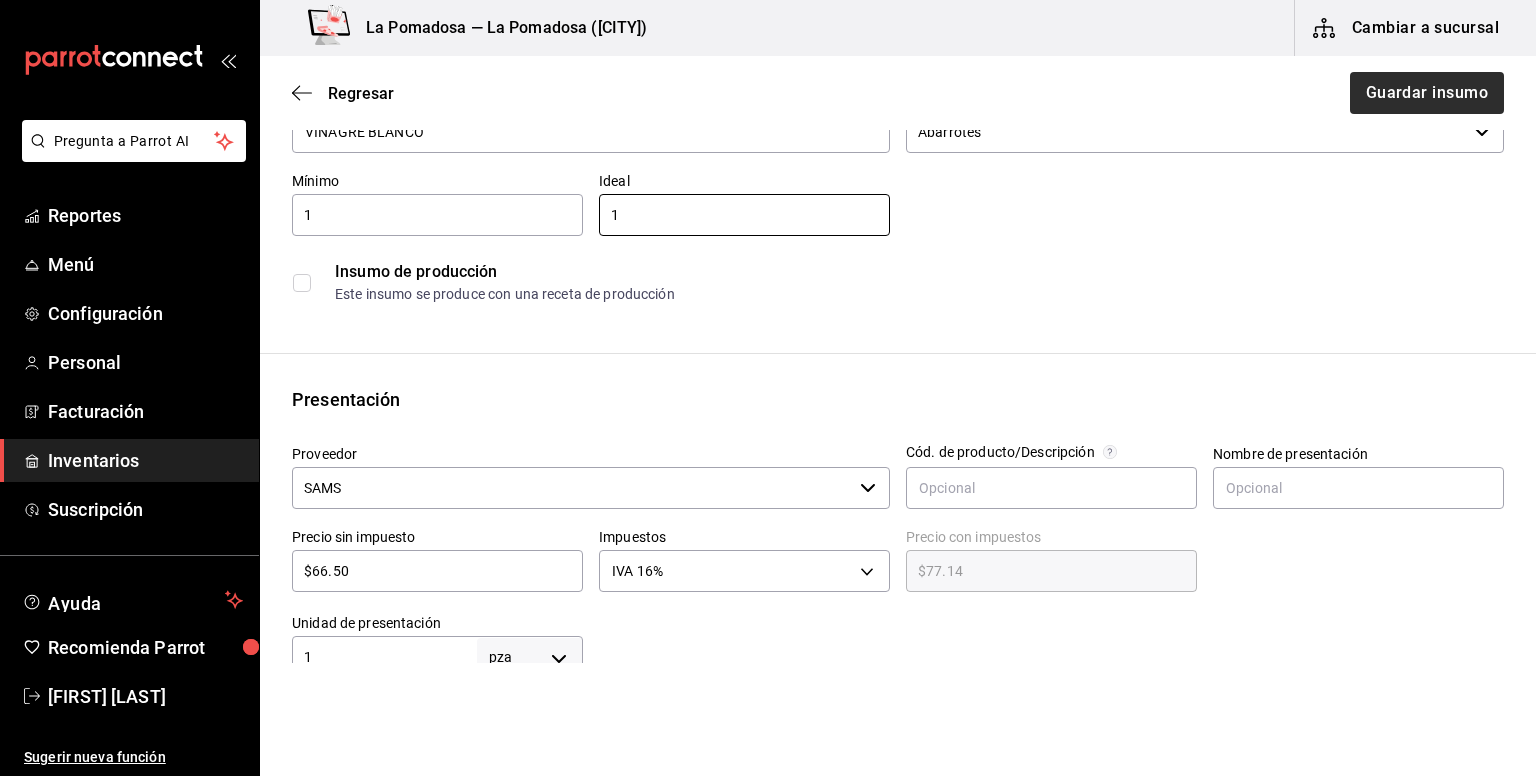 type on "1" 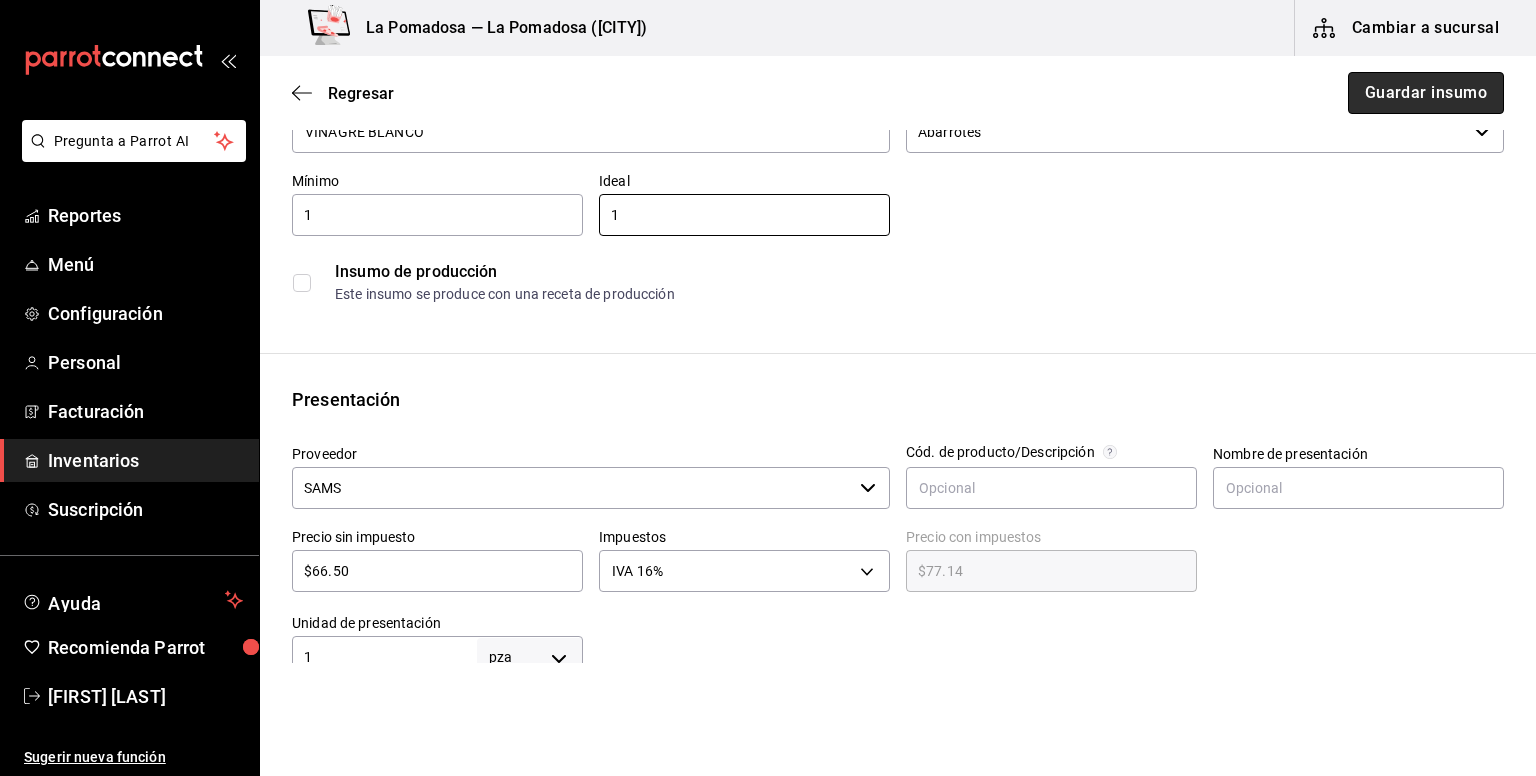 click on "Guardar insumo" at bounding box center [1426, 93] 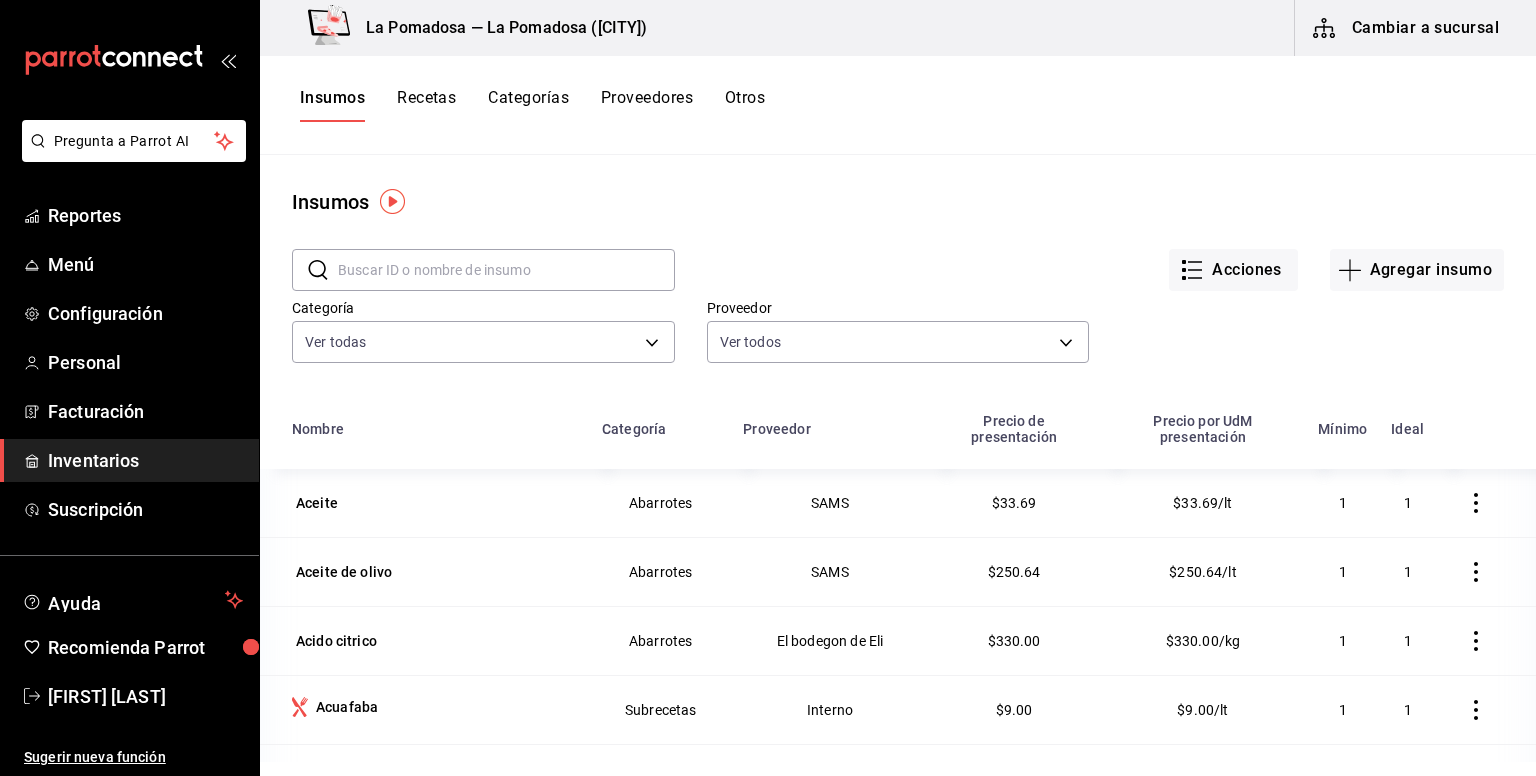 click on "Cambiar a sucursal" at bounding box center (1407, 28) 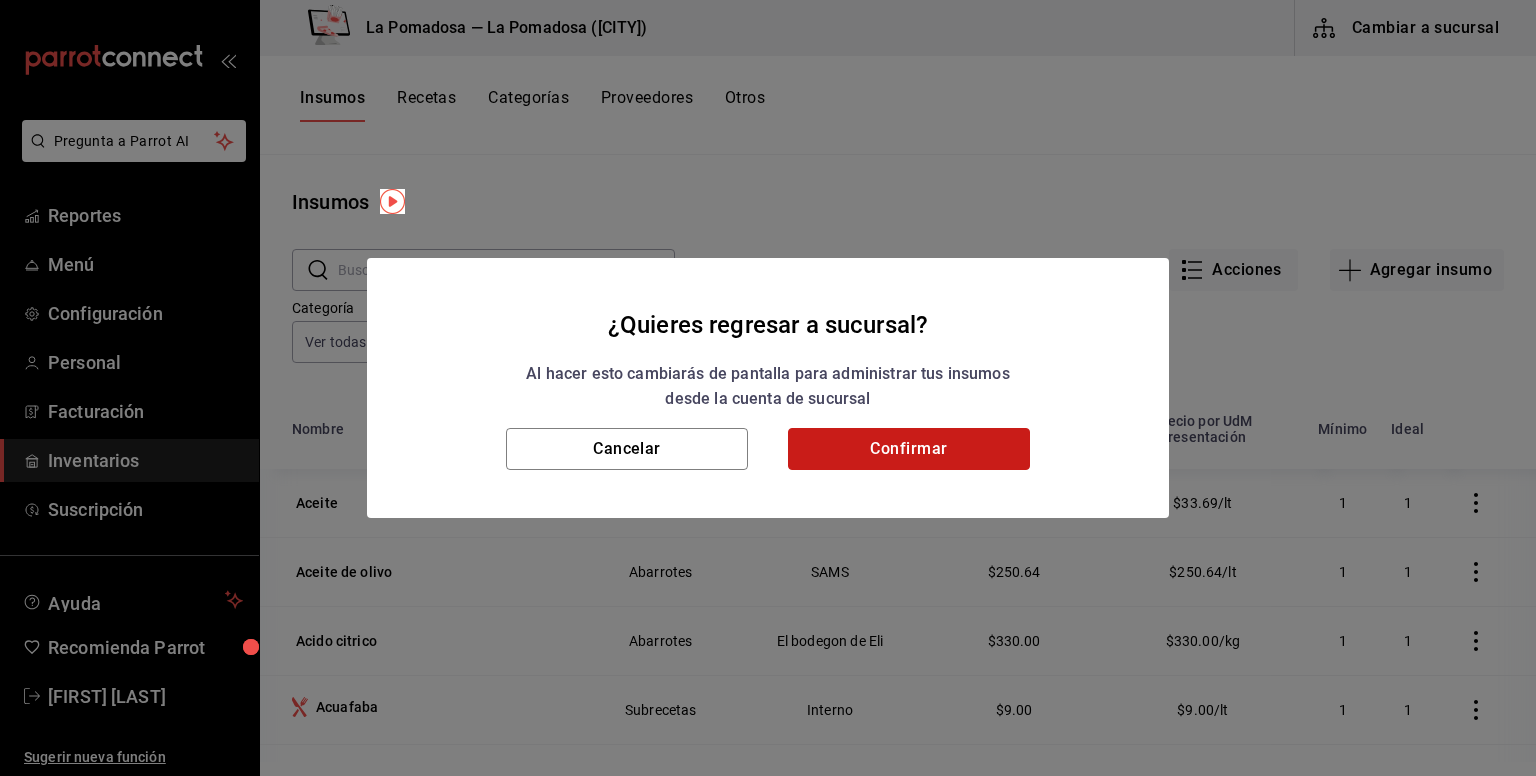 click on "Confirmar" at bounding box center [909, 449] 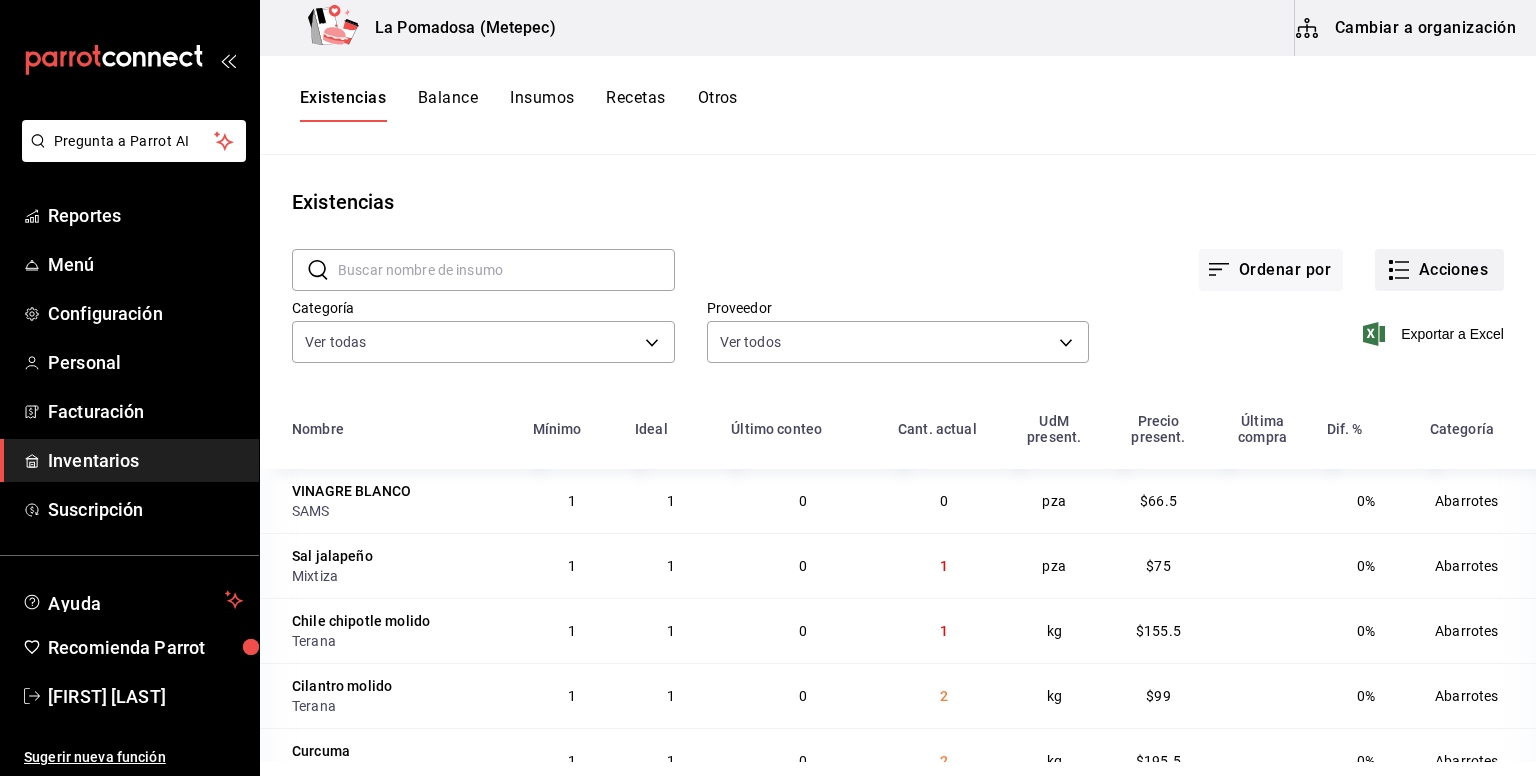 click on "Acciones" at bounding box center (1439, 270) 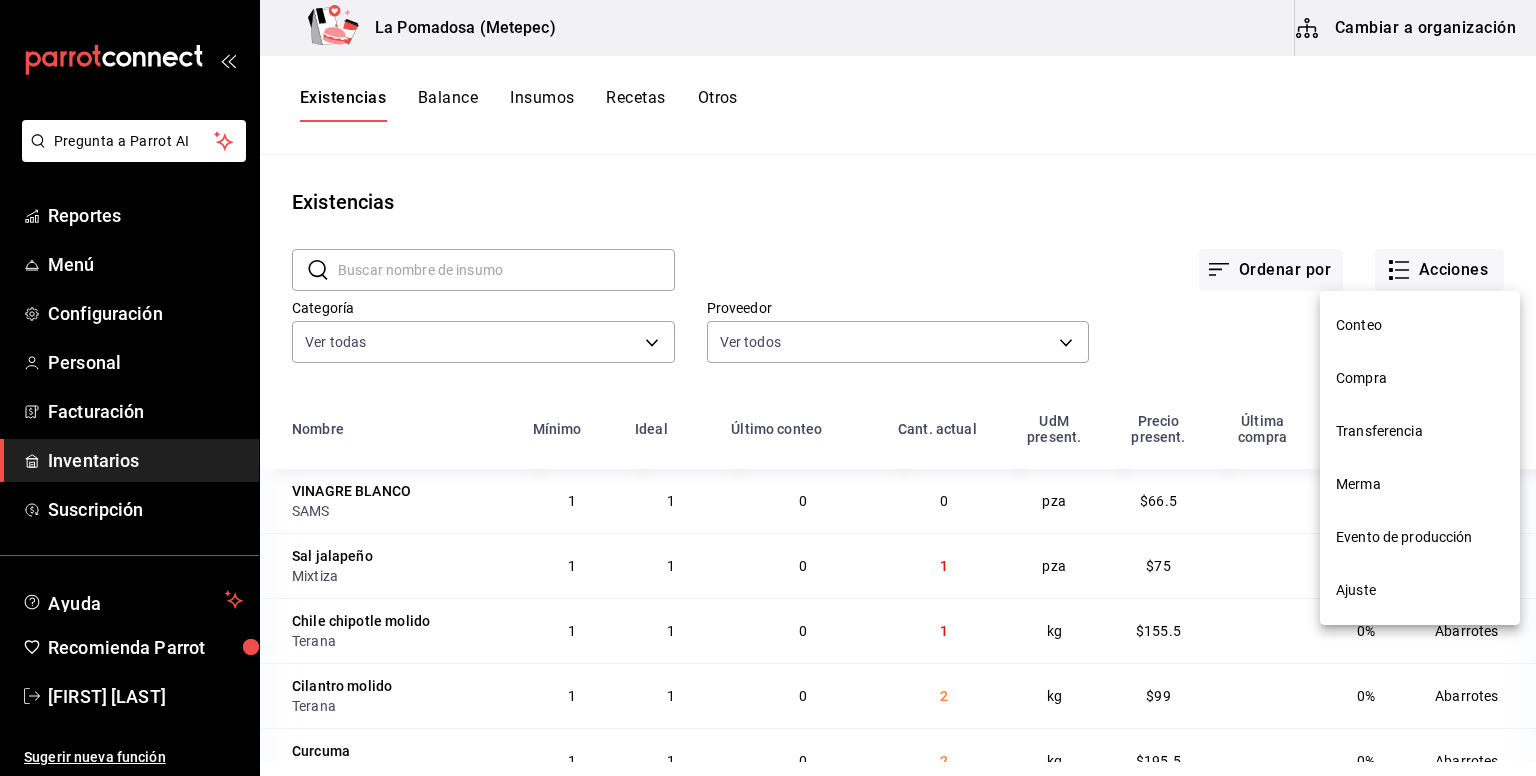 click on "Compra" at bounding box center [1420, 378] 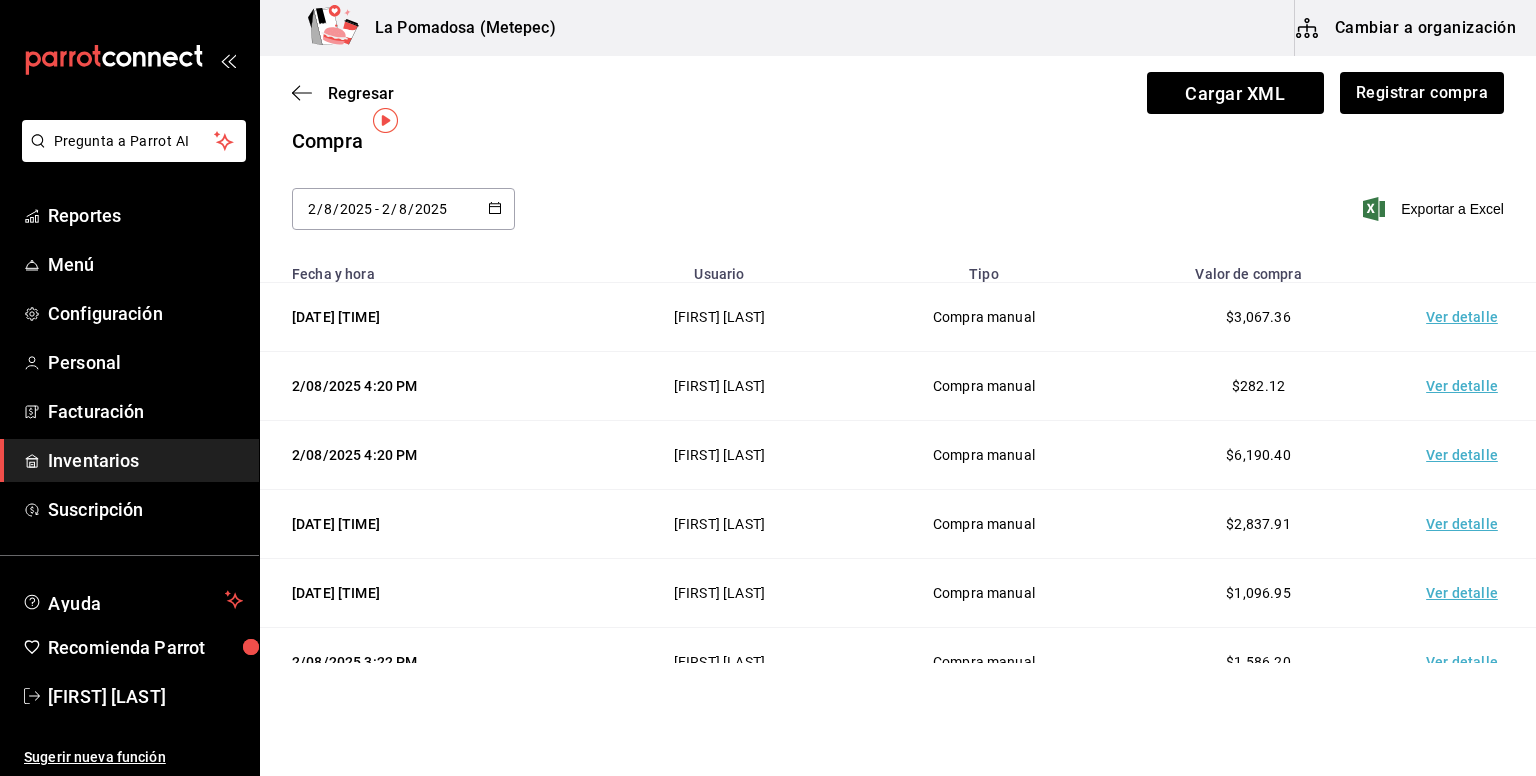 scroll, scrollTop: 84, scrollLeft: 0, axis: vertical 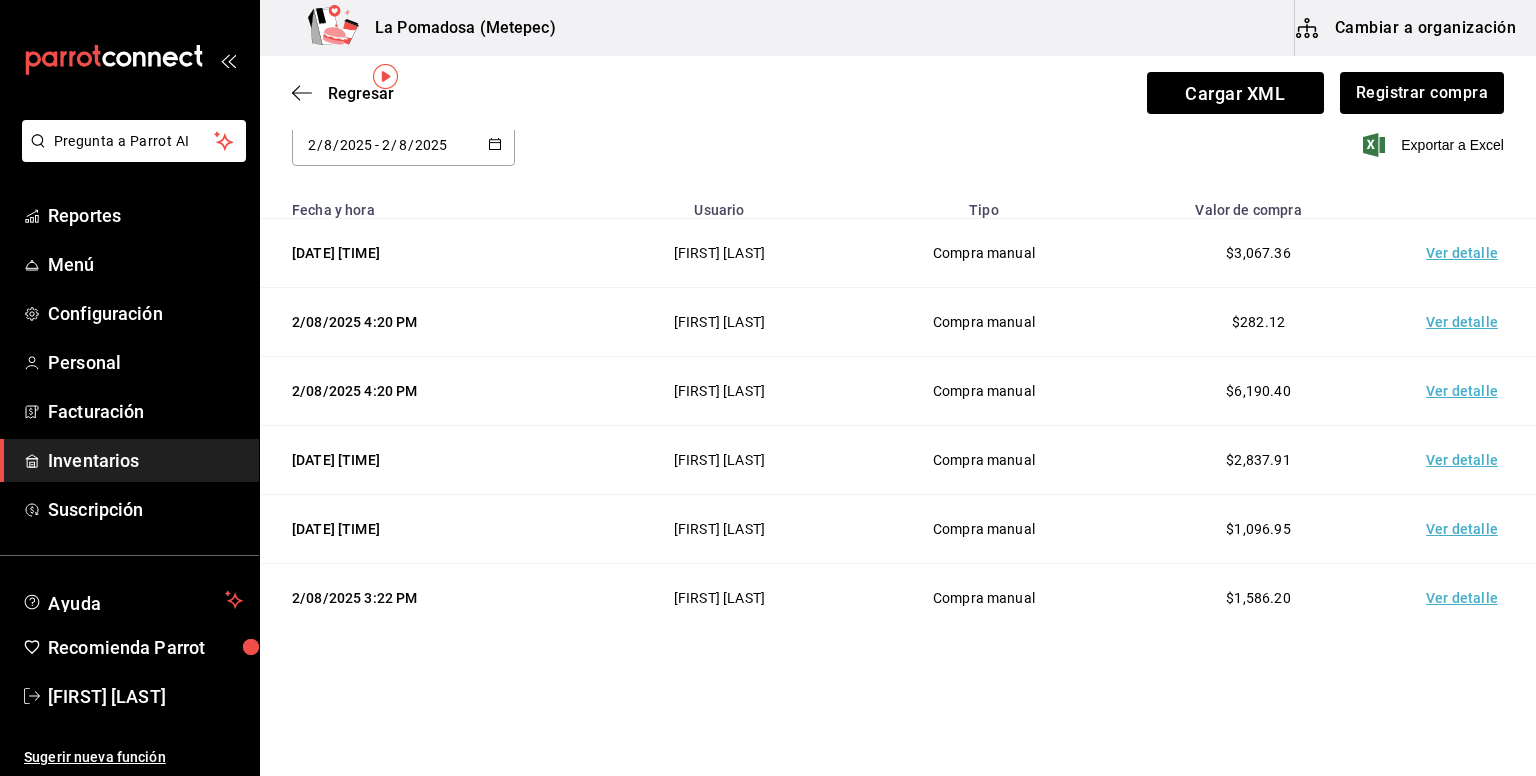click on "Ver detalle" at bounding box center [1466, 322] 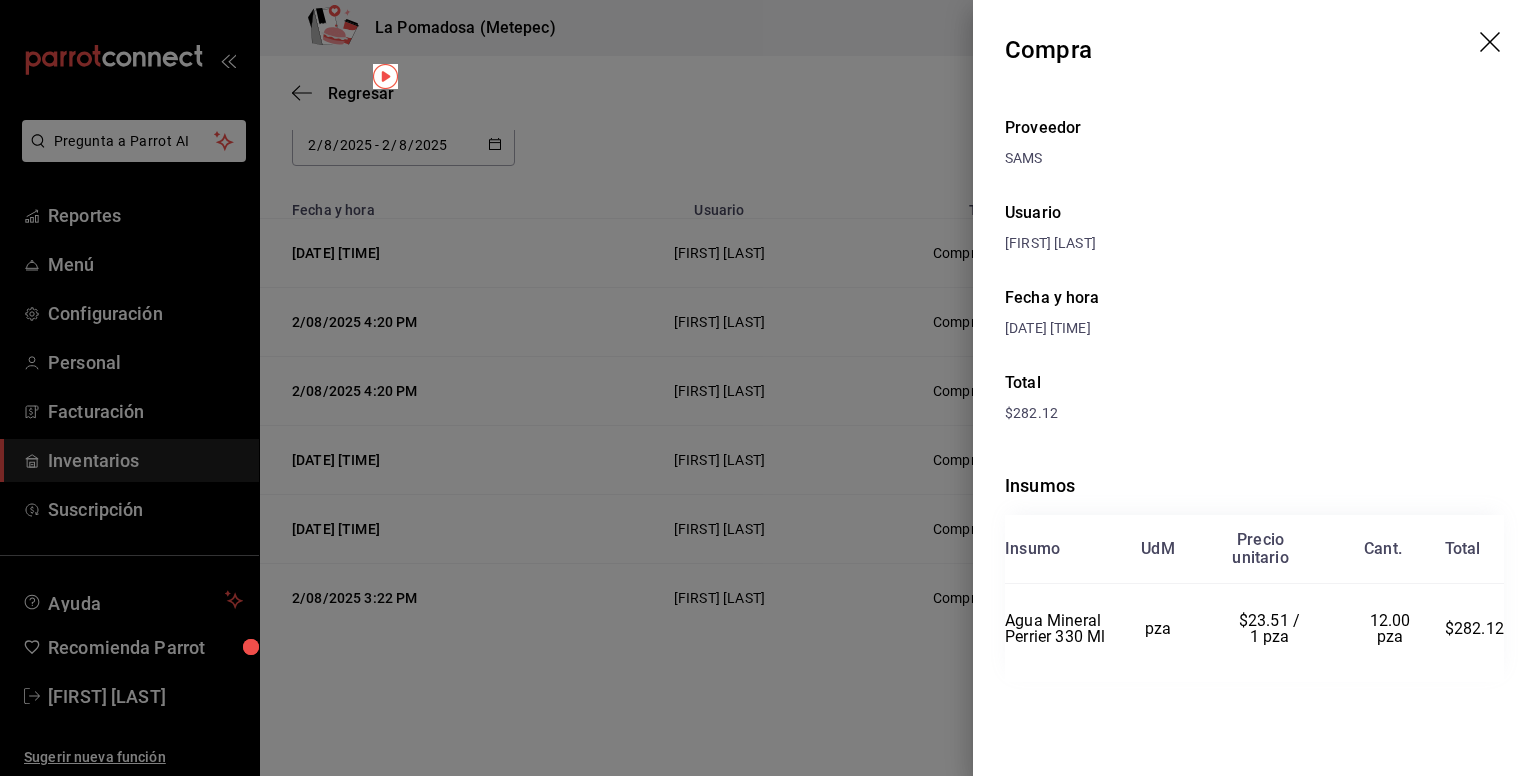 click 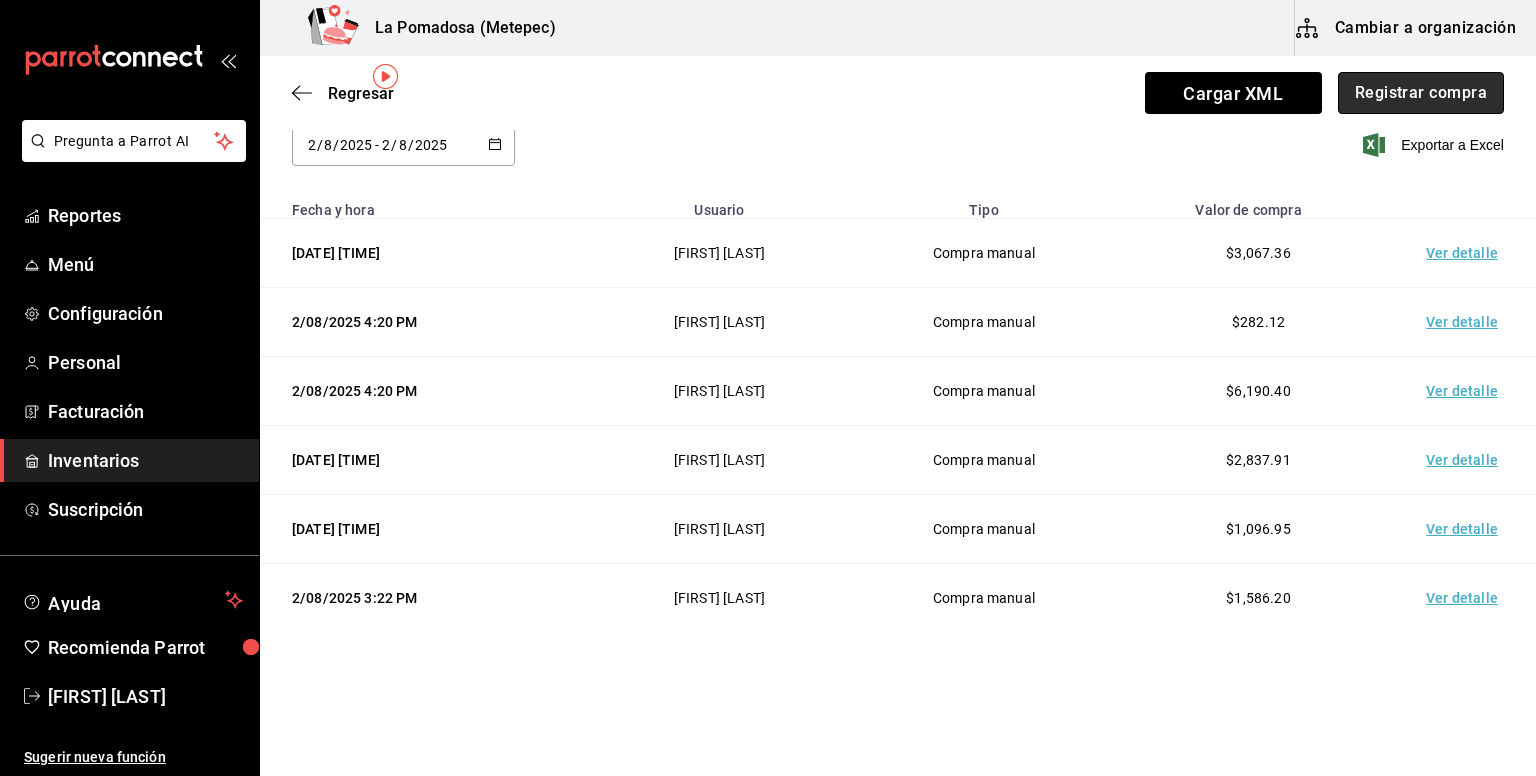 click on "Registrar compra" at bounding box center (1421, 93) 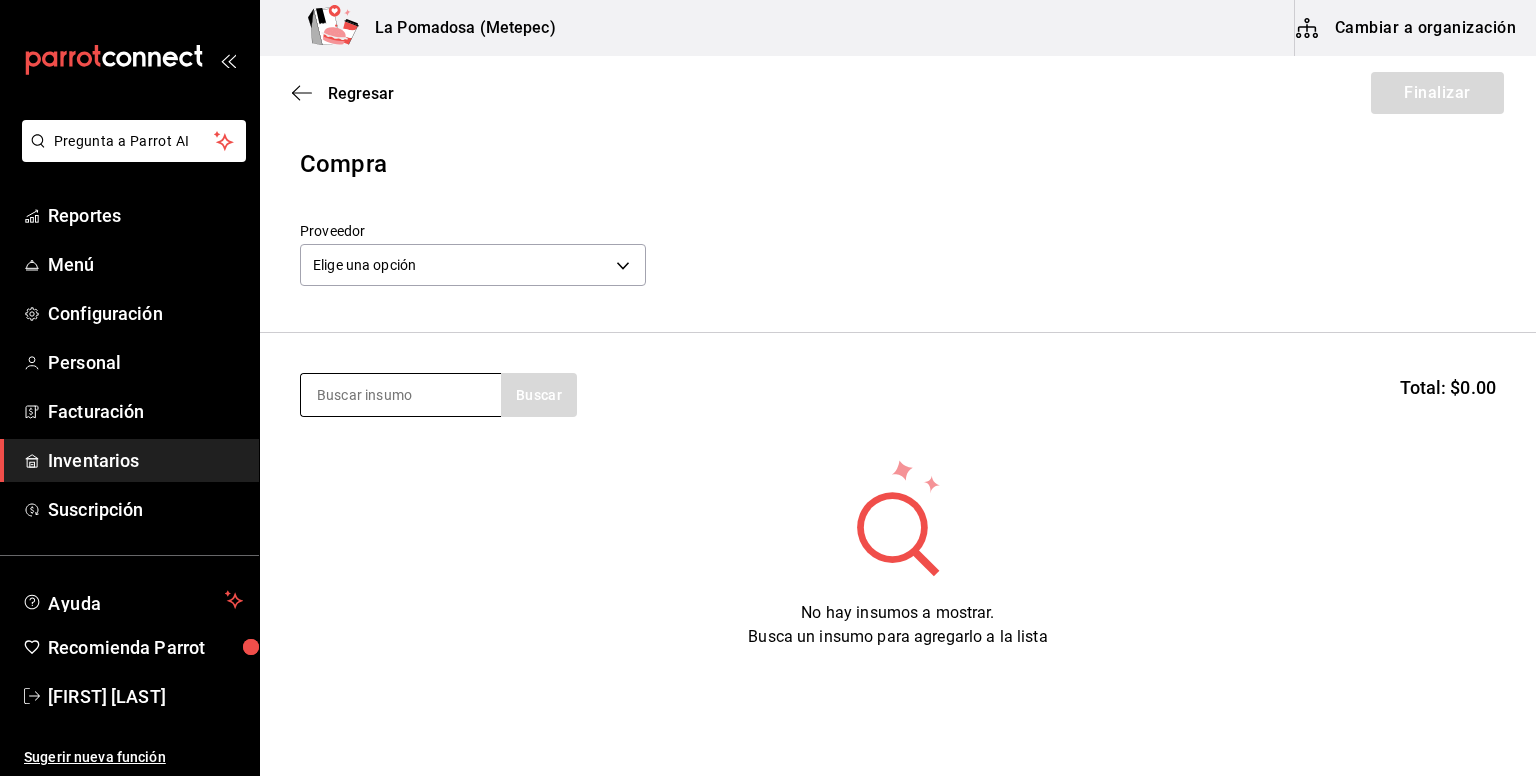 click at bounding box center [401, 395] 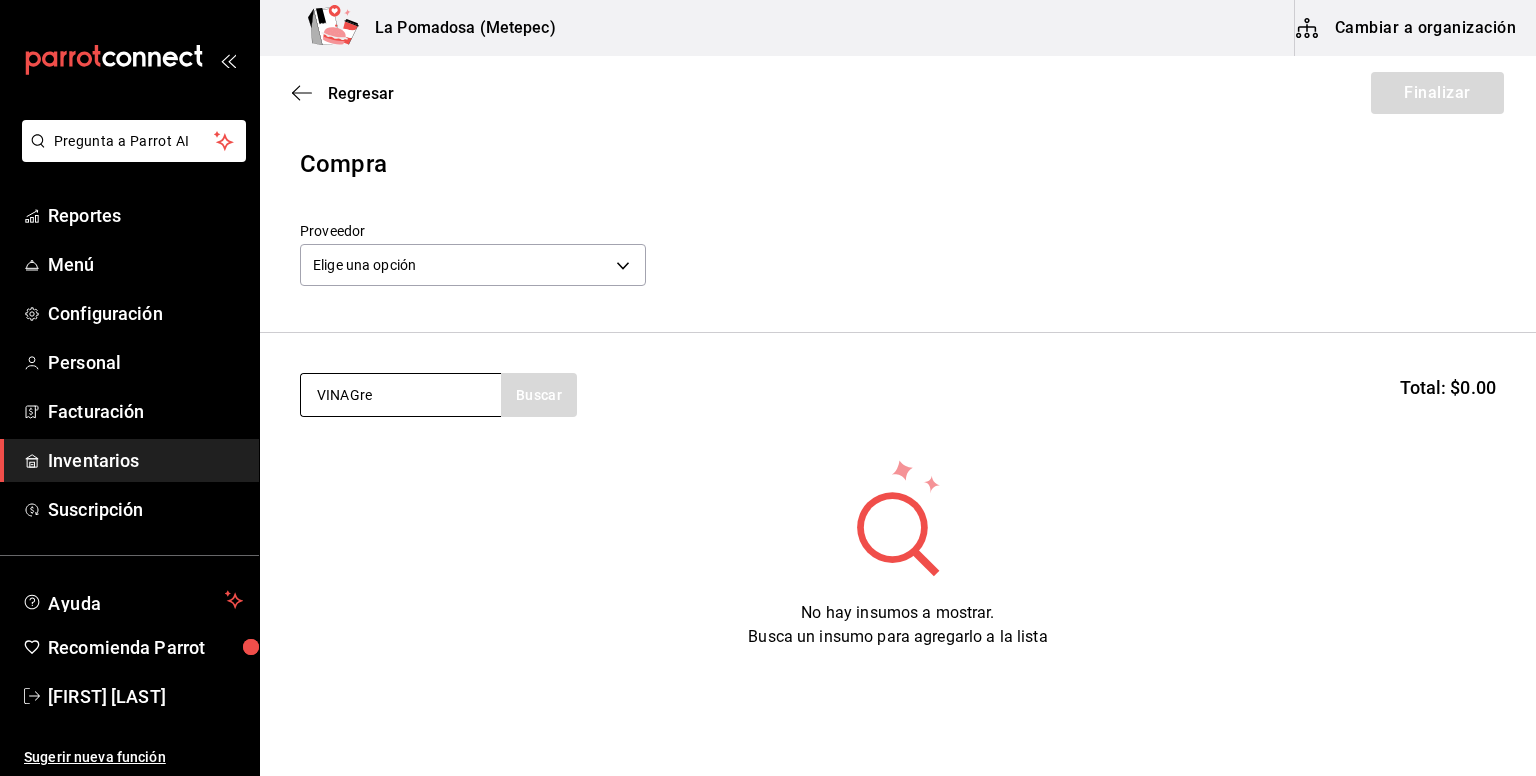 type on "VINAGre" 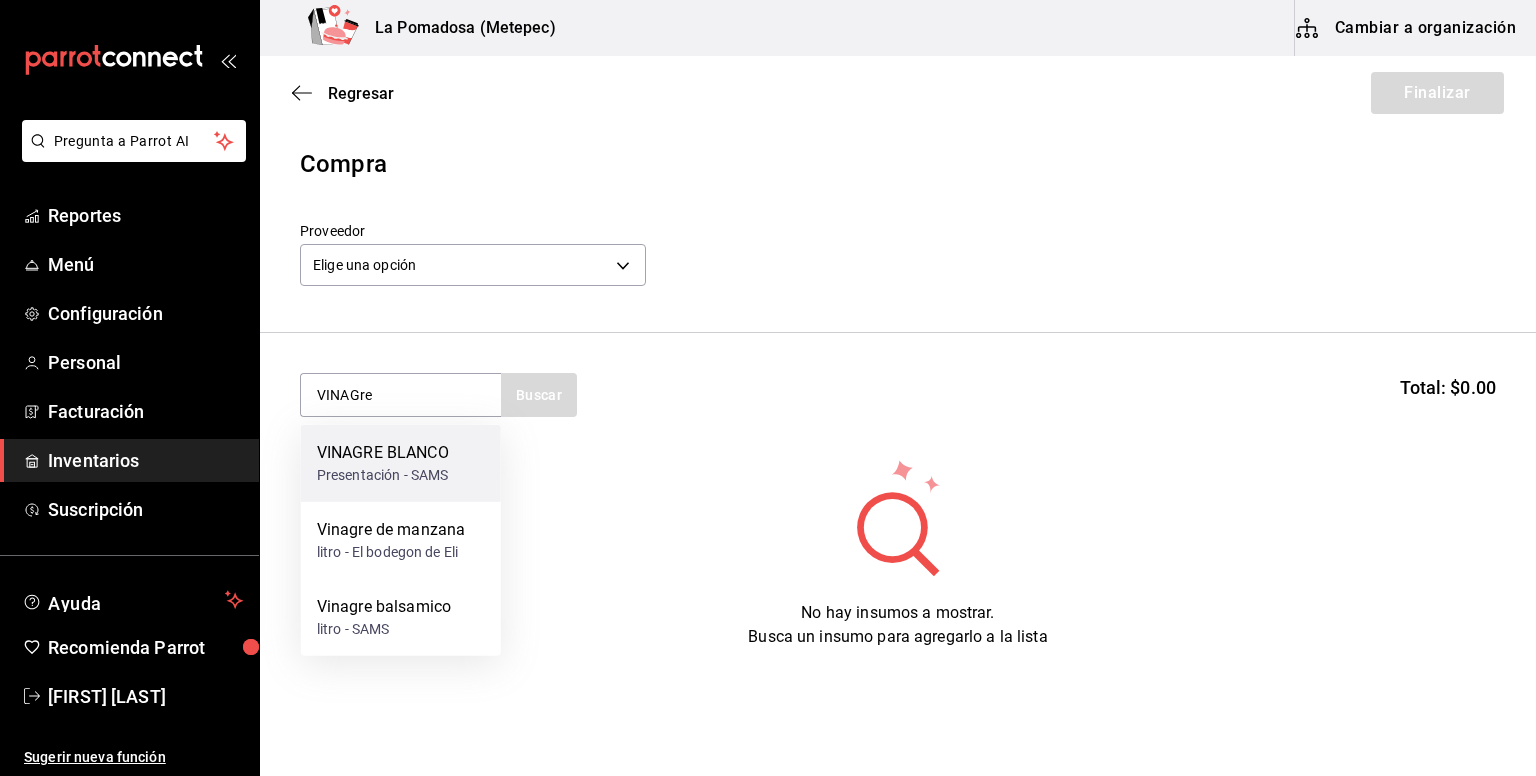 click on "VINAGRE BLANCO  Presentación - SAMS" at bounding box center (401, 463) 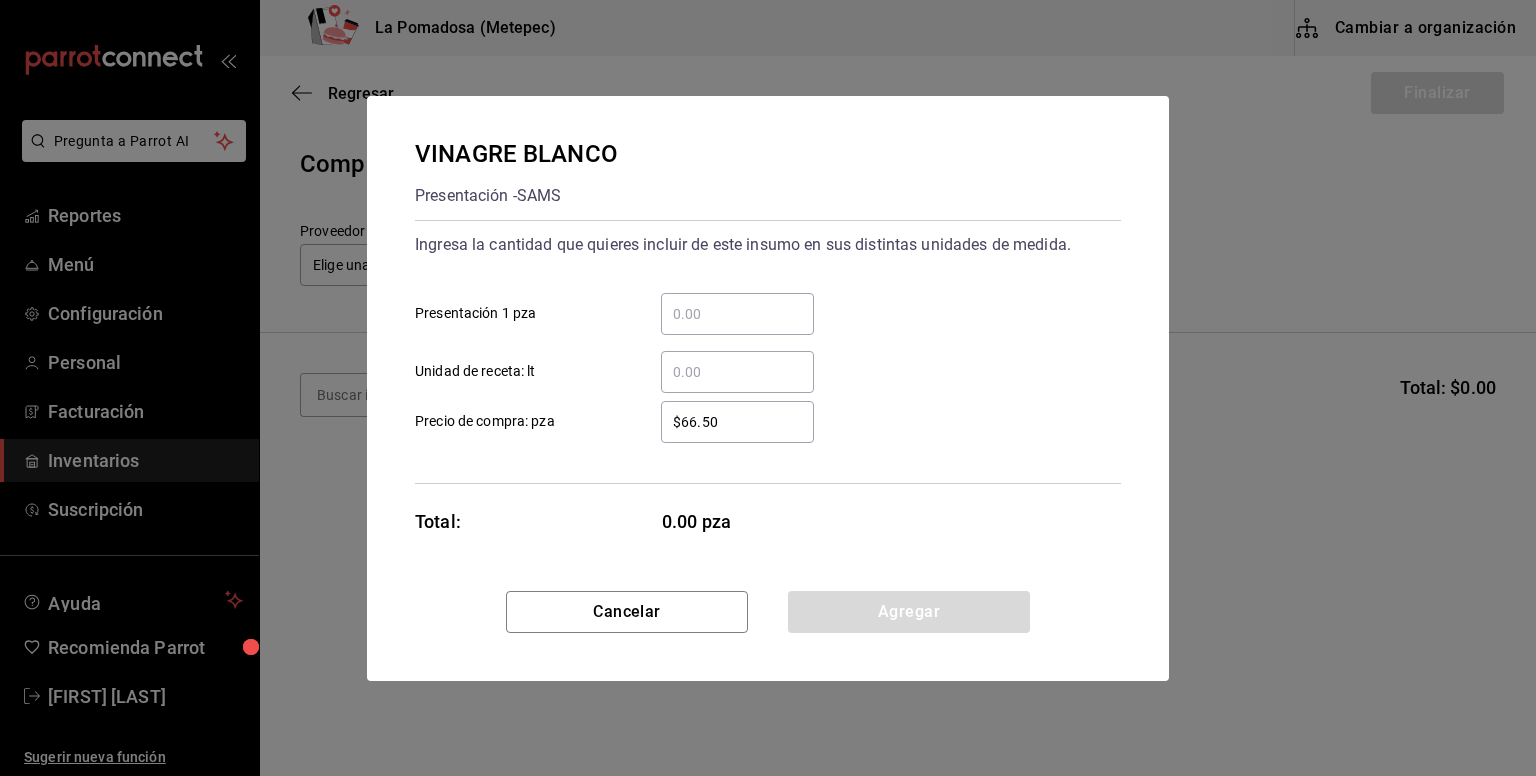 click on "​ Presentación 1 pza" at bounding box center (737, 314) 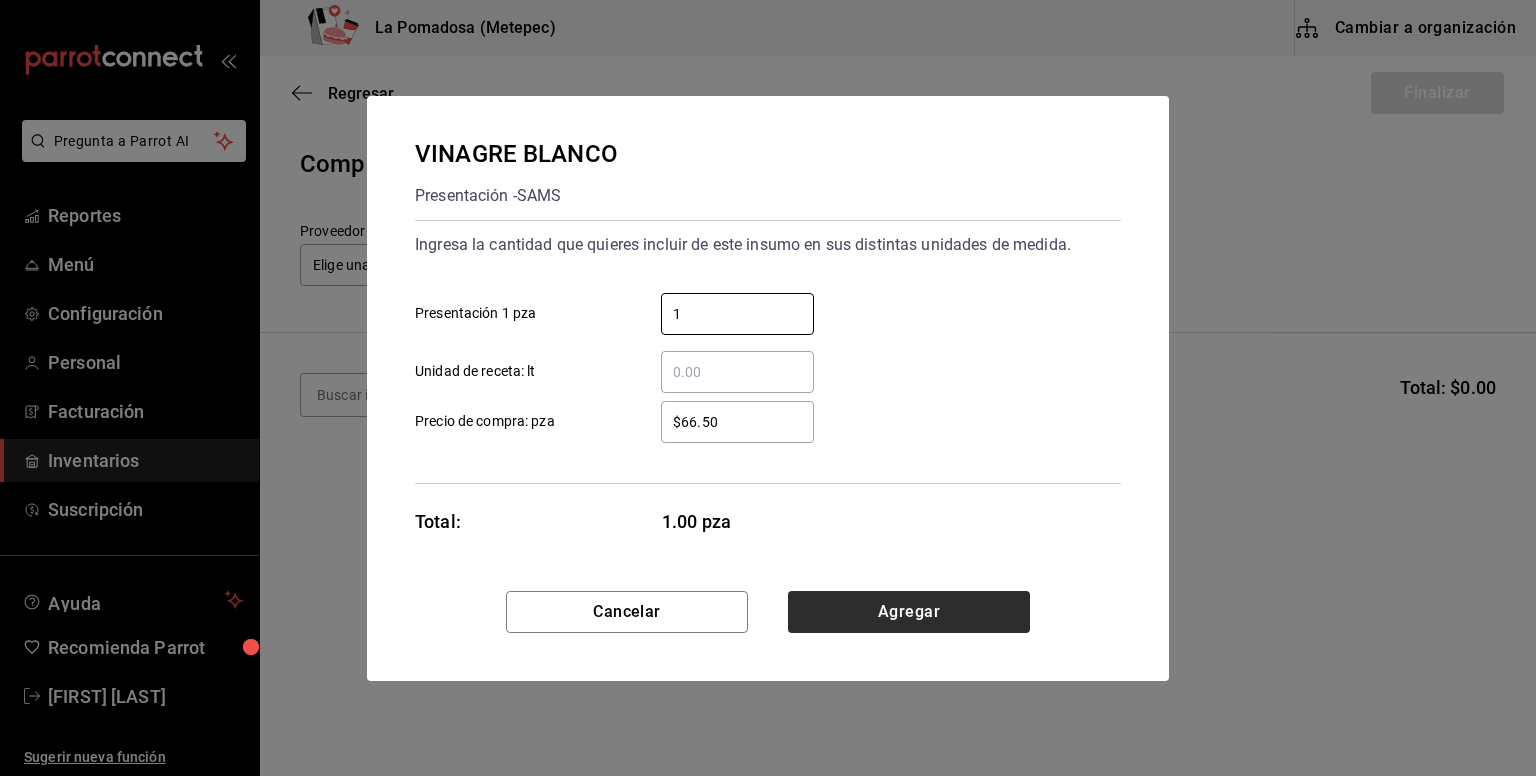 type on "1" 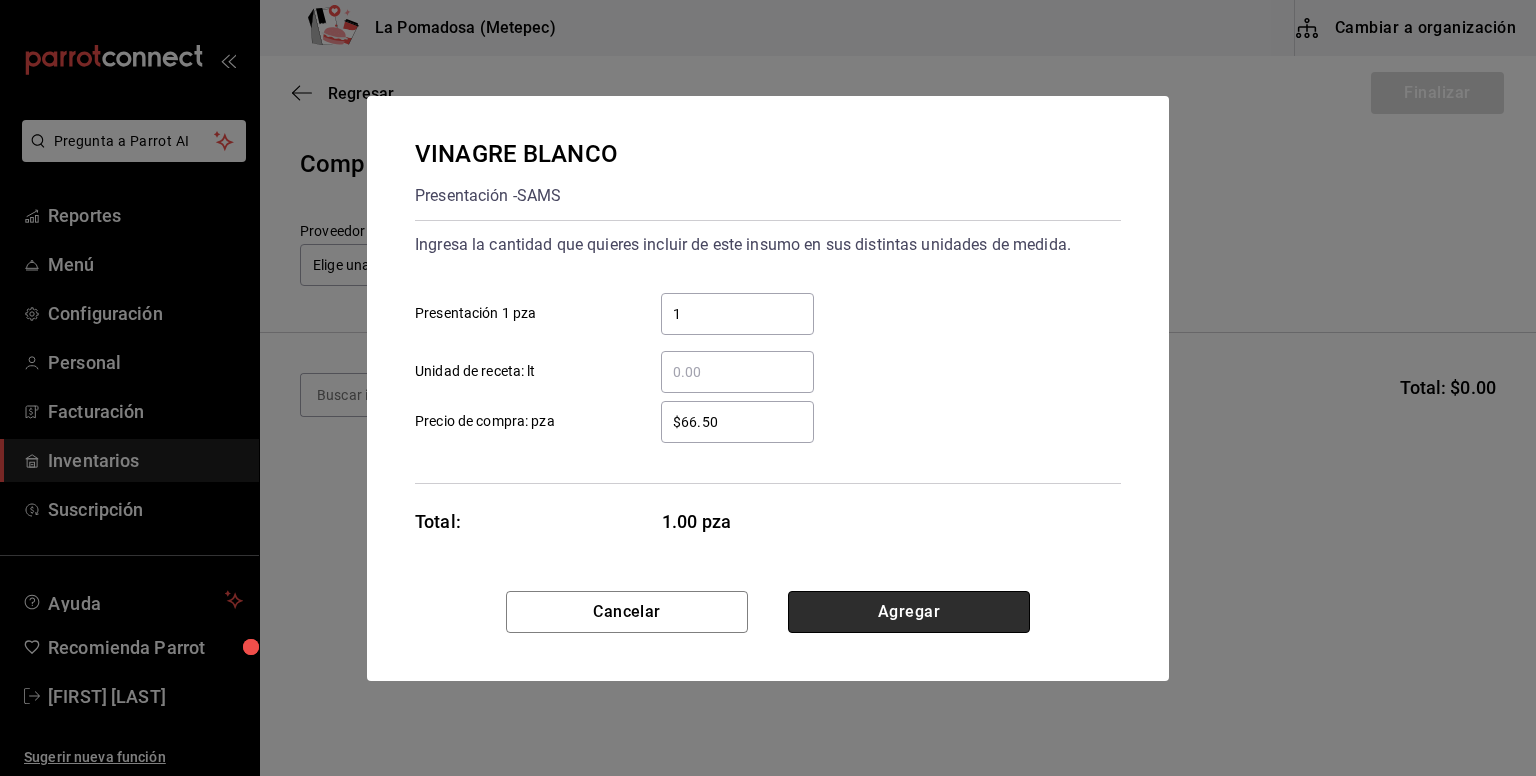 click on "Agregar" at bounding box center [909, 612] 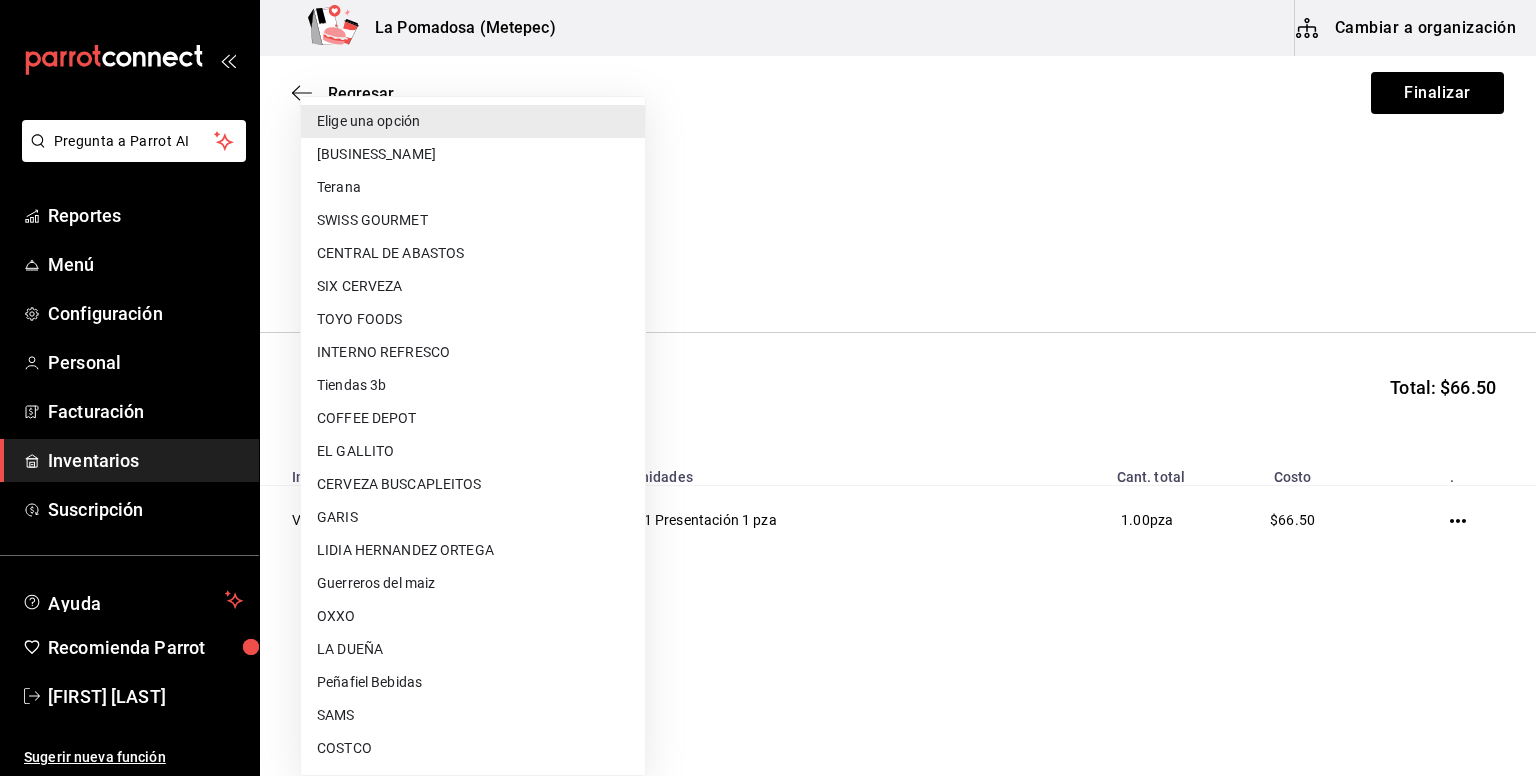click on "Pregunta a Parrot AI Reportes   Menú   Configuración   Personal   Facturación   Inventarios   Suscripción   Ayuda Recomienda Parrot   [FIRST] [LAST]   Sugerir nueva función   La Pomadosa (Metepec) Cambiar a organización Regresar Finalizar Compra Proveedor Elige una opción default Buscar Total: $[PRICE] Insumo Unidades Cant. total Costo  .  VINAGRE BLANCO  1 Presentación 1 pza 1.00  pza $[PRICE] GANA 1 MES GRATIS EN TU SUSCRIPCIÓN AQUÍ ¿Recuerdas cómo empezó tu restaurante?
Hoy puedes ayudar a un colega a tener el mismo cambio que tú viviste.
Recomienda Parrot directamente desde tu Portal Administrador.
Es fácil y rápido.
🎁 Por cada restaurante que se una, ganas 1 mes gratis. Ver video tutorial Ir a video Pregunta a Parrot AI Reportes   Menú   Configuración   Personal   Facturación   Inventarios   Suscripción   Ayuda Recomienda Parrot   [FIRST] [LAST]   Sugerir nueva función   Editar Eliminar Visitar centro de ayuda ([PHONE]) soporte@[DOMAIN]" at bounding box center (768, 331) 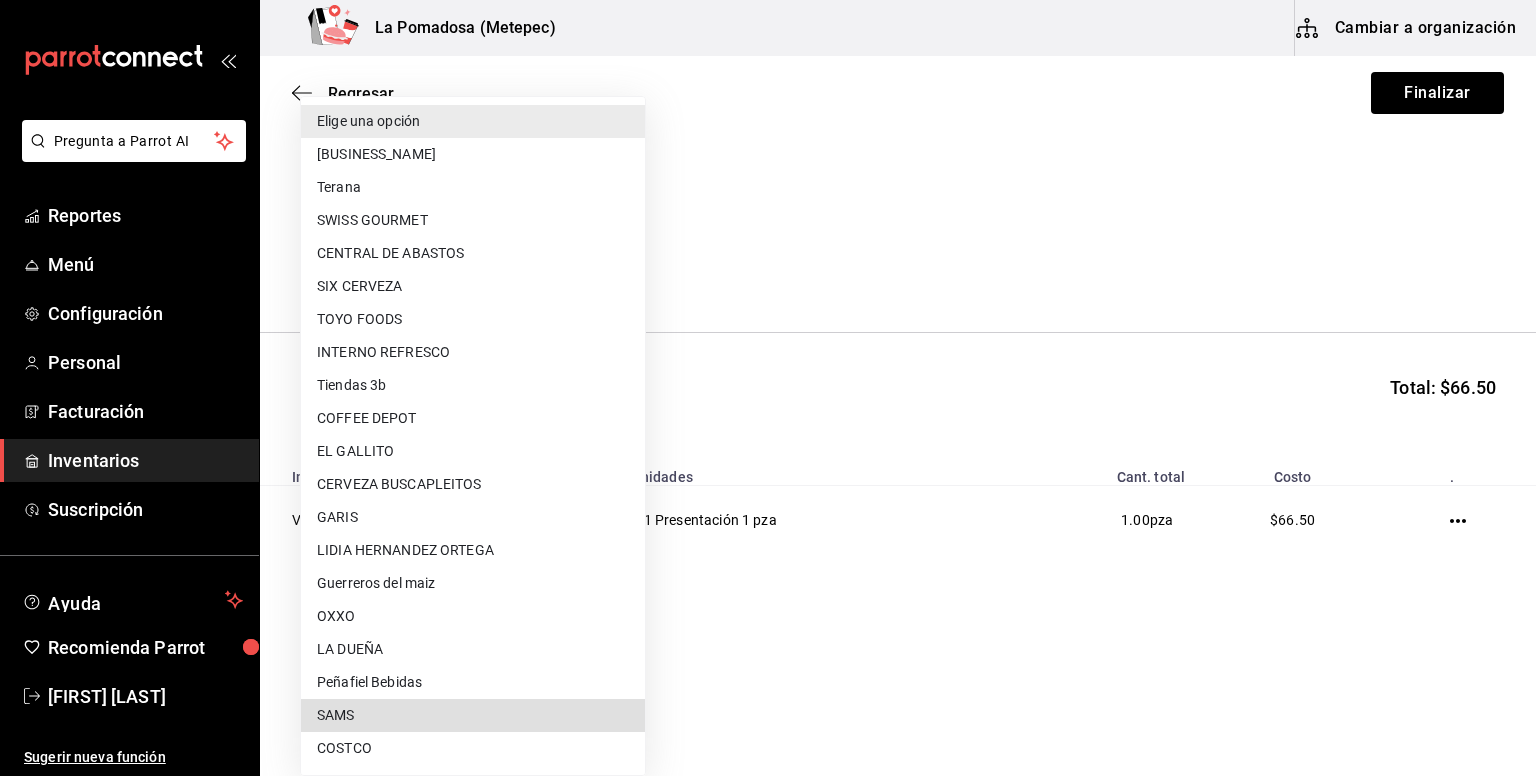 type on "5feff204-c414-4be0-b118-8bdfd1fcaed5" 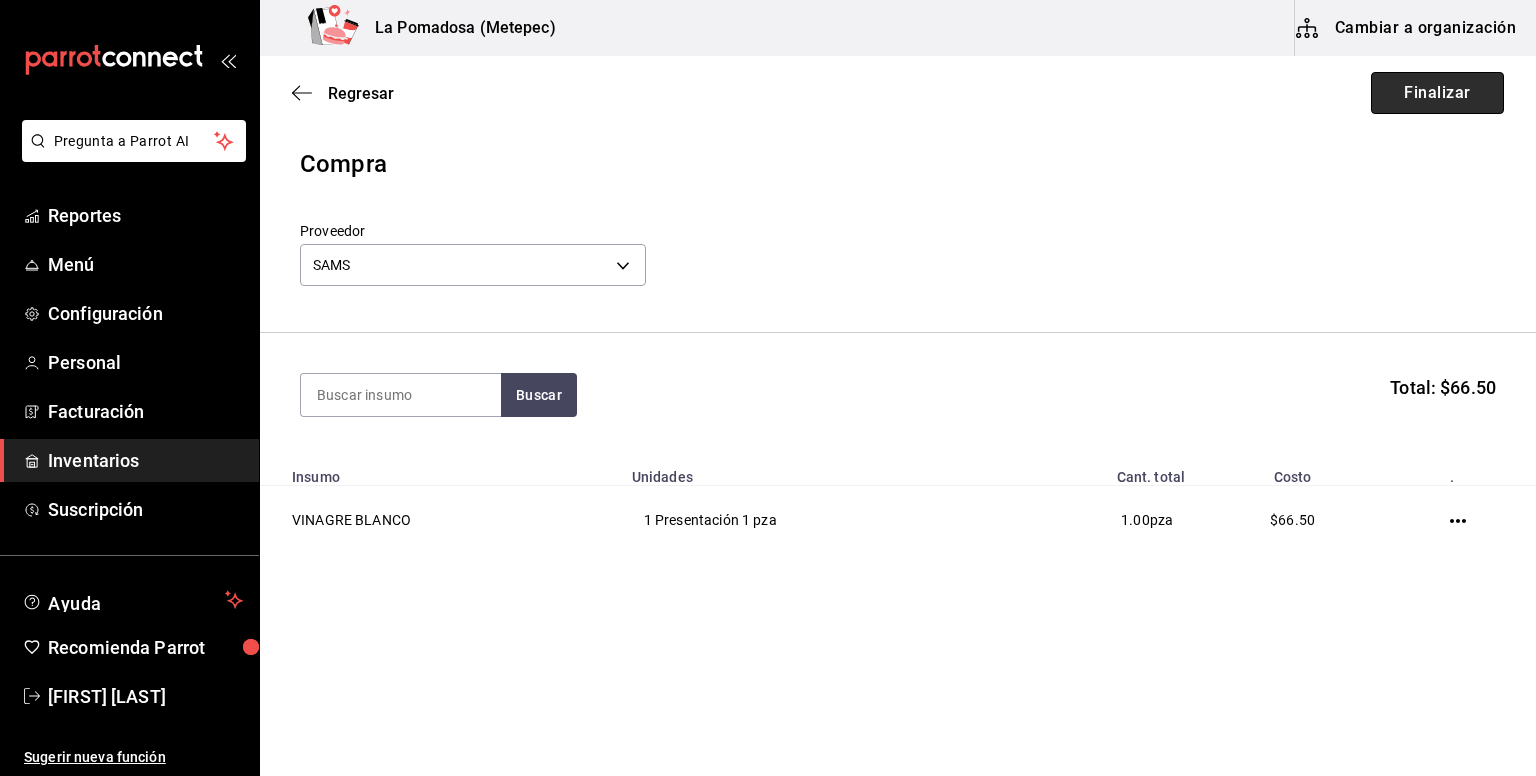 click on "Finalizar" at bounding box center (1437, 93) 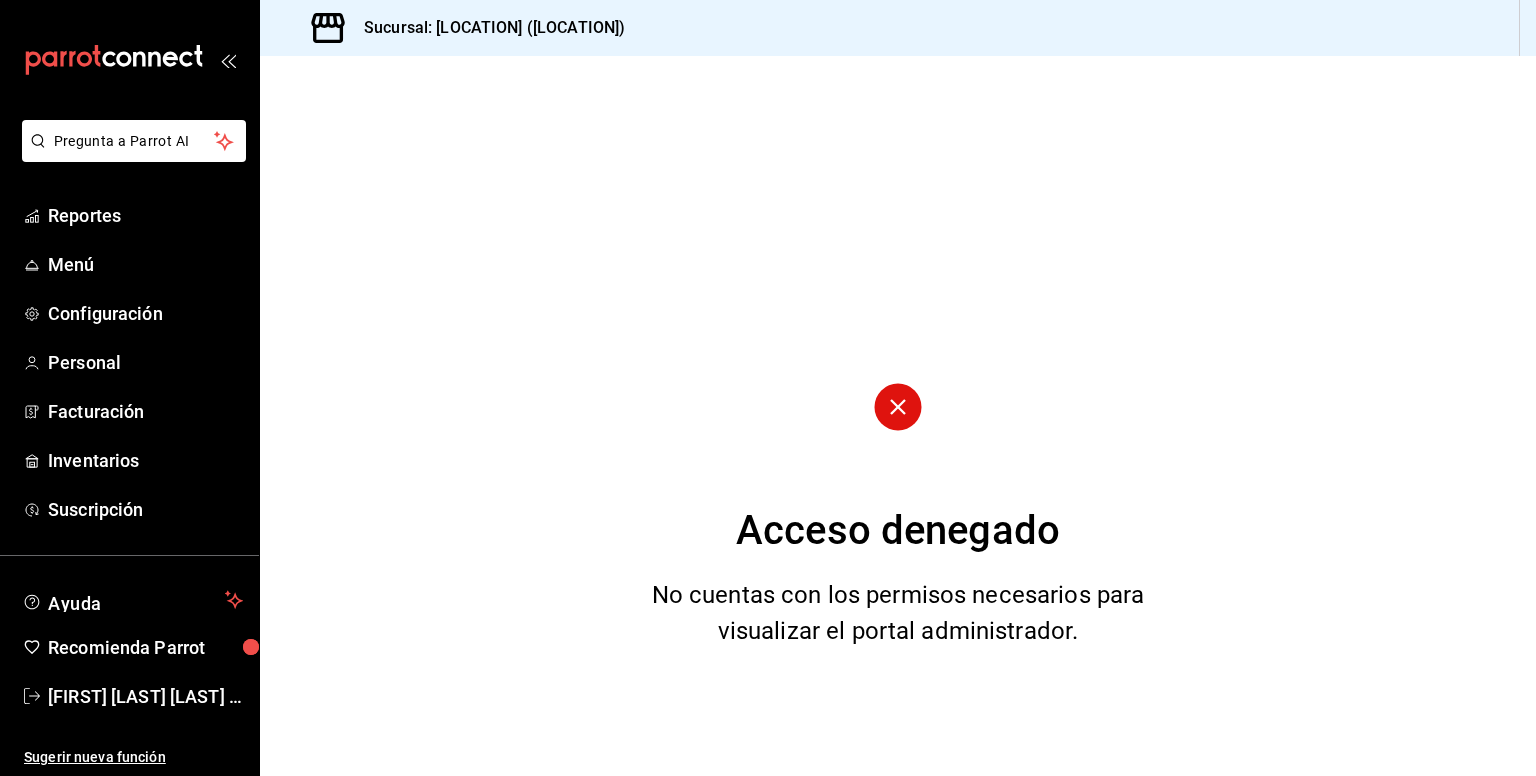 scroll, scrollTop: 0, scrollLeft: 0, axis: both 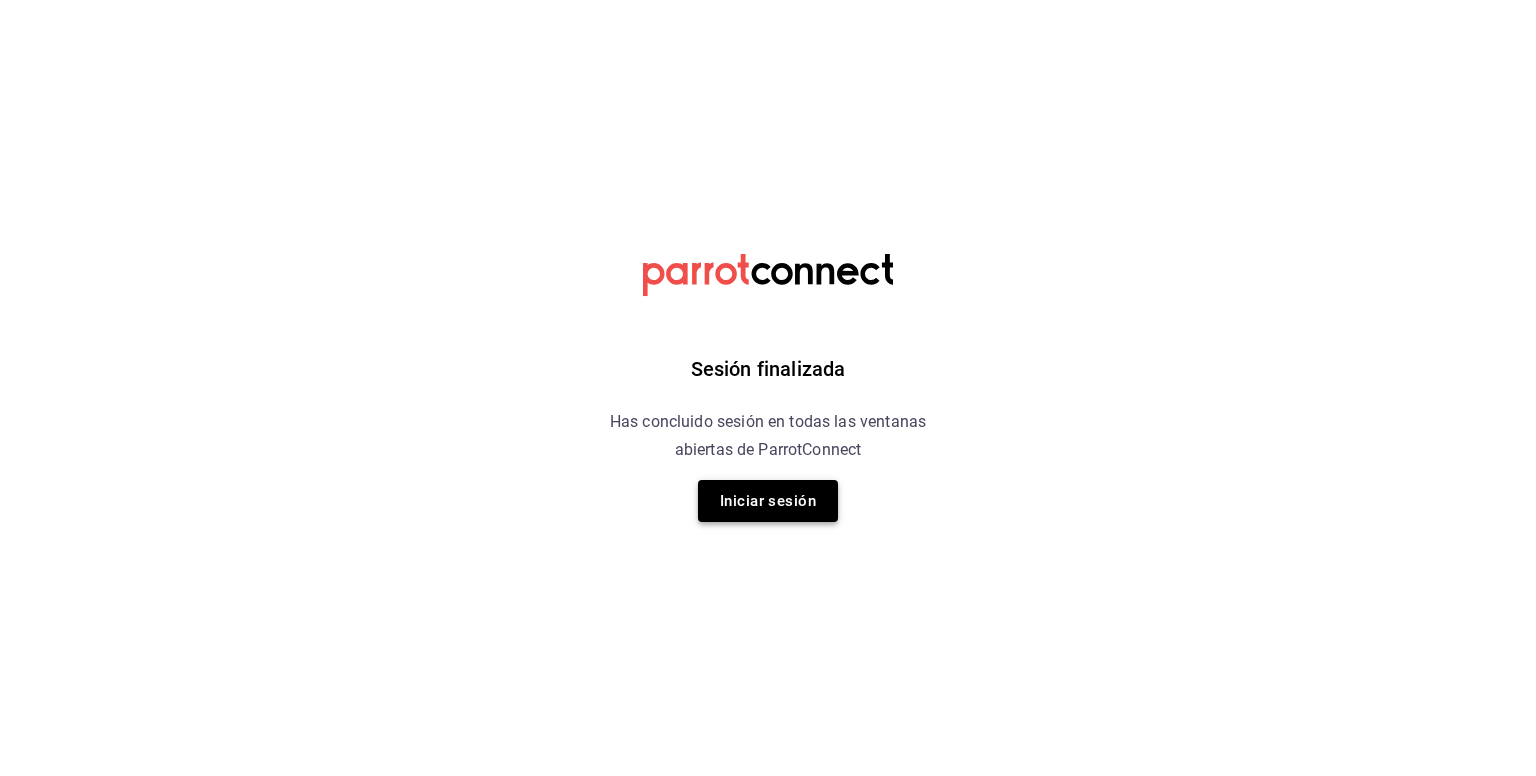 click on "Iniciar sesión" at bounding box center (768, 501) 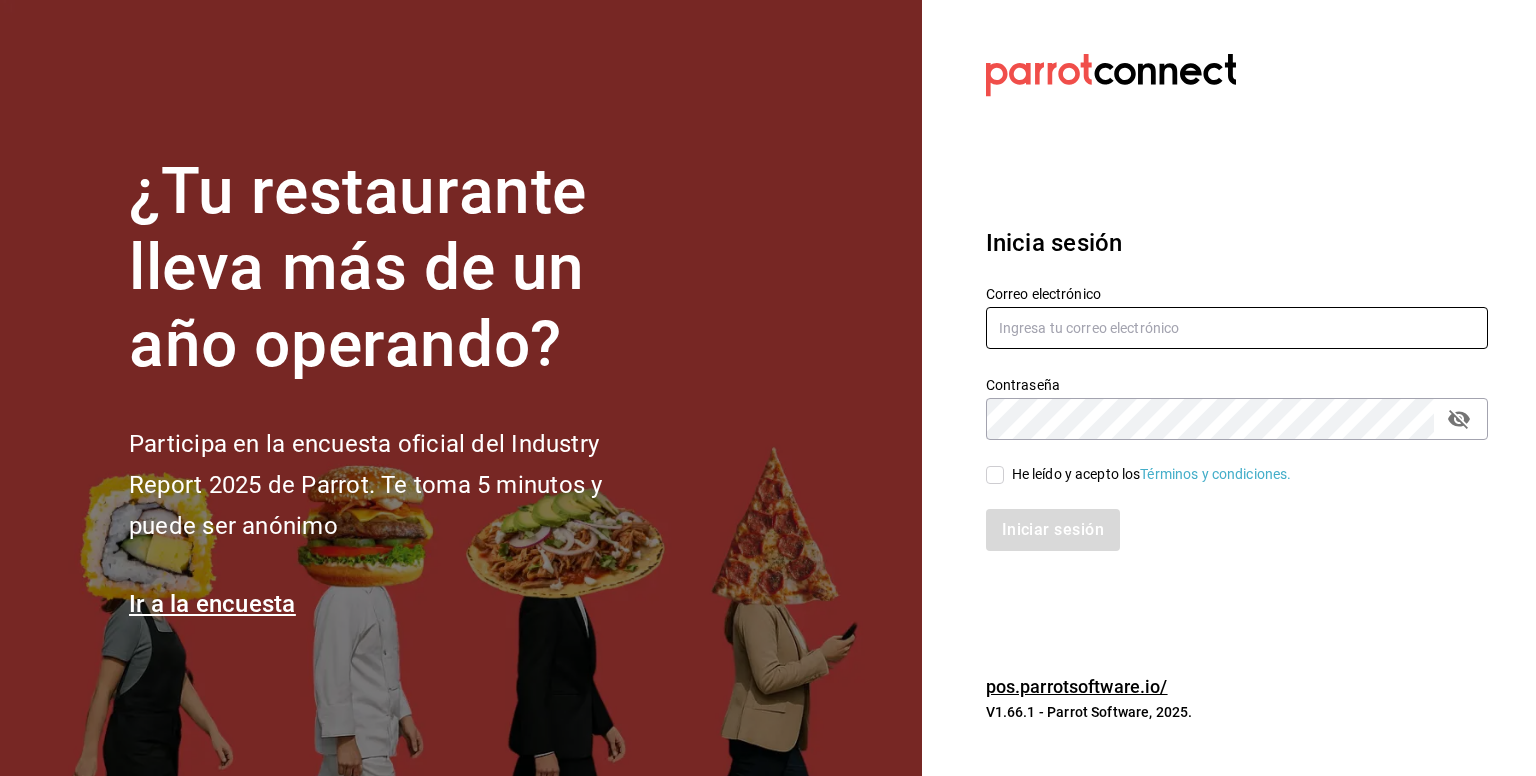 click at bounding box center (1237, 328) 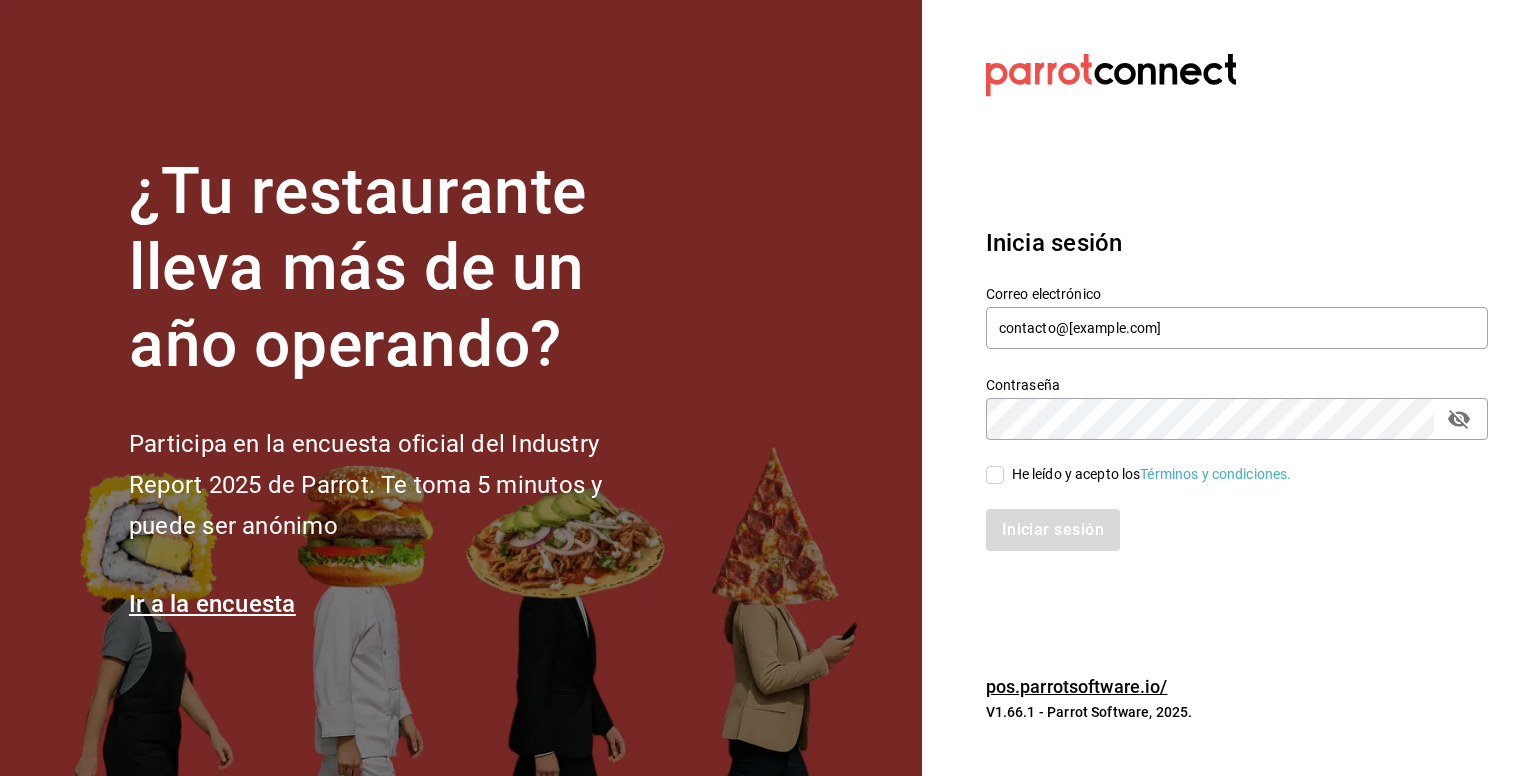 click on "He leído y acepto los  Términos y condiciones." at bounding box center (995, 475) 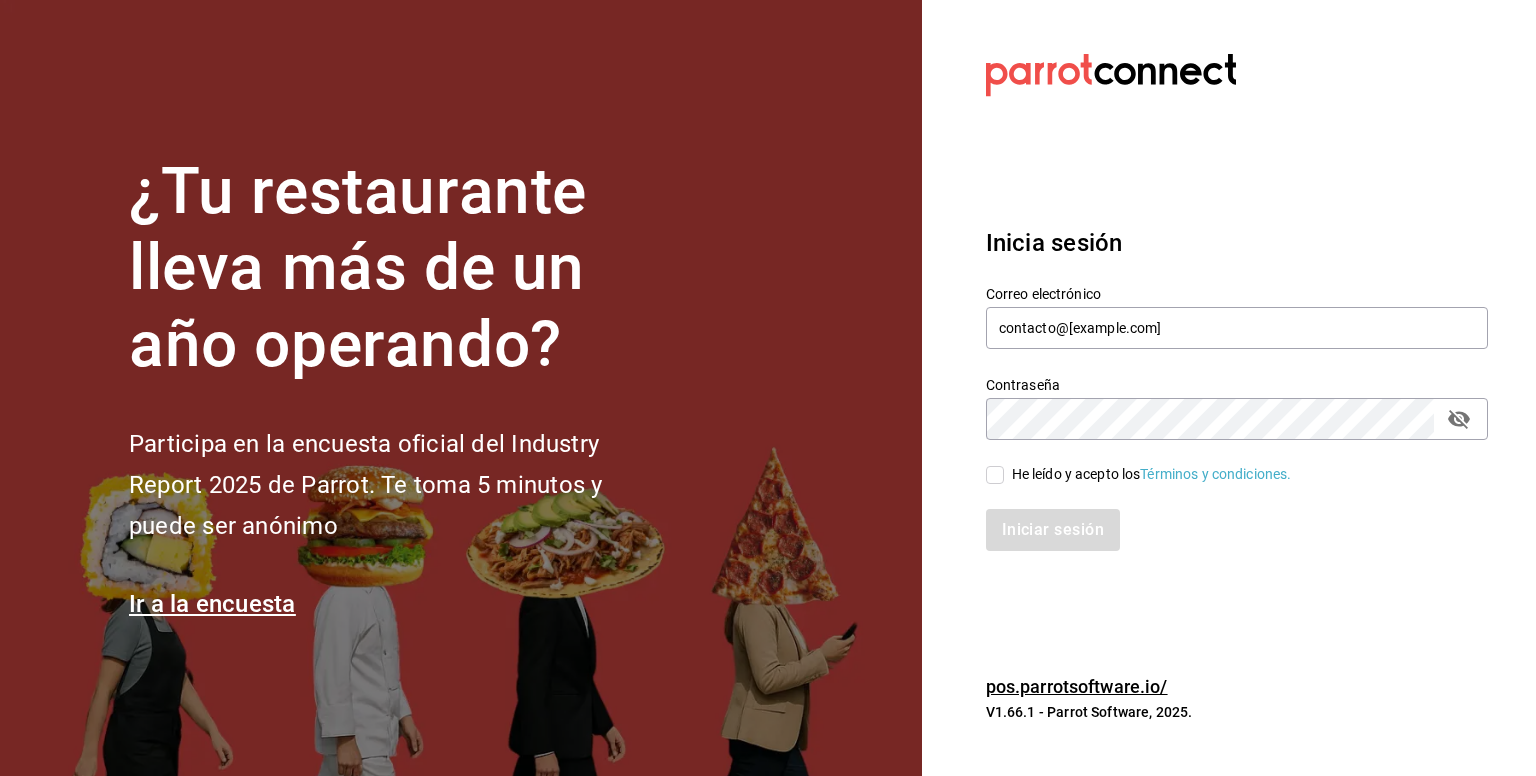 checkbox on "true" 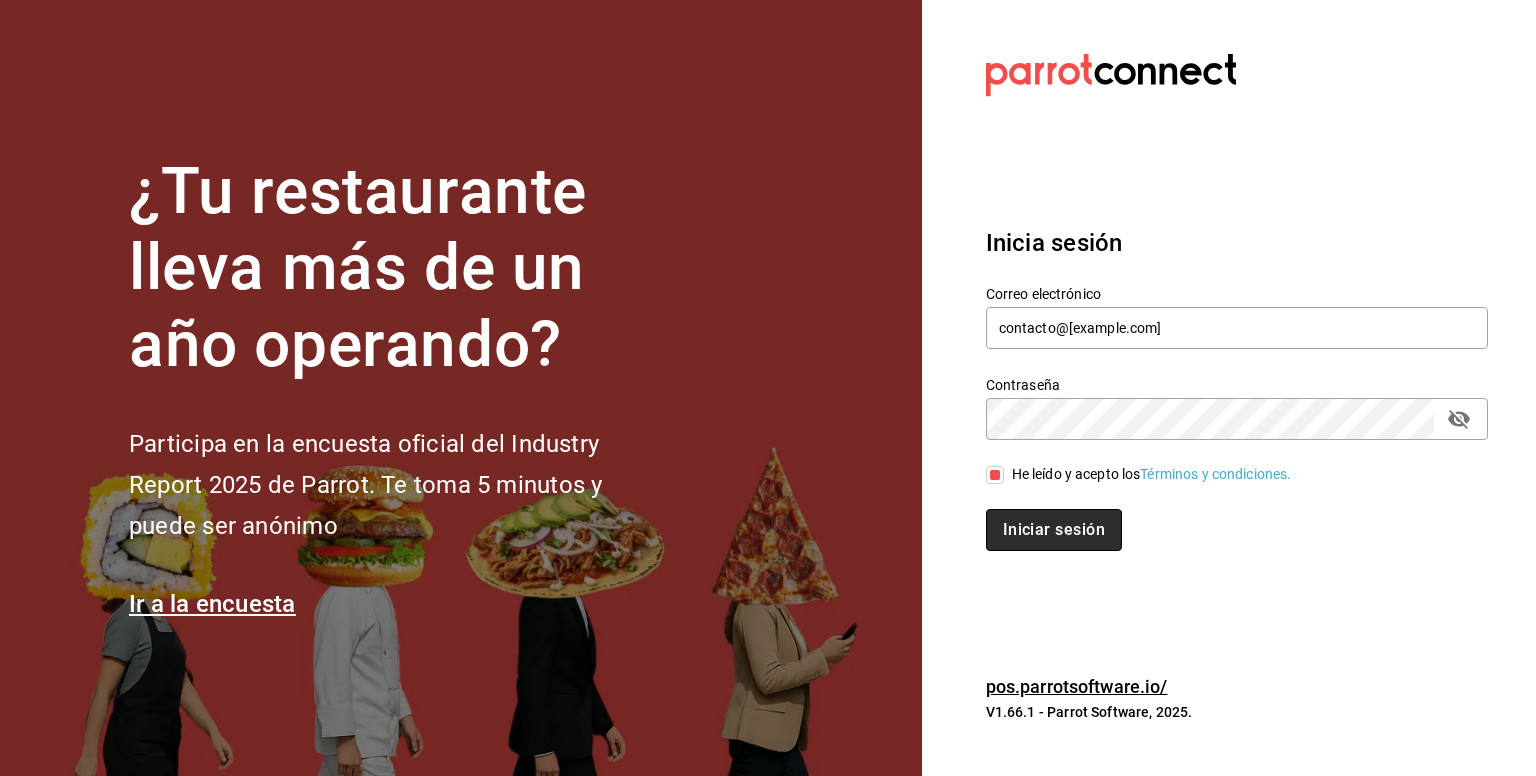 click on "Iniciar sesión" at bounding box center (1054, 530) 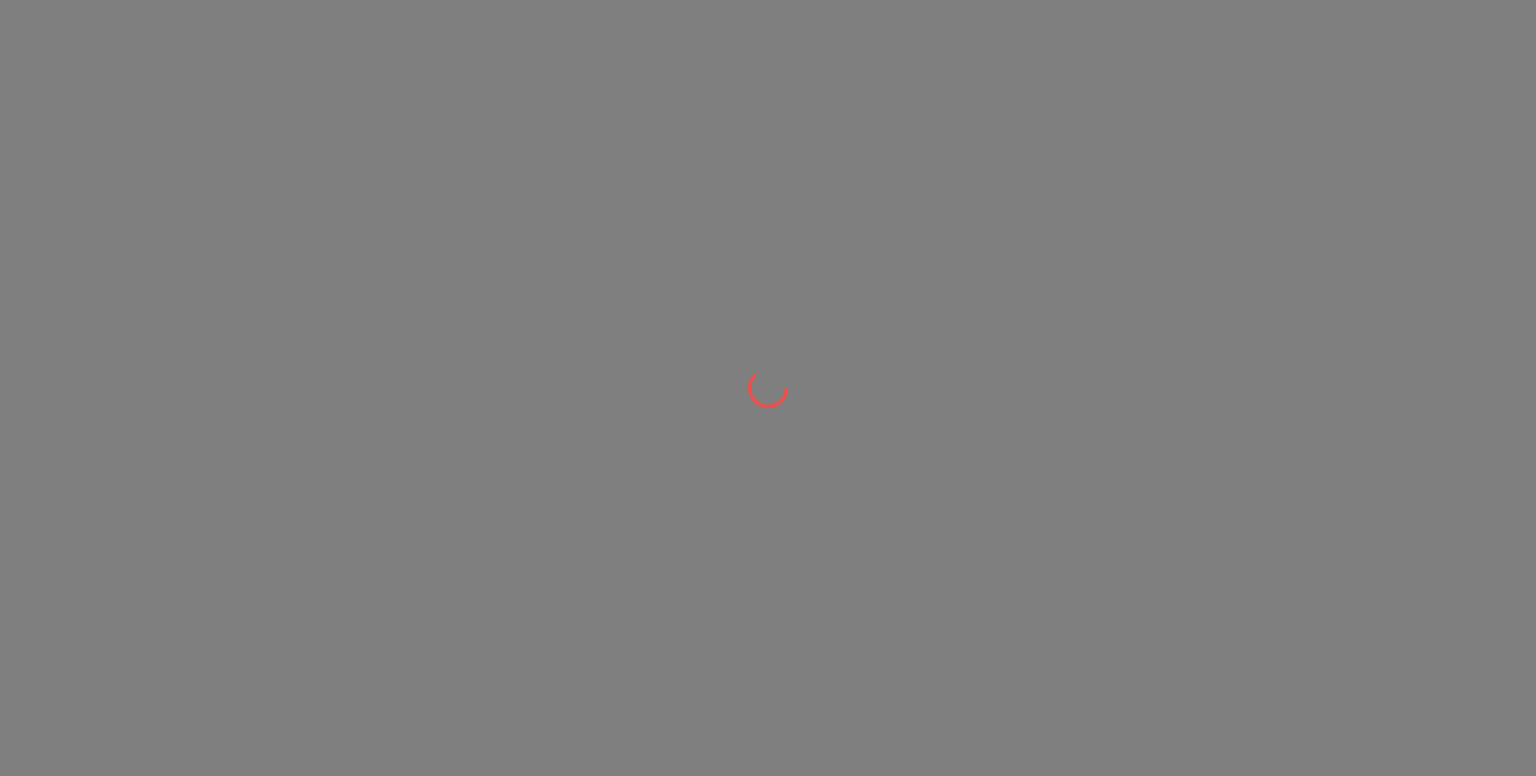 scroll, scrollTop: 0, scrollLeft: 0, axis: both 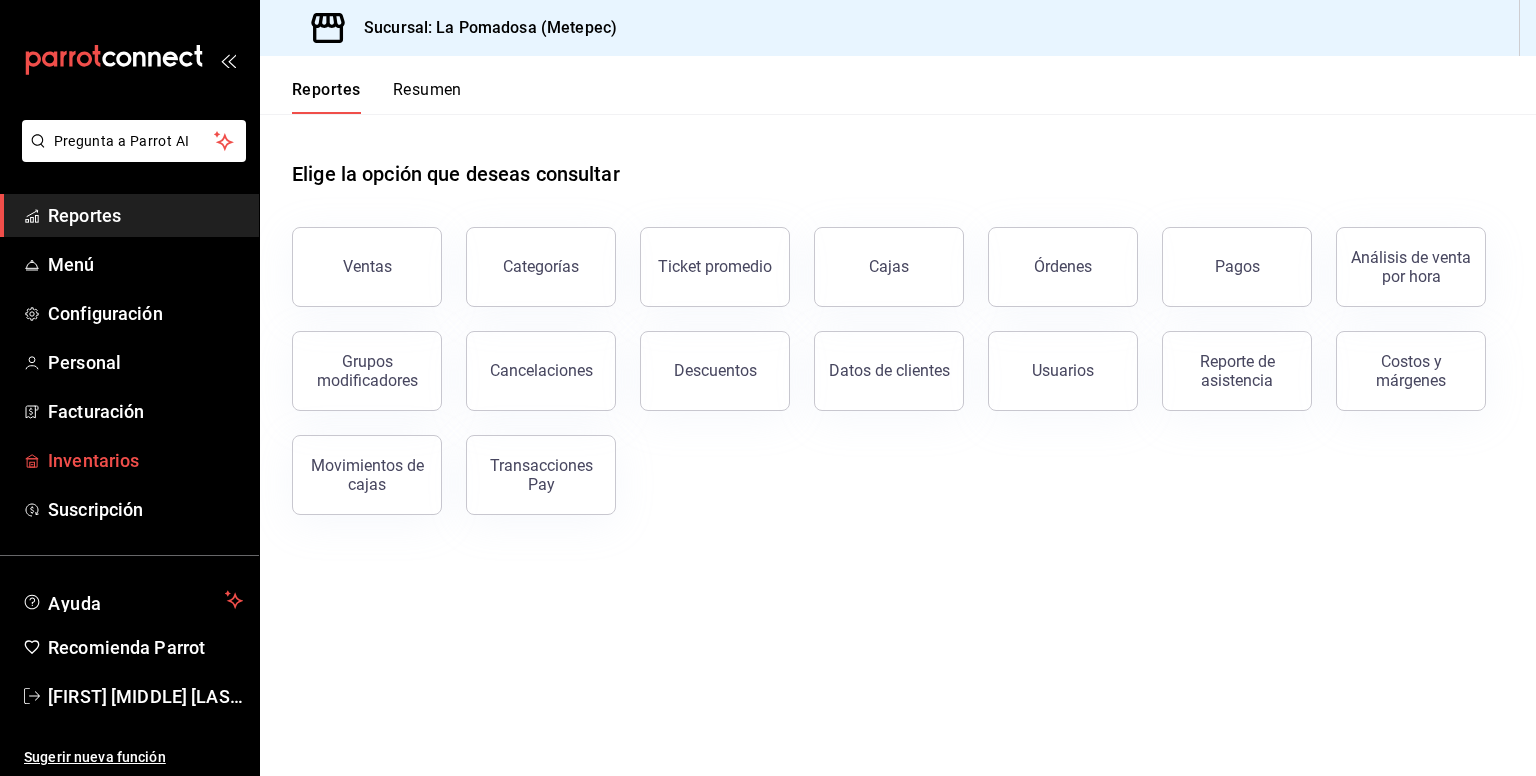click on "Inventarios" at bounding box center (145, 460) 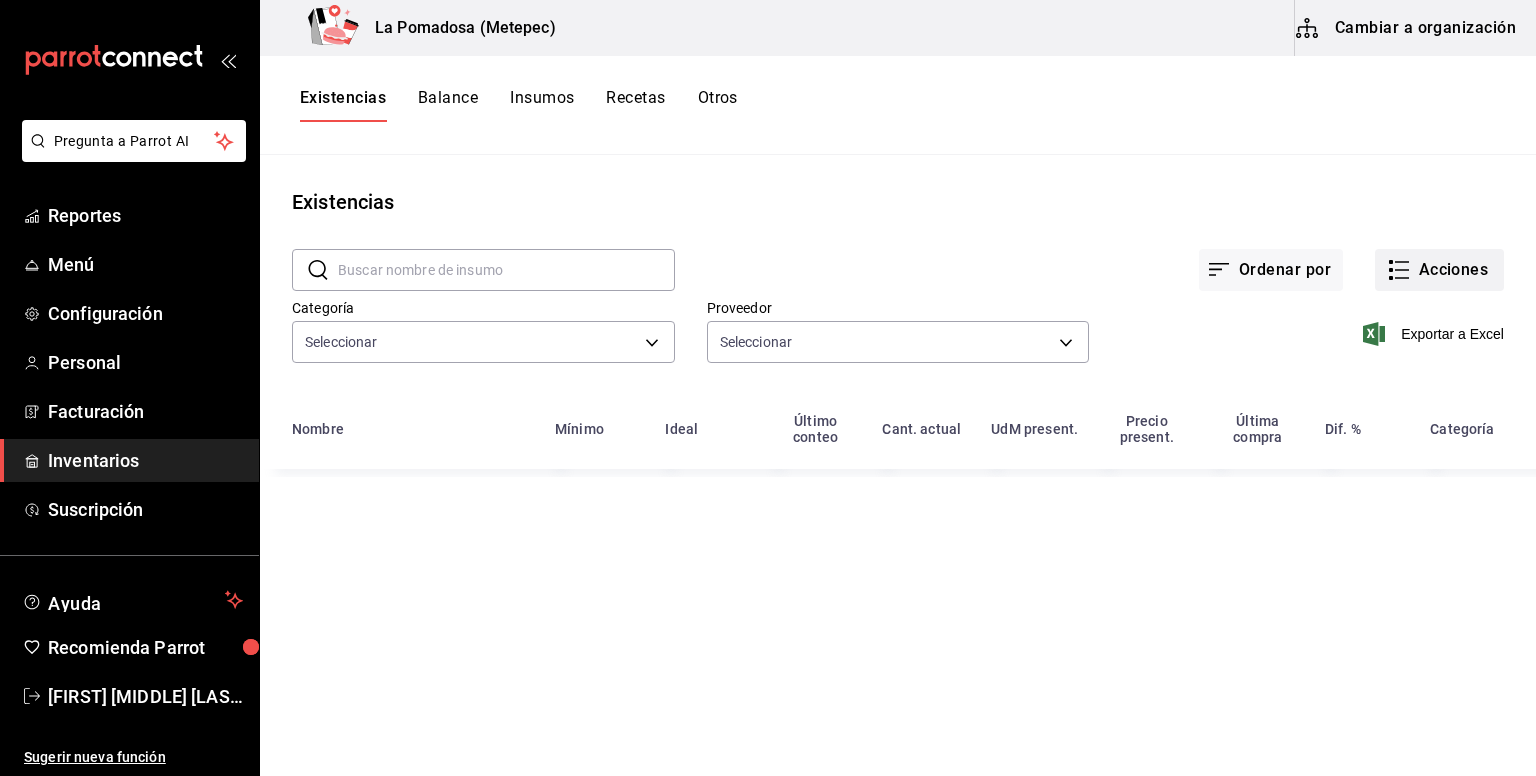 type on "da665286-eb96-4e6f-8fd7-76cd67ec58e2,3dc81d95-6959-408b-ab71-3a4c6180bbe6,7b99b27d-513a-4f40-aa97-130fc407987f,5d4b3f0e-c5be-45db-b5b0-81ab884e6d35,85fde750-e9e5-40a7-b204-a10e68fb2e75,5a53e486-e01f-4375-b3c4-40a56d876da7,2d9a8d4c-68e0-4df7-9e1f-5f9b01bee052,83906a0e-b1c2-4167-ac23-b23dd2b0f04c,f07e12b7-c85b-42fd-a5af-477c685a827a,133602df-29e6-4474-a6ac-83eeb5e8b4bd,6fbce627-5999-4c51-a758-cc6a24d07cdd,47d98546-6303-4524-be2d-9f84b7a3b6ec,426e67eb-0fa1-40dc-82b5-576a1d3eeceb,8c24c2ba-b3b2-47c5-94b8-e793936c39d8,30abd554-9ddc-4c84-ab92-b44d739083d3,75fd117f-be83-4433-94d7-76fb3d5e4270,4e0c172a-0b01-4bfc-be5b-cf7e60133c05,fb29476a-60a6-4b27-8fb5-5583b2c1156b,e7c3aa9b-49d1-4af3-9df9-05ffa3952890" 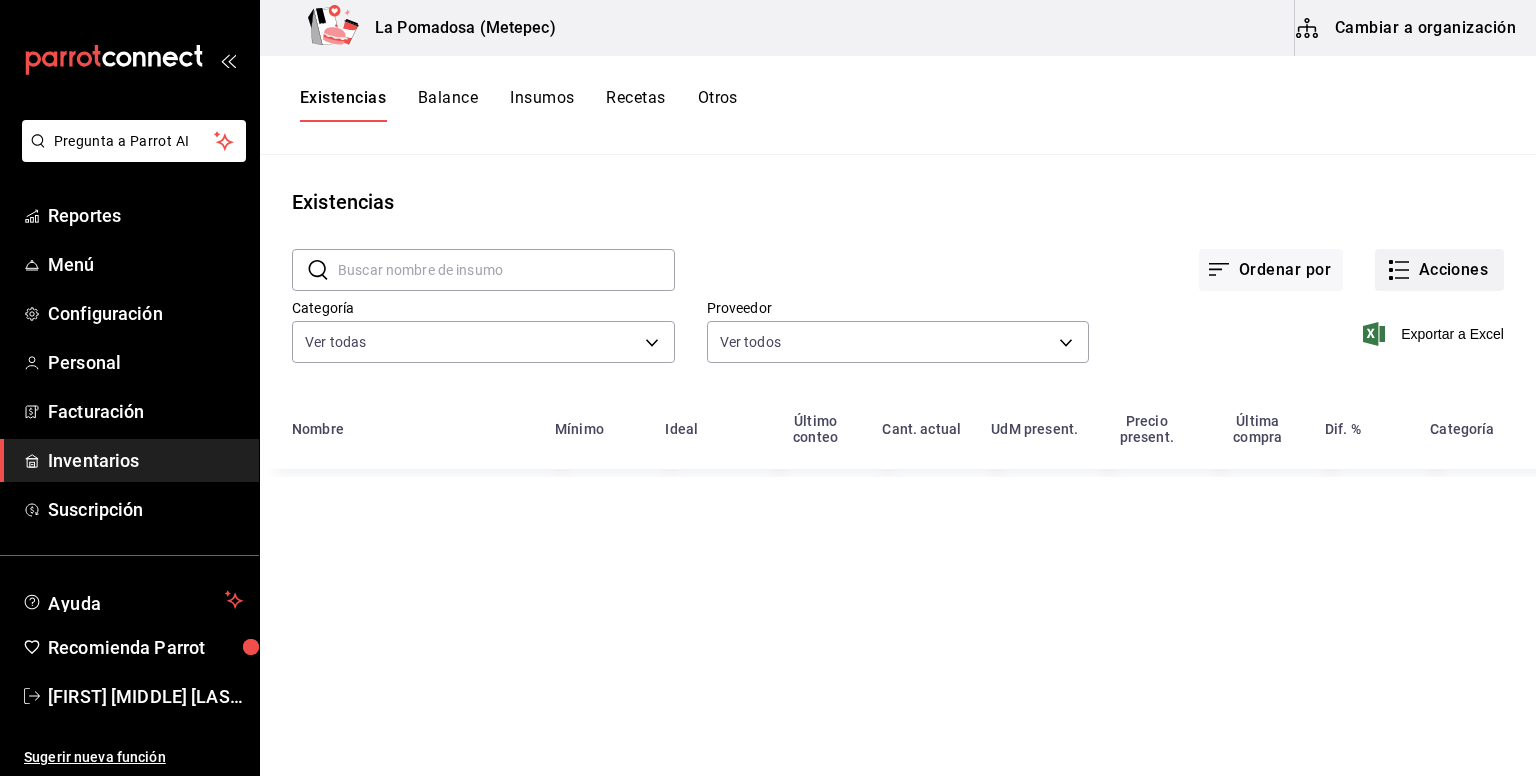 click on "Acciones" at bounding box center (1439, 270) 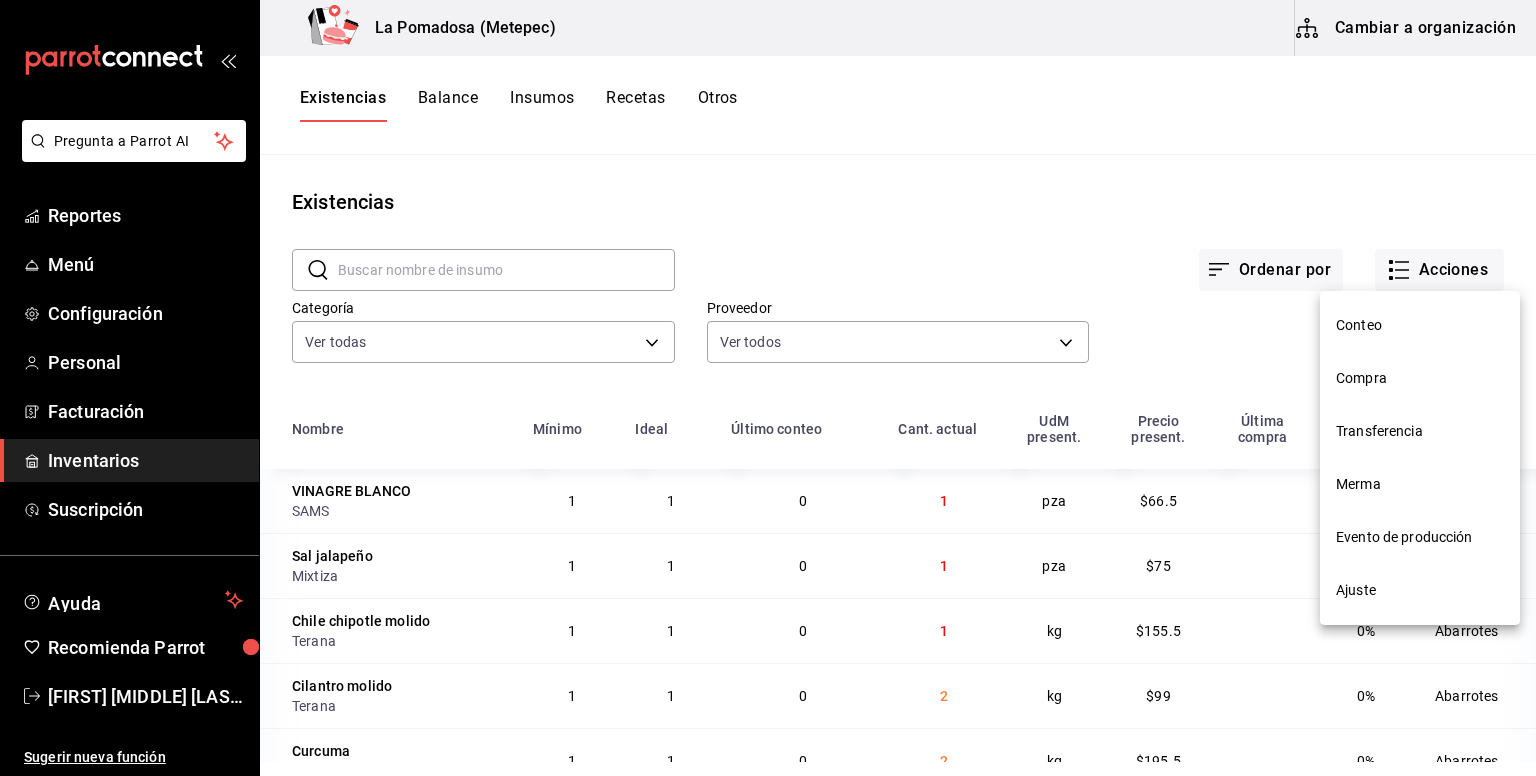 click on "Compra" at bounding box center (1420, 378) 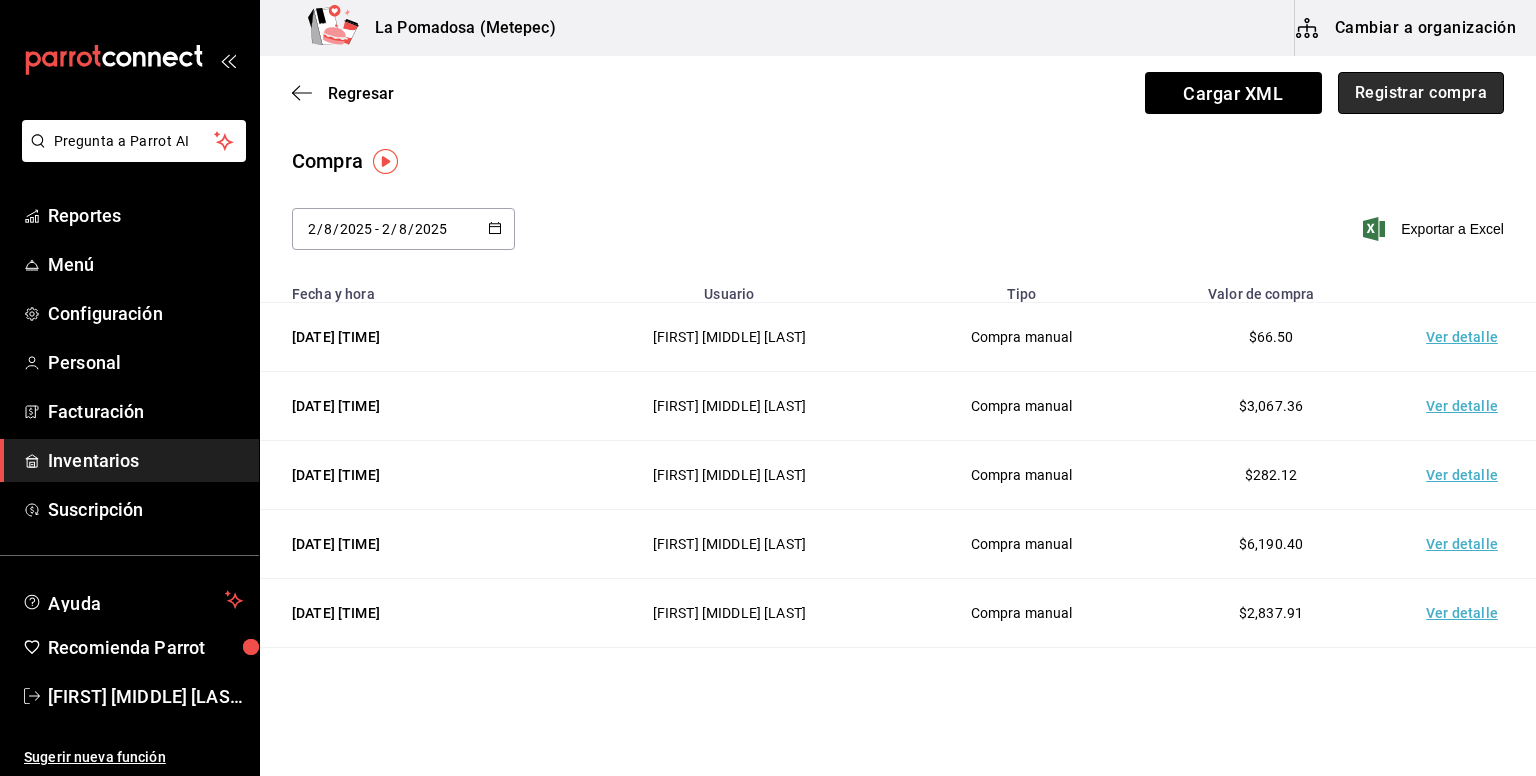 click on "Registrar compra" at bounding box center (1421, 93) 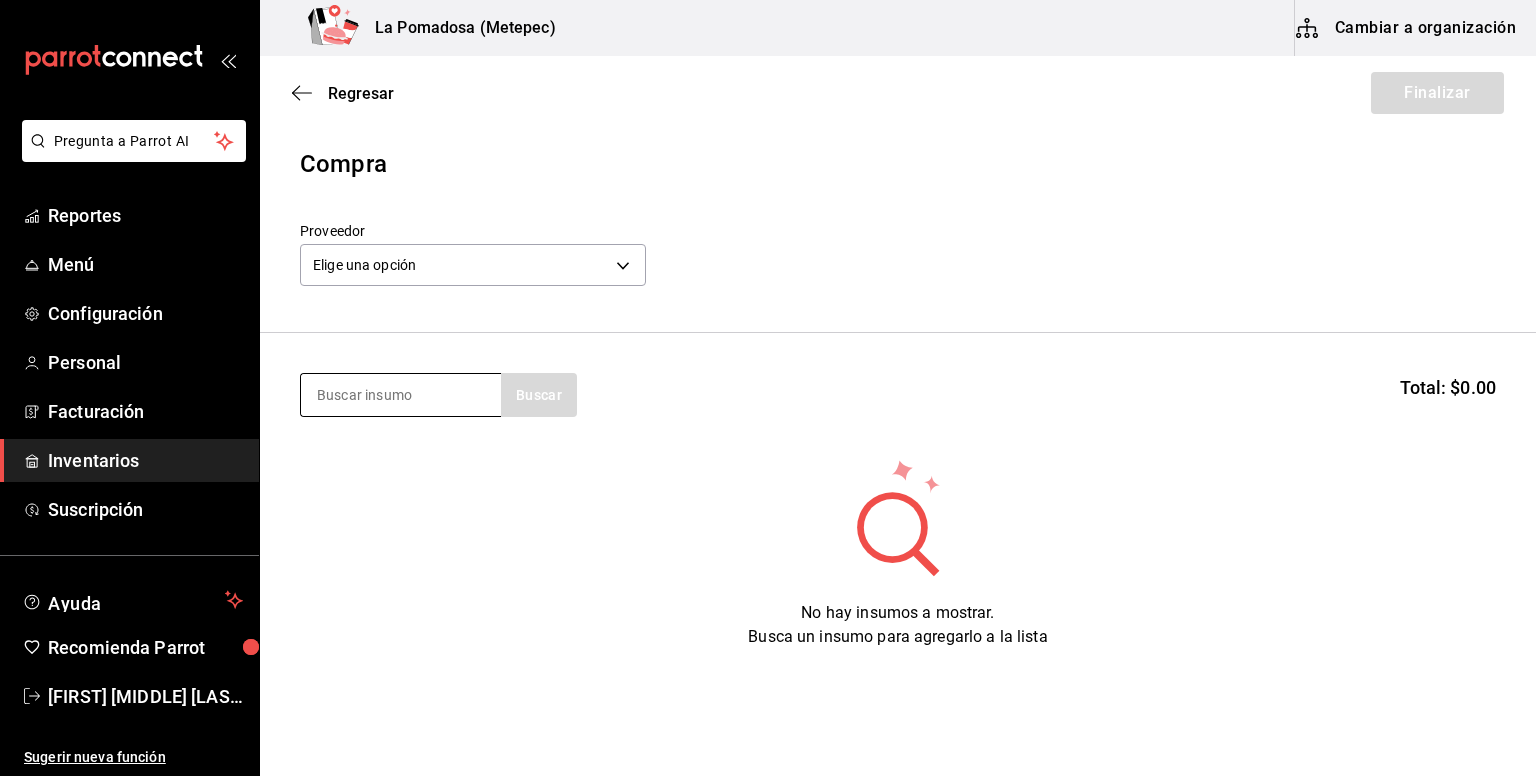 click at bounding box center [401, 395] 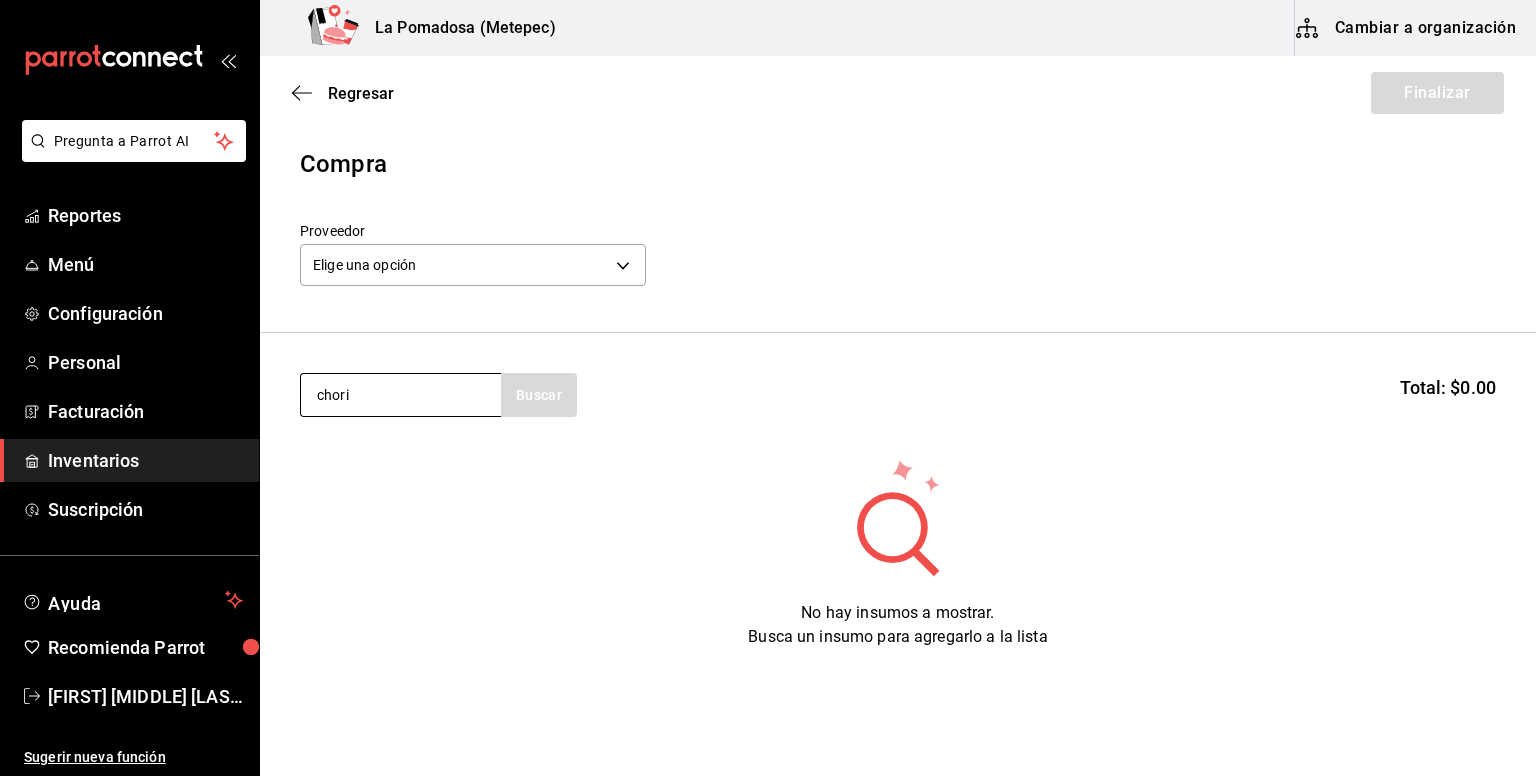 type on "chori" 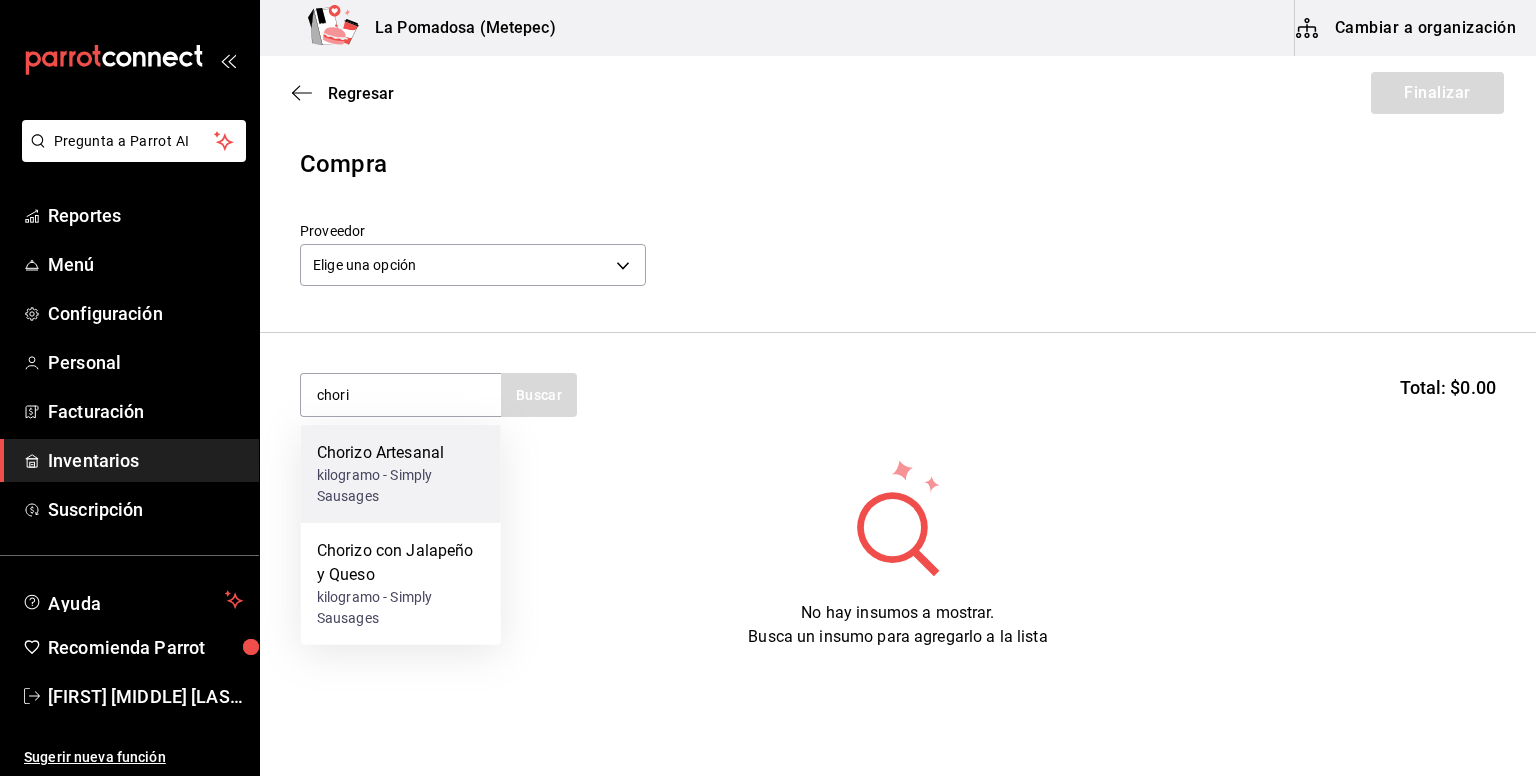click on "kilogramo  - Simply Sausages" at bounding box center [401, 486] 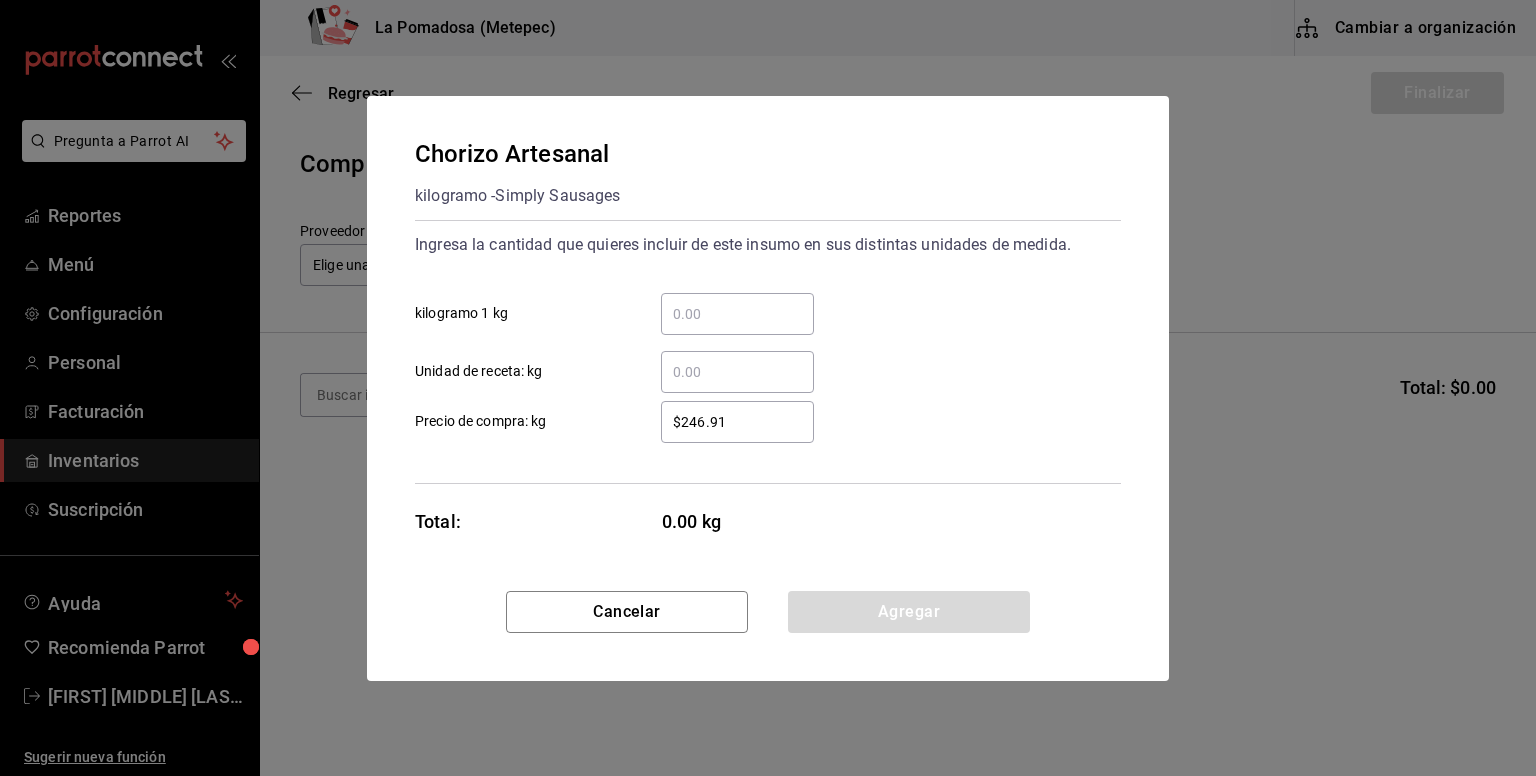 click on "​ kilogramo  1 kg" at bounding box center [737, 314] 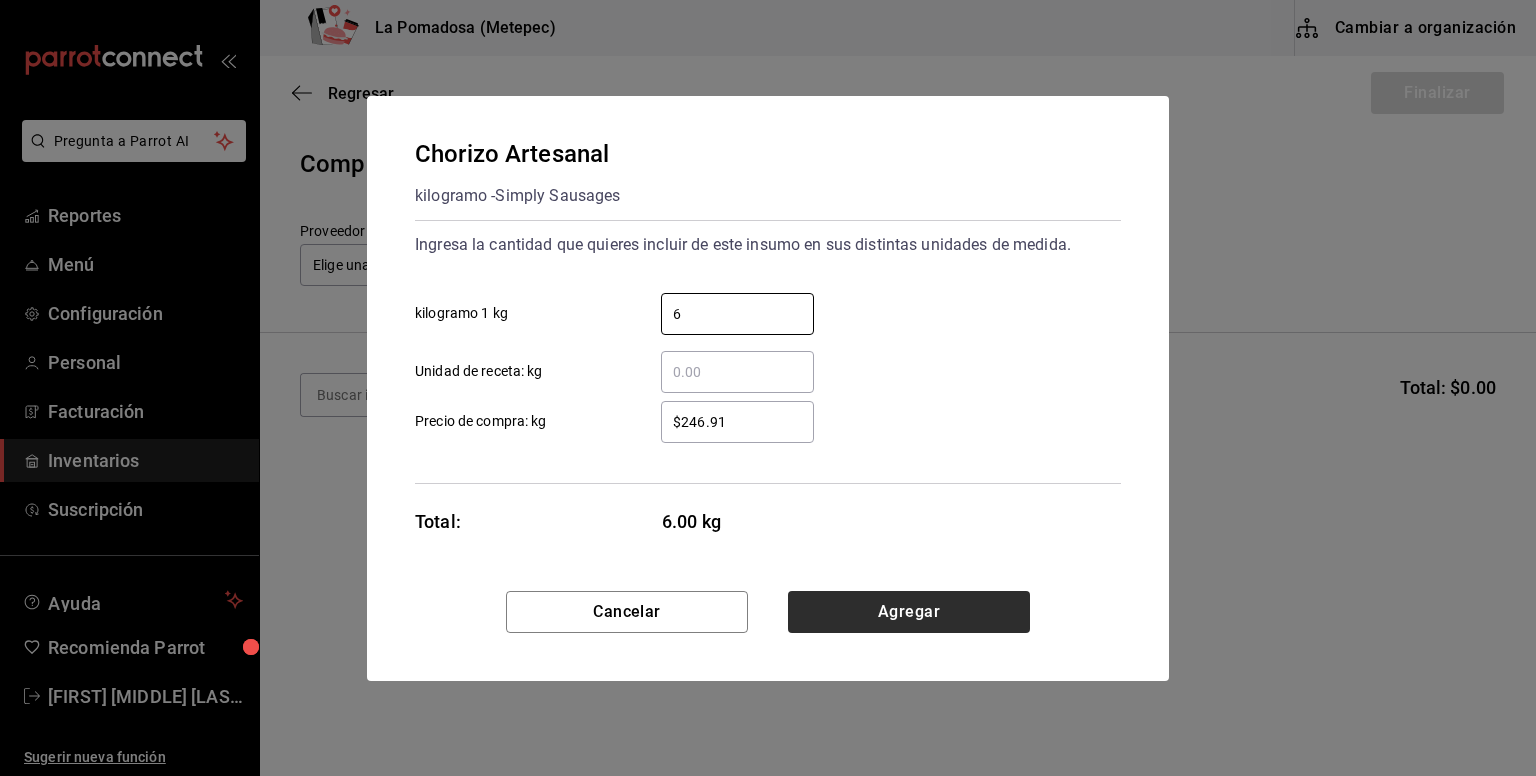 type on "6" 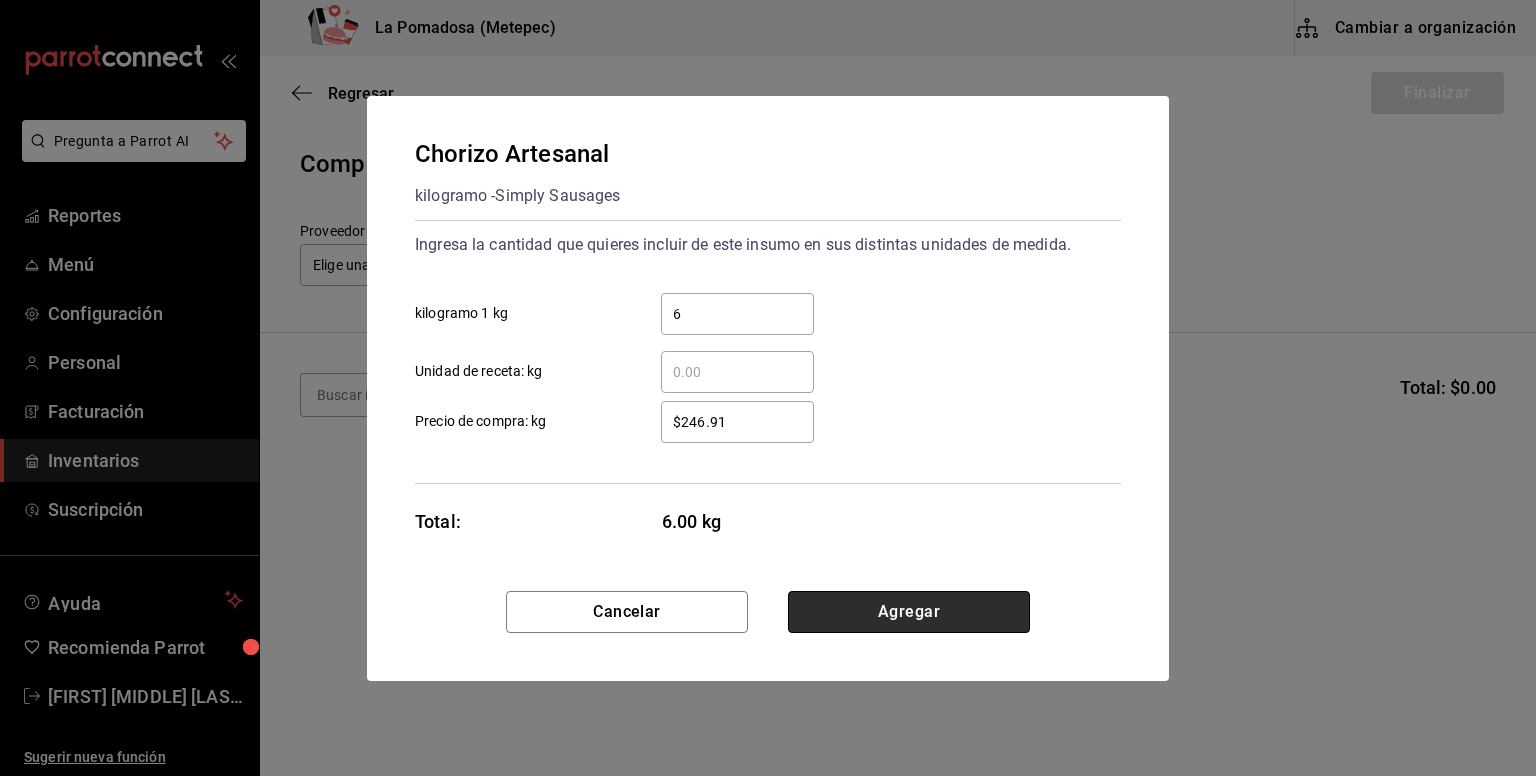 click on "Agregar" at bounding box center (909, 612) 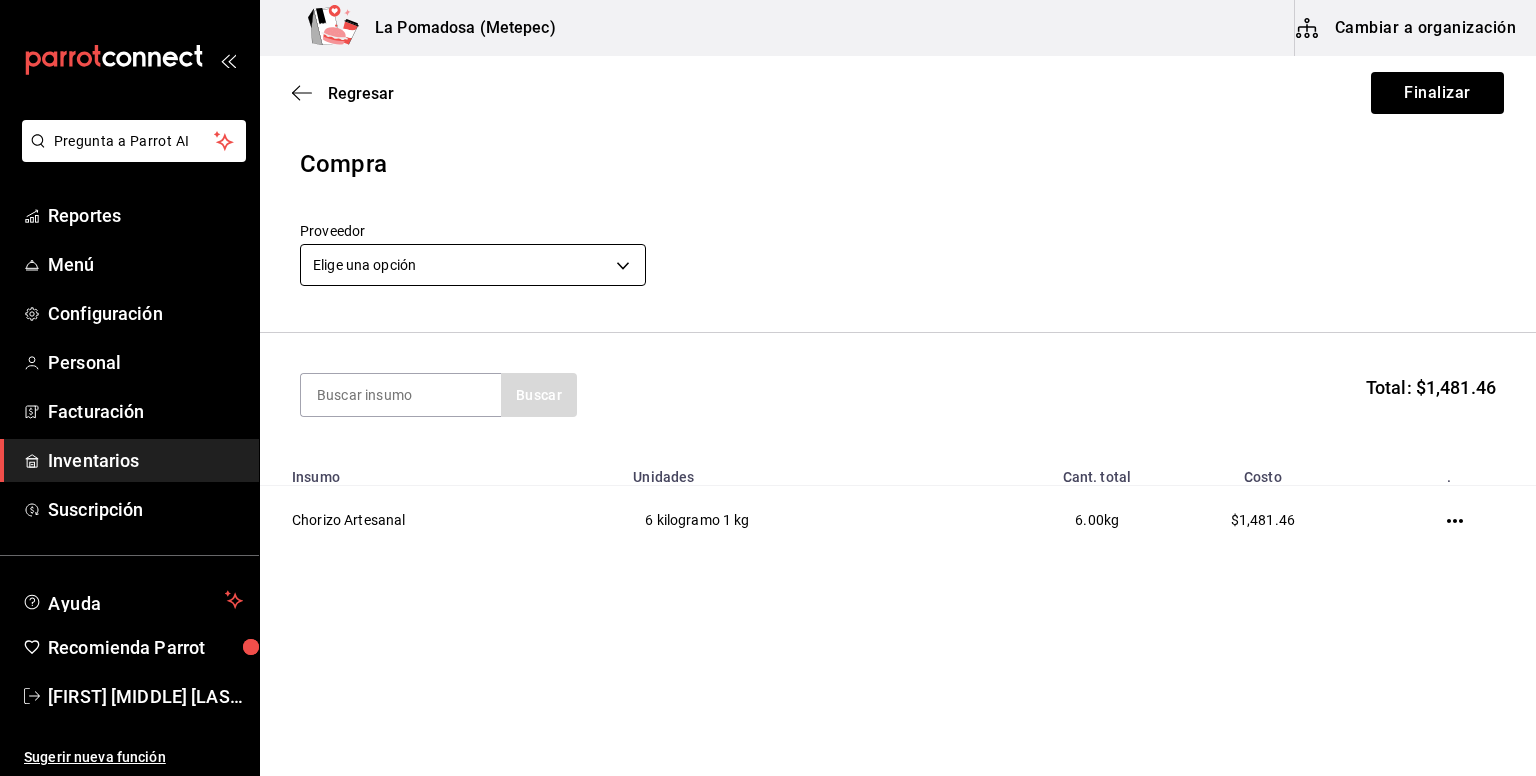 click on "Pregunta a Parrot AI Reportes   Menú   Configuración   Personal   Facturación   Inventarios   Suscripción   Ayuda Recomienda Parrot   LUCERO DENNIS MACHUCA RAMIREZ   Sugerir nueva función   La Pomadosa (Metepec) Cambiar a organización Regresar Finalizar Compra Proveedor Elige una opción default Buscar Total: $1,481.46 Insumo Unidades Cant. total Costo  .  Chorizo Artesanal 6 kilogramo  1 kg 6.00  kg $1,481.46 GANA 1 MES GRATIS EN TU SUSCRIPCIÓN AQUÍ ¿Recuerdas cómo empezó tu restaurante?
Hoy puedes ayudar a un colega a tener el mismo cambio que tú viviste.
Recomienda Parrot directamente desde tu Portal Administrador.
Es fácil y rápido.
🎁 Por cada restaurante que se una, ganas 1 mes gratis. Ver video tutorial Ir a video Pregunta a Parrot AI Reportes   Menú   Configuración   Personal   Facturación   Inventarios   Suscripción   Ayuda Recomienda Parrot   LUCERO DENNIS MACHUCA RAMIREZ   Sugerir nueva función   Editar Eliminar Visitar centro de ayuda (81) 2046 6363 Visitar centro de ayuda" at bounding box center [768, 331] 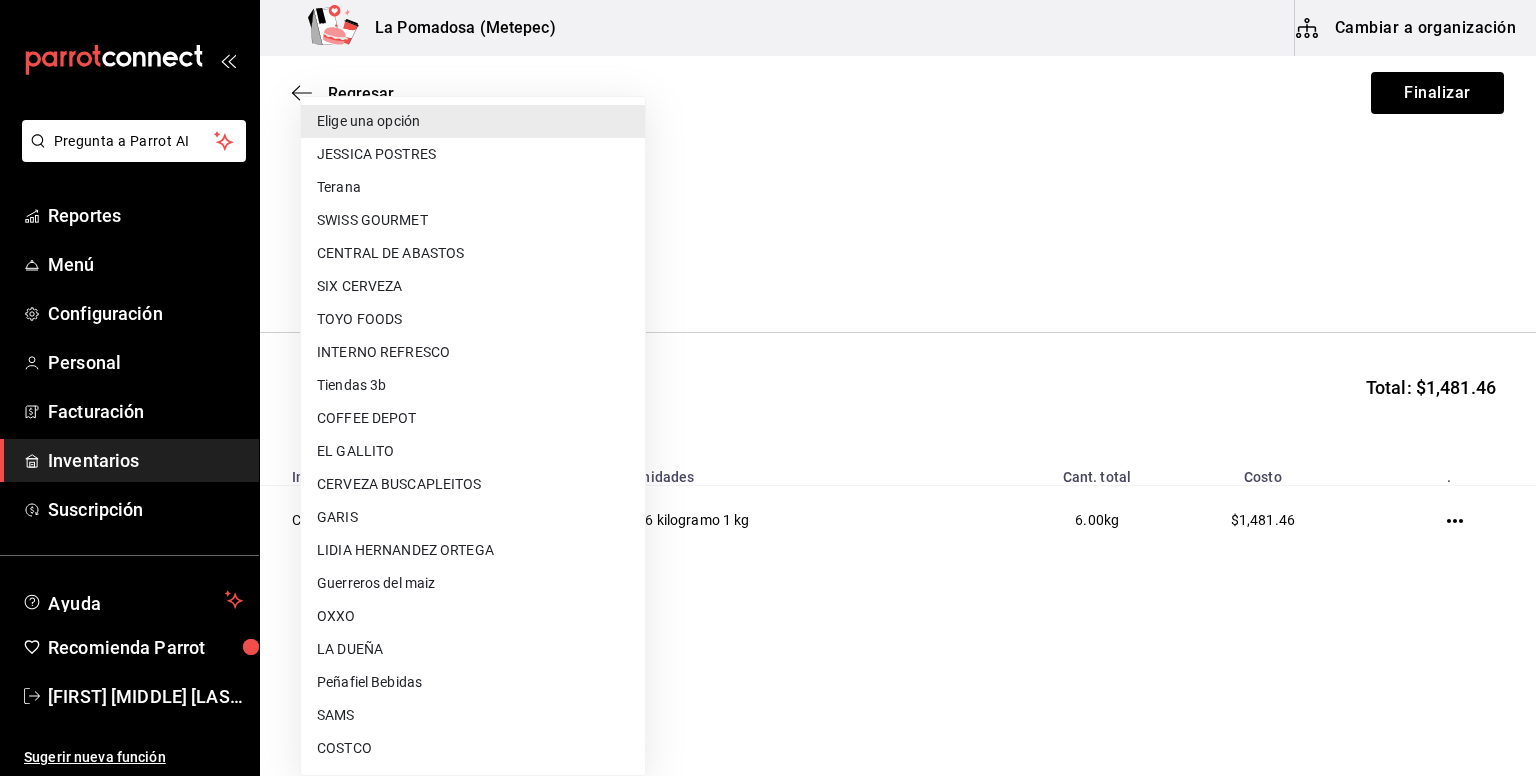 type 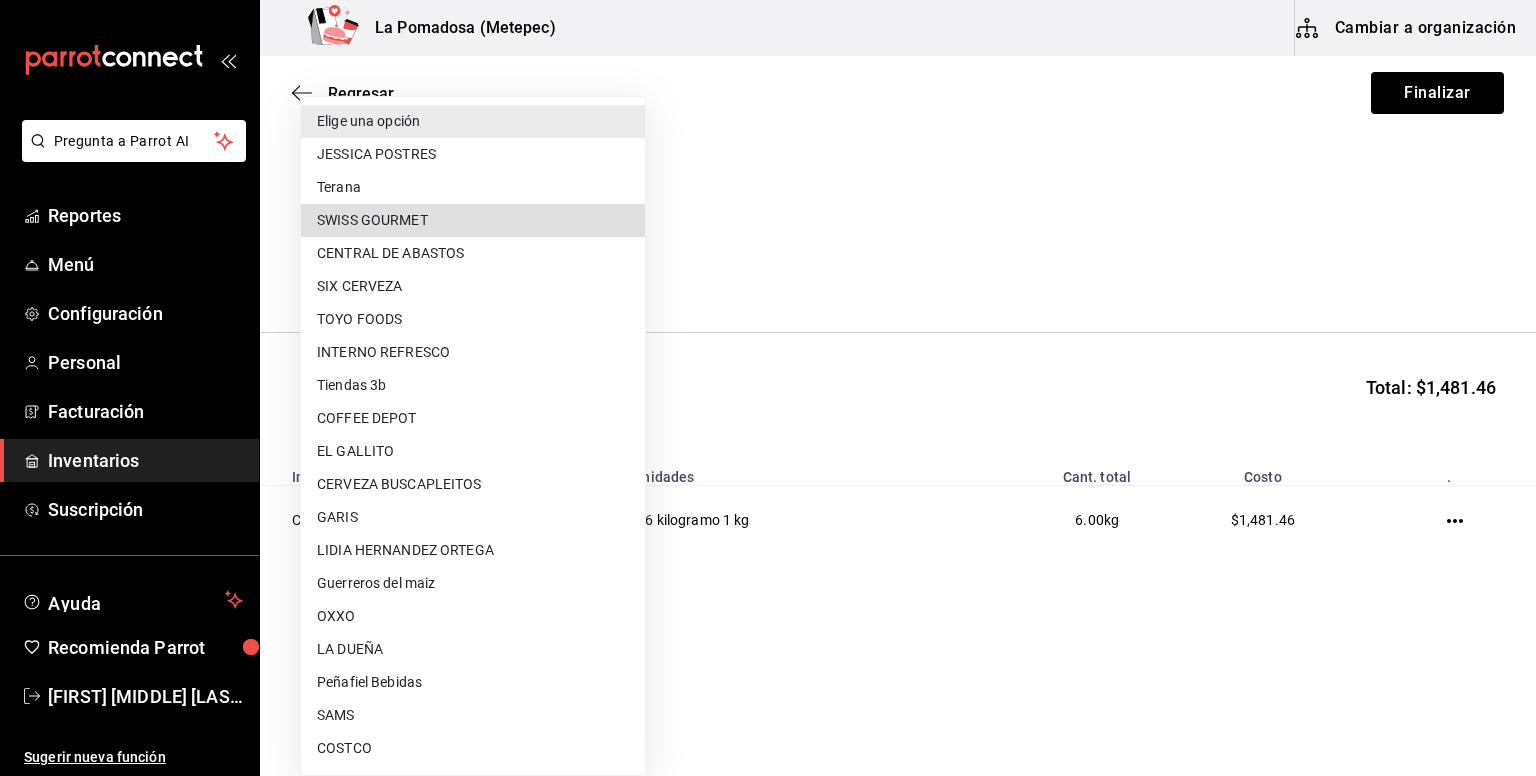 type 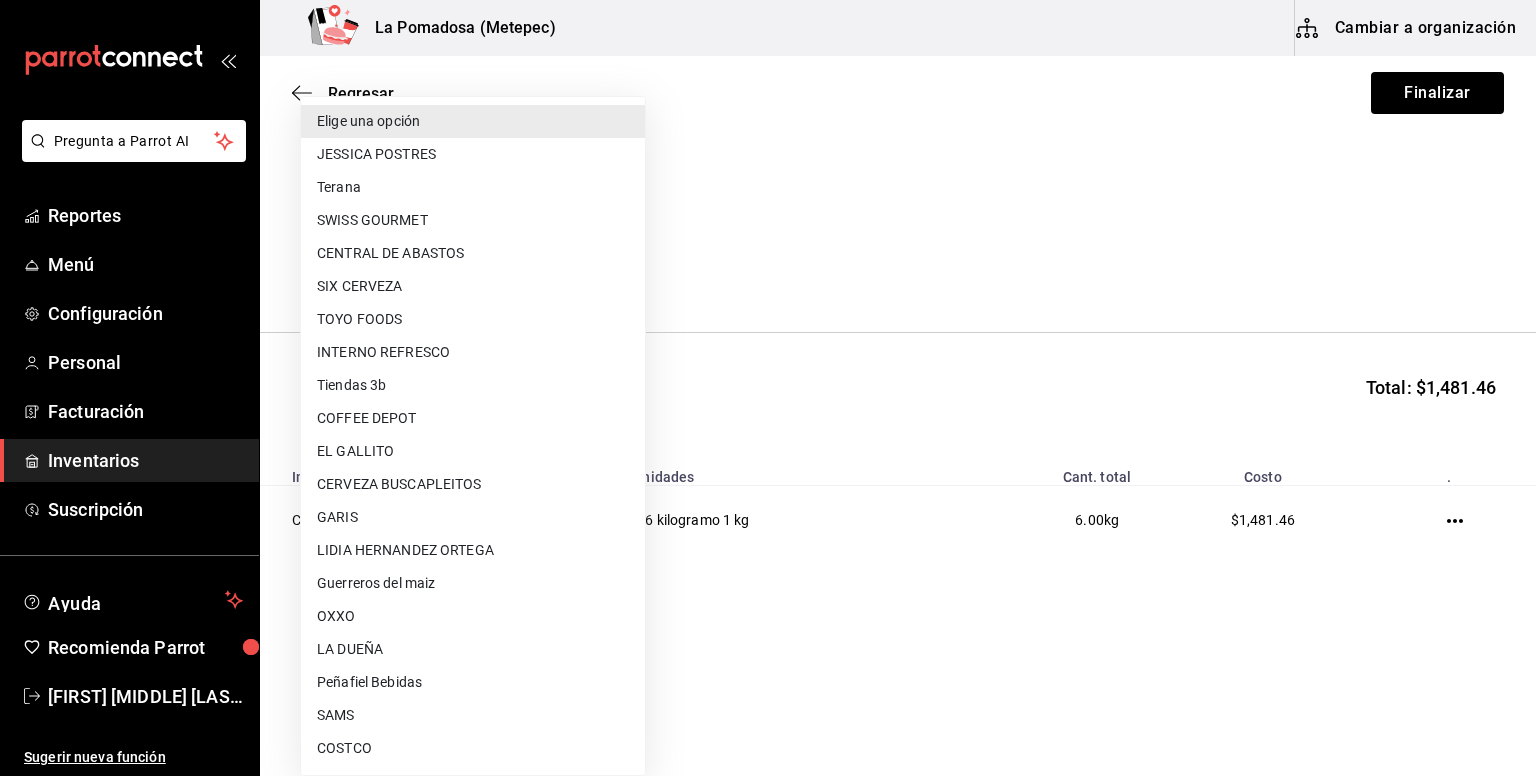 type 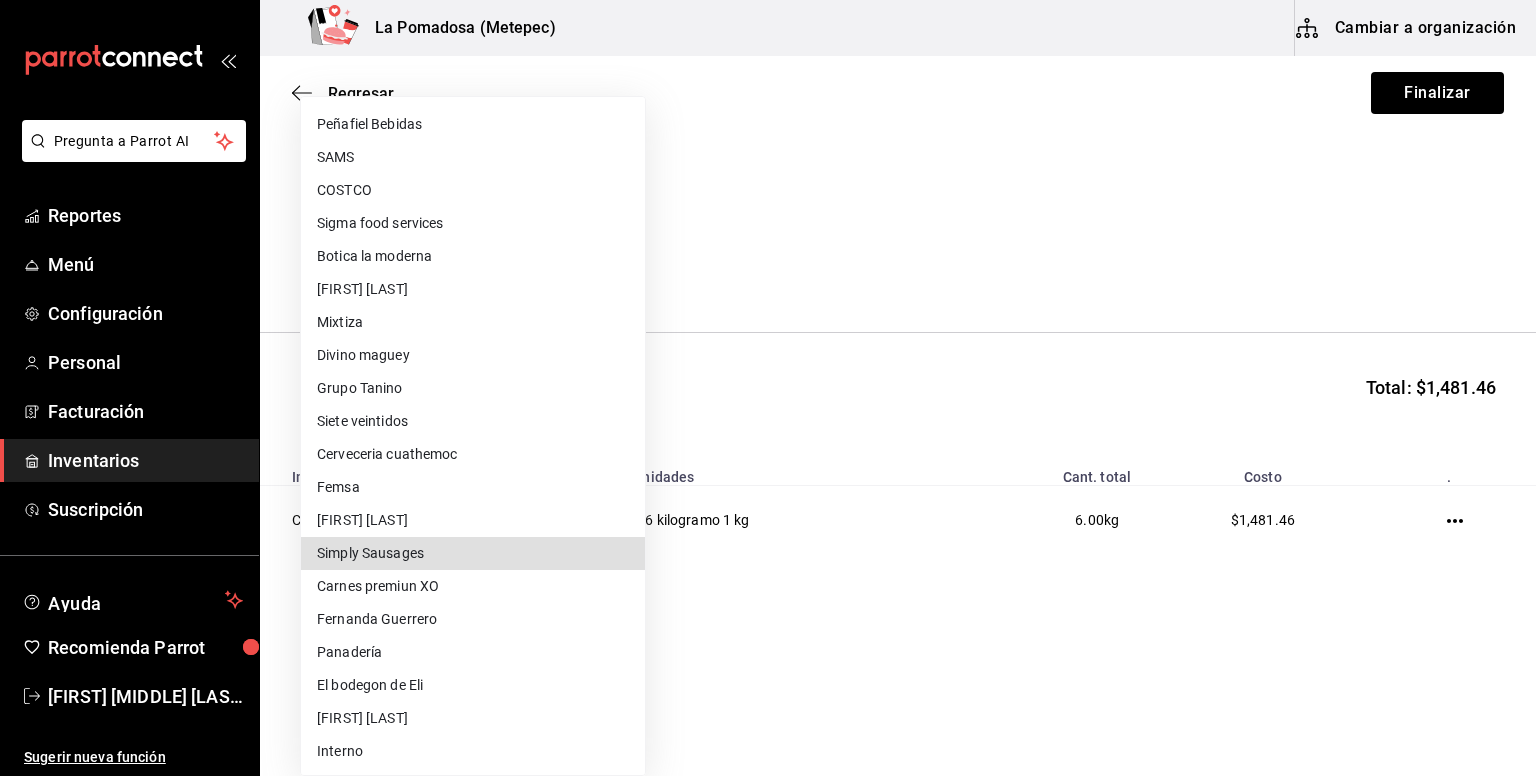 type on "d4c7175c-4f35-4b4b-9cd1-12b3e1225979" 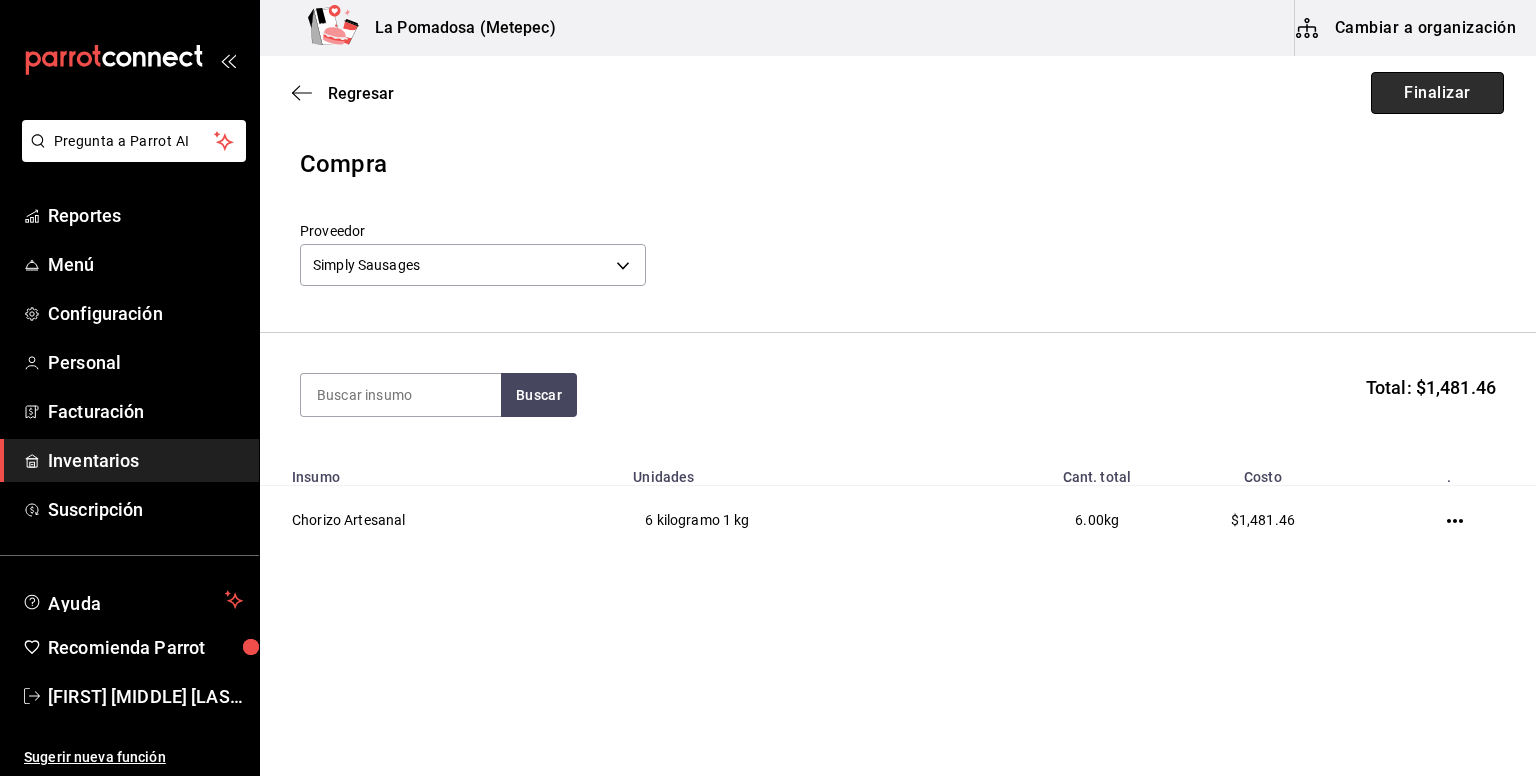 click on "Finalizar" at bounding box center (1437, 93) 